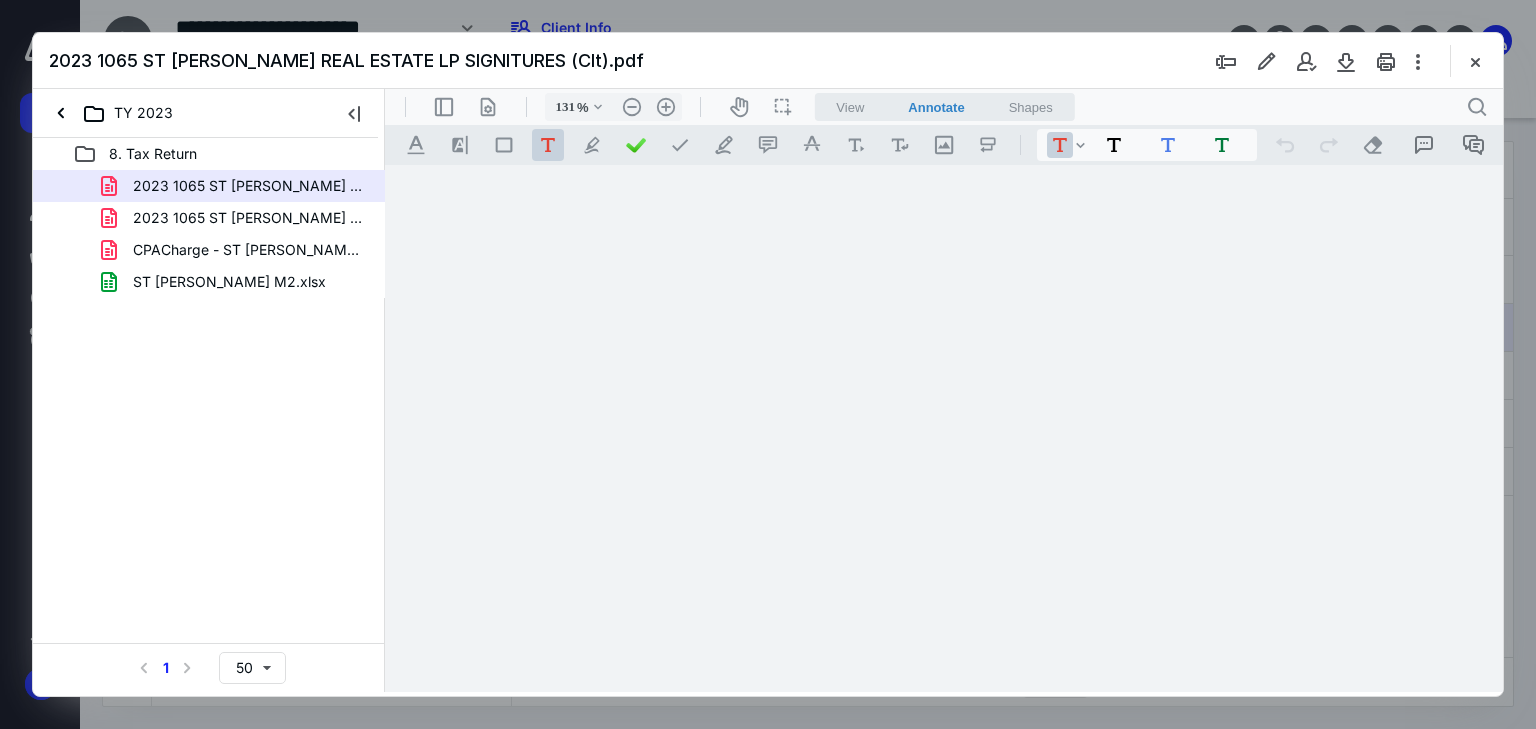 scroll, scrollTop: 0, scrollLeft: 0, axis: both 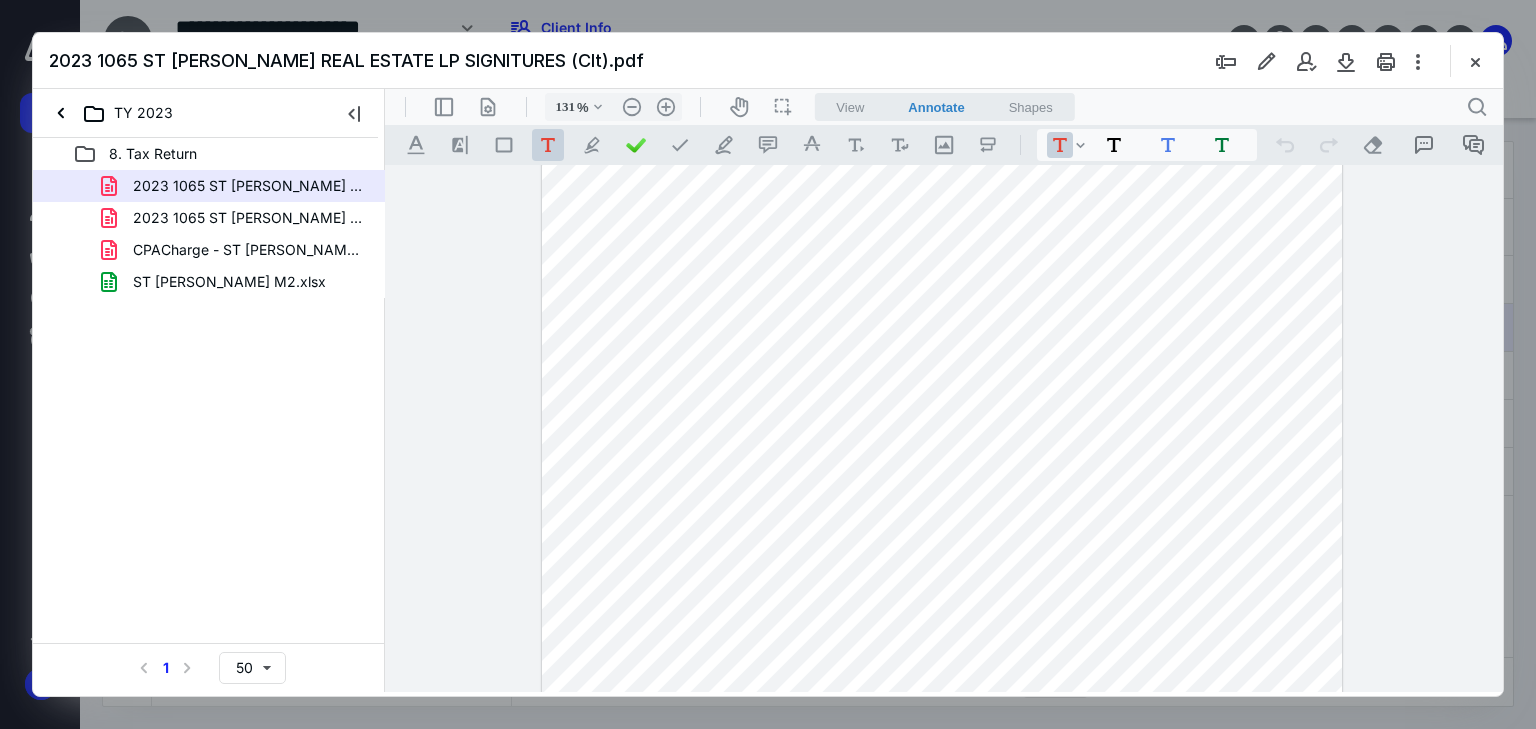 click at bounding box center (942, 599) 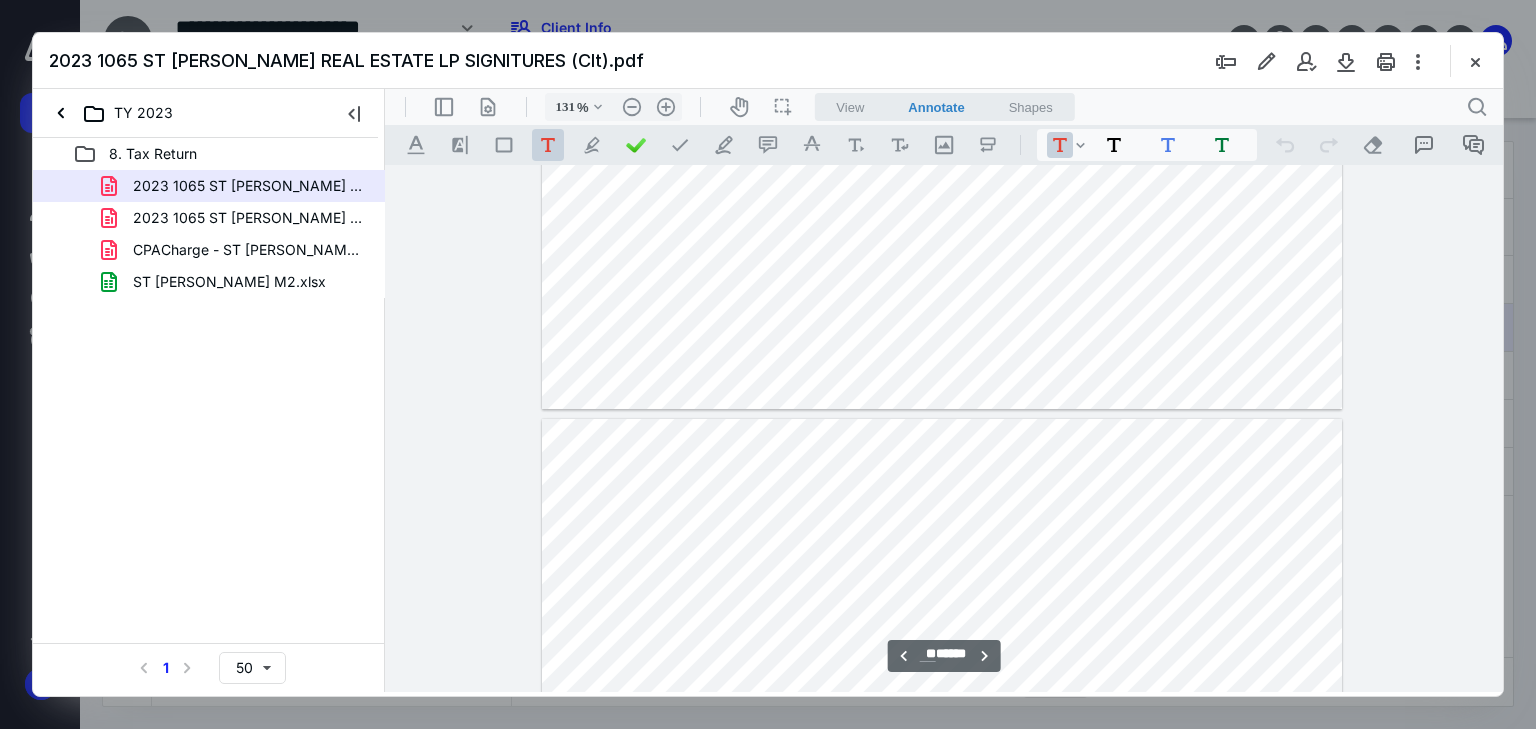 scroll, scrollTop: 22809, scrollLeft: 0, axis: vertical 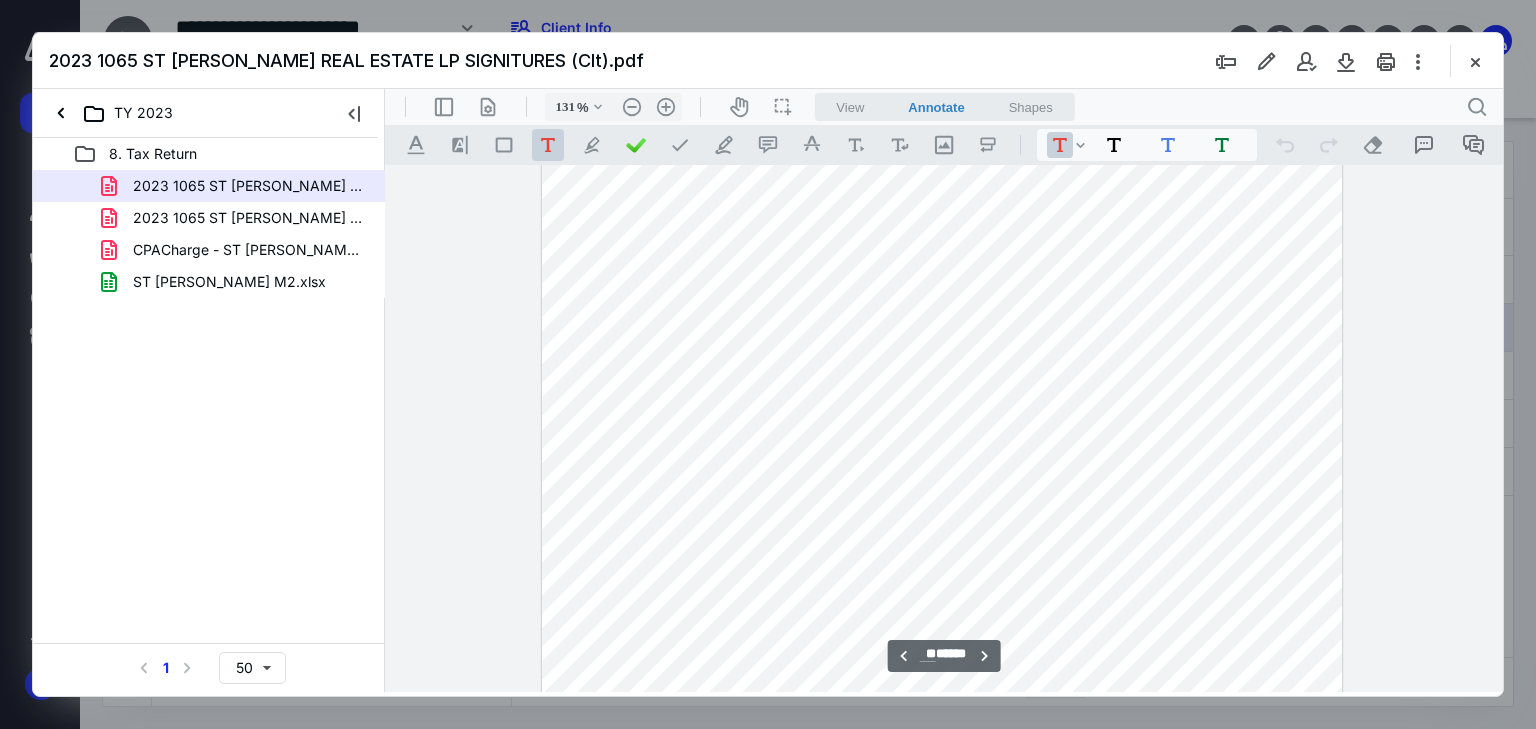 type on "**" 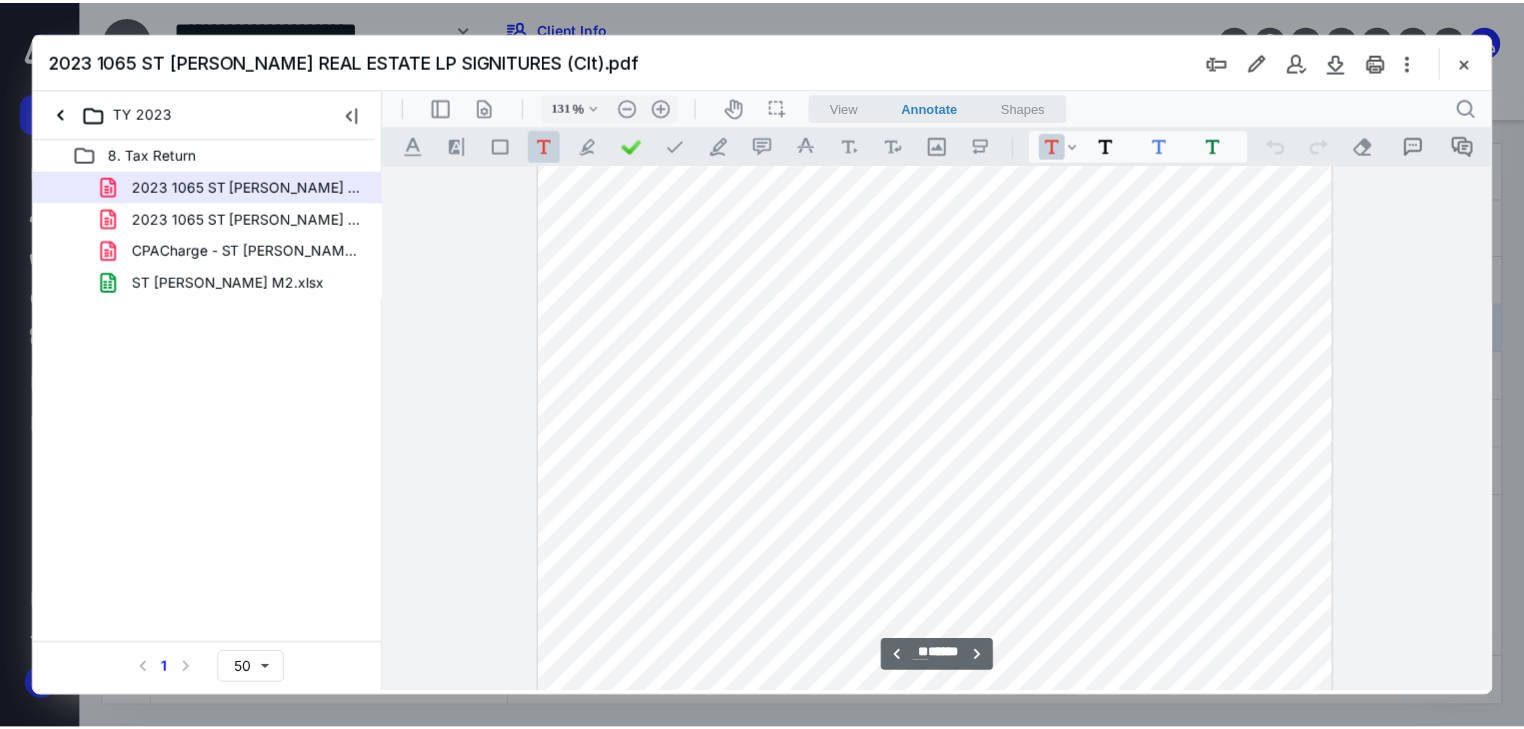 scroll, scrollTop: 24569, scrollLeft: 0, axis: vertical 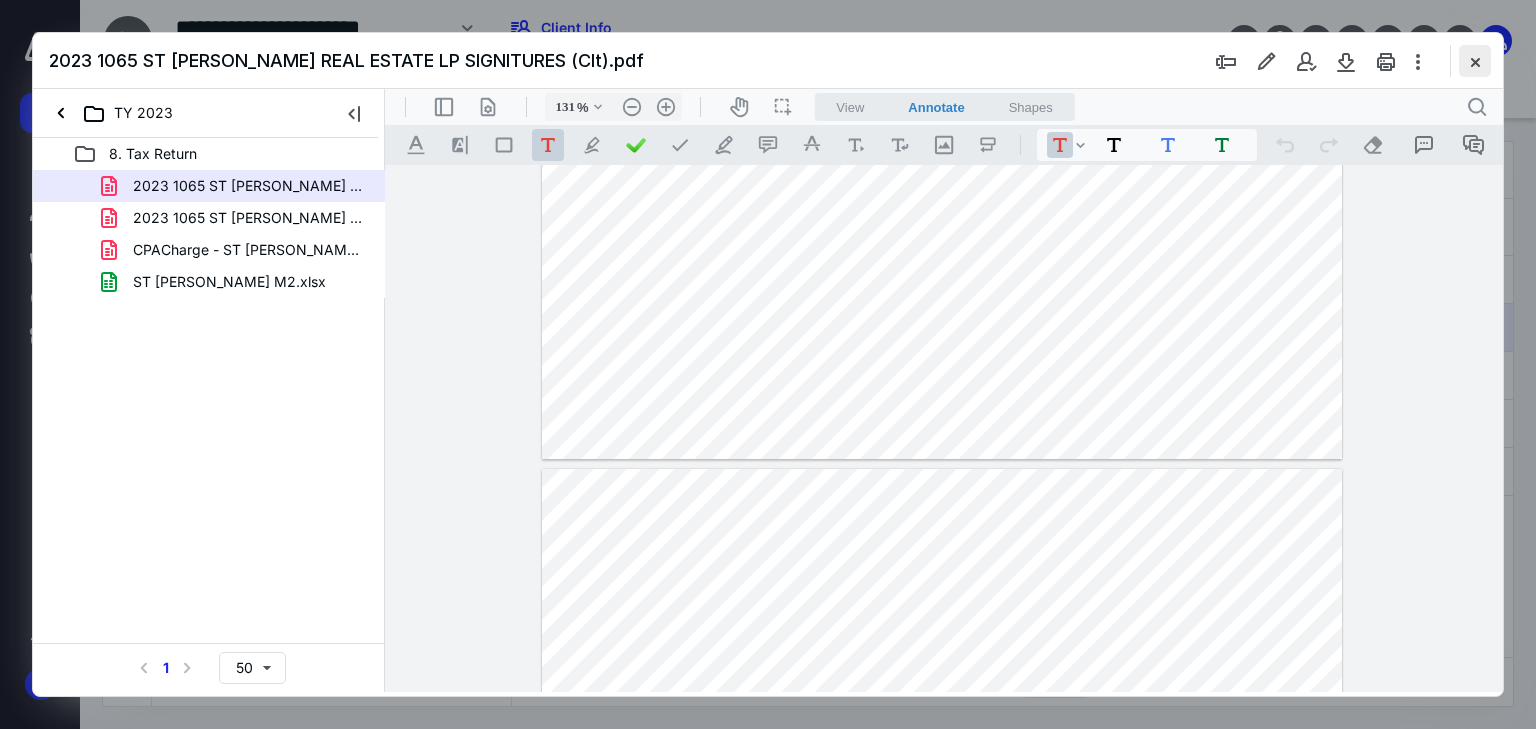 click at bounding box center (1475, 61) 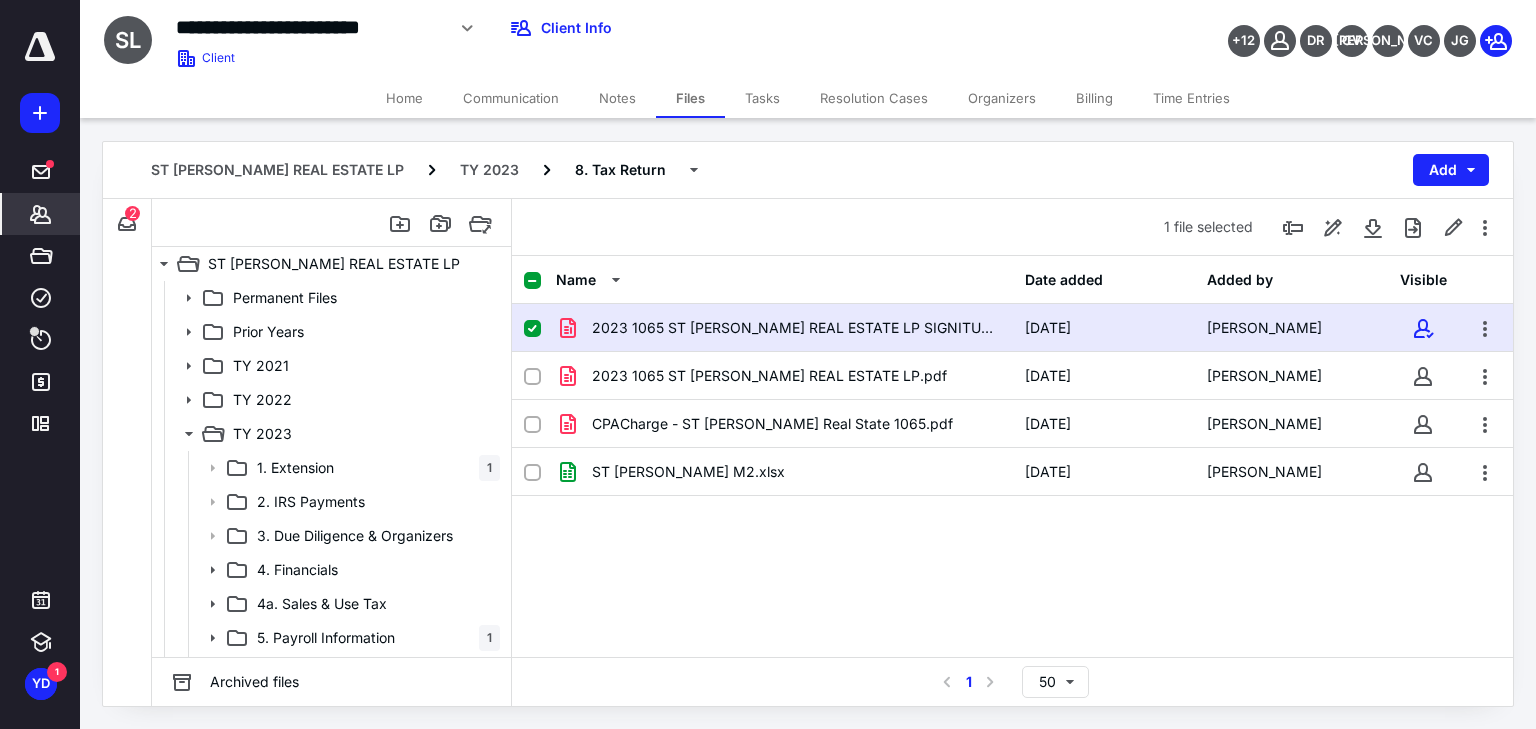 click 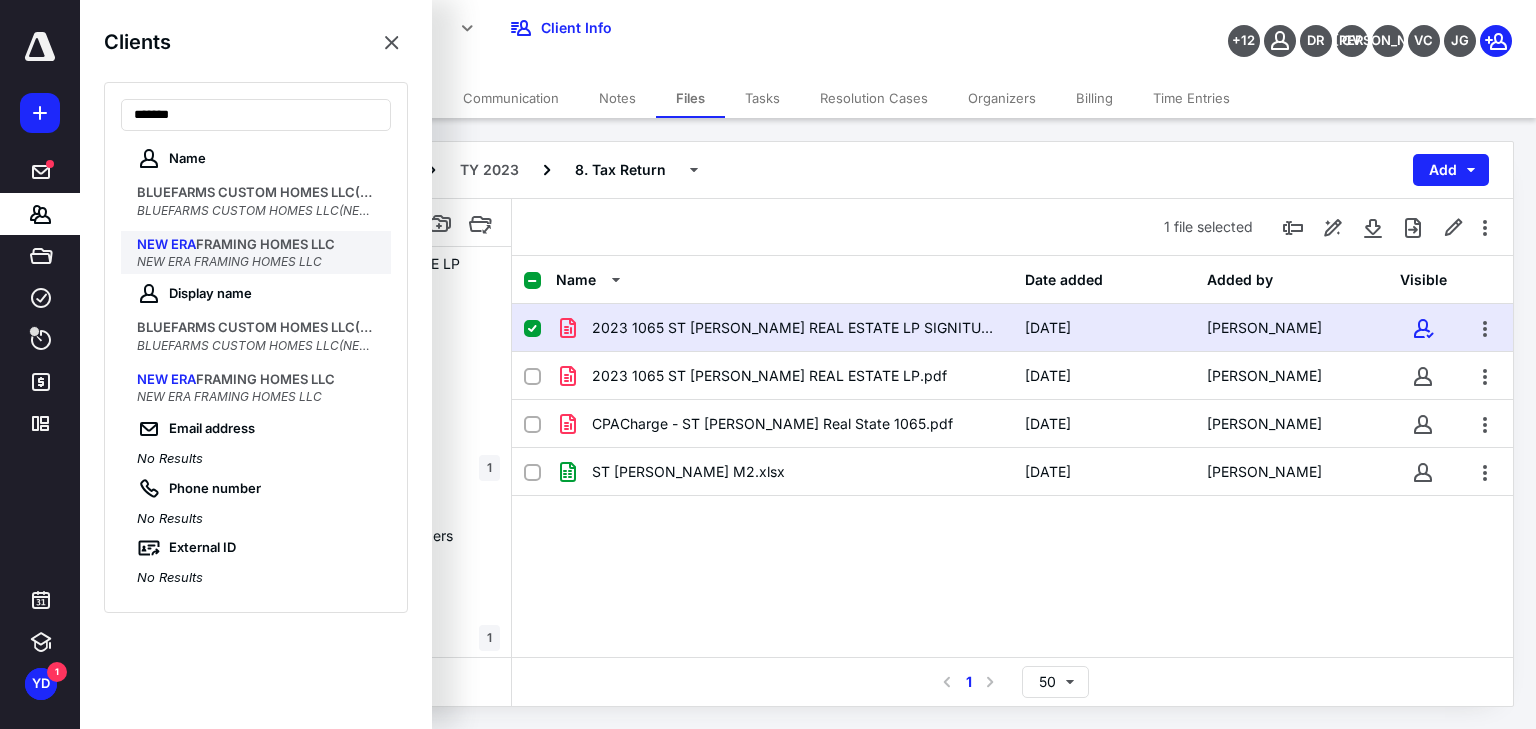 type on "*******" 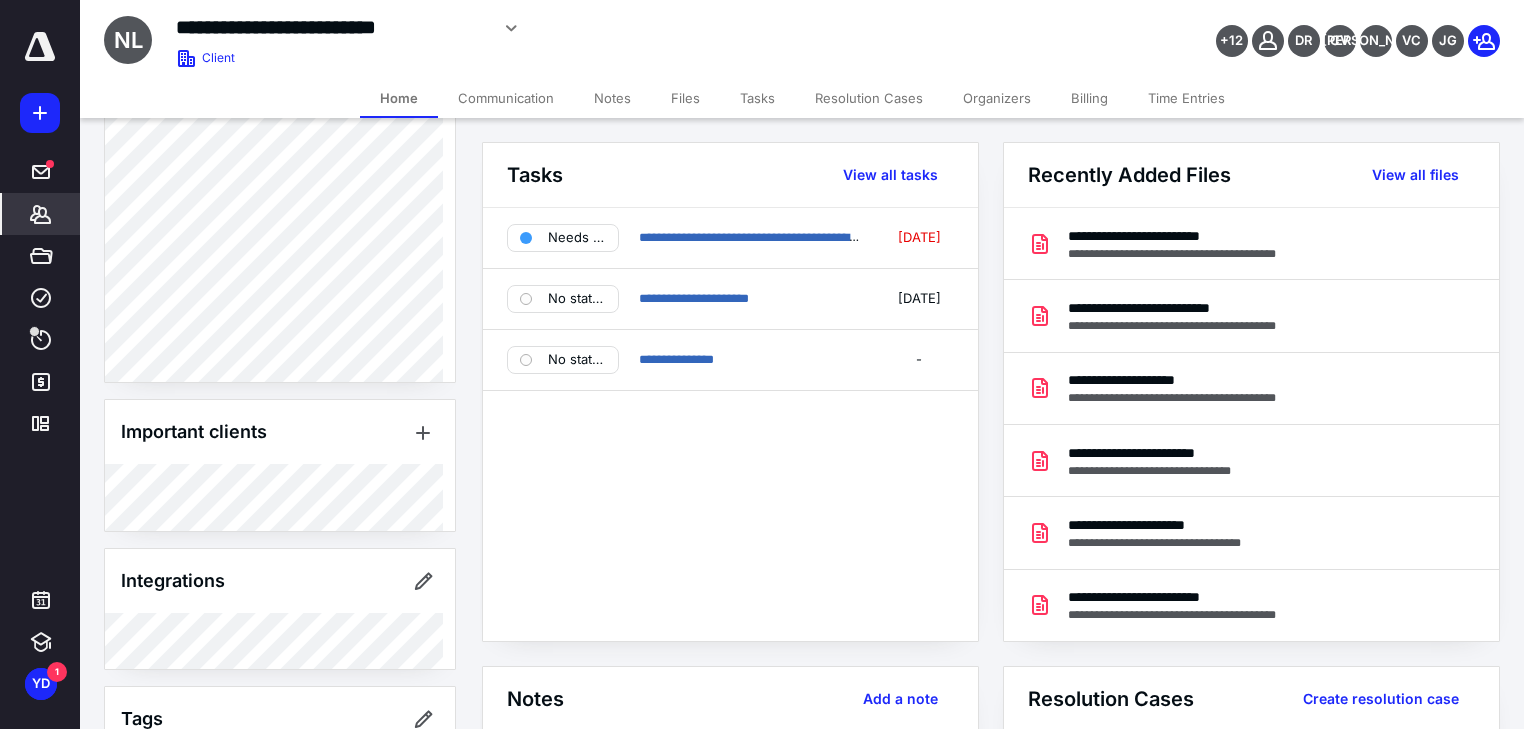 scroll, scrollTop: 1927, scrollLeft: 0, axis: vertical 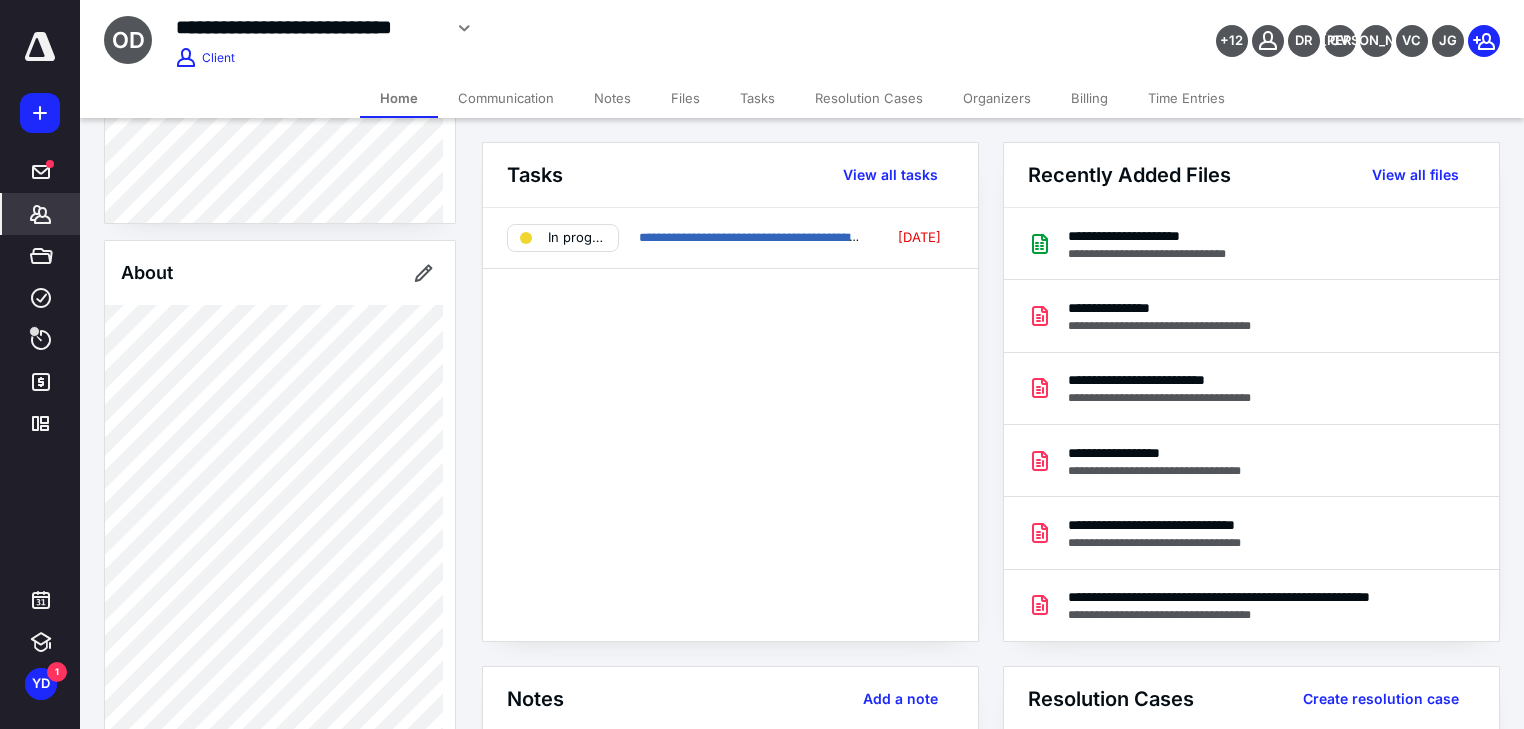 click on "Client Portal [PERSON_NAME] Logged [DATE][DATE] [PERSON_NAME] Logged [DATE][DATE] Client Info About Spouse Dependents Important clients Integrations Linked clients Tags Manage all tags" at bounding box center (280, 911) 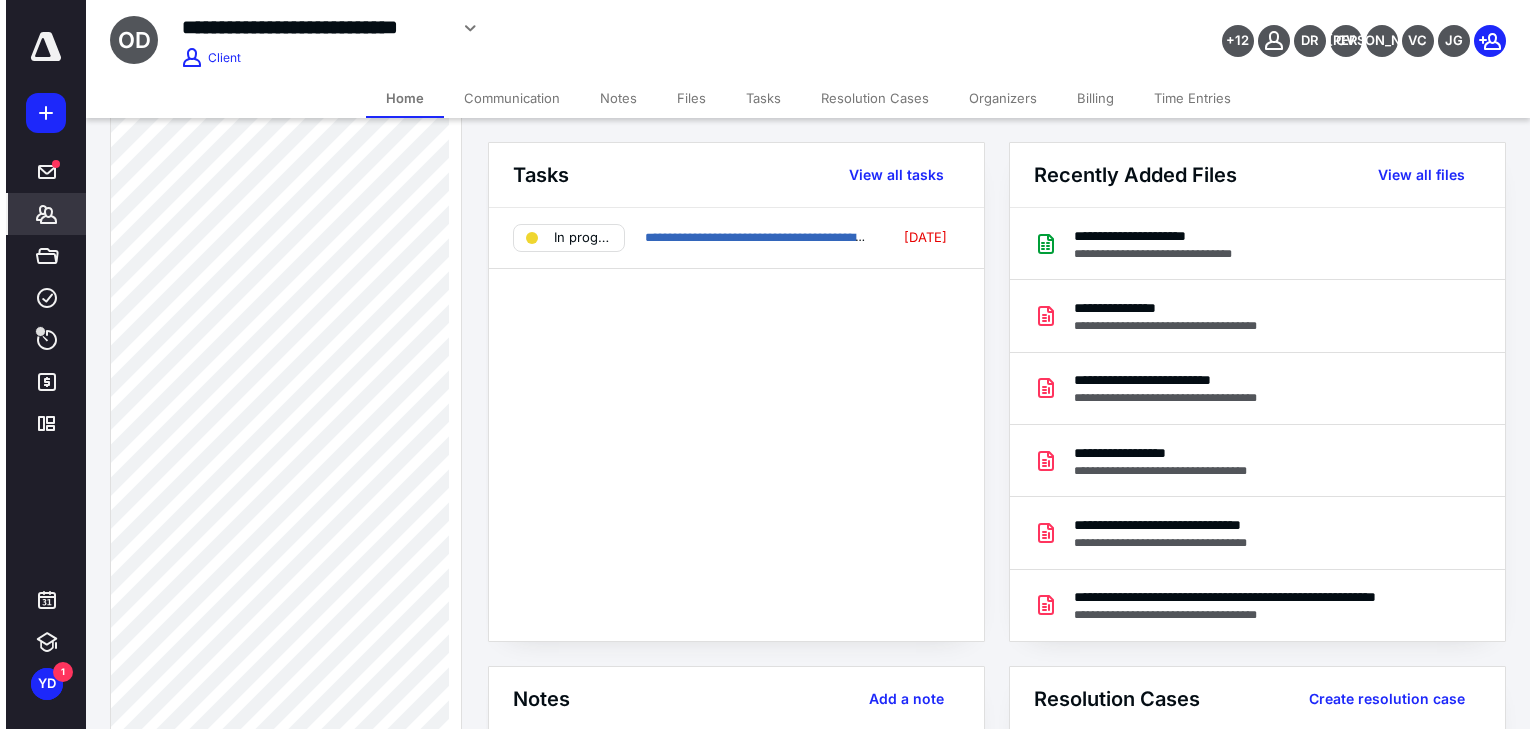 scroll, scrollTop: 800, scrollLeft: 0, axis: vertical 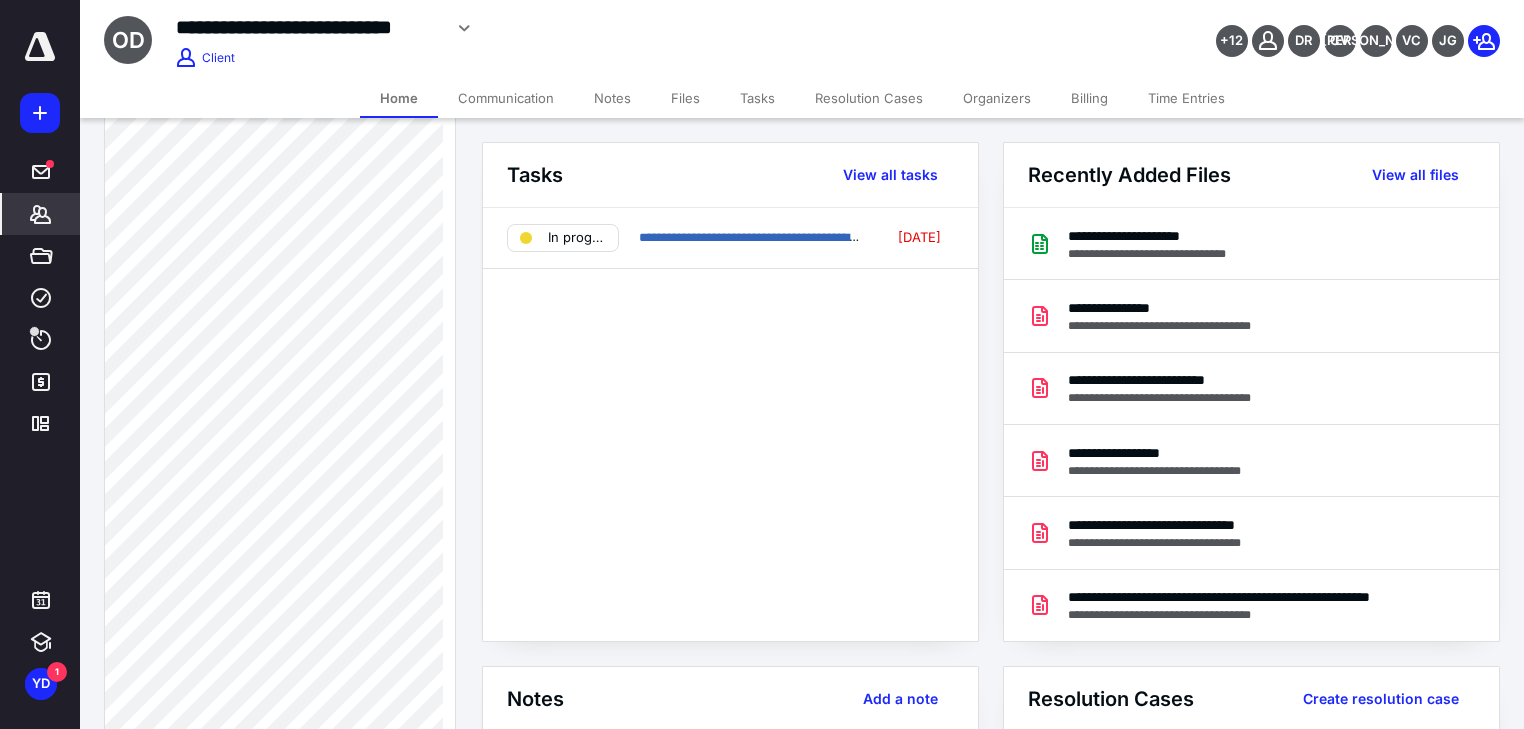 click on "Client Portal [PERSON_NAME] Logged [DATE][DATE] [PERSON_NAME] Logged [DATE][DATE] Client Info About Spouse Dependents Important clients Integrations Linked clients Tags Manage all tags" at bounding box center [280, 671] 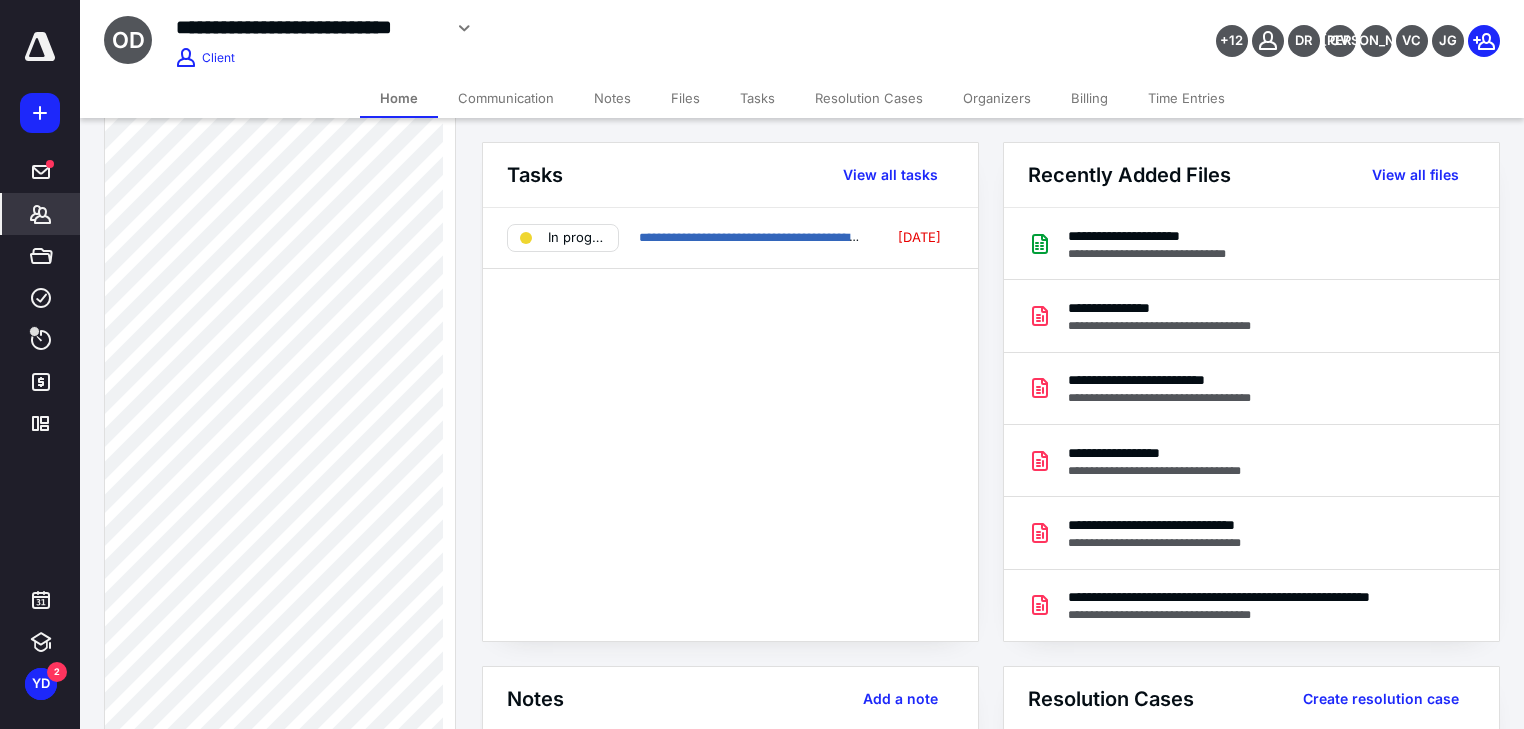 click on "Files" at bounding box center (685, 98) 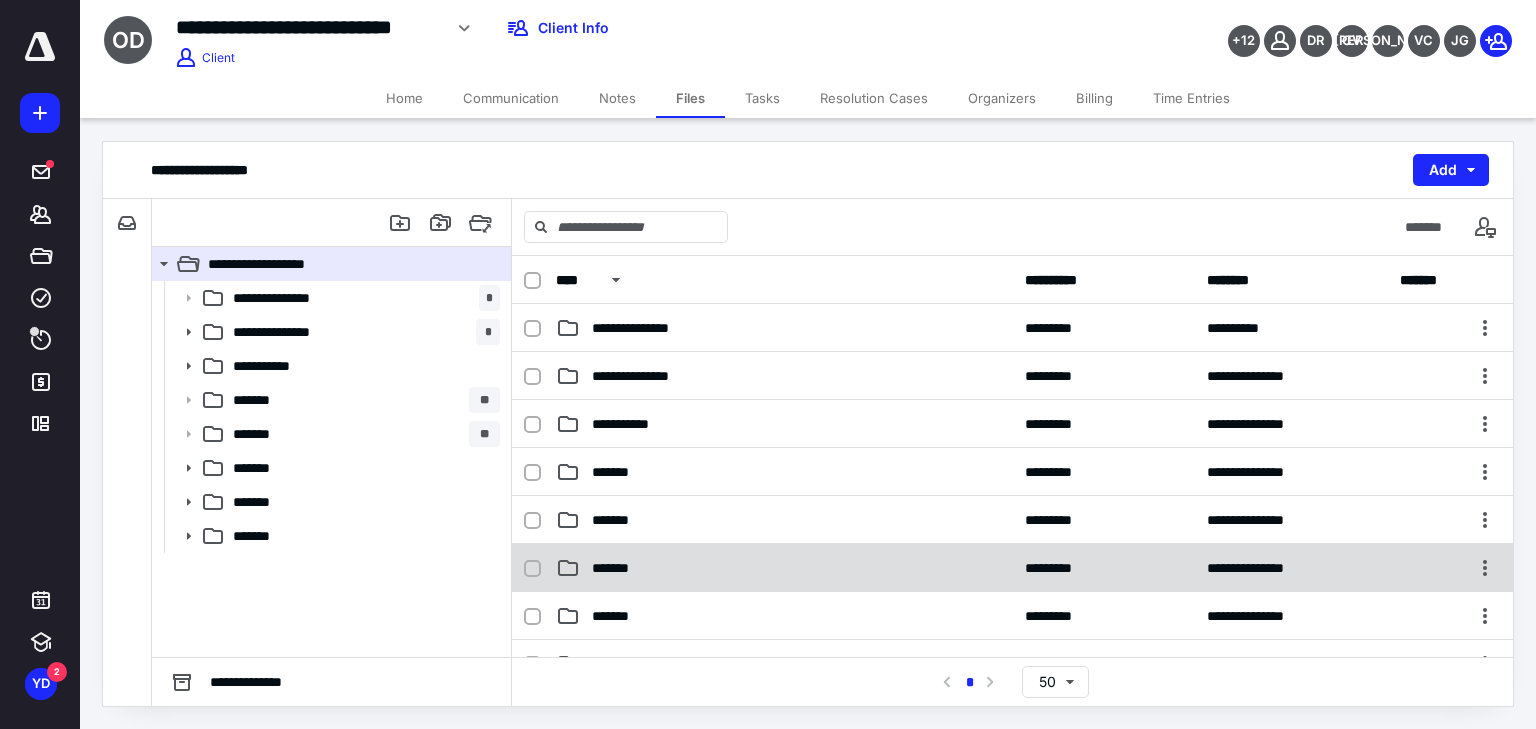 click on "*******" at bounding box center [784, 568] 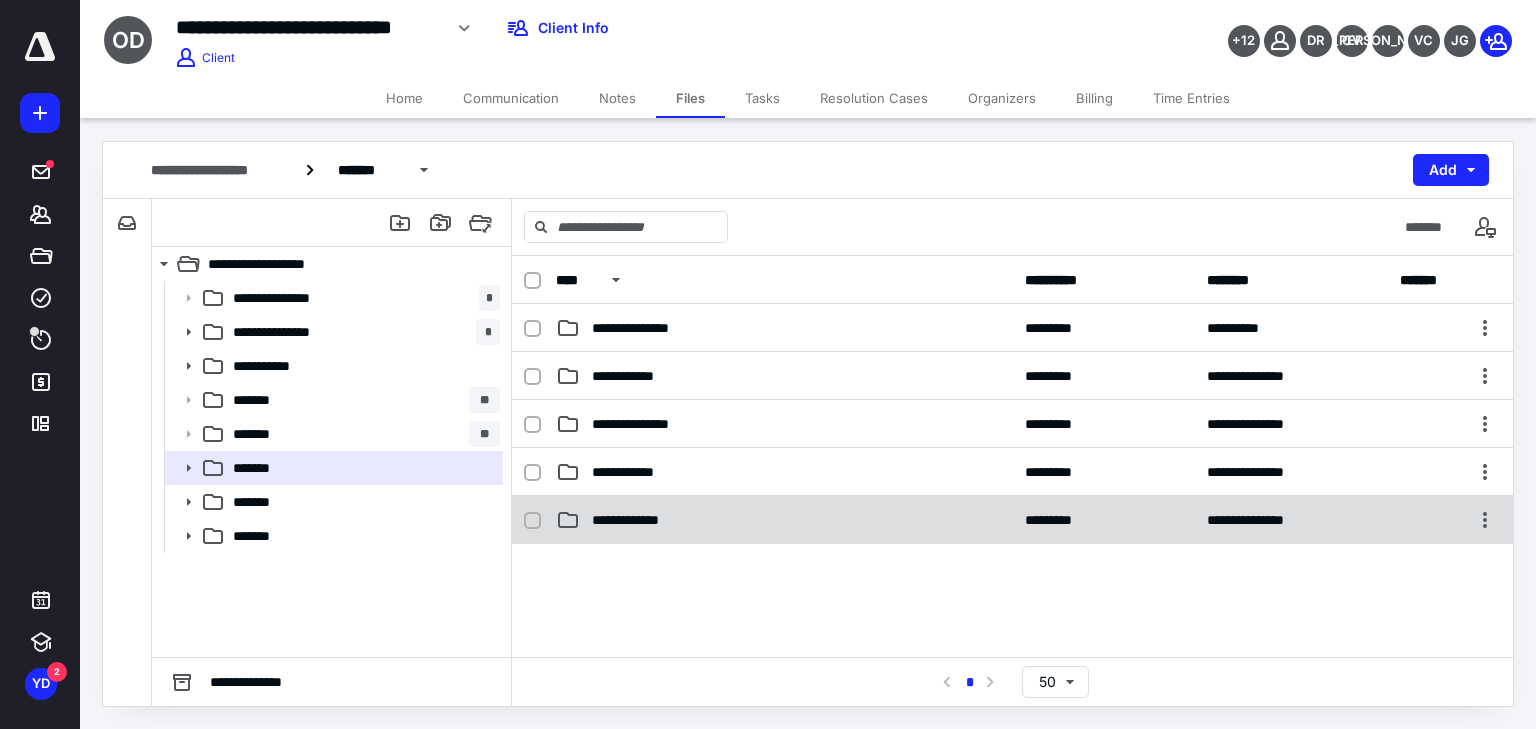 click on "**********" at bounding box center [1012, 520] 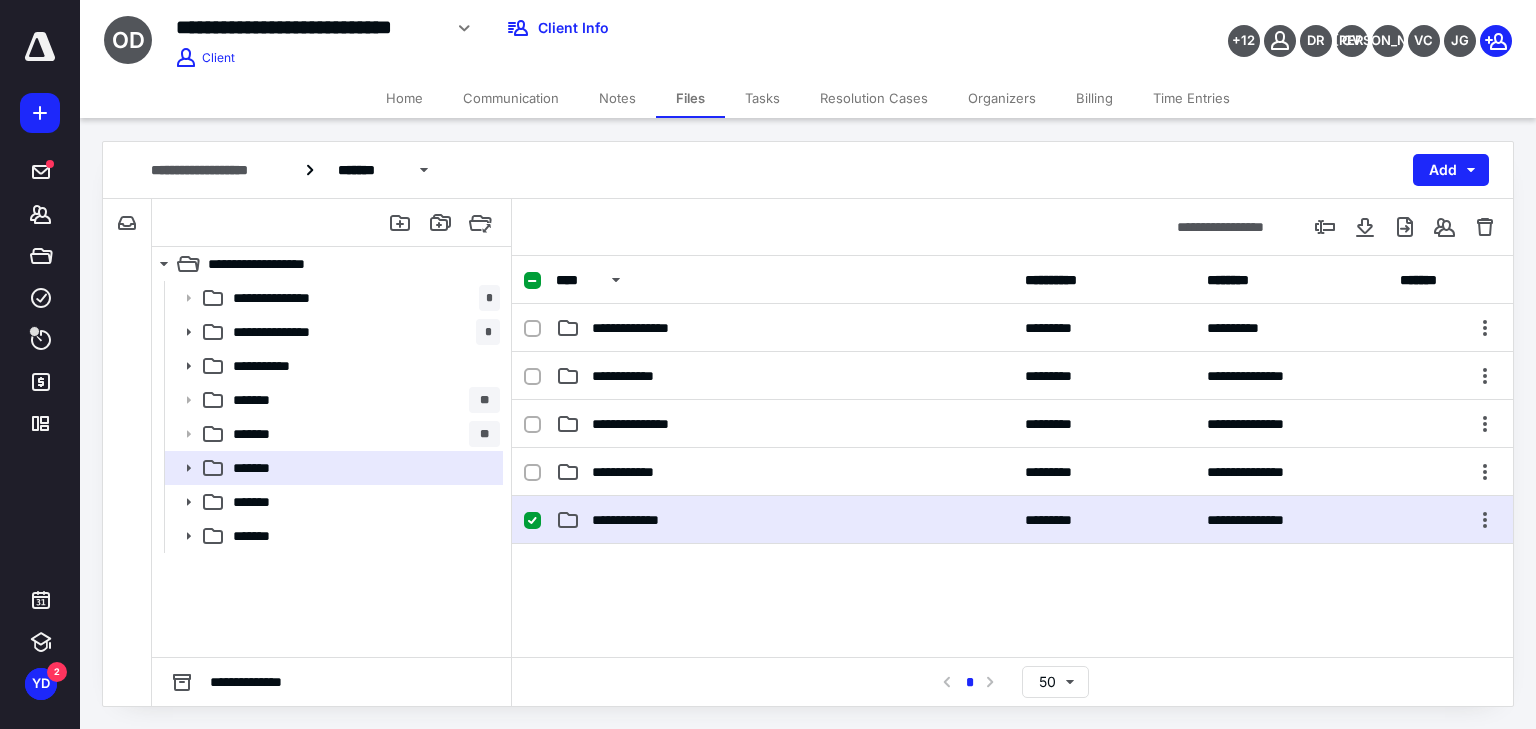 click on "**********" at bounding box center (636, 520) 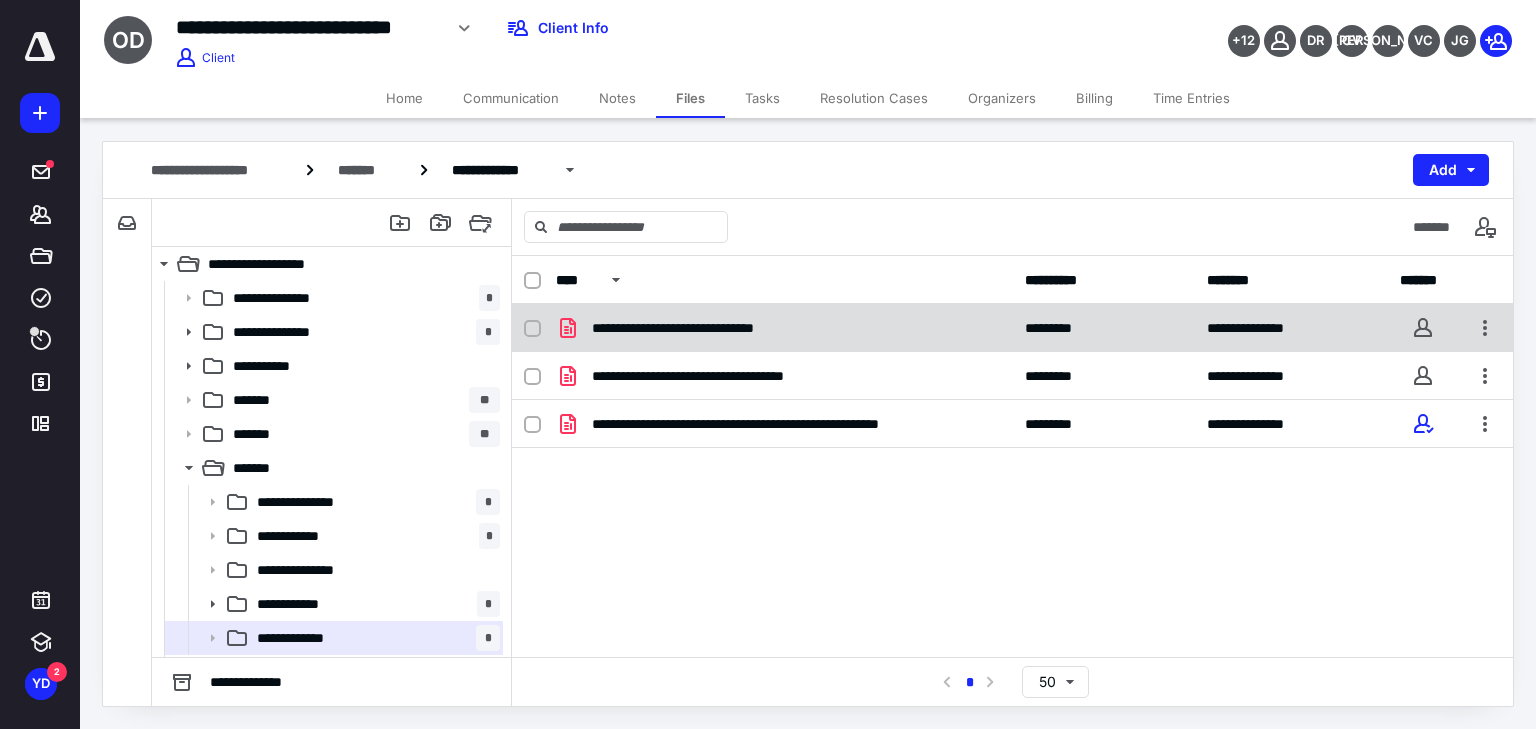 click on "**********" at bounding box center [709, 328] 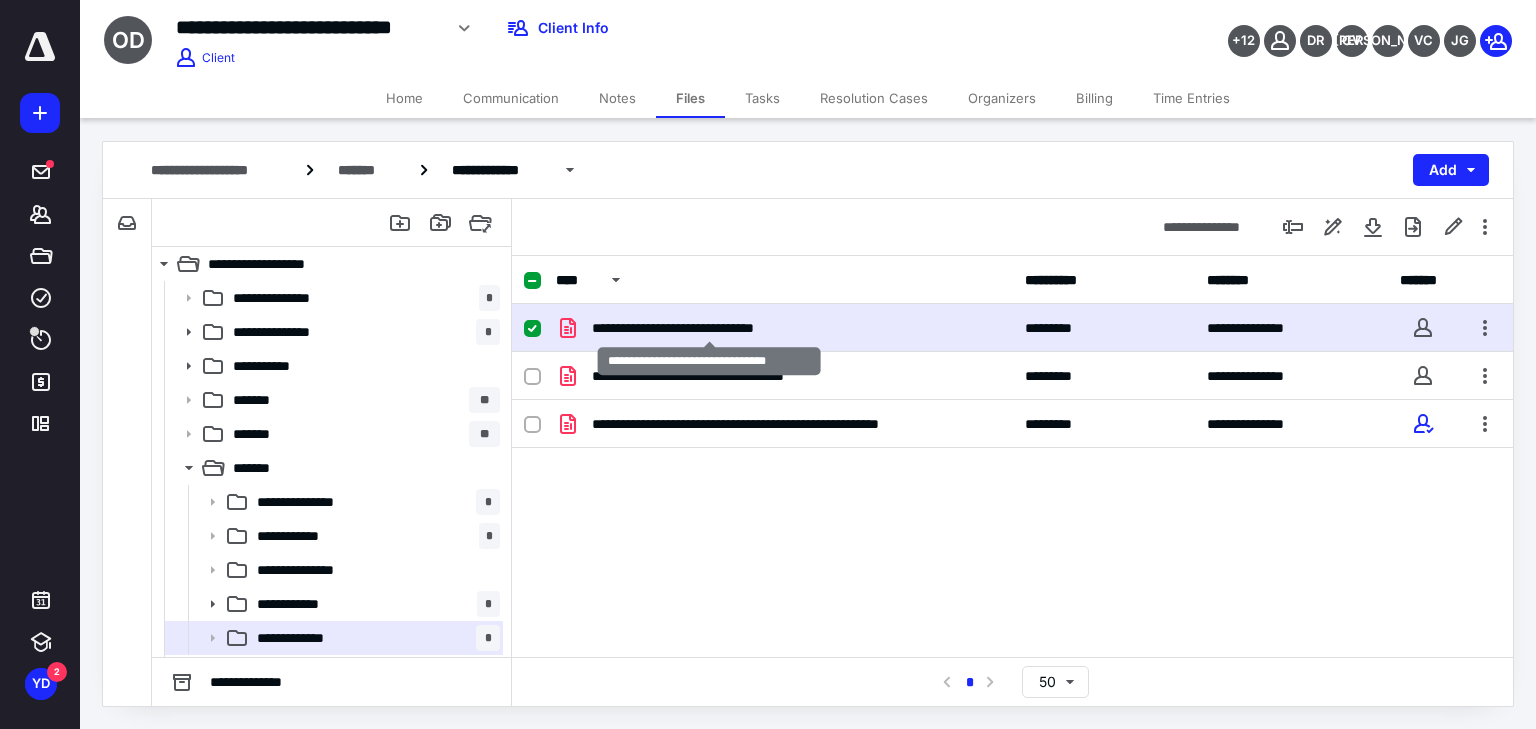 click on "**********" at bounding box center (709, 328) 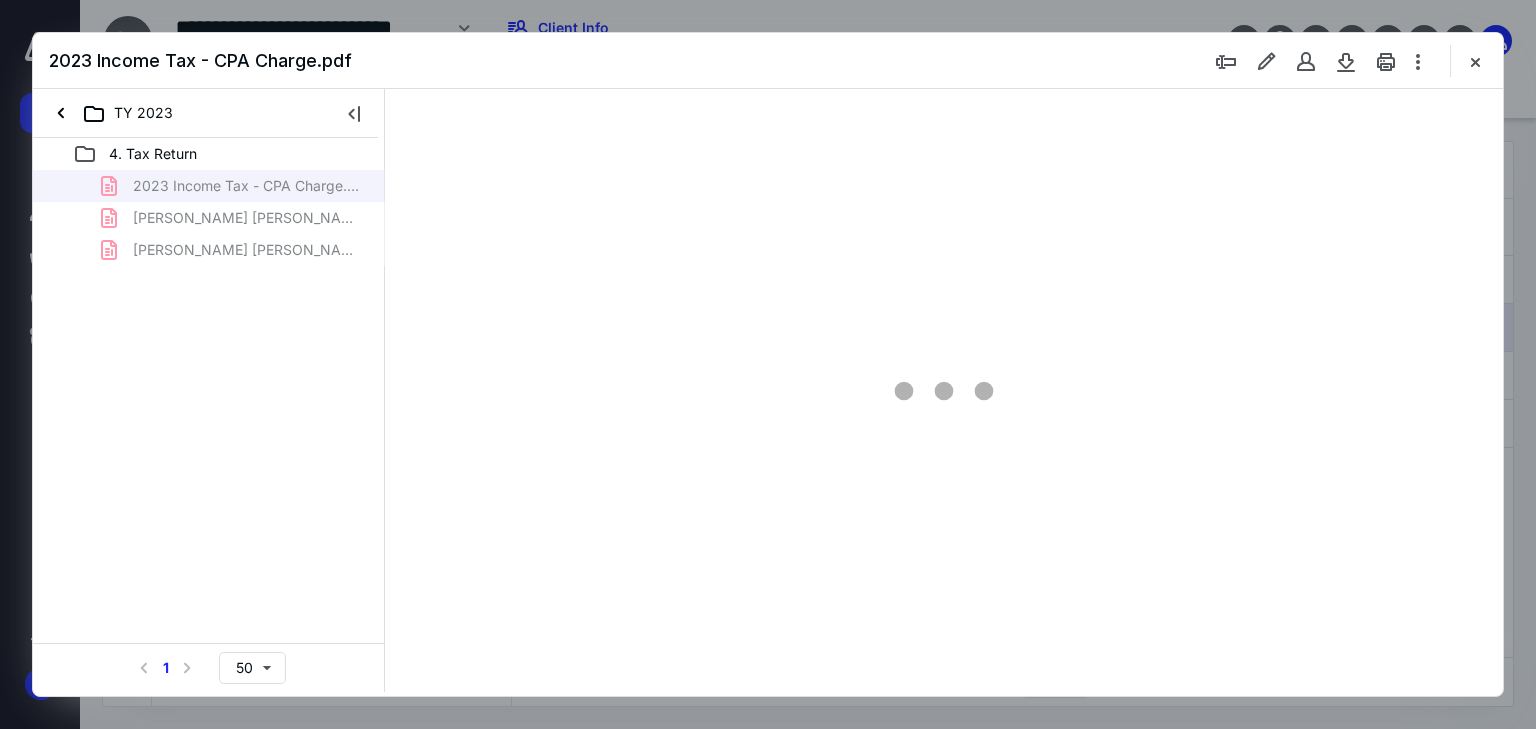 scroll, scrollTop: 0, scrollLeft: 0, axis: both 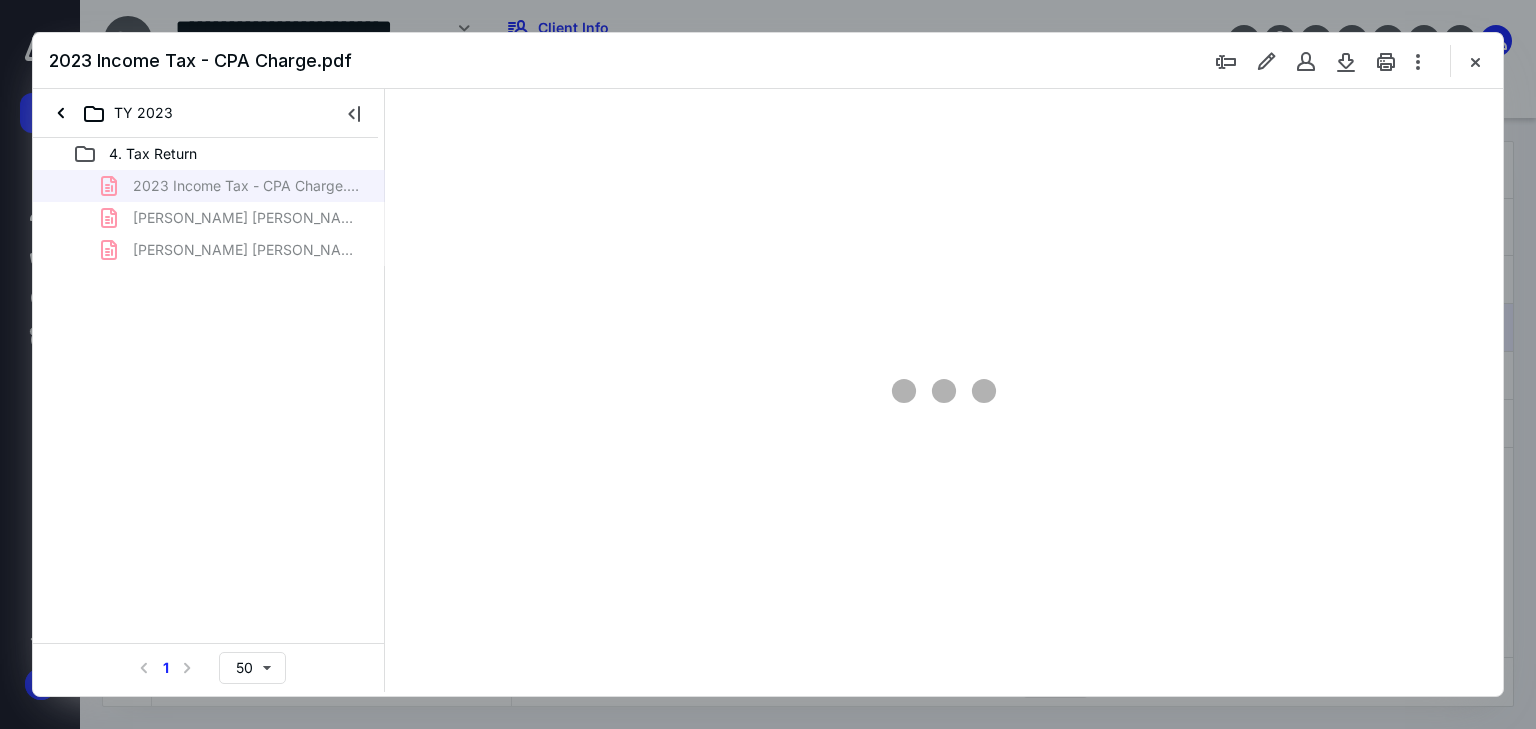 type on "66" 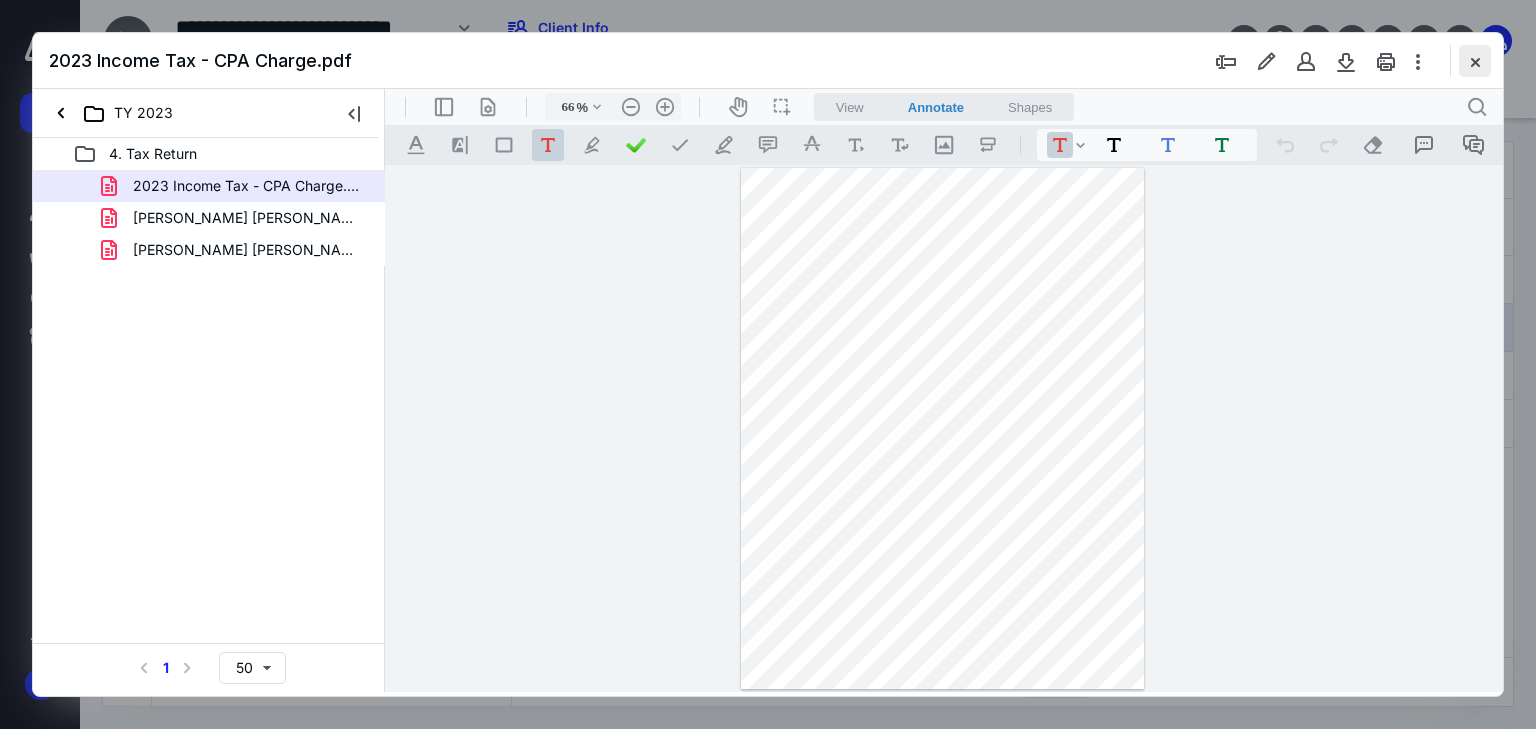 click at bounding box center (1475, 61) 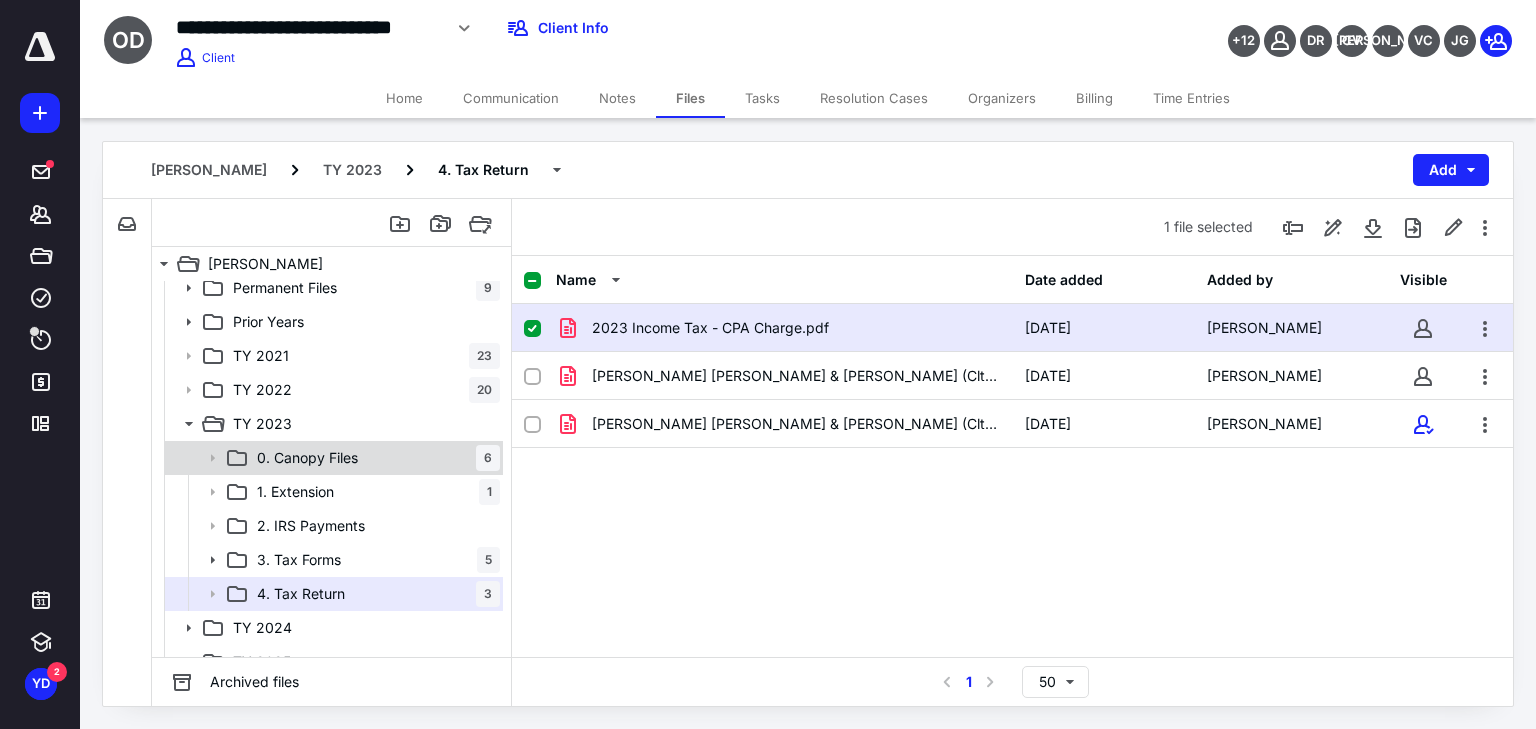 scroll, scrollTop: 64, scrollLeft: 0, axis: vertical 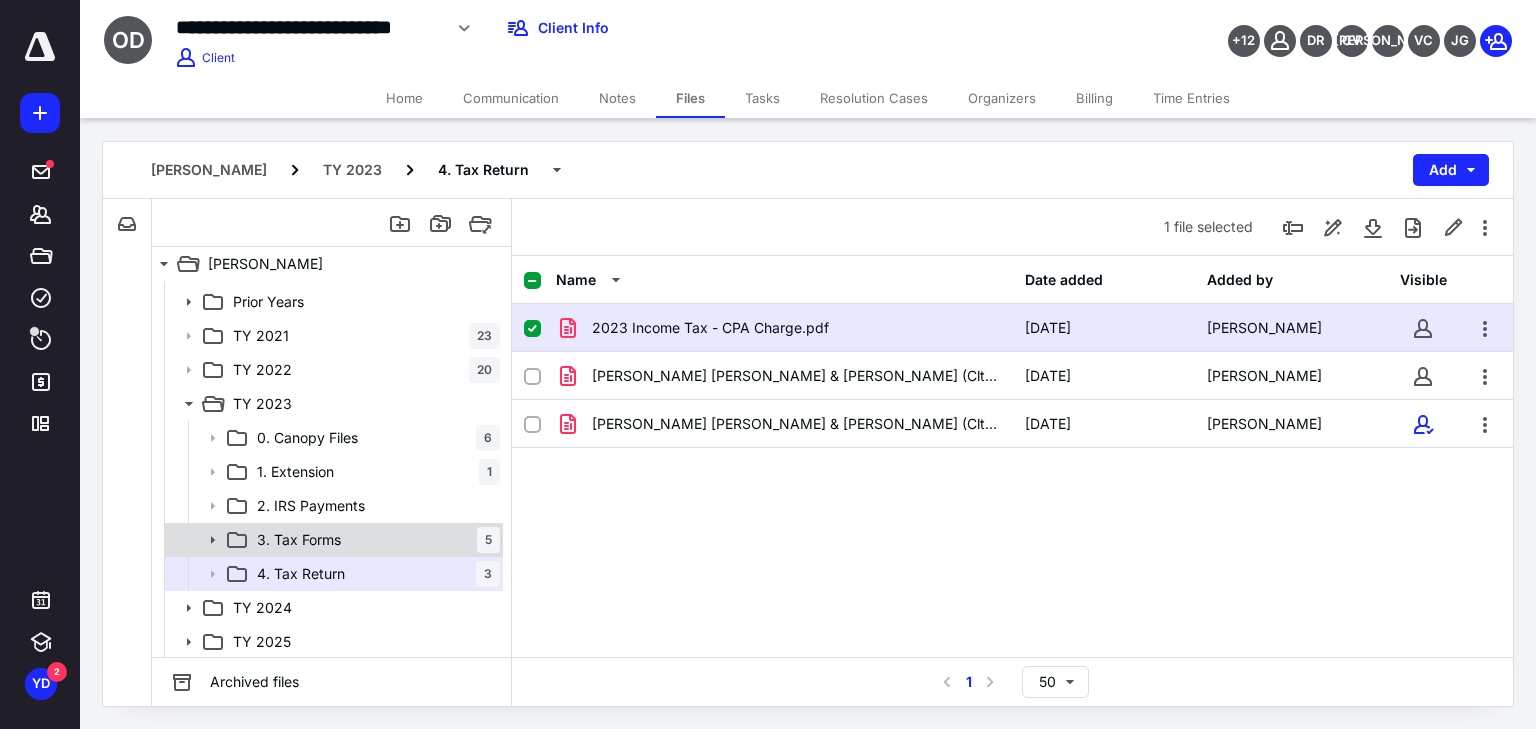 click on "3. Tax Forms 5" at bounding box center [374, 540] 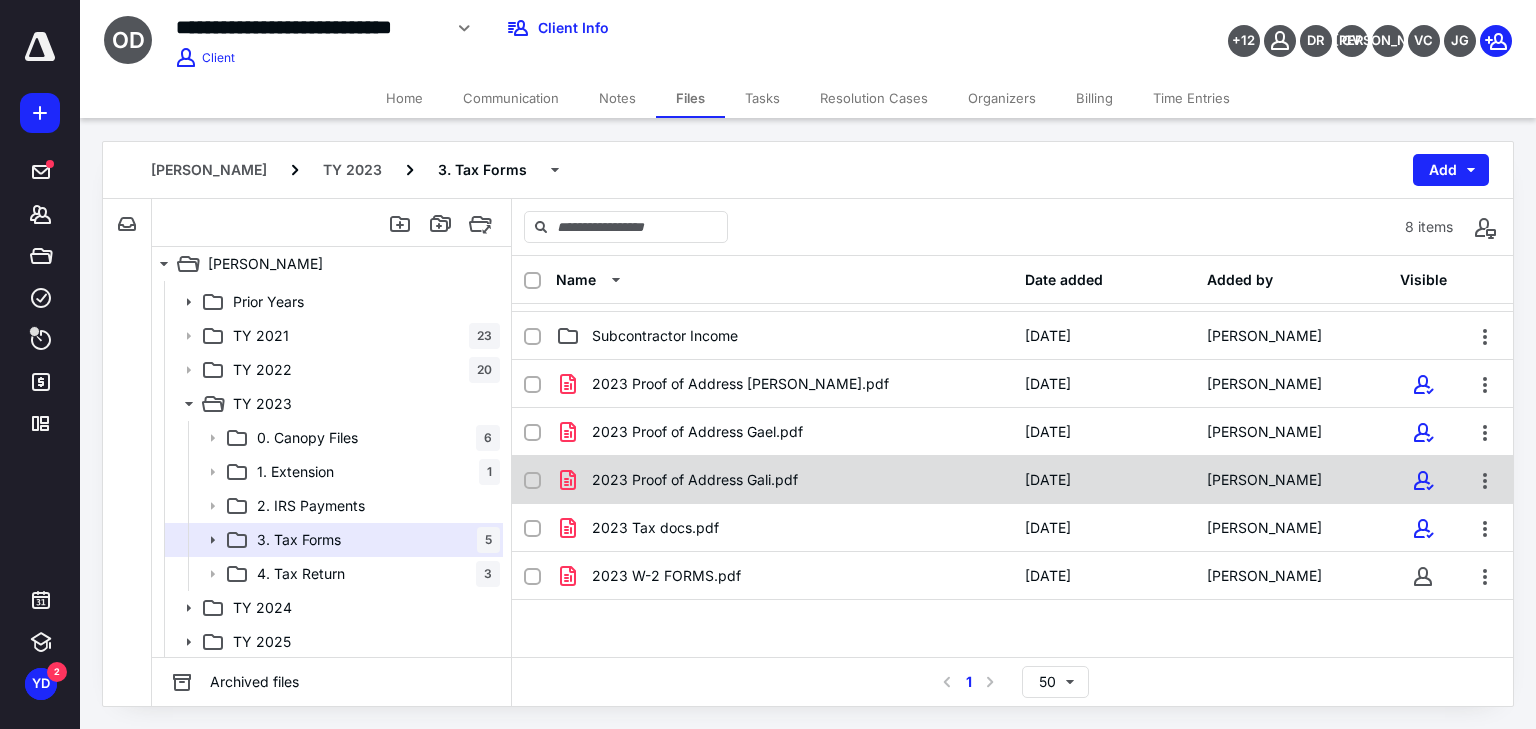 scroll, scrollTop: 89, scrollLeft: 0, axis: vertical 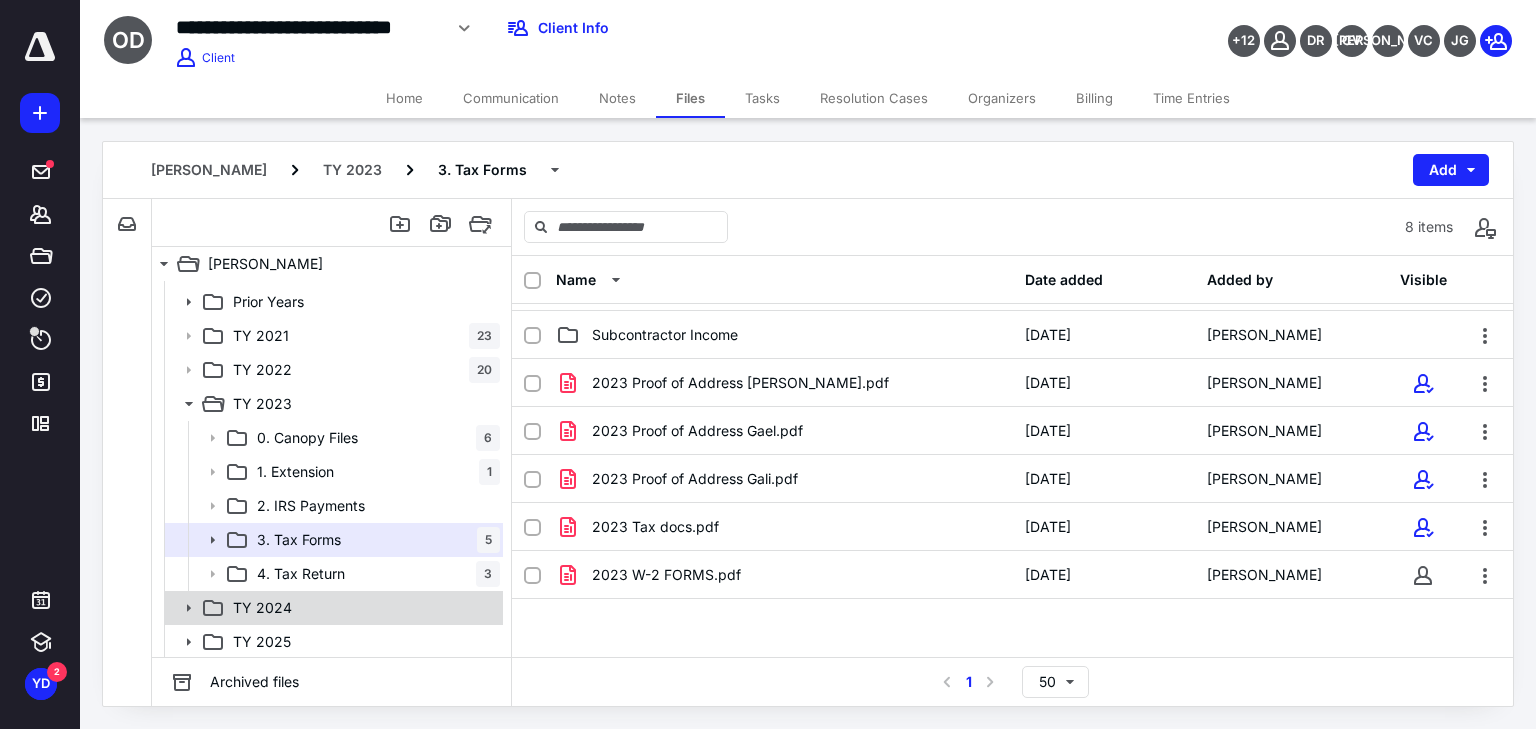 click on "TY 2024" at bounding box center (332, 608) 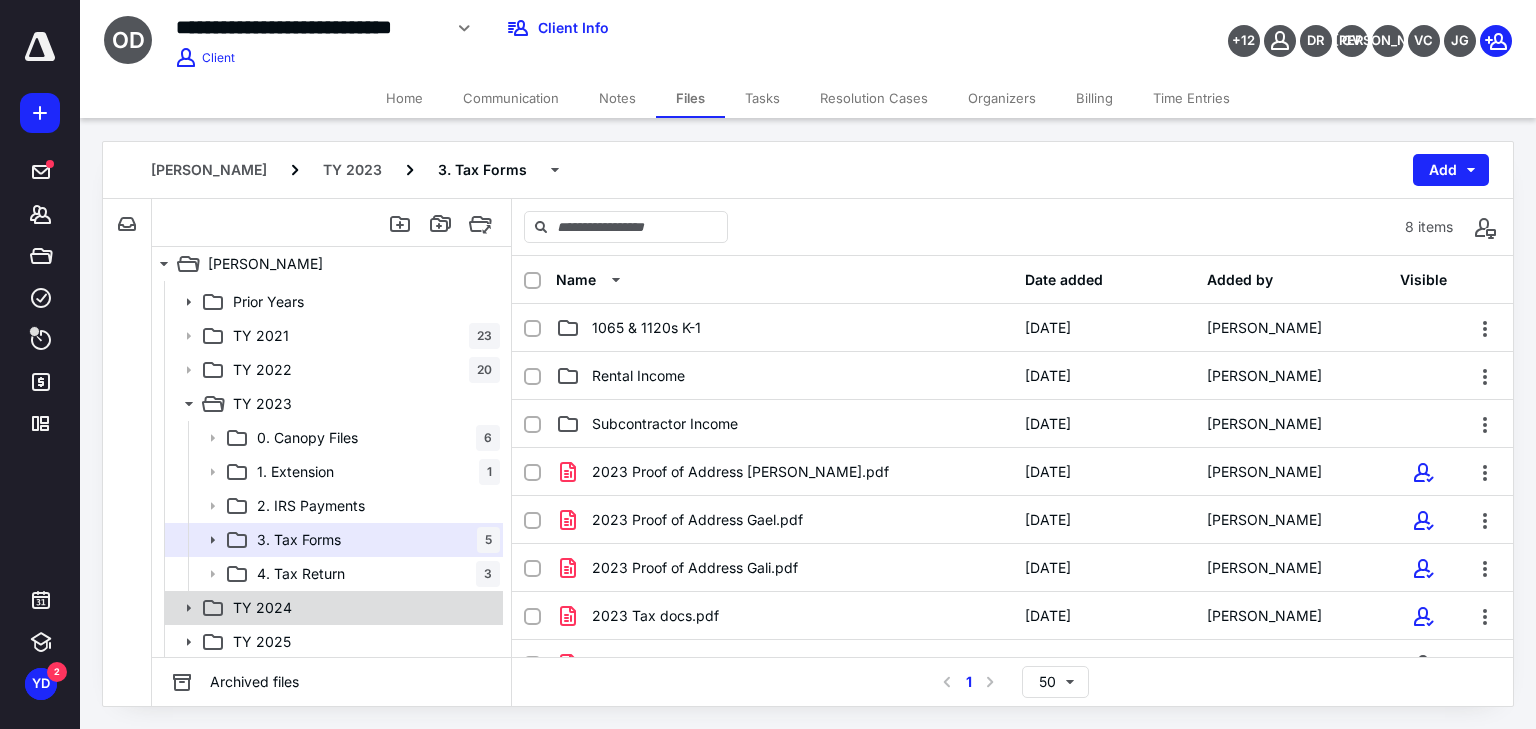 click on "TY 2024" at bounding box center (332, 608) 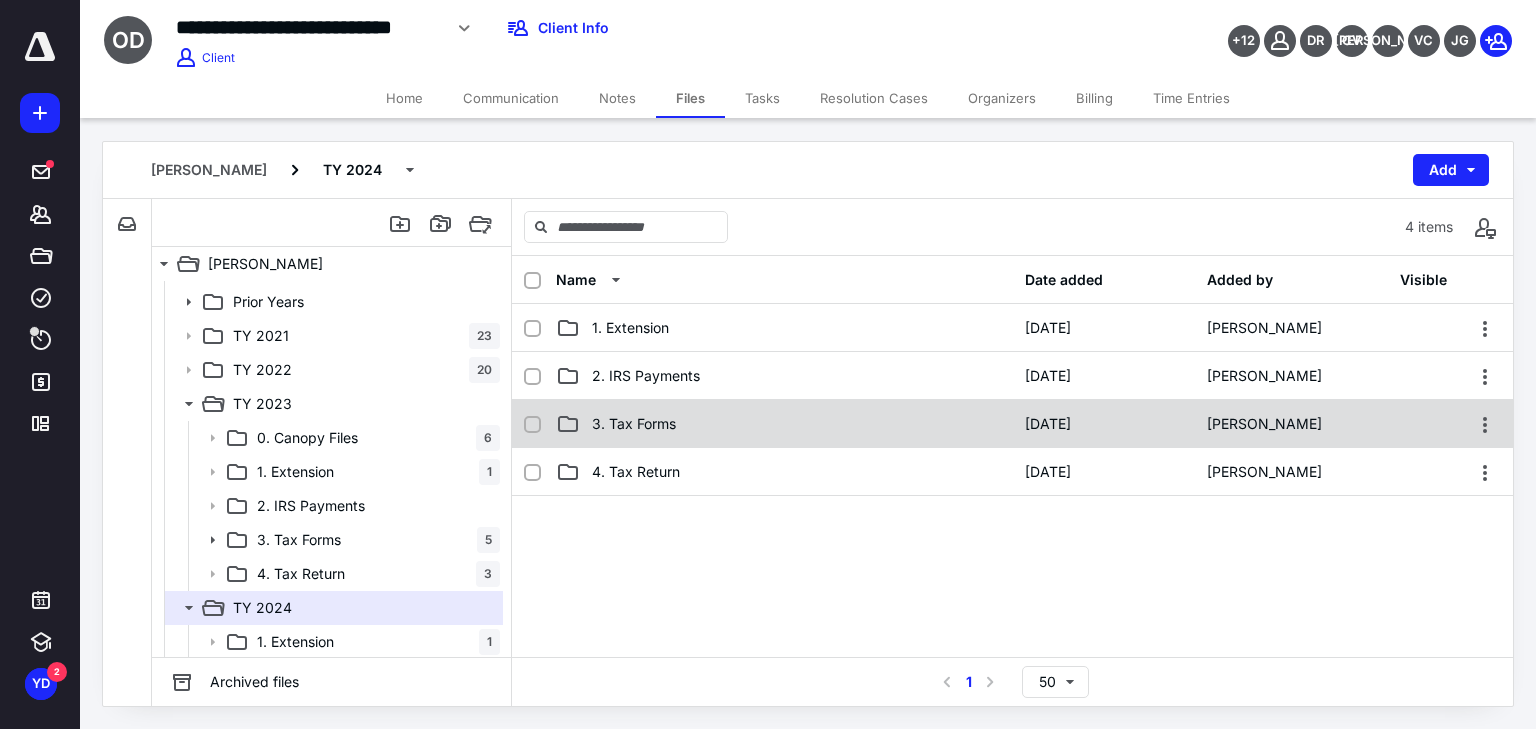 click on "3. Tax Forms" at bounding box center (634, 424) 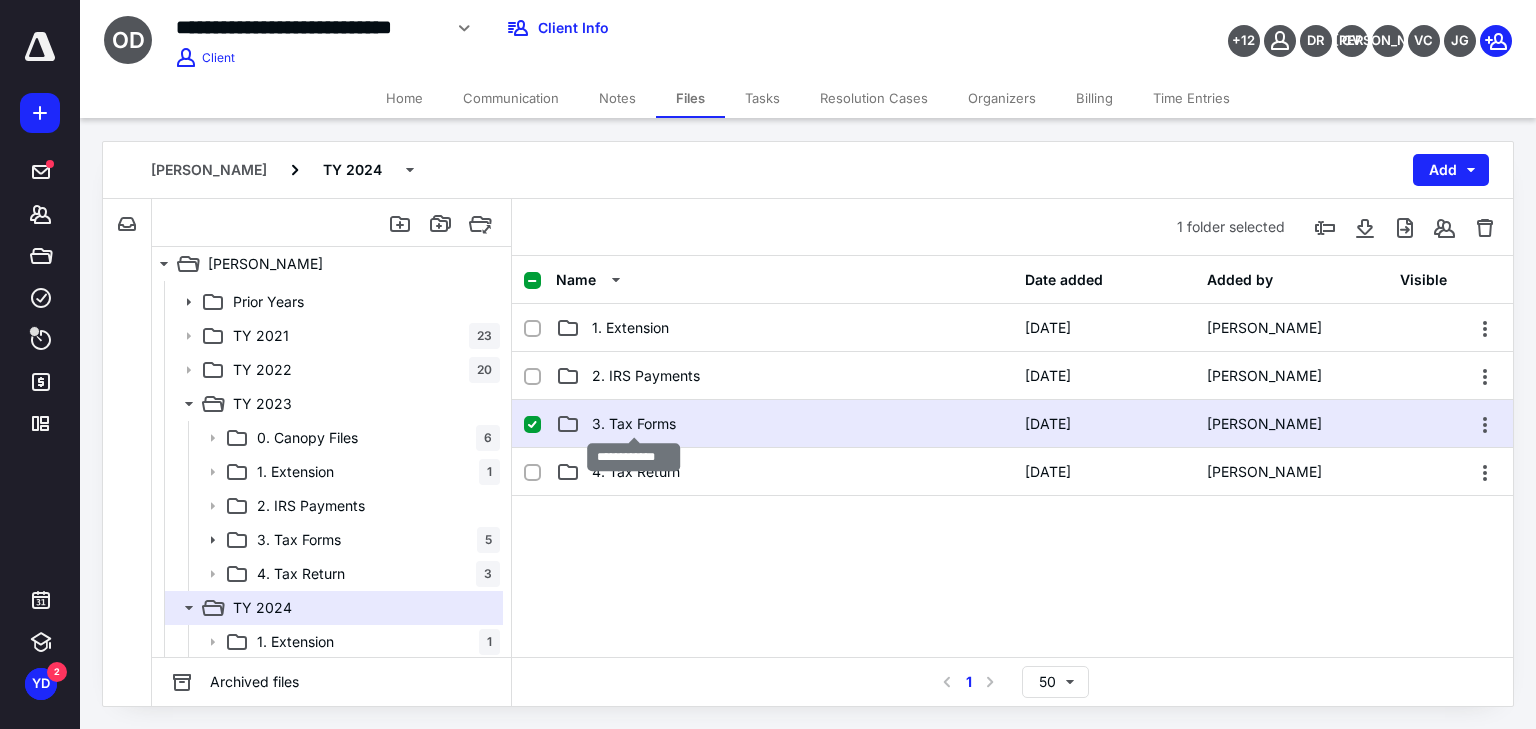 click on "3. Tax Forms" at bounding box center [634, 424] 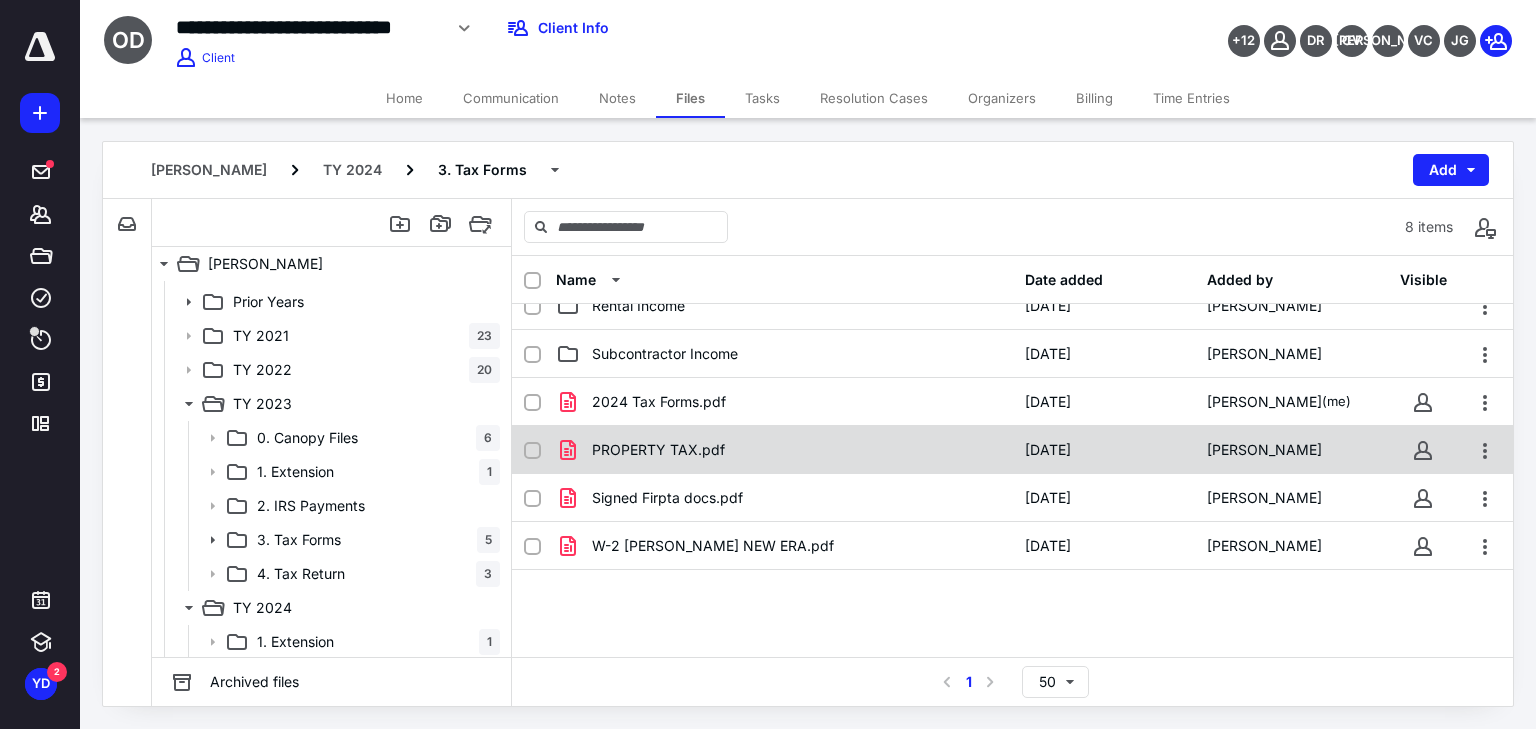 scroll, scrollTop: 137, scrollLeft: 0, axis: vertical 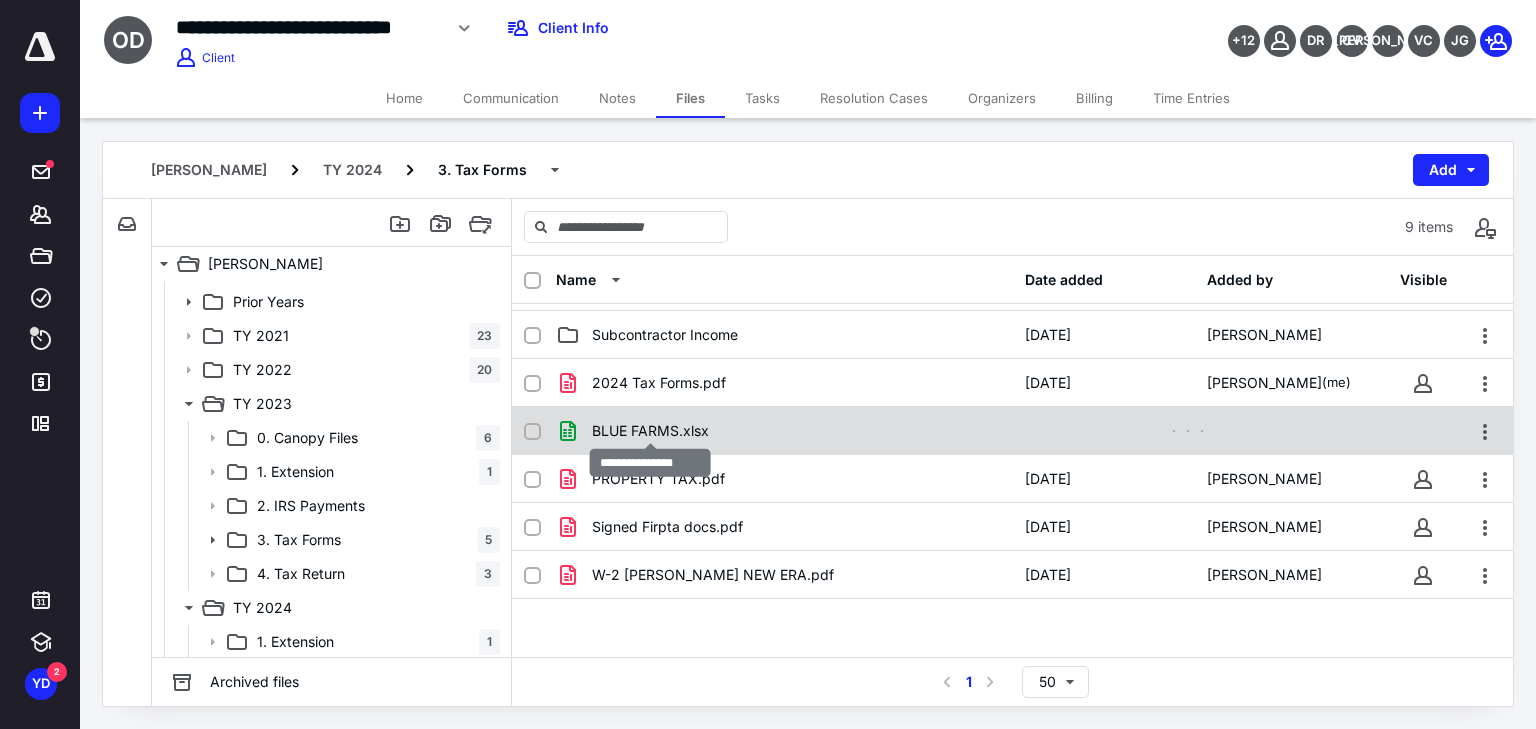 click on "BLUE FARMS.xlsx" at bounding box center [650, 431] 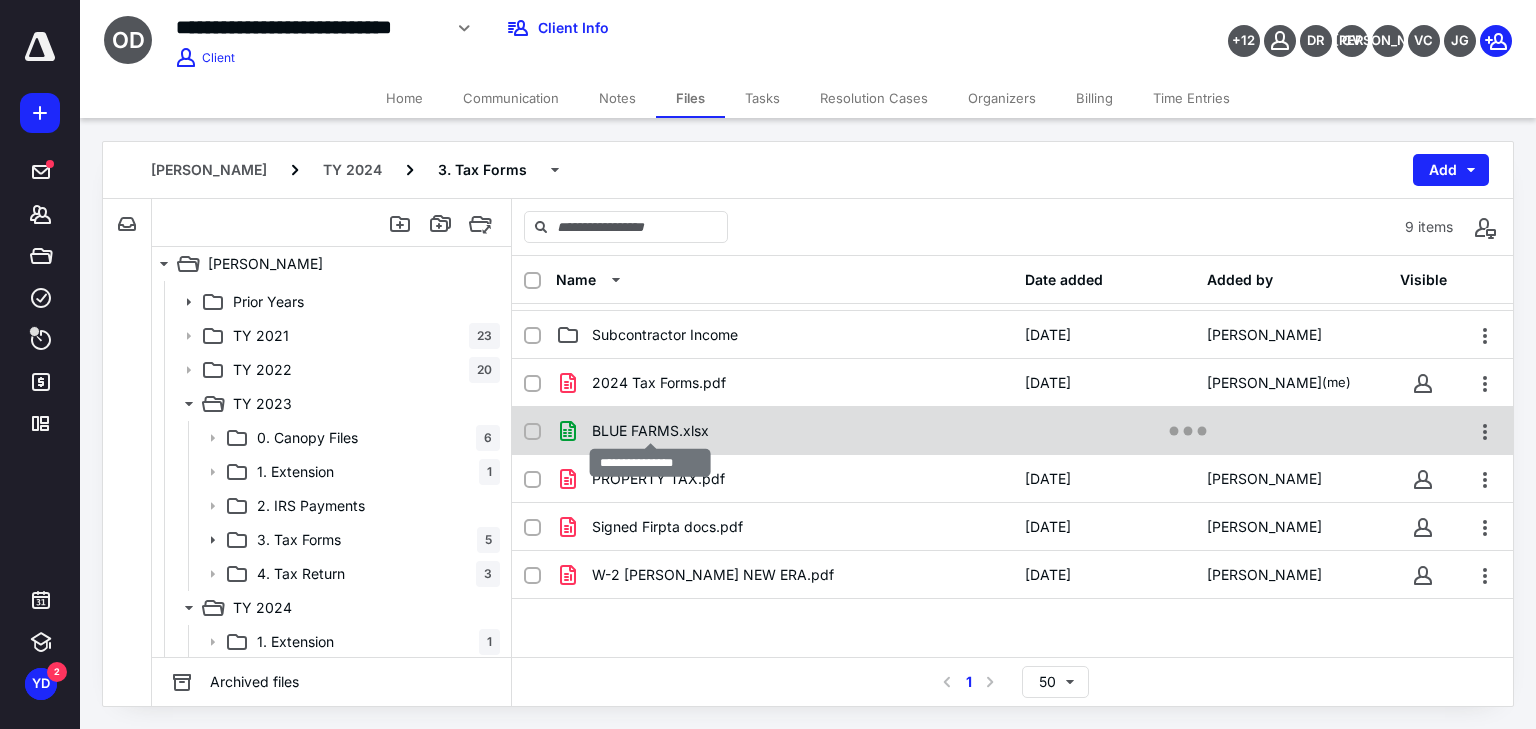 click on "BLUE FARMS.xlsx" at bounding box center [650, 431] 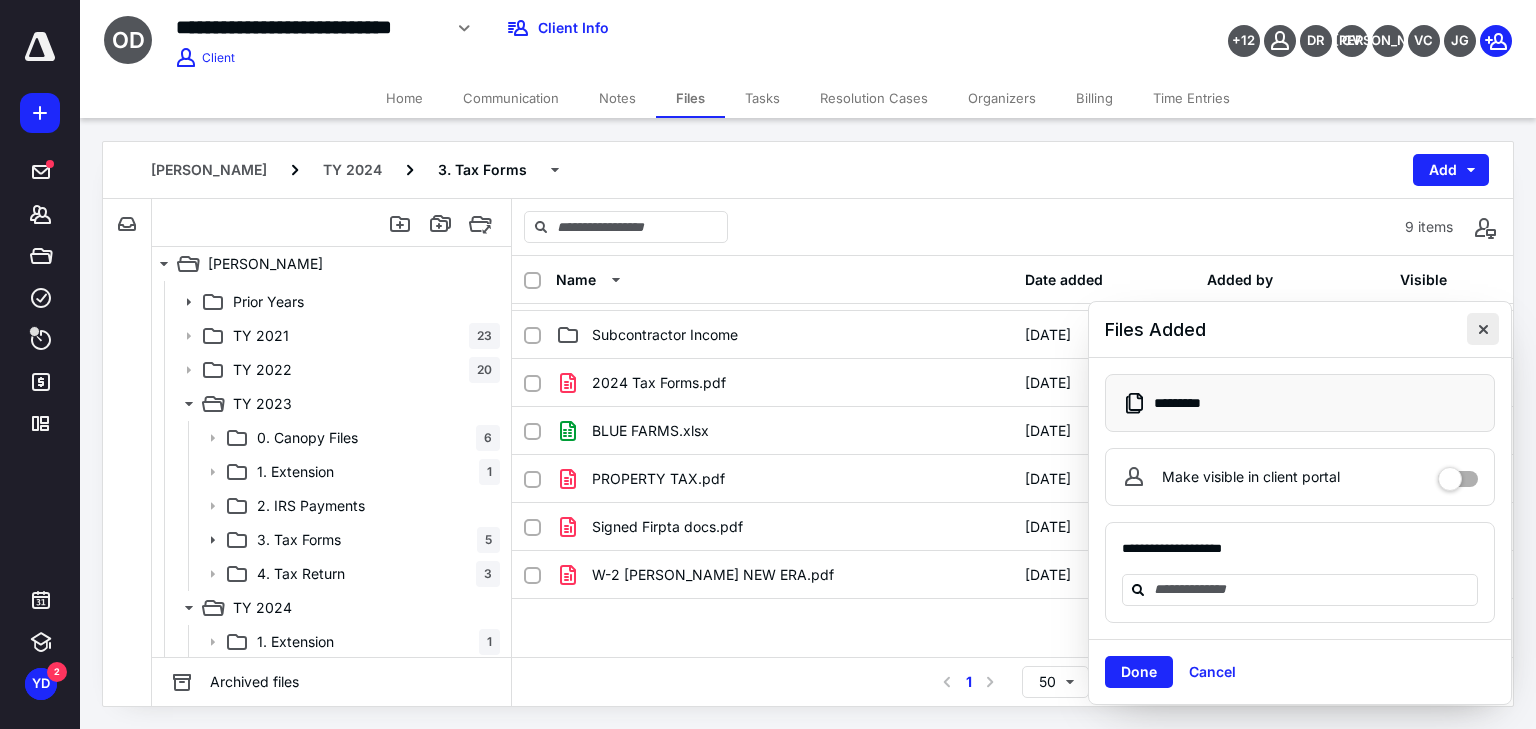 click at bounding box center (1483, 329) 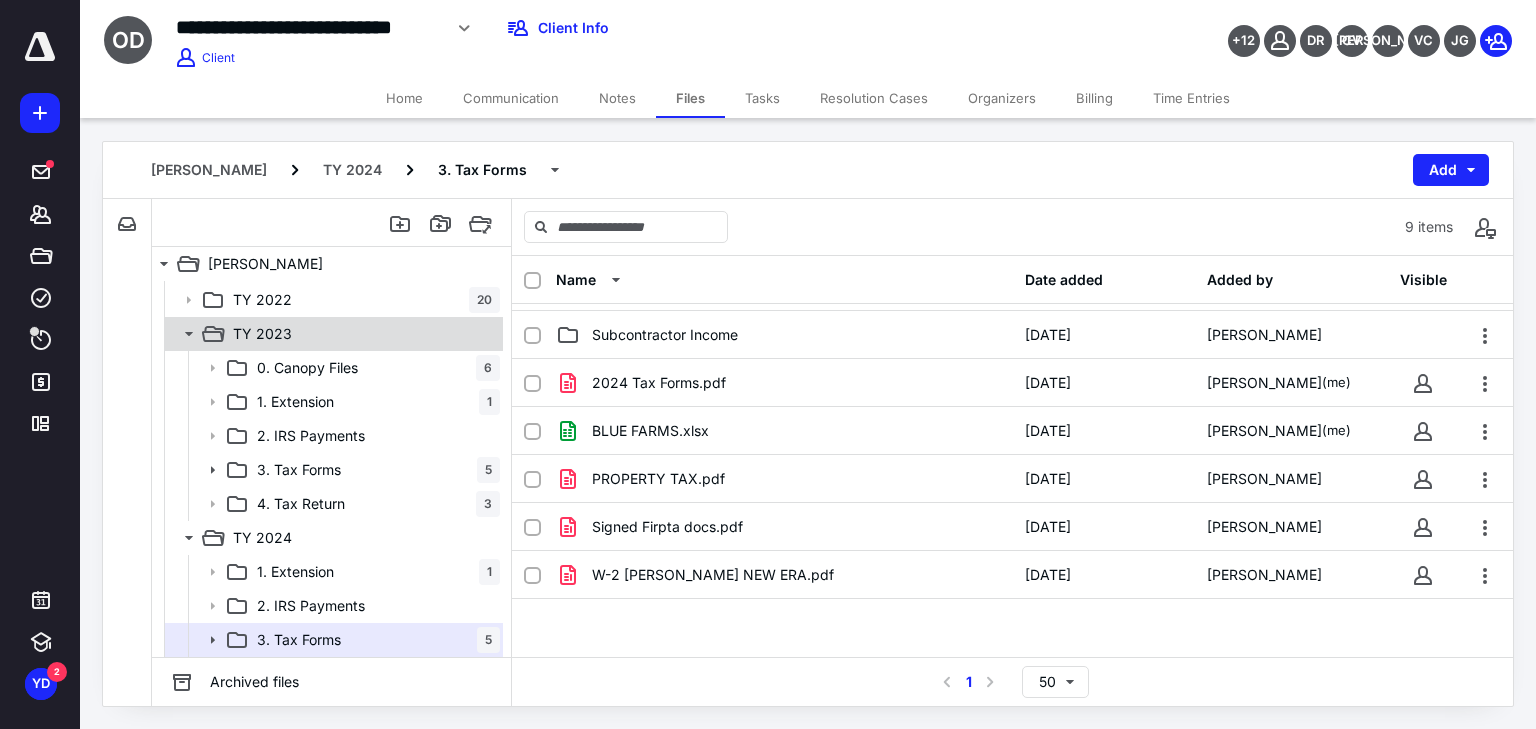 scroll, scrollTop: 200, scrollLeft: 0, axis: vertical 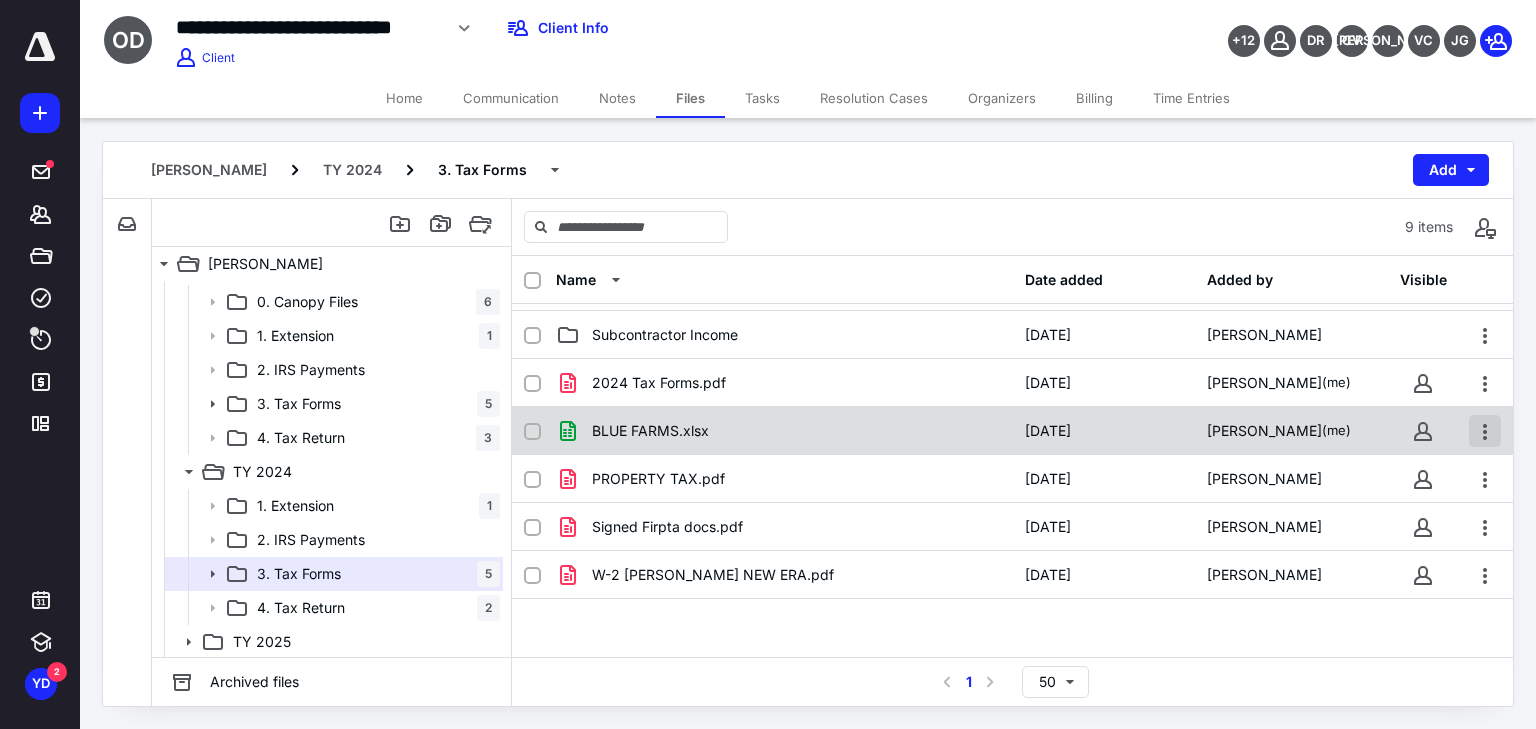 click at bounding box center [1485, 431] 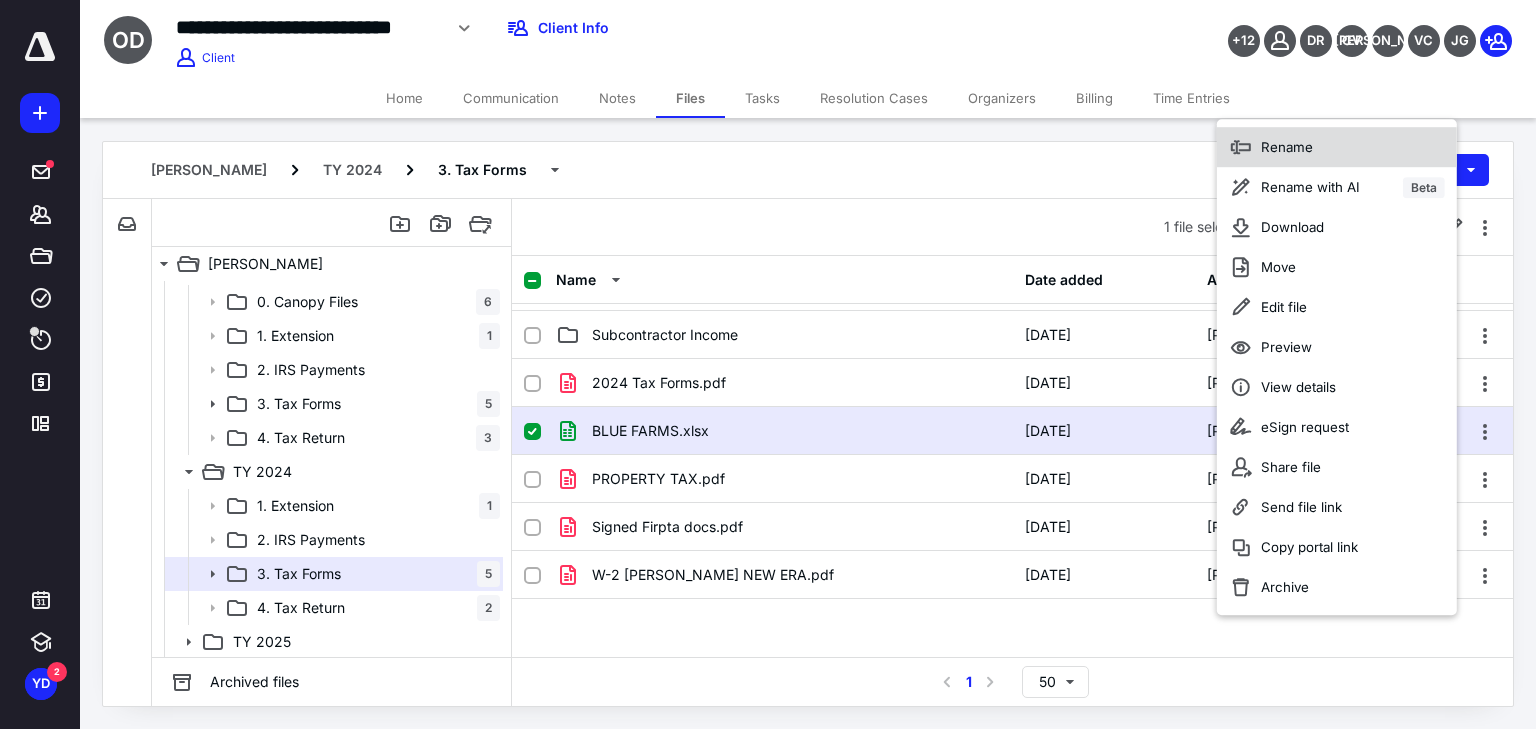 click on "Rename" at bounding box center (1337, 147) 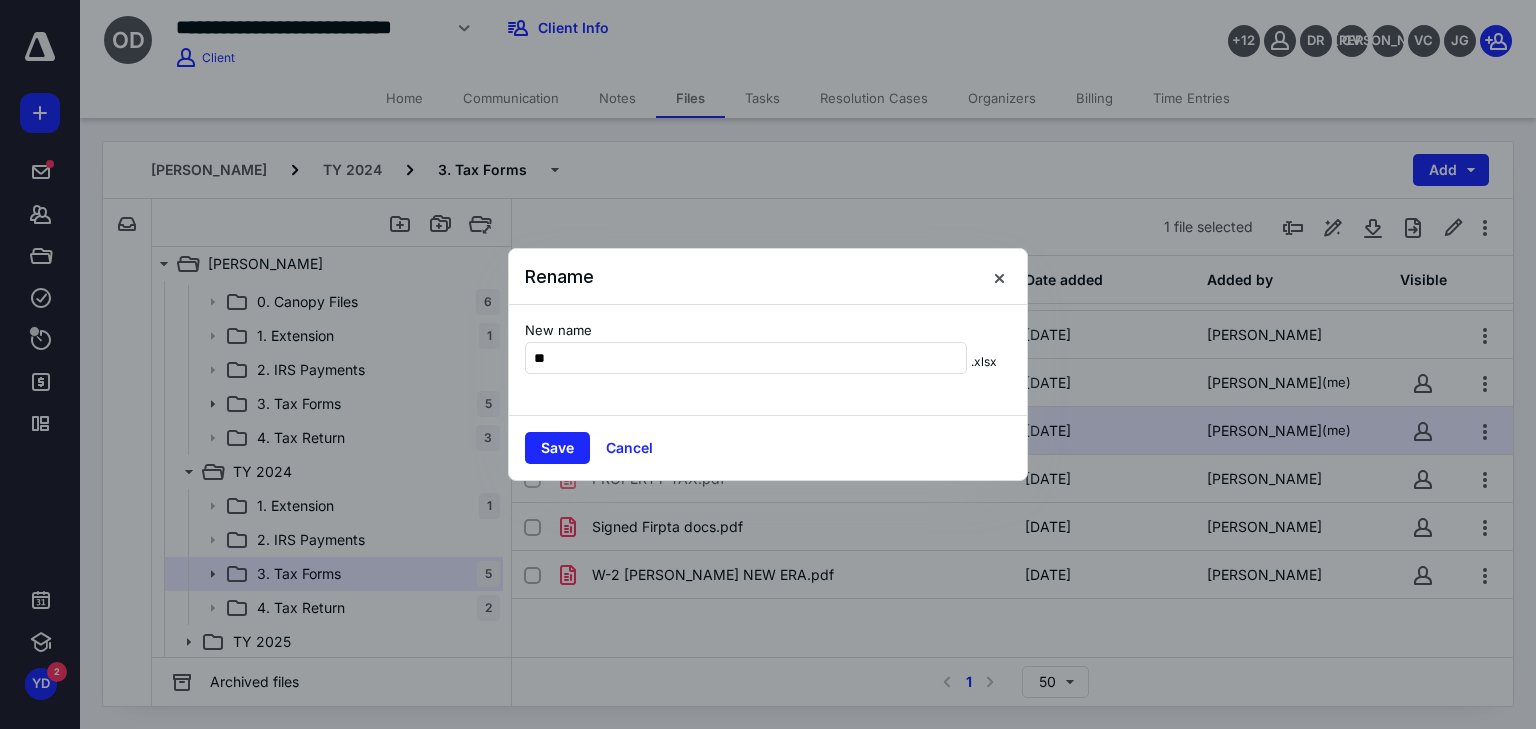 type on "*" 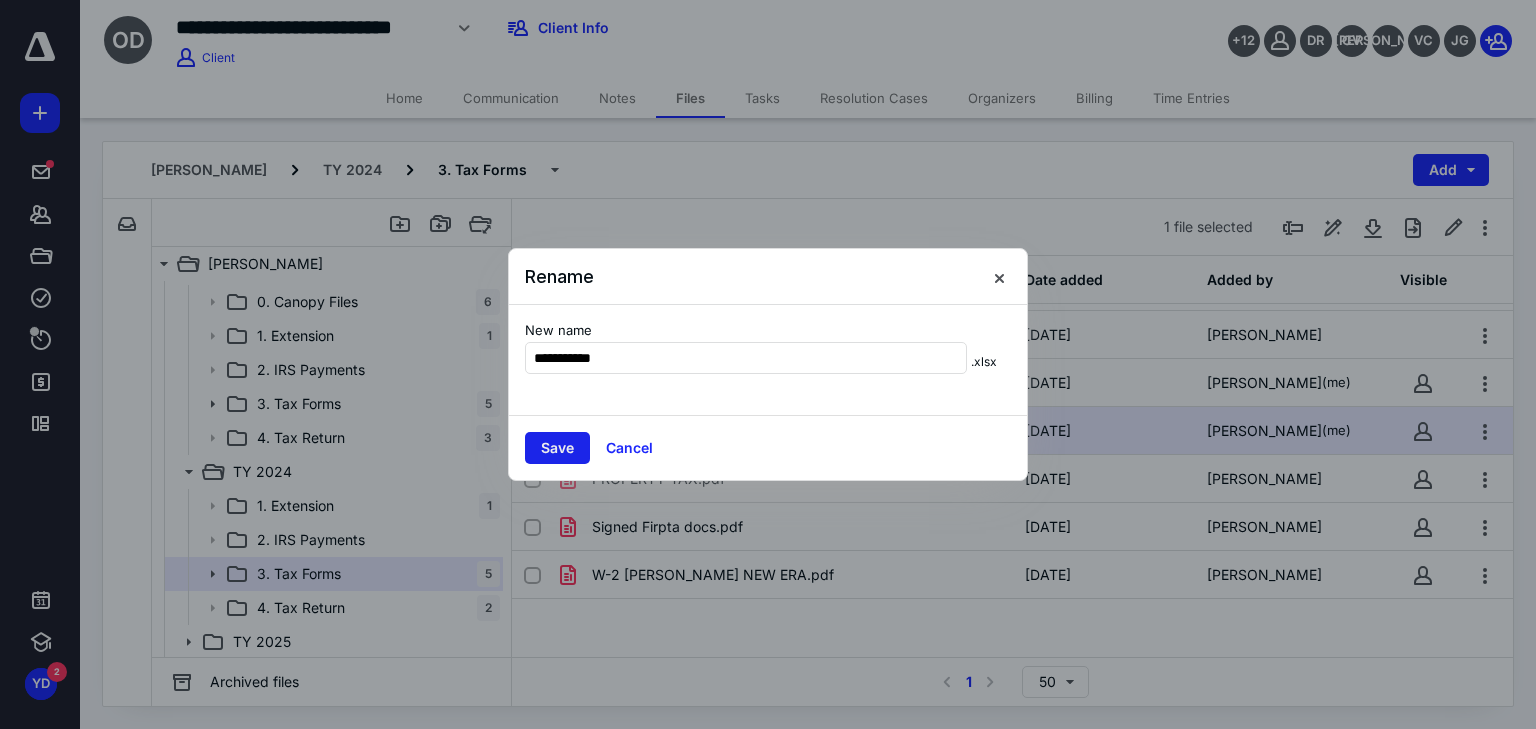 type on "**********" 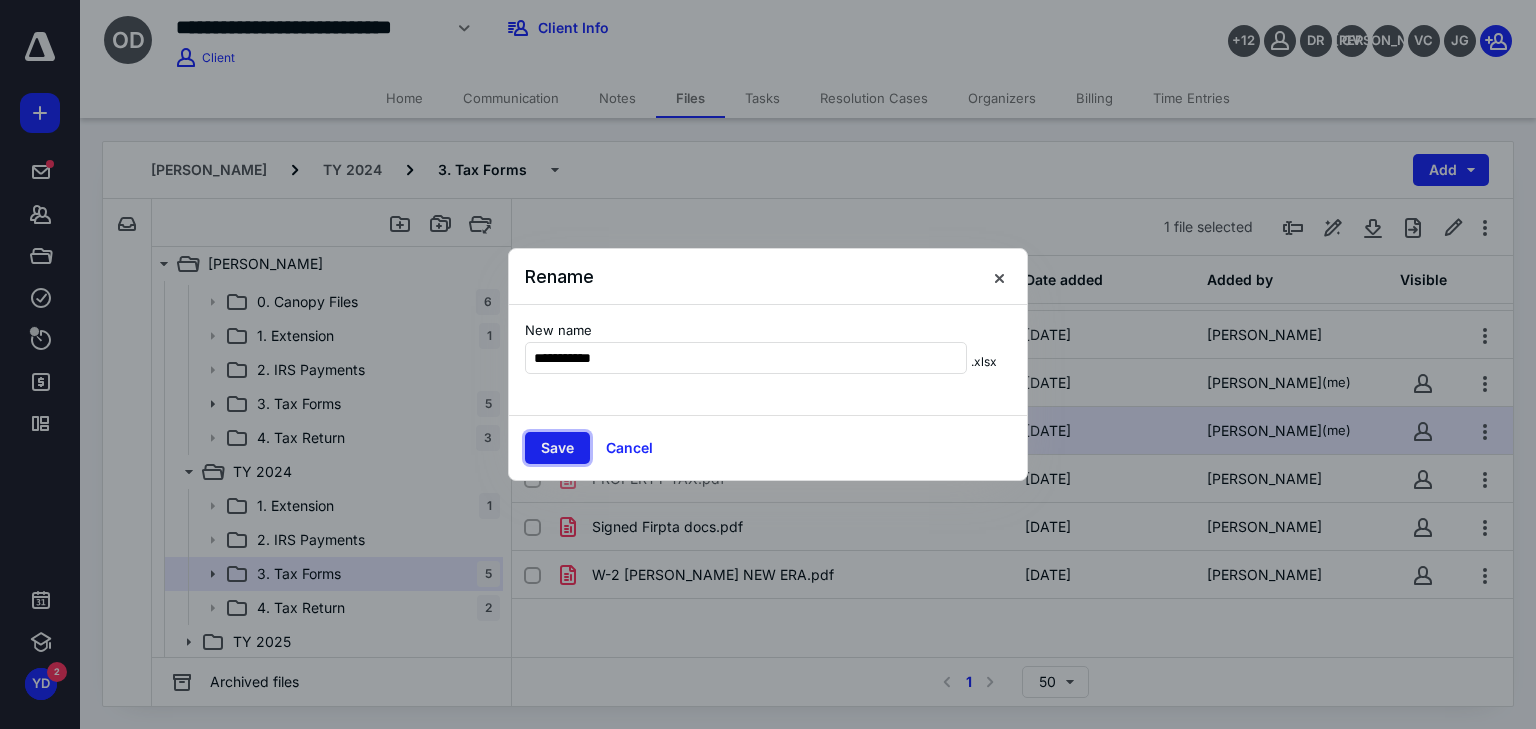 click on "Save" at bounding box center (557, 448) 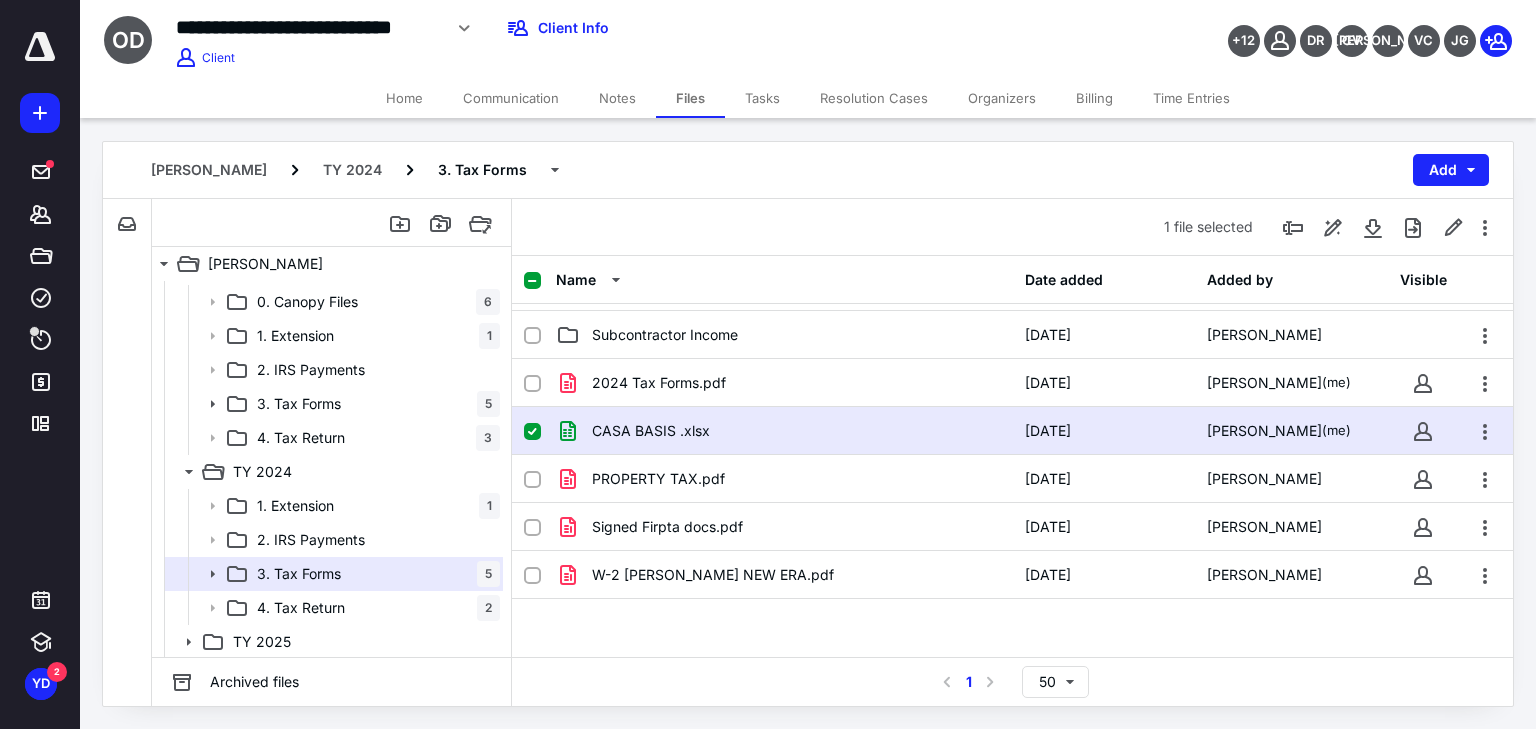 click on "CASA BASIS .xlsx" at bounding box center (651, 431) 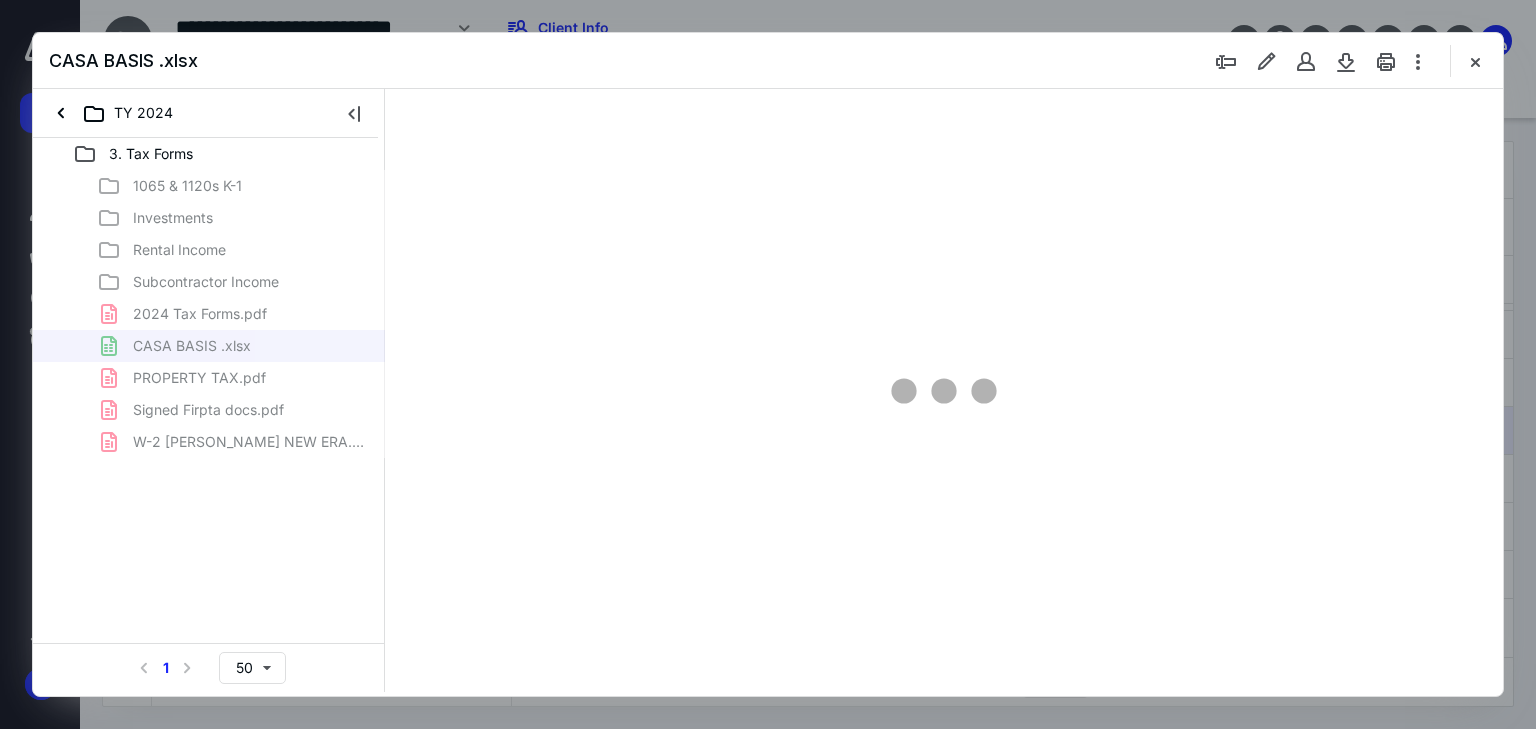 scroll, scrollTop: 0, scrollLeft: 0, axis: both 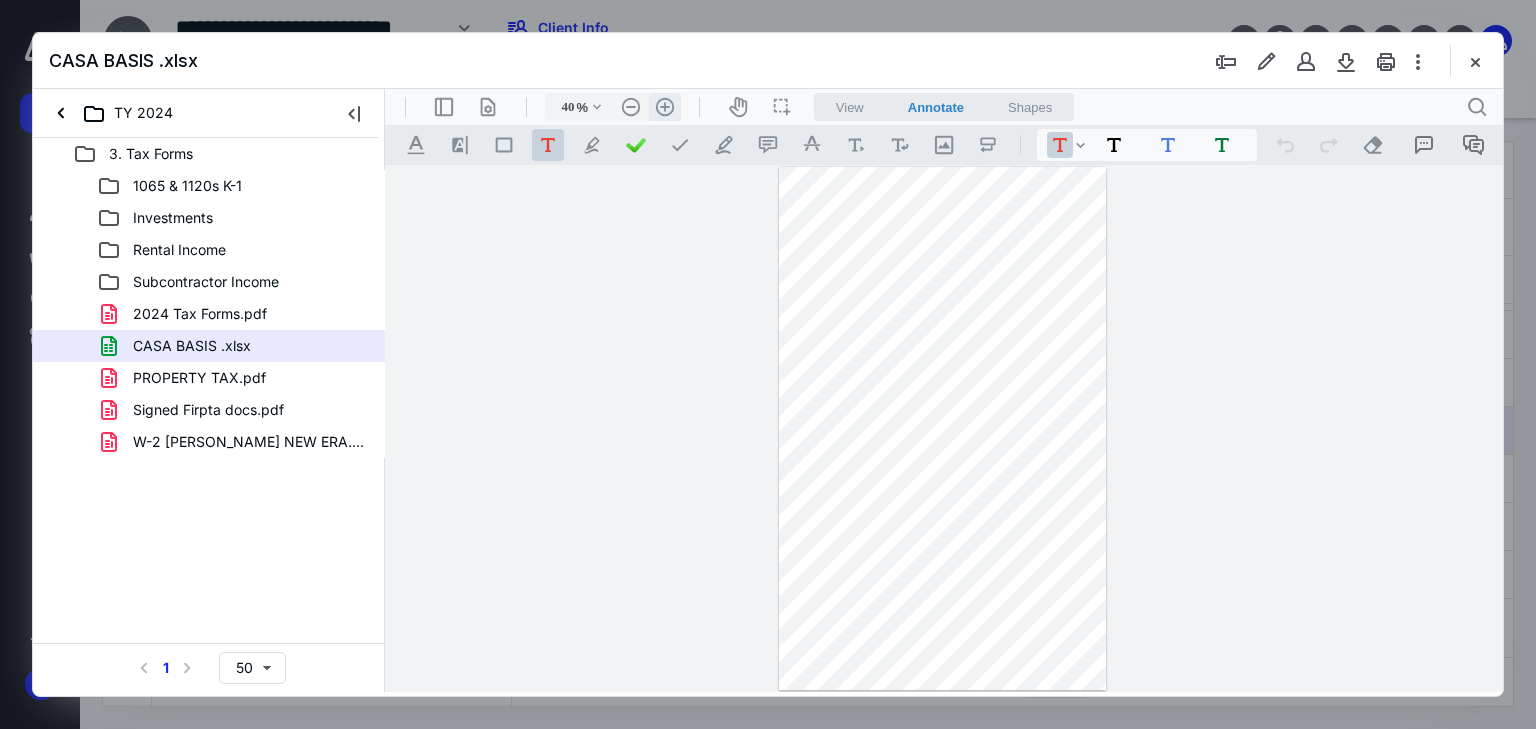 click on ".cls-1{fill:#abb0c4;} icon - header - zoom - in - line" at bounding box center (665, 107) 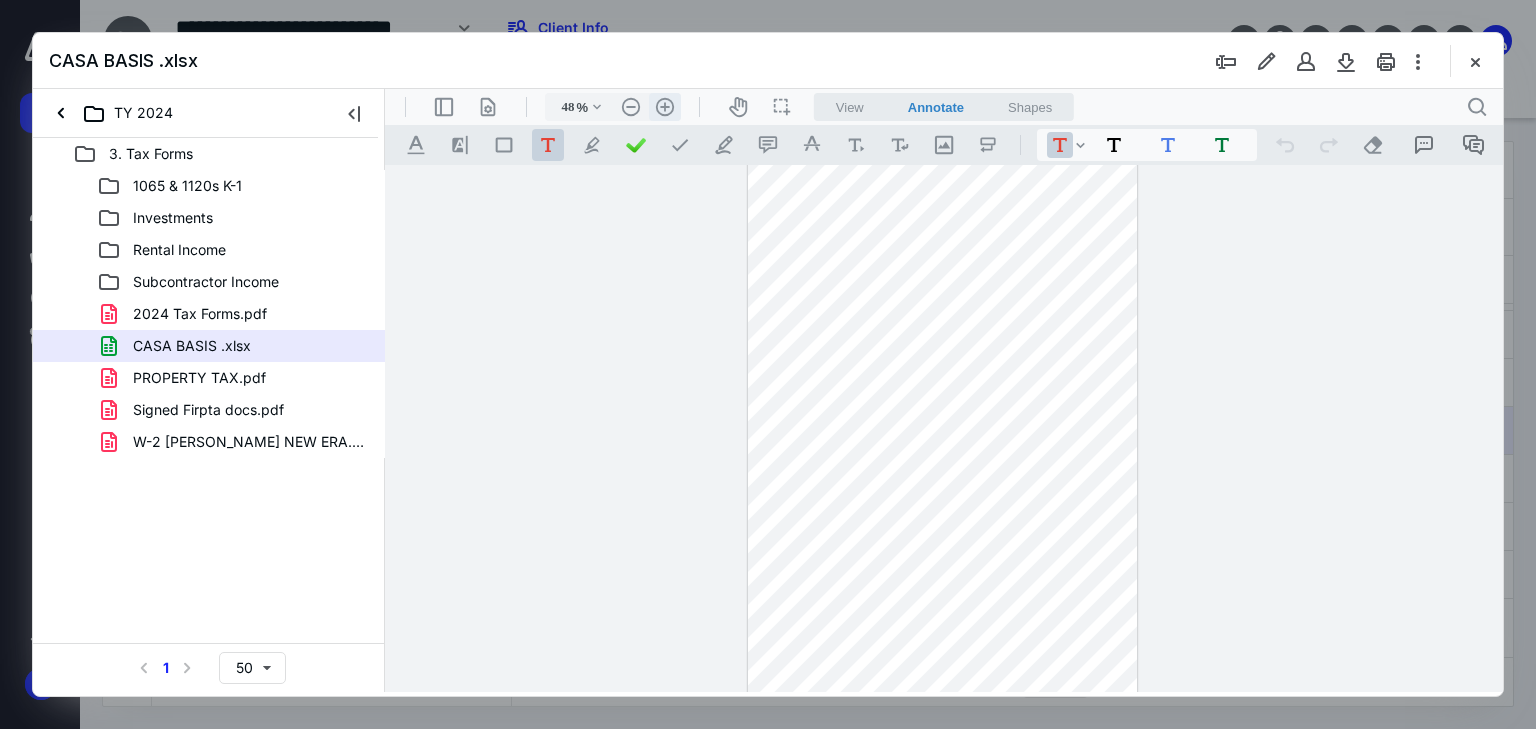click on ".cls-1{fill:#abb0c4;} icon - header - zoom - in - line" at bounding box center [665, 107] 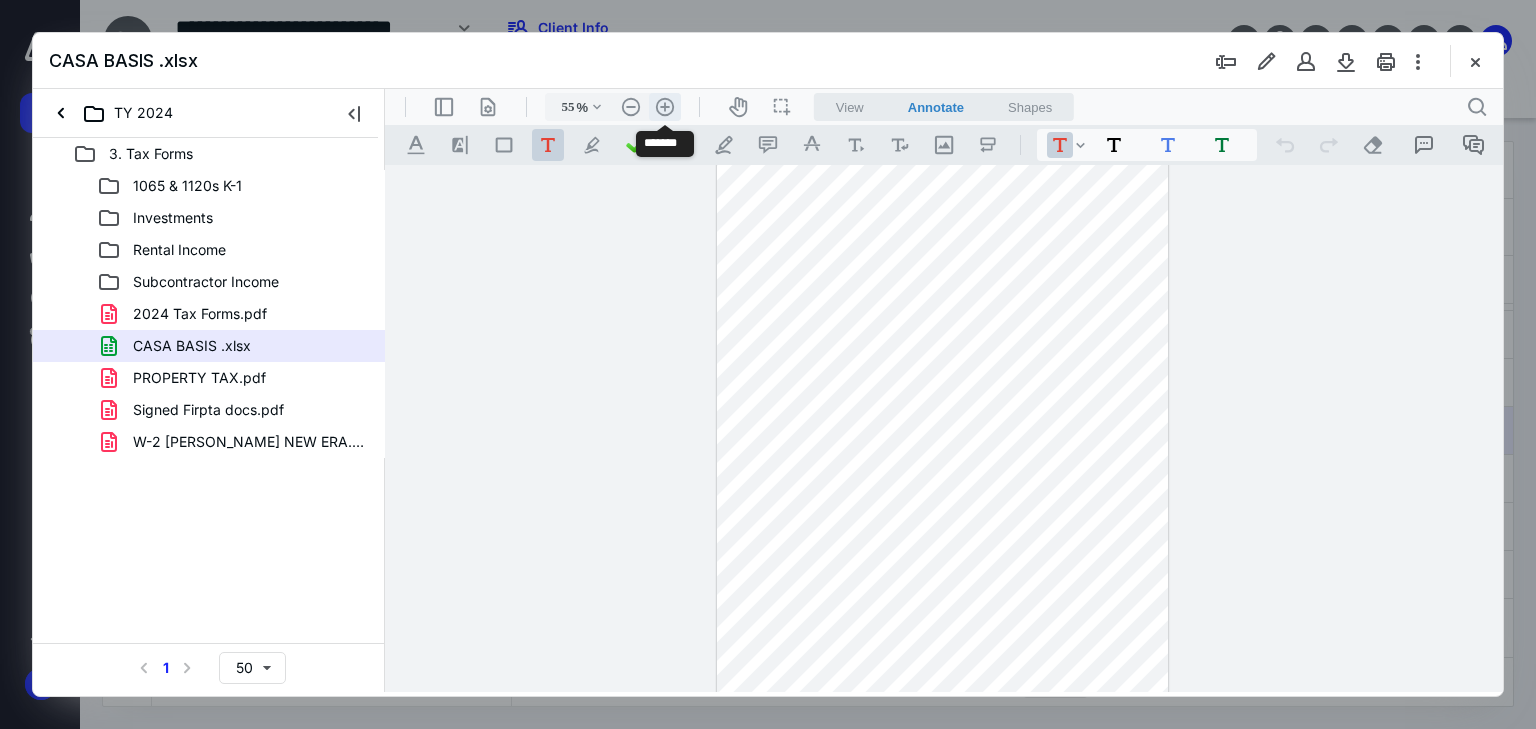 click on ".cls-1{fill:#abb0c4;} icon - header - zoom - in - line" at bounding box center [665, 107] 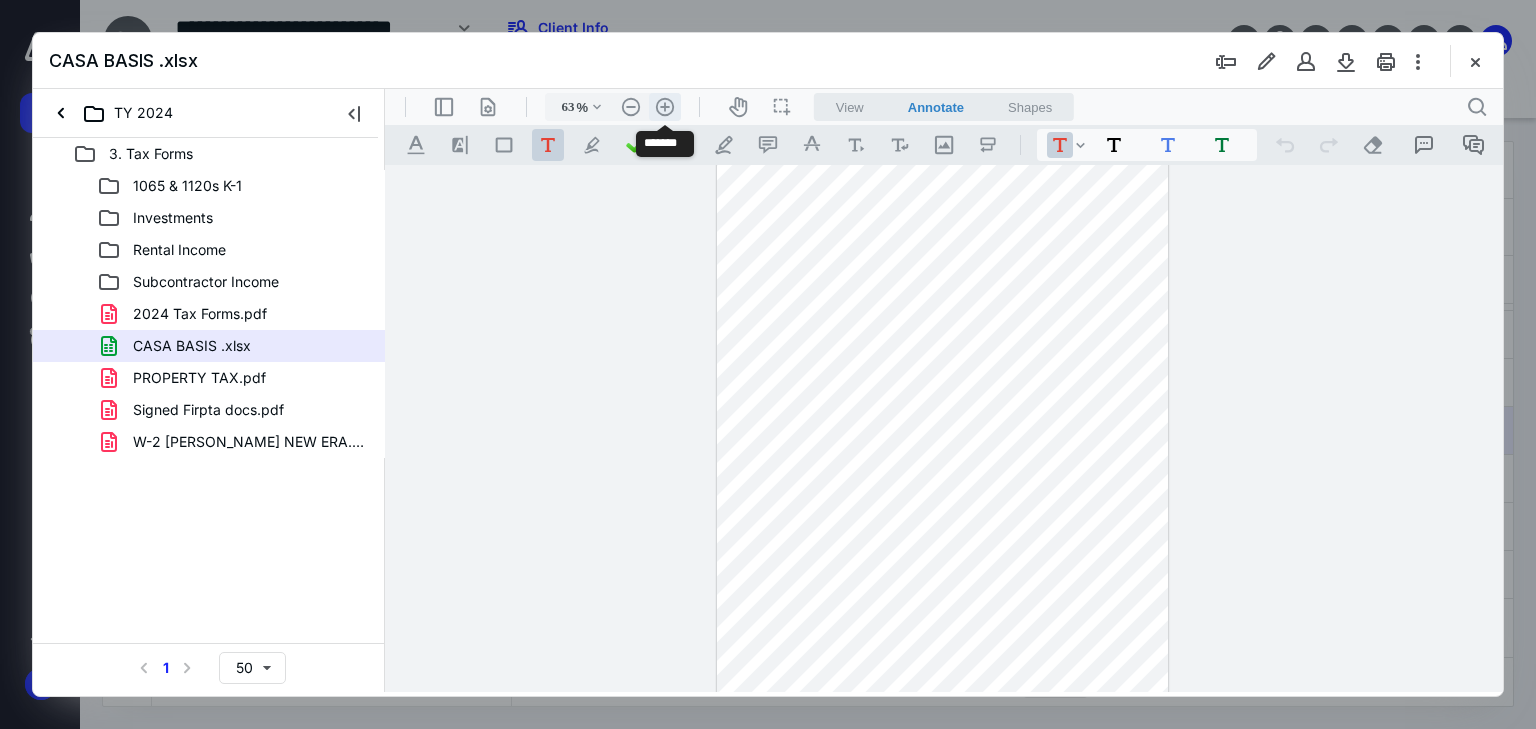 scroll, scrollTop: 129, scrollLeft: 0, axis: vertical 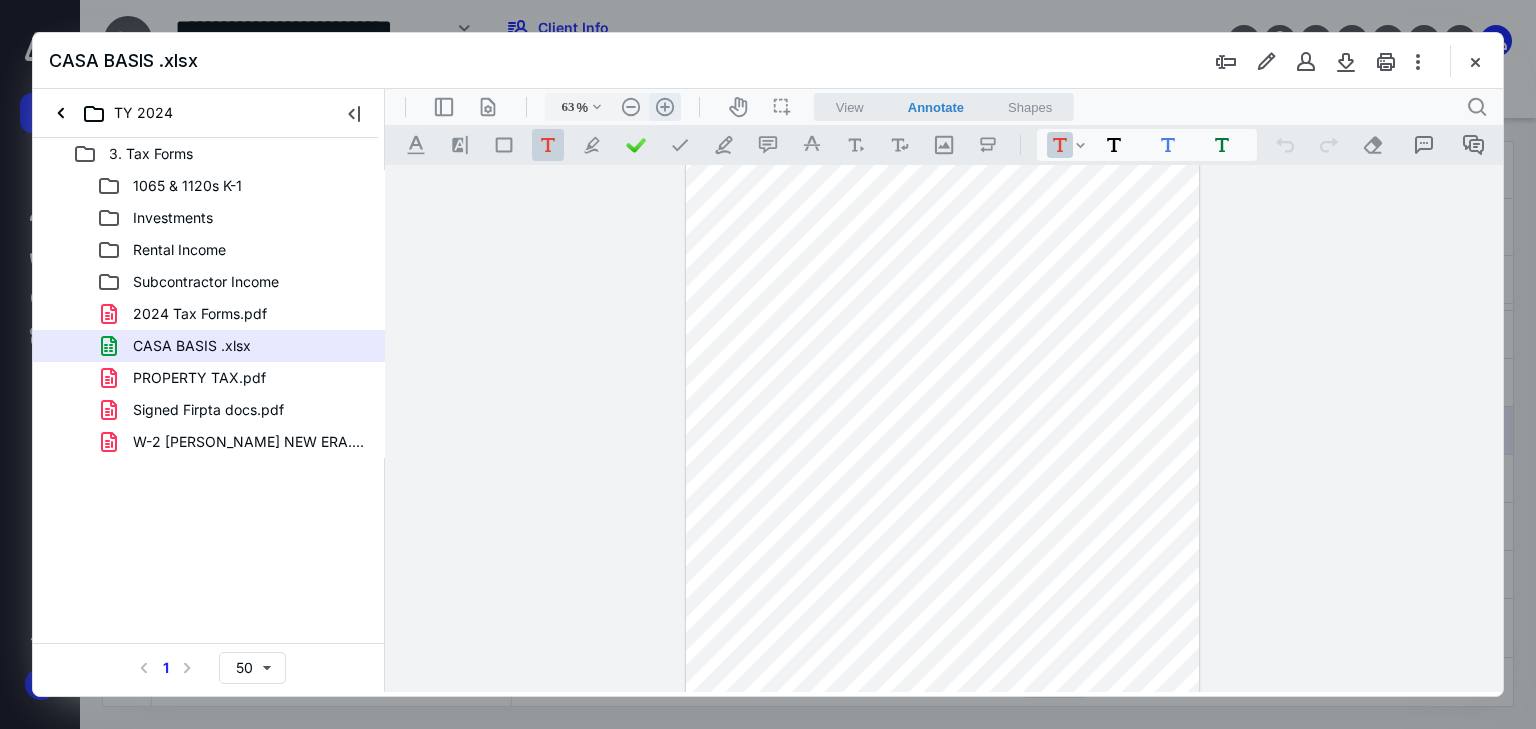 click on ".cls-1{fill:#abb0c4;} icon - header - zoom - in - line" at bounding box center (665, 107) 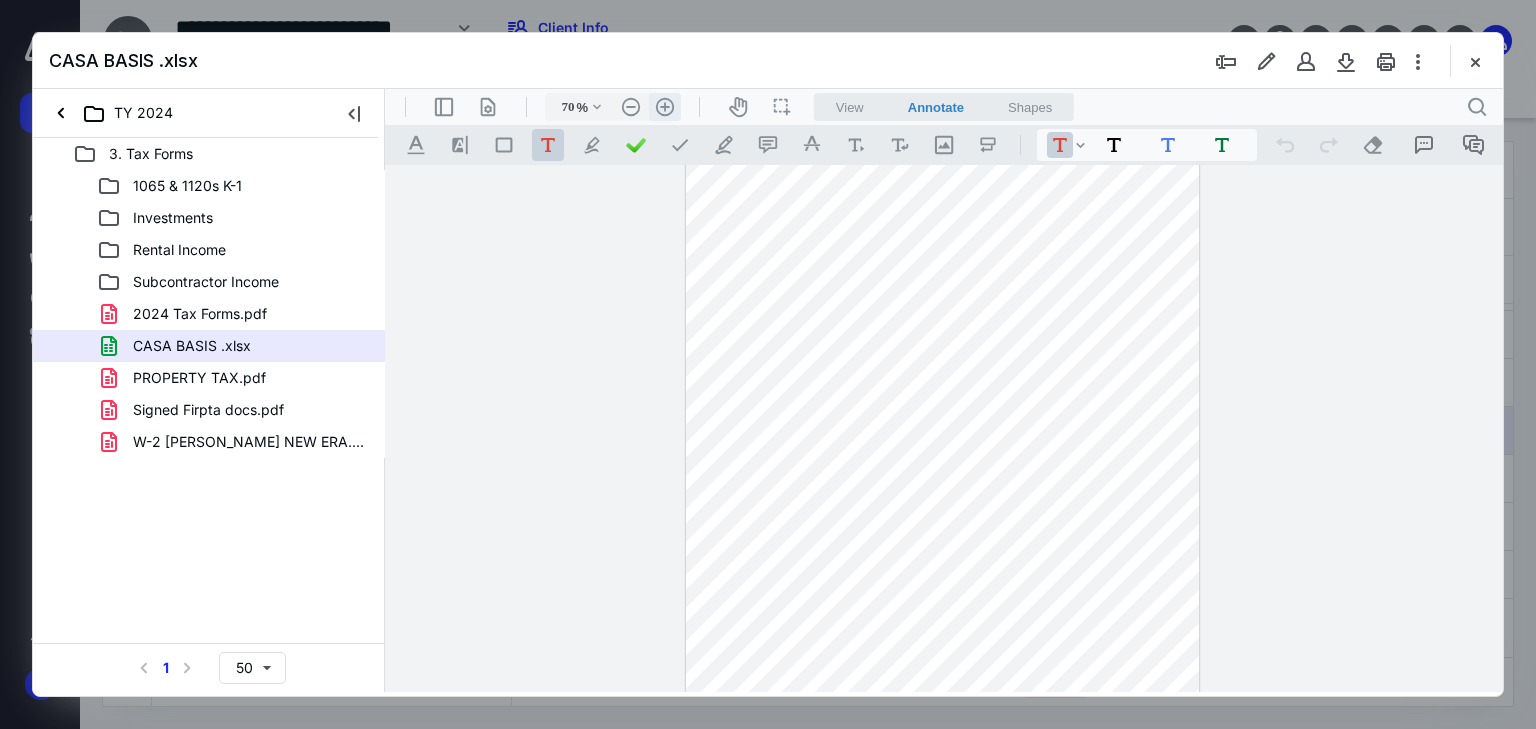 click on ".cls-1{fill:#abb0c4;} icon - header - zoom - in - line" at bounding box center (665, 107) 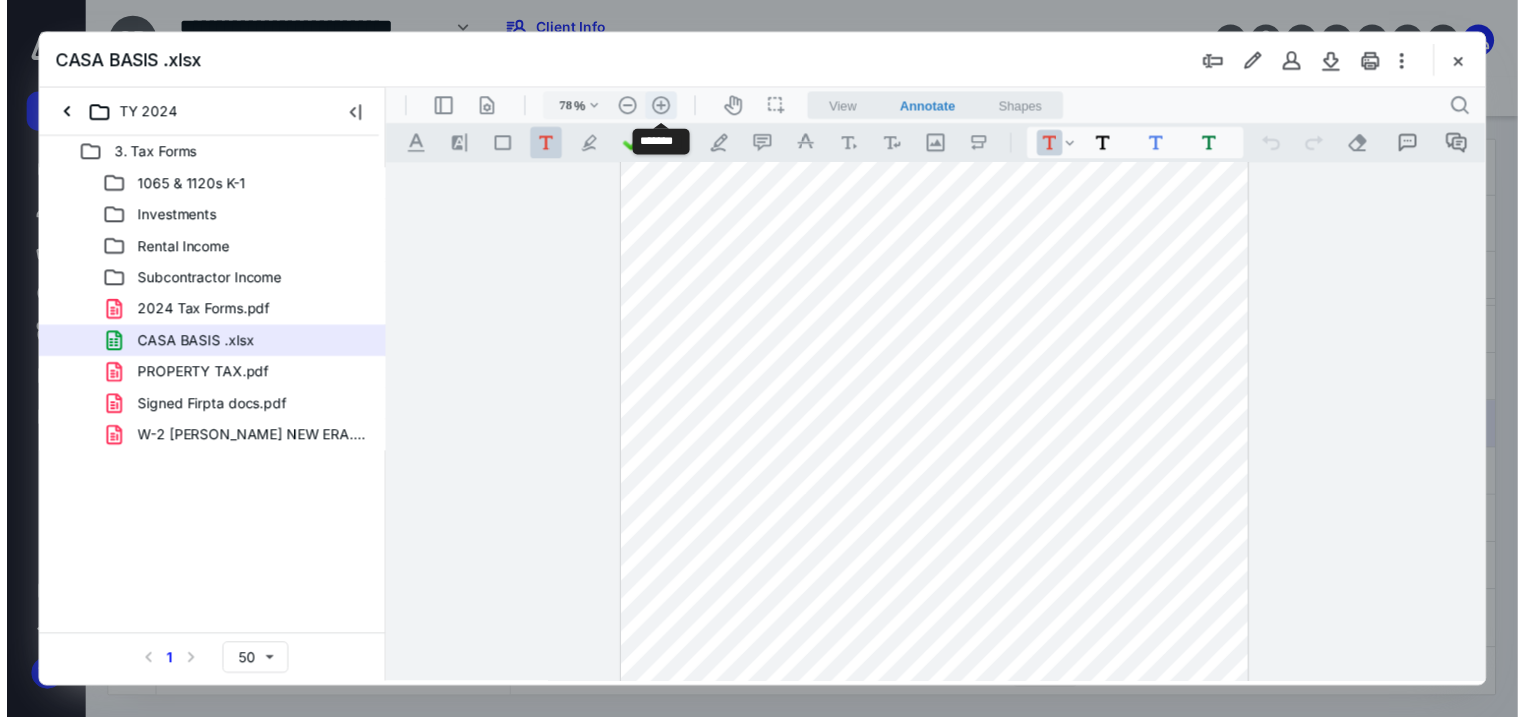 scroll, scrollTop: 216, scrollLeft: 0, axis: vertical 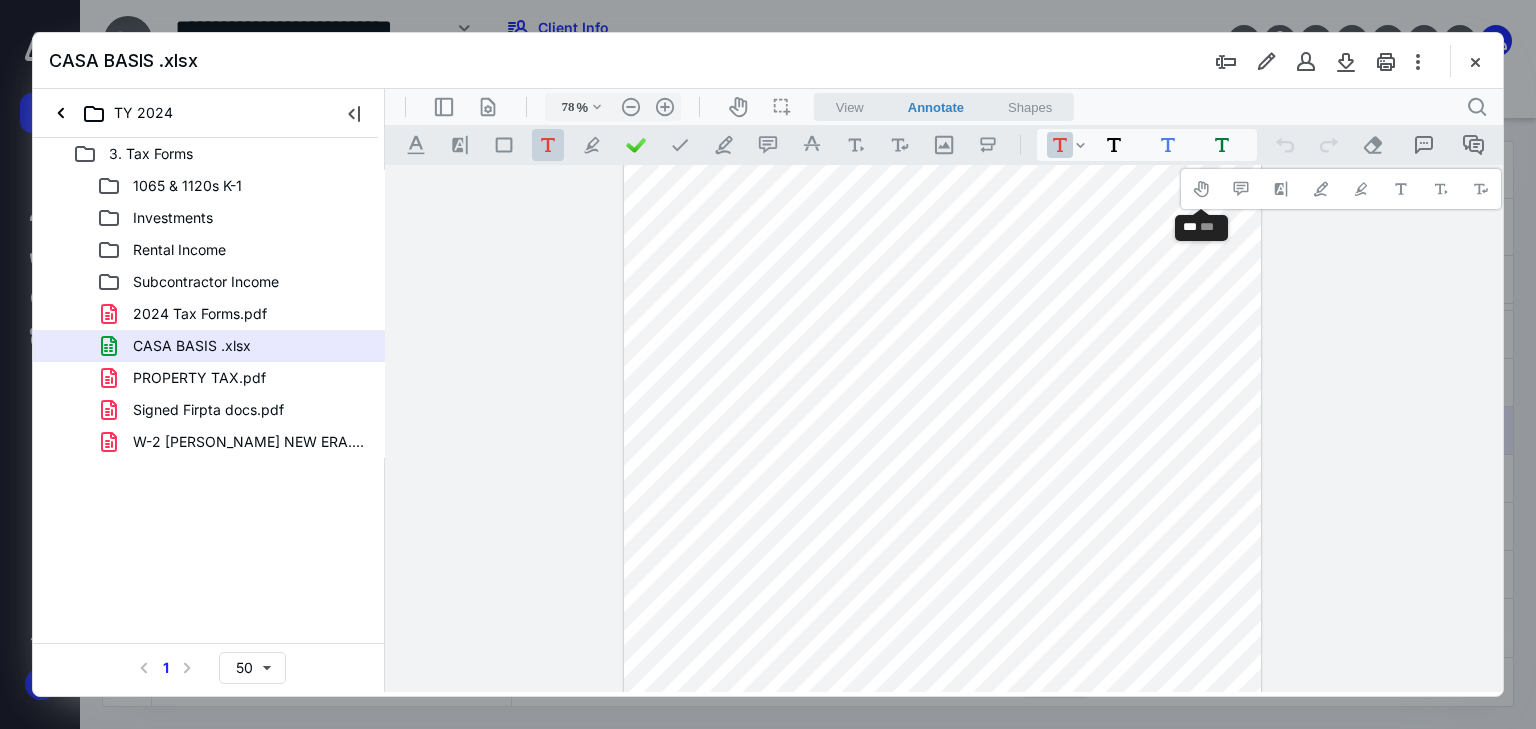 drag, startPoint x: 1442, startPoint y: 433, endPoint x: 1440, endPoint y: 353, distance: 80.024994 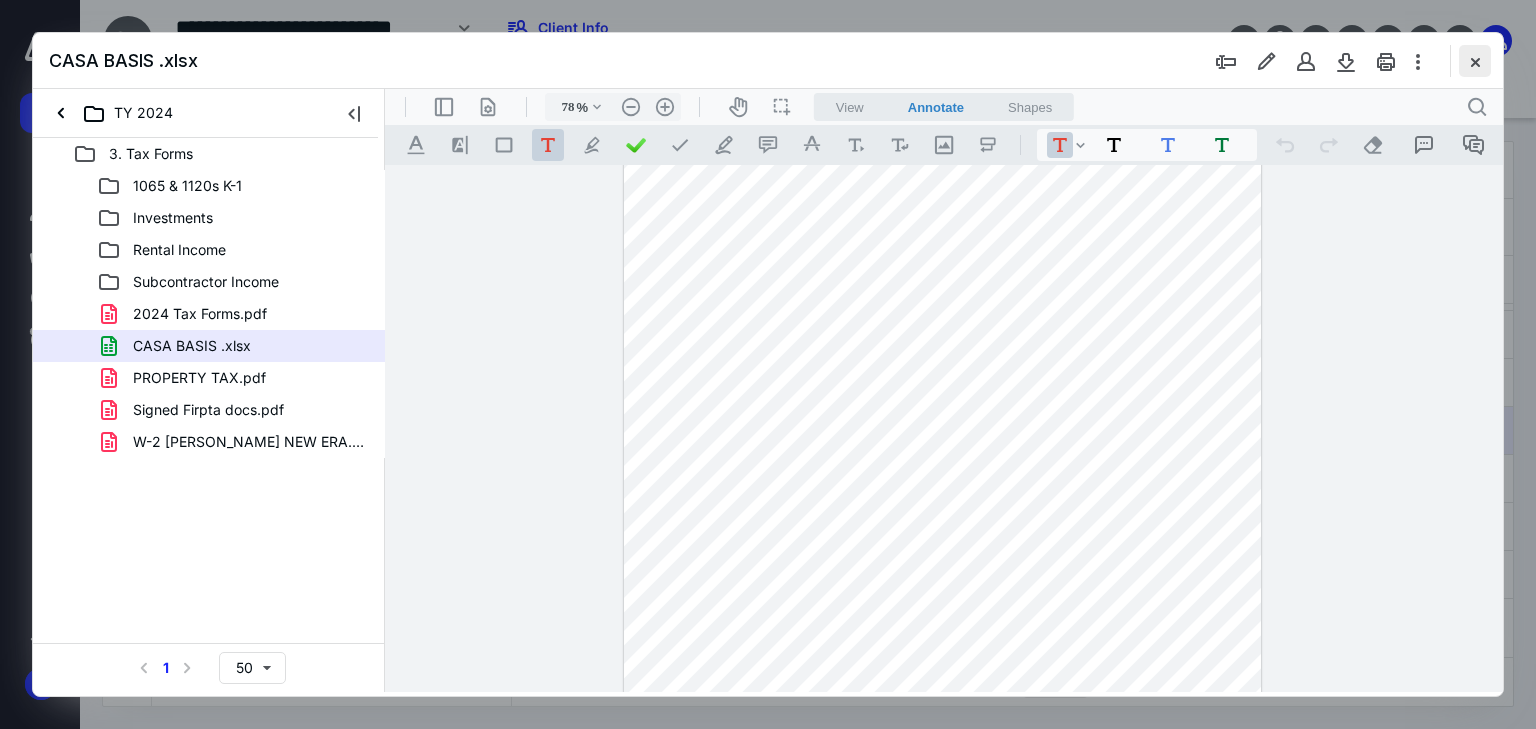 click at bounding box center [1475, 61] 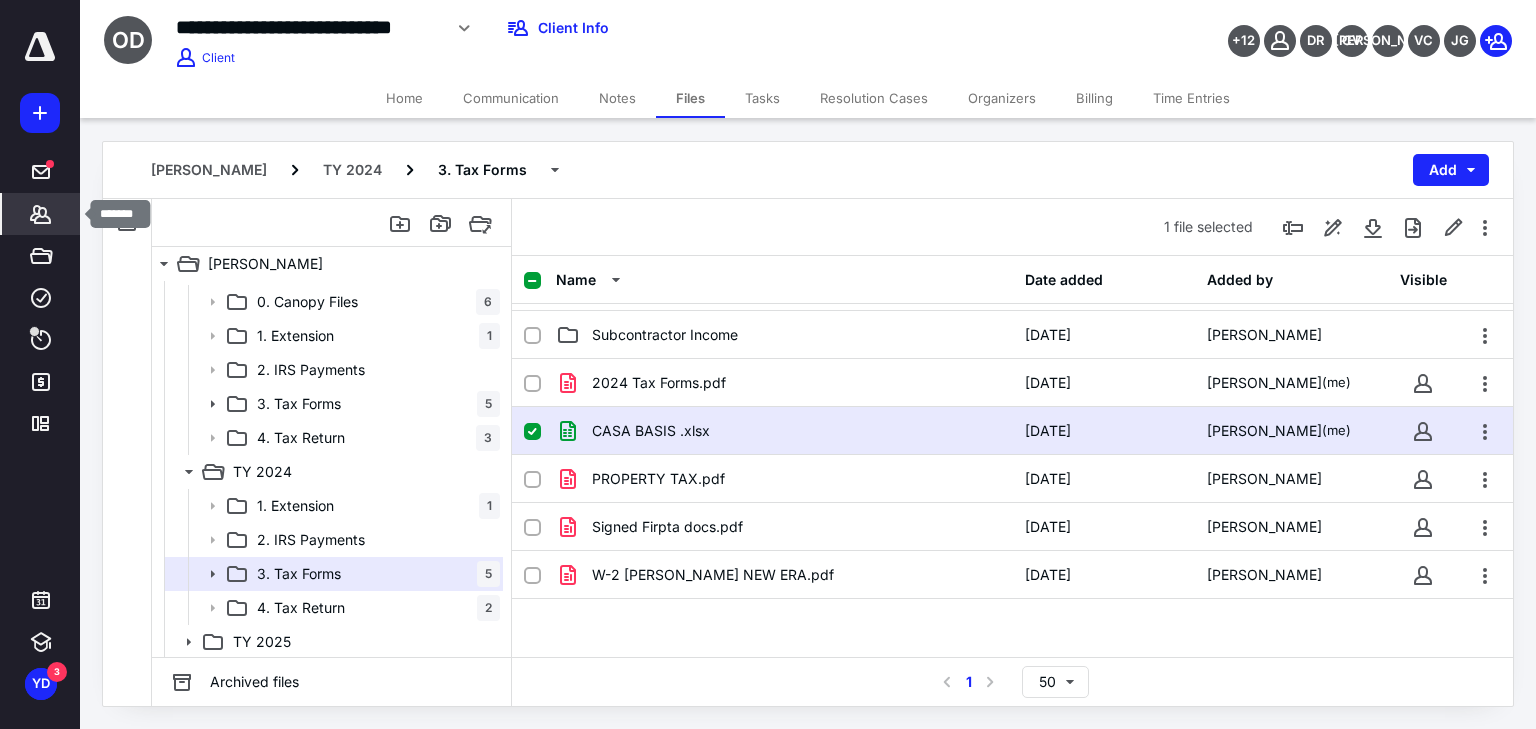 click on "Clients" at bounding box center (41, 214) 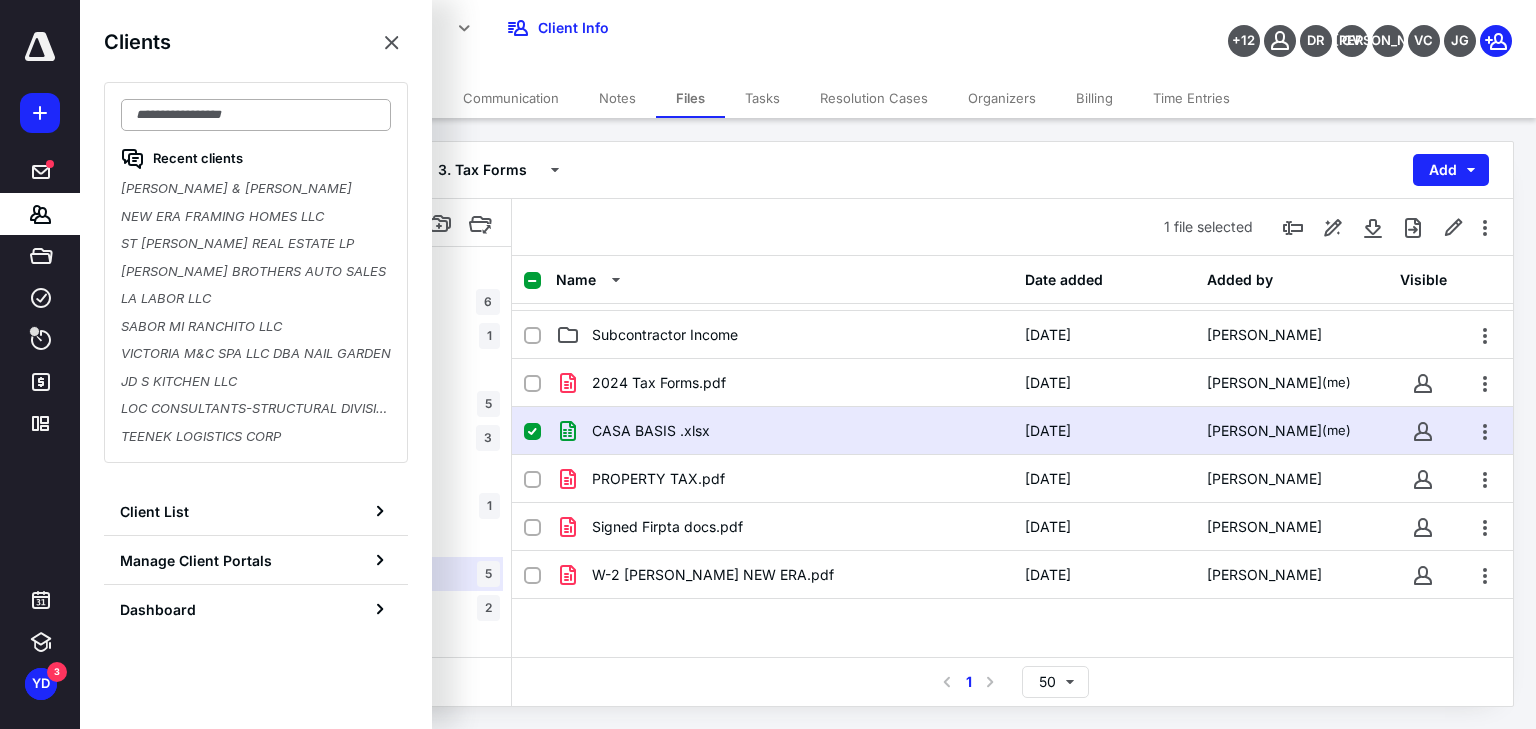 click at bounding box center (256, 115) 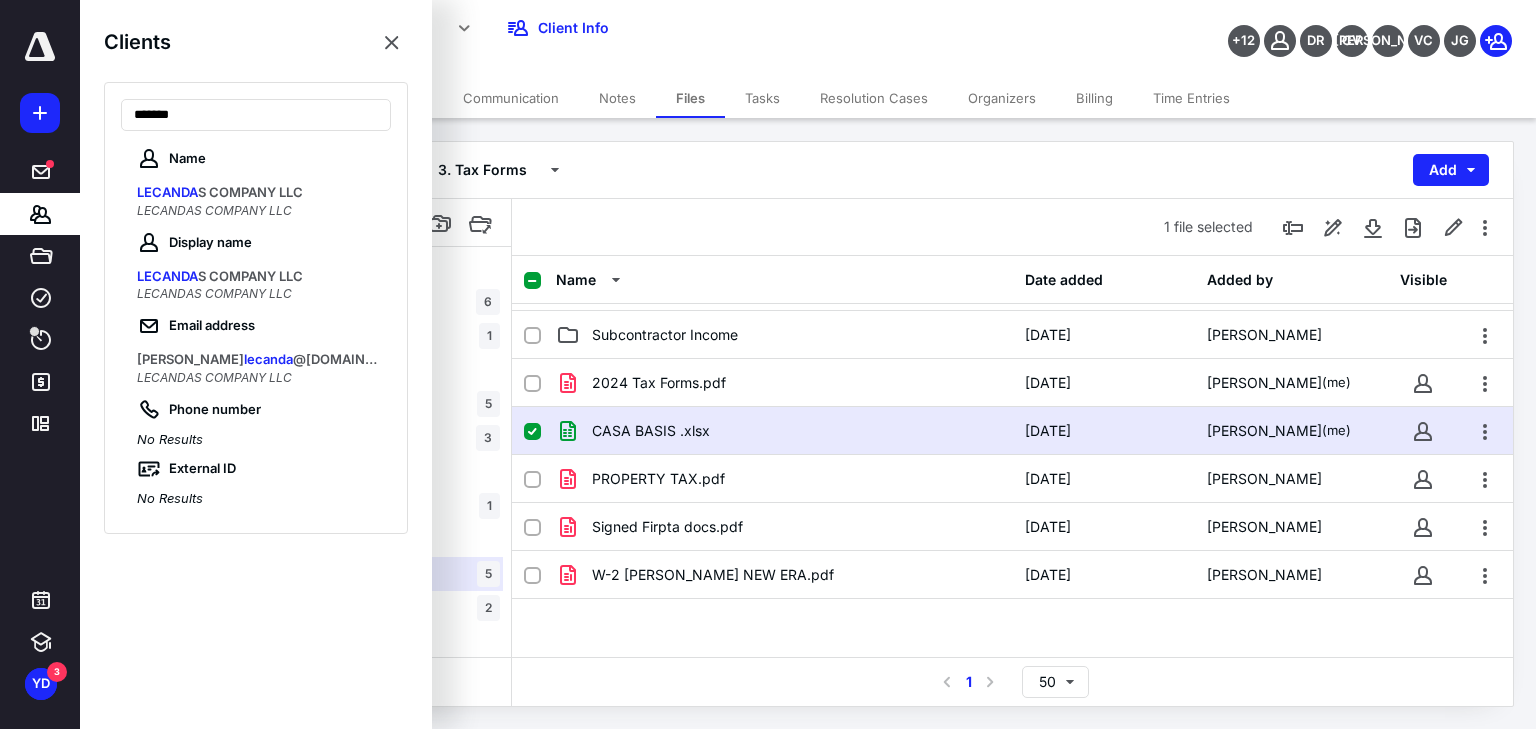 type on "*******" 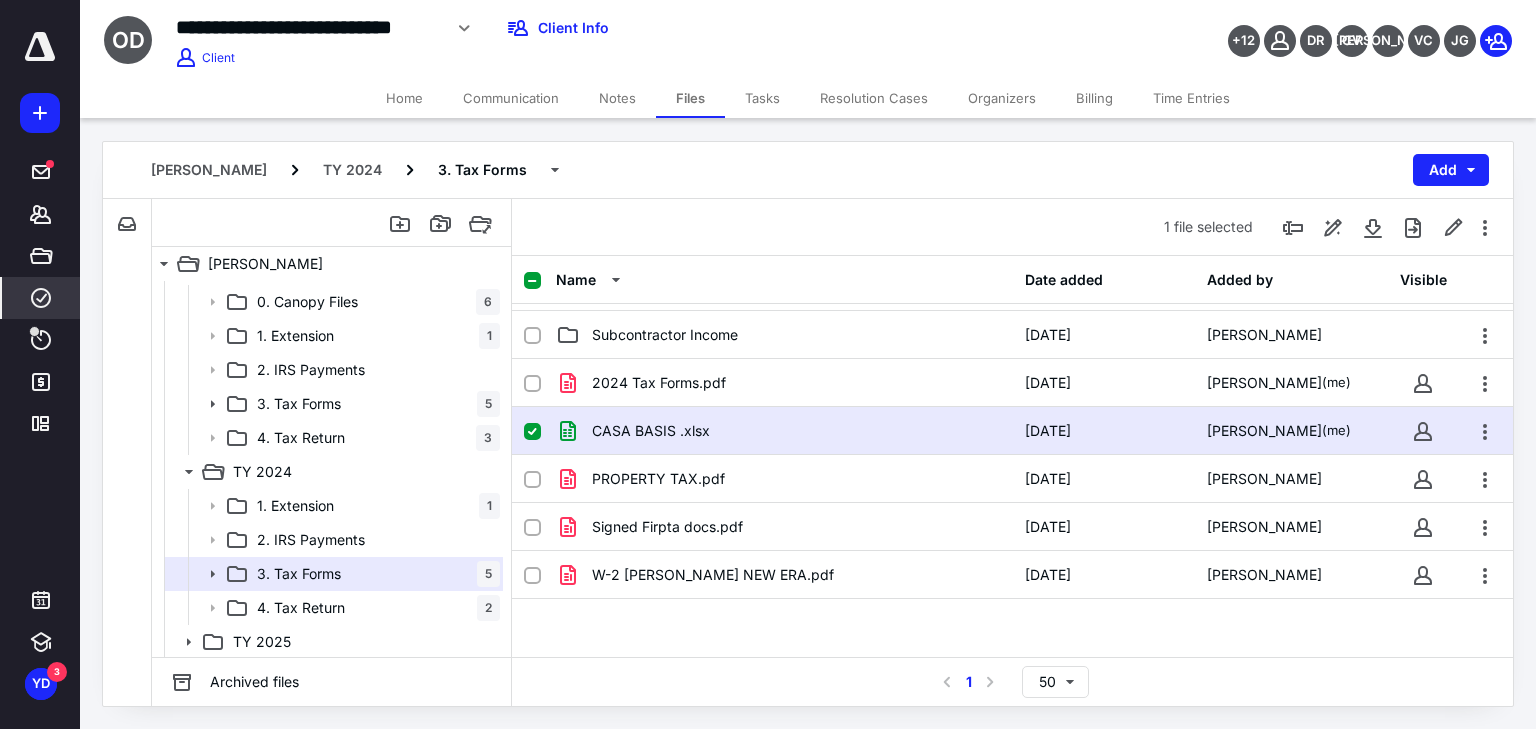 click 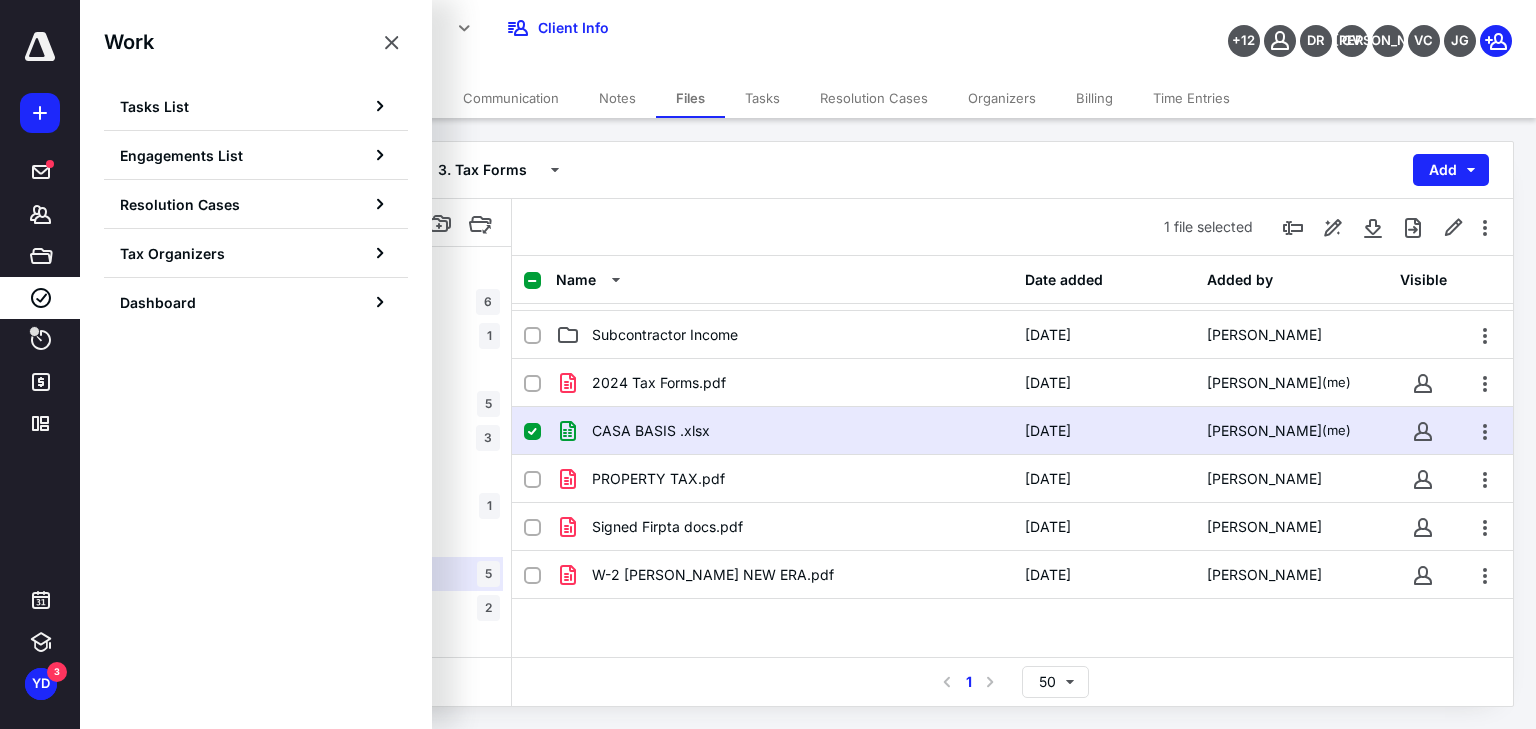 drag, startPoint x: 758, startPoint y: 39, endPoint x: 887, endPoint y: 86, distance: 137.2953 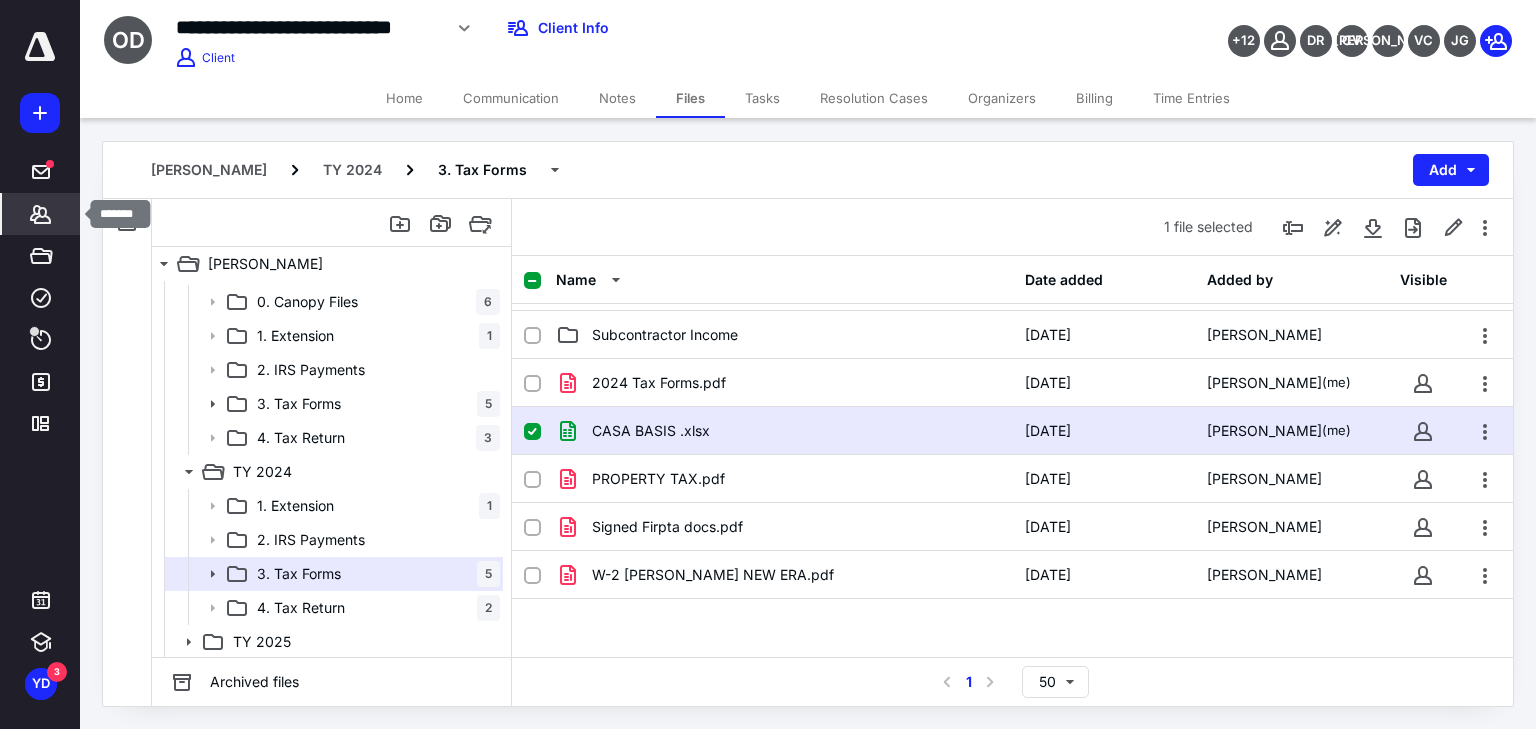 click 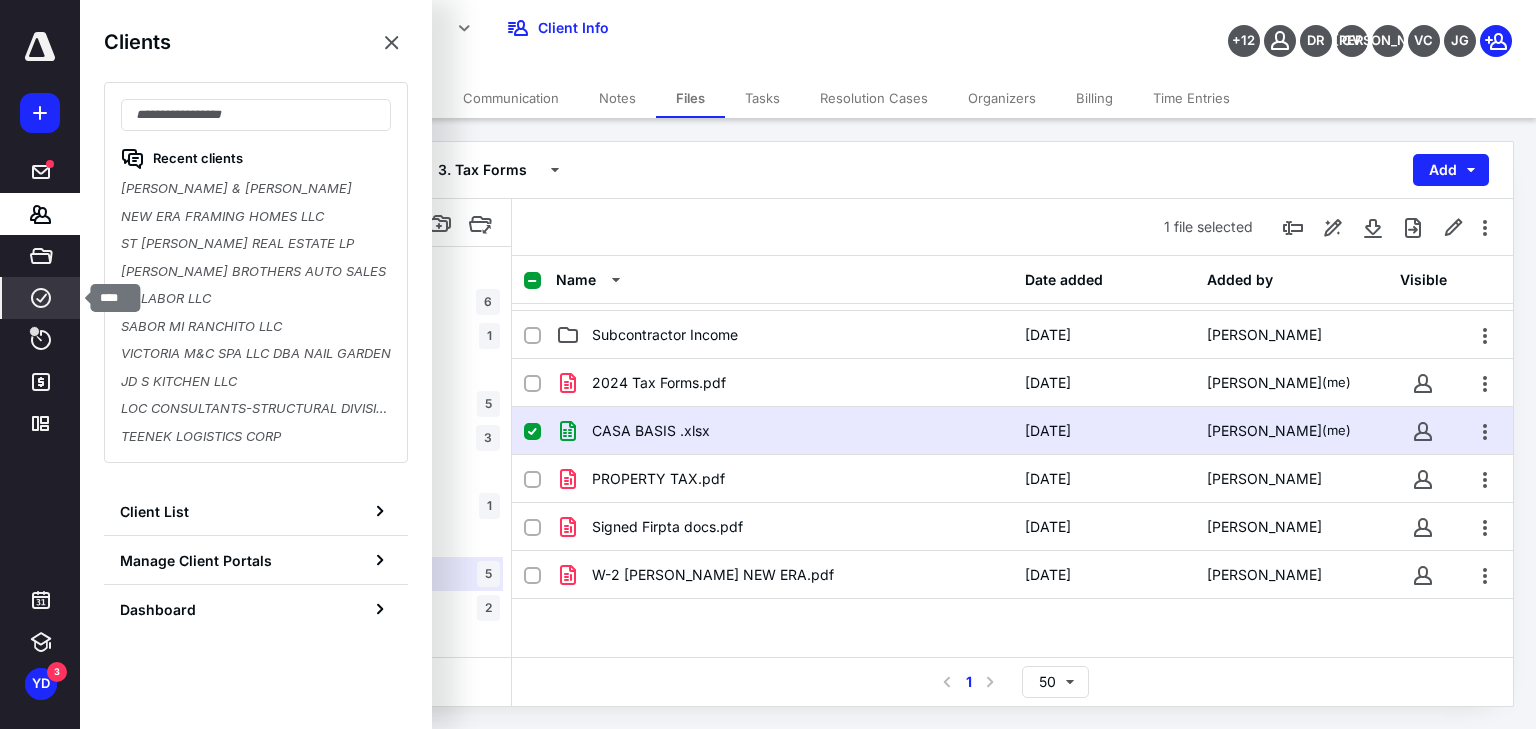 click 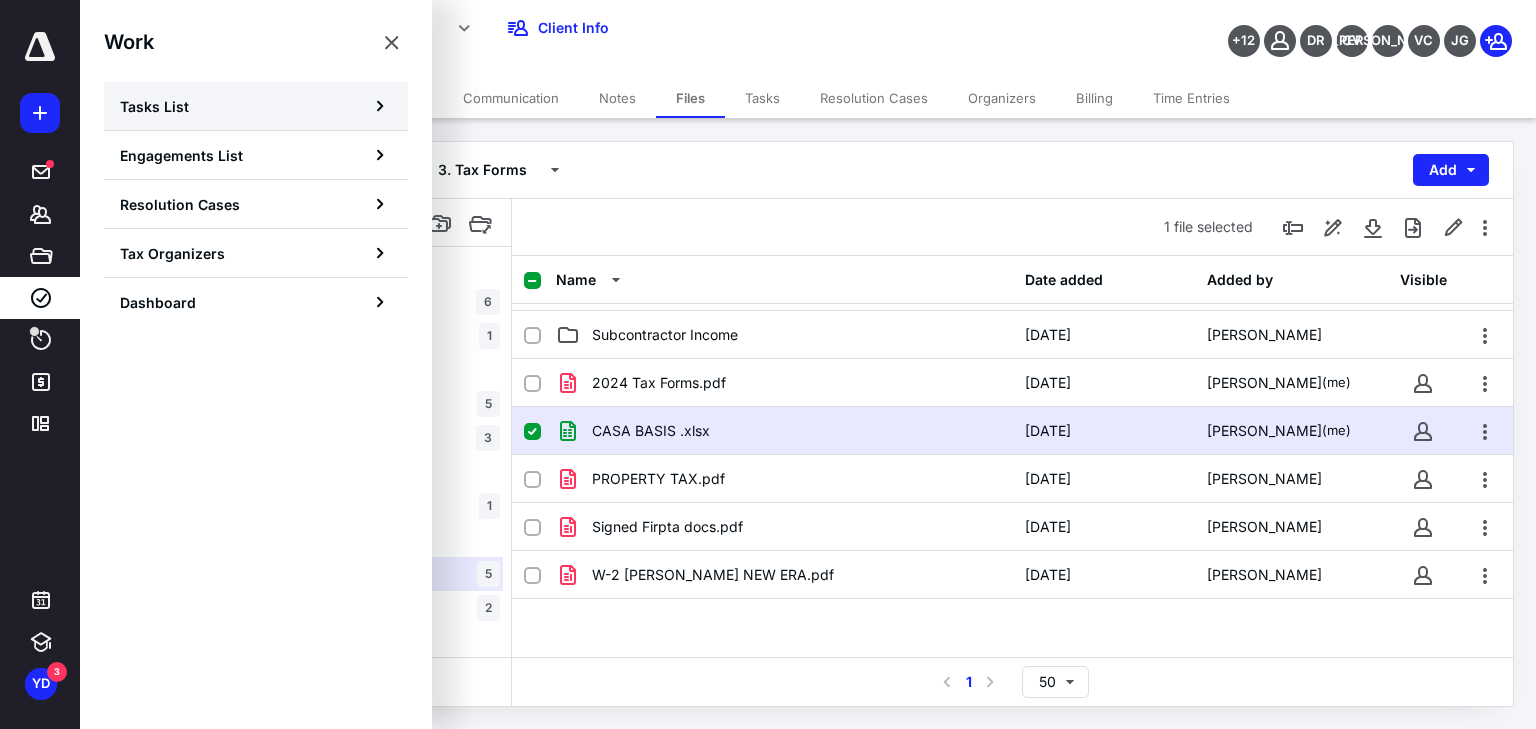 click on "Tasks List" at bounding box center (256, 106) 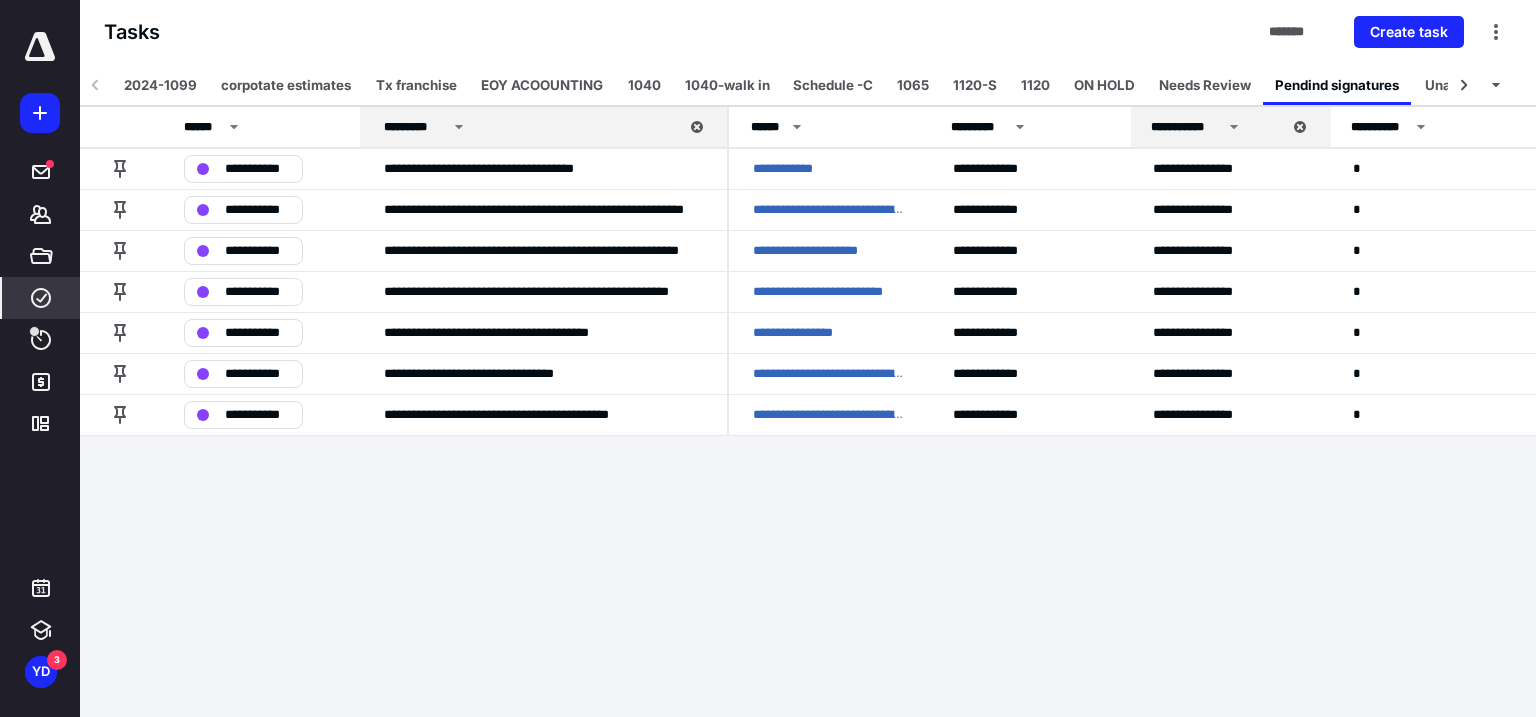 click on "**********" at bounding box center [768, 358] 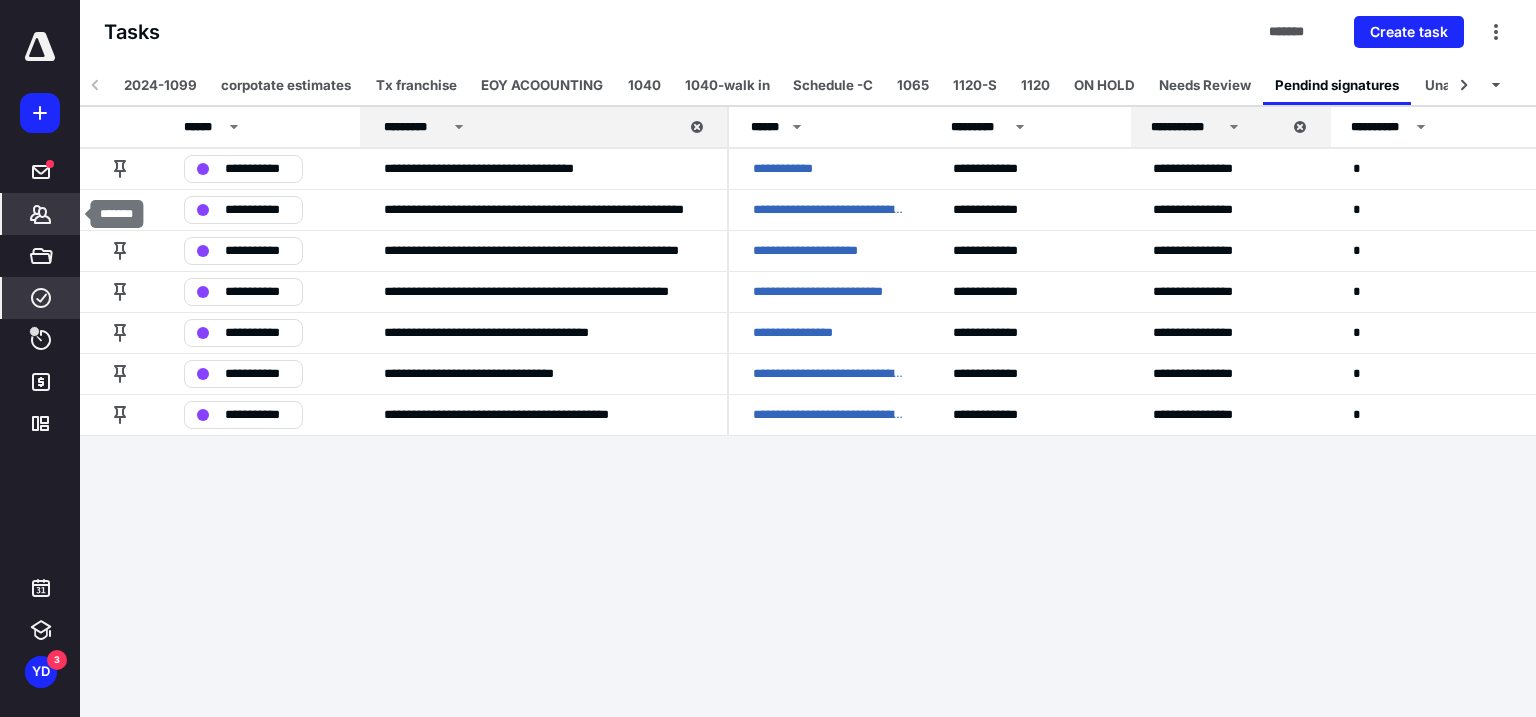 click 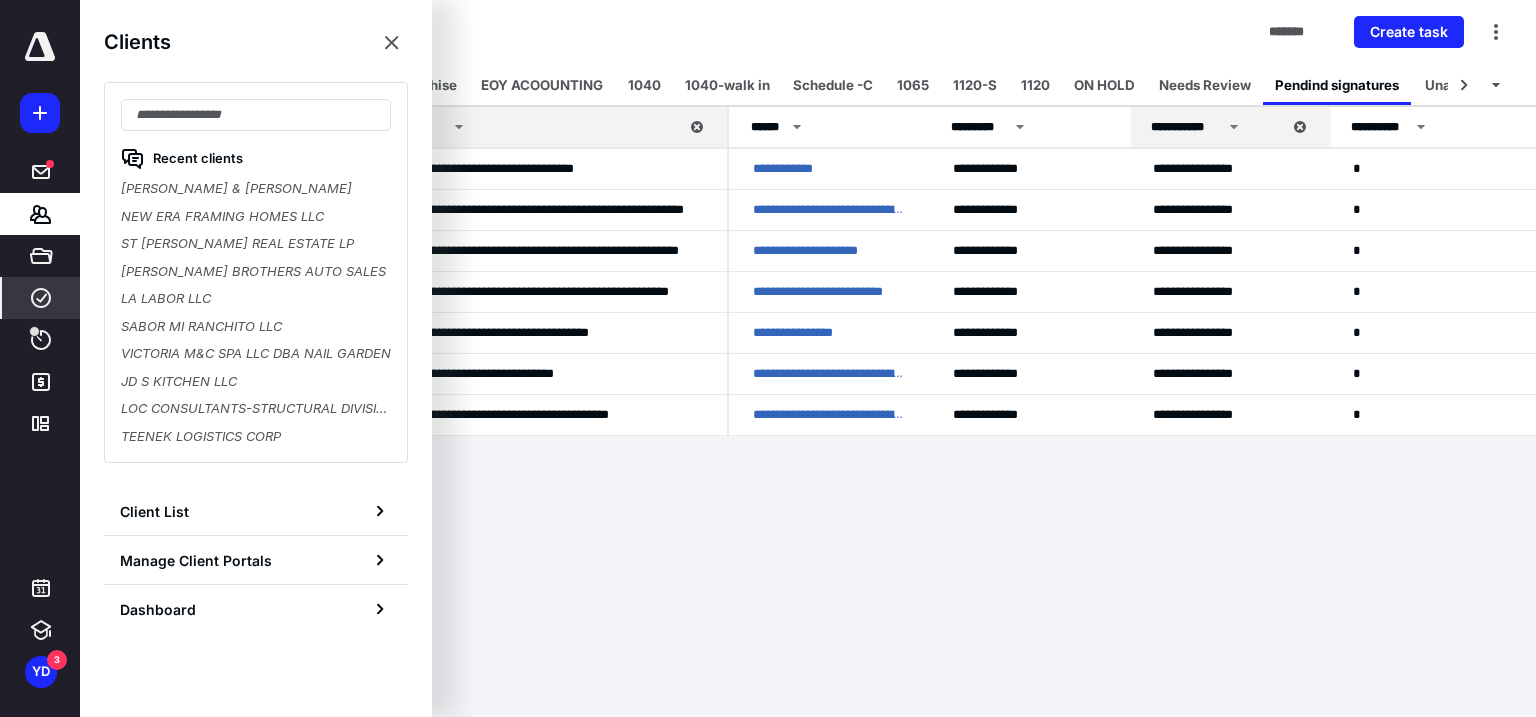 click on "**********" at bounding box center [768, 358] 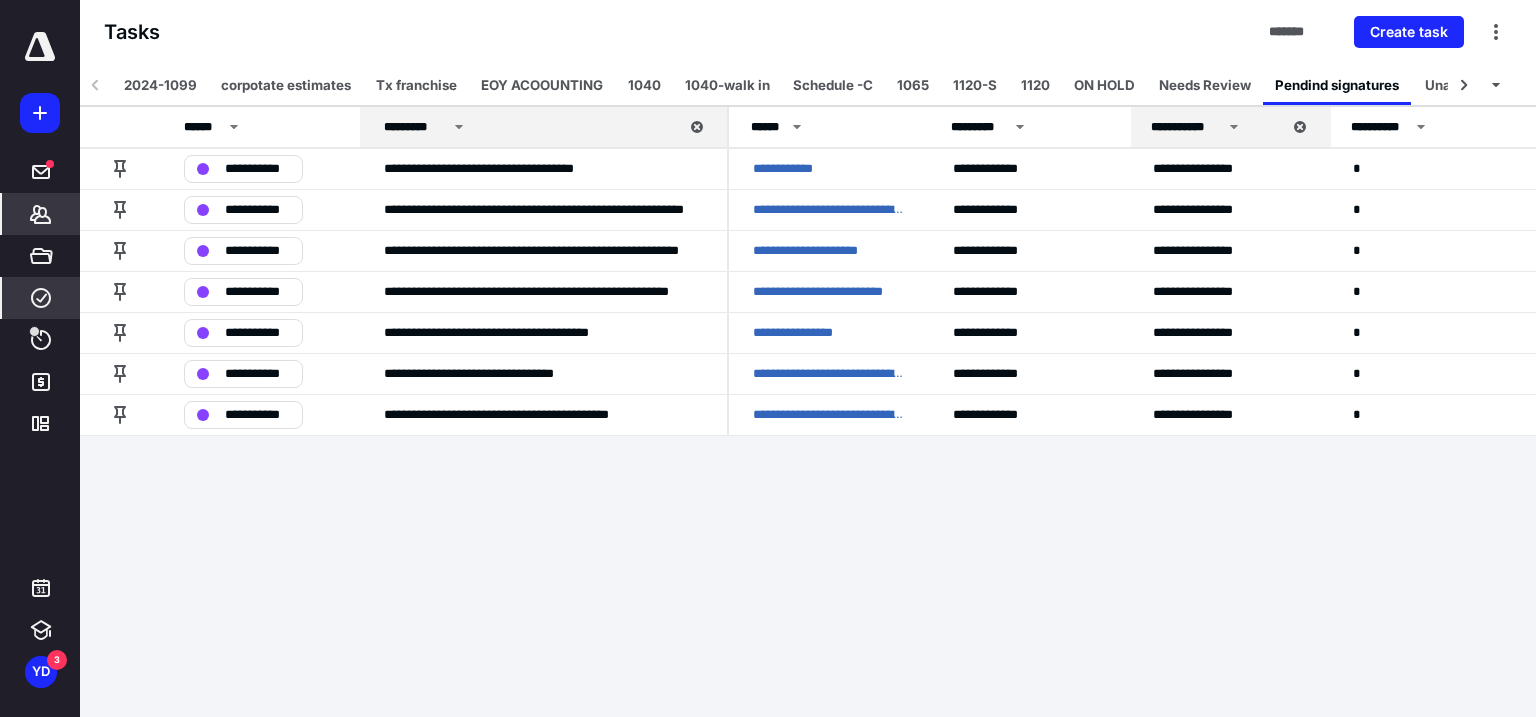 click 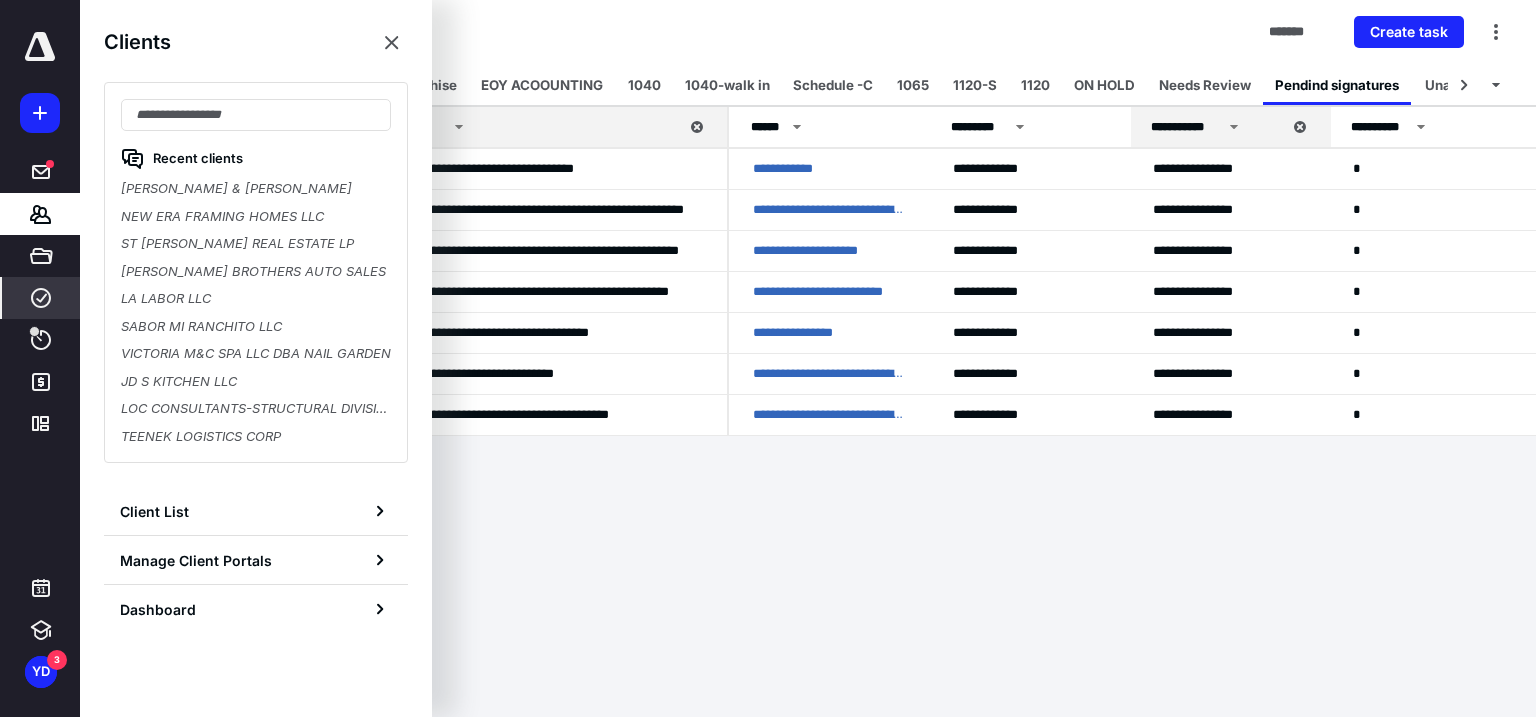 click on "**********" at bounding box center (768, 358) 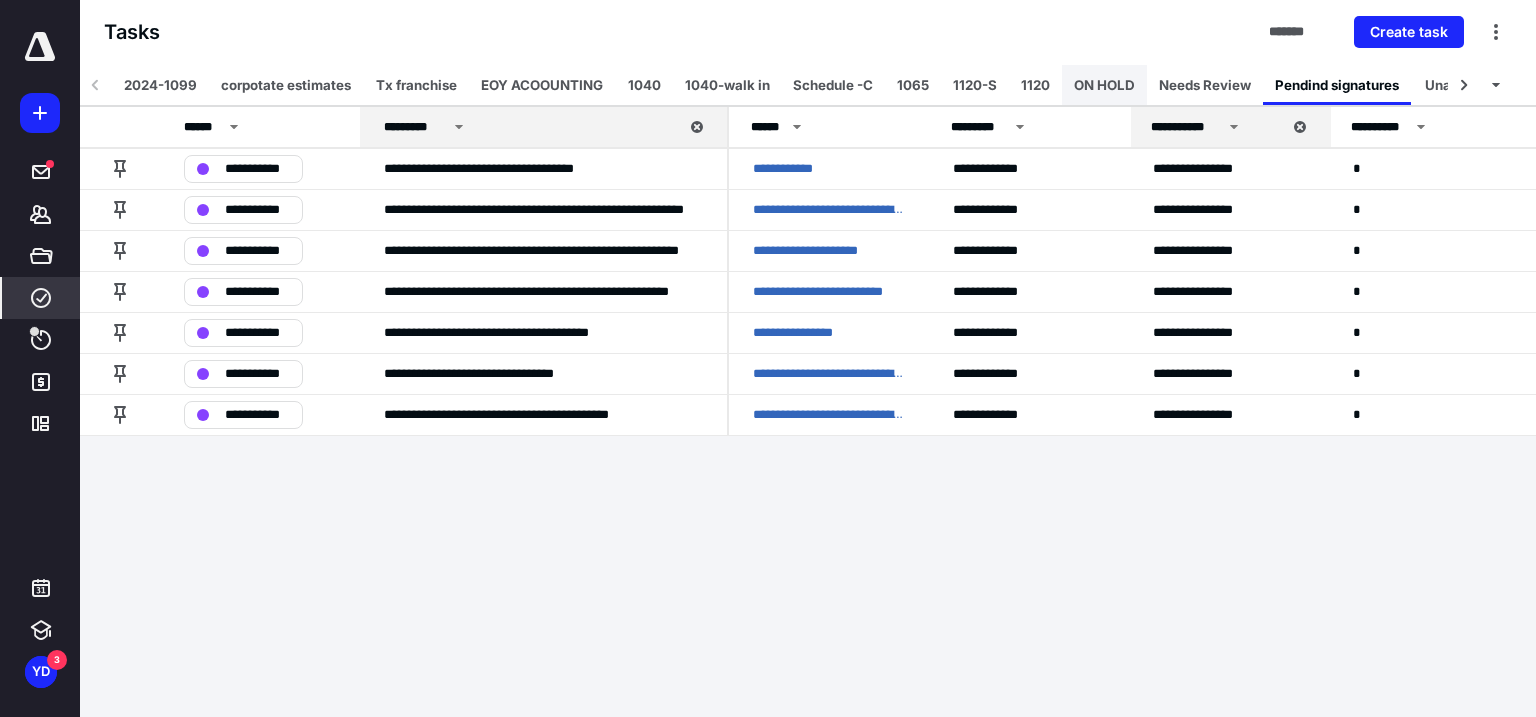click on "ON HOLD" at bounding box center (1104, 85) 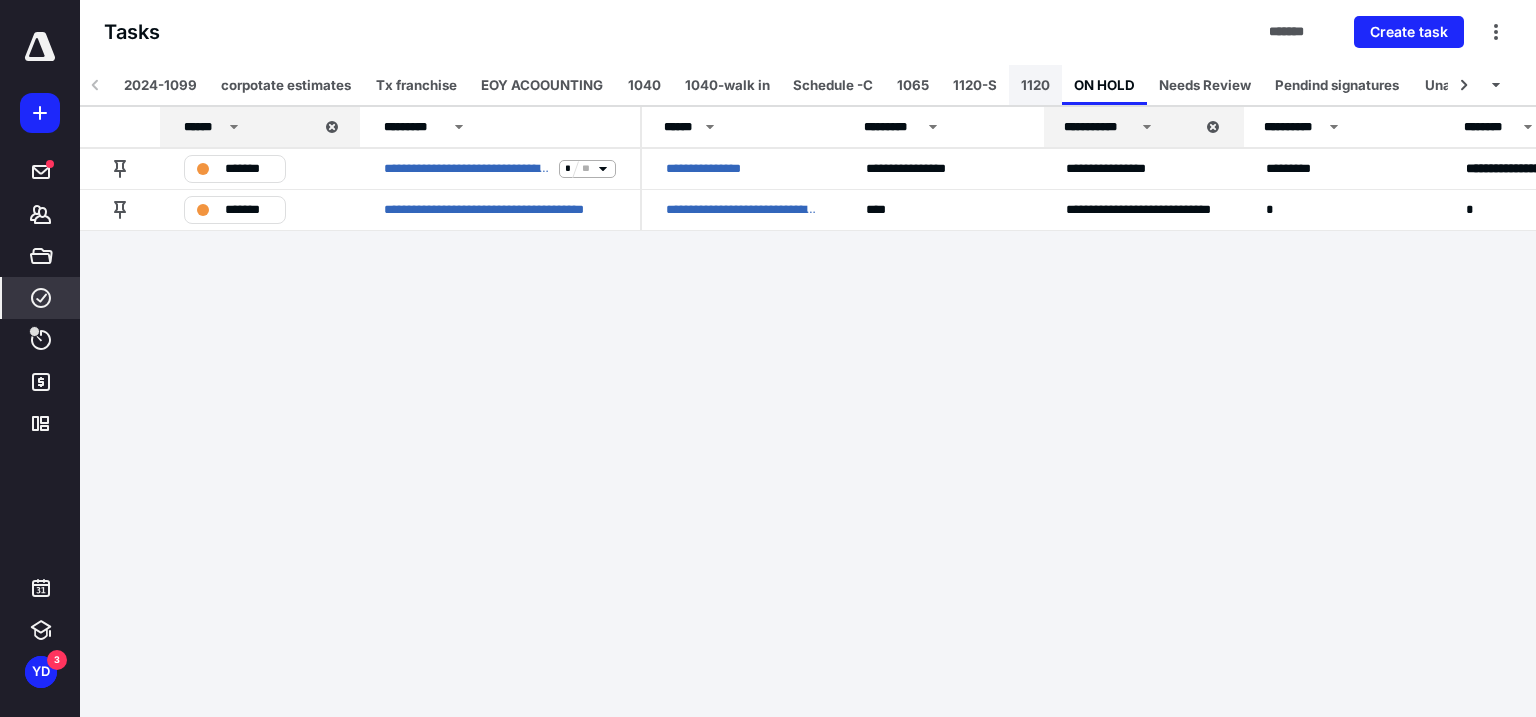 click on "1120" at bounding box center (1035, 85) 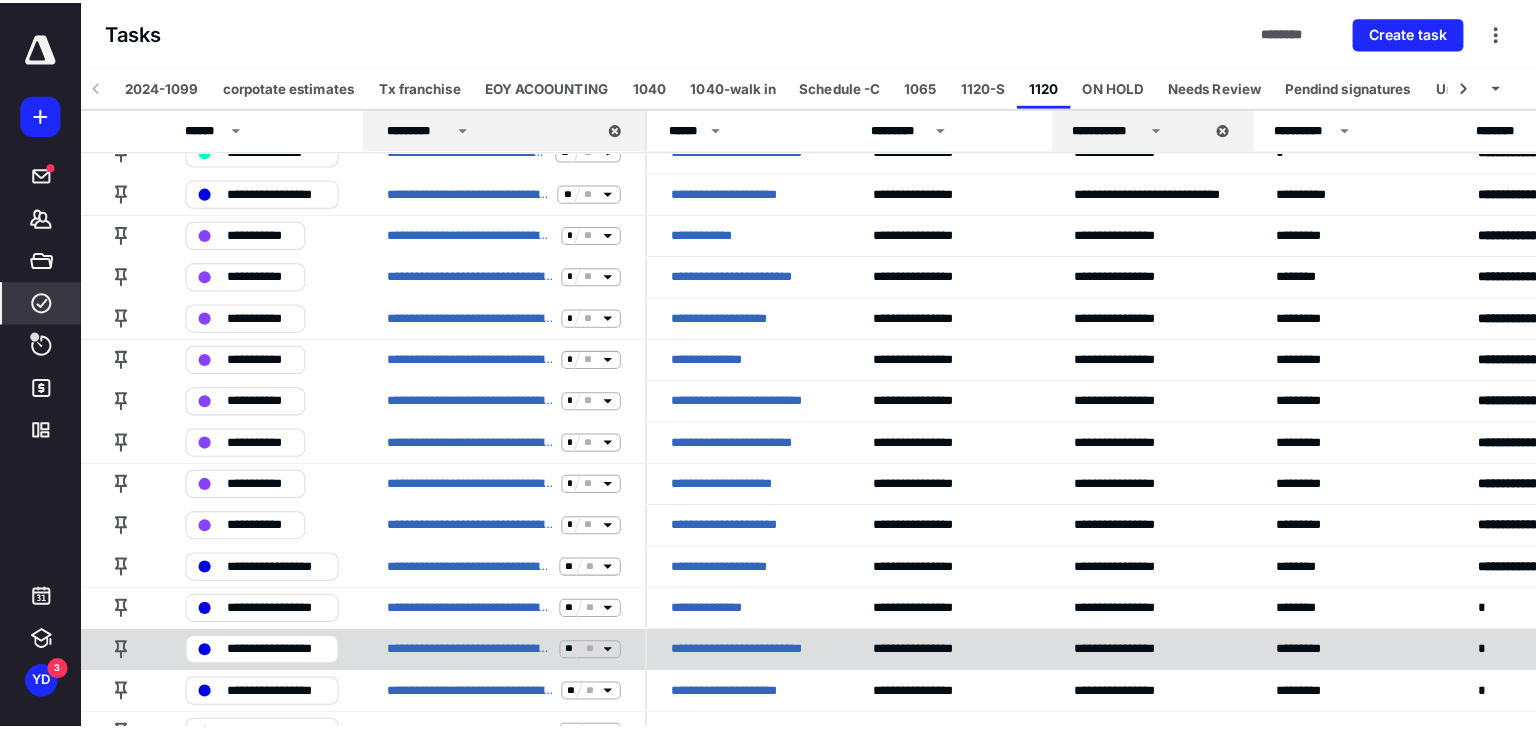 scroll, scrollTop: 0, scrollLeft: 0, axis: both 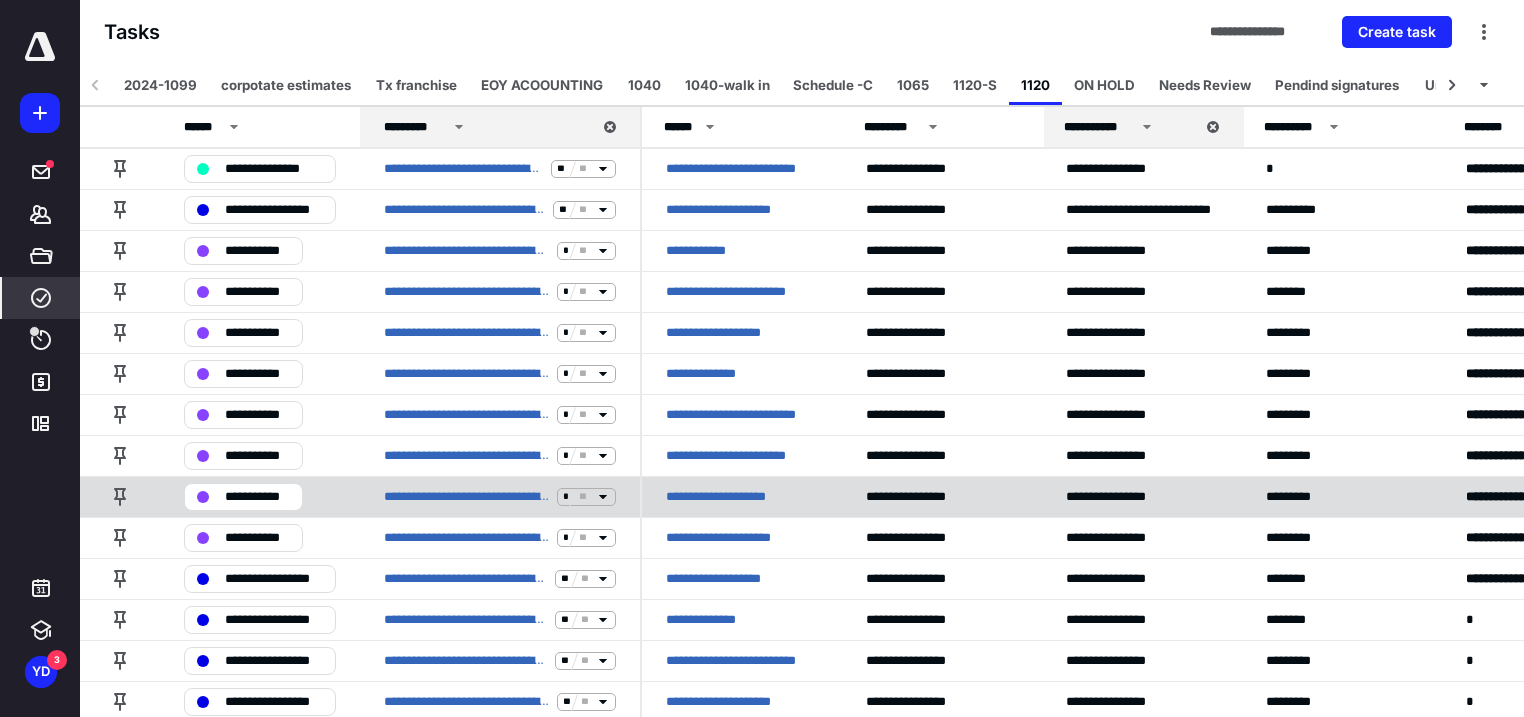 click on "**********" at bounding box center [742, 497] 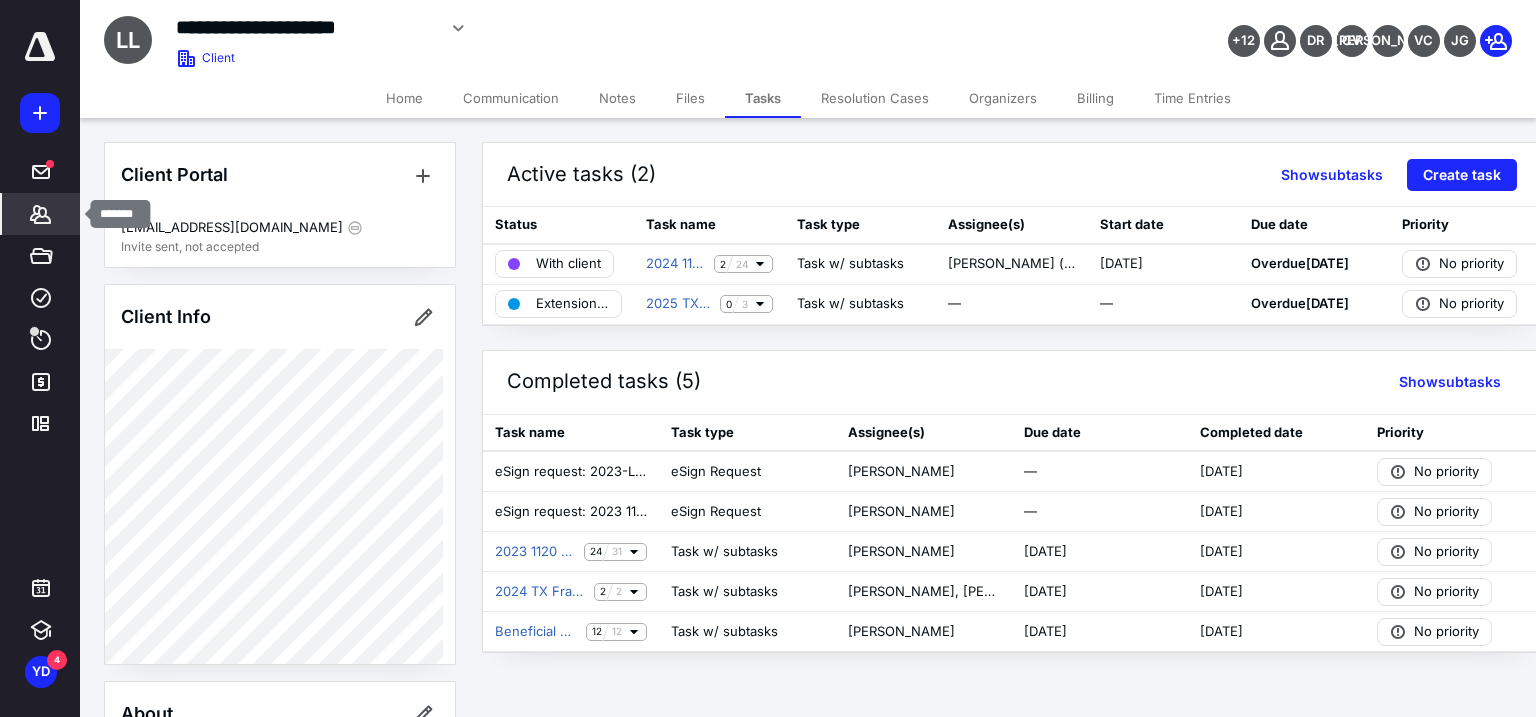 click on "Clients" at bounding box center (41, 214) 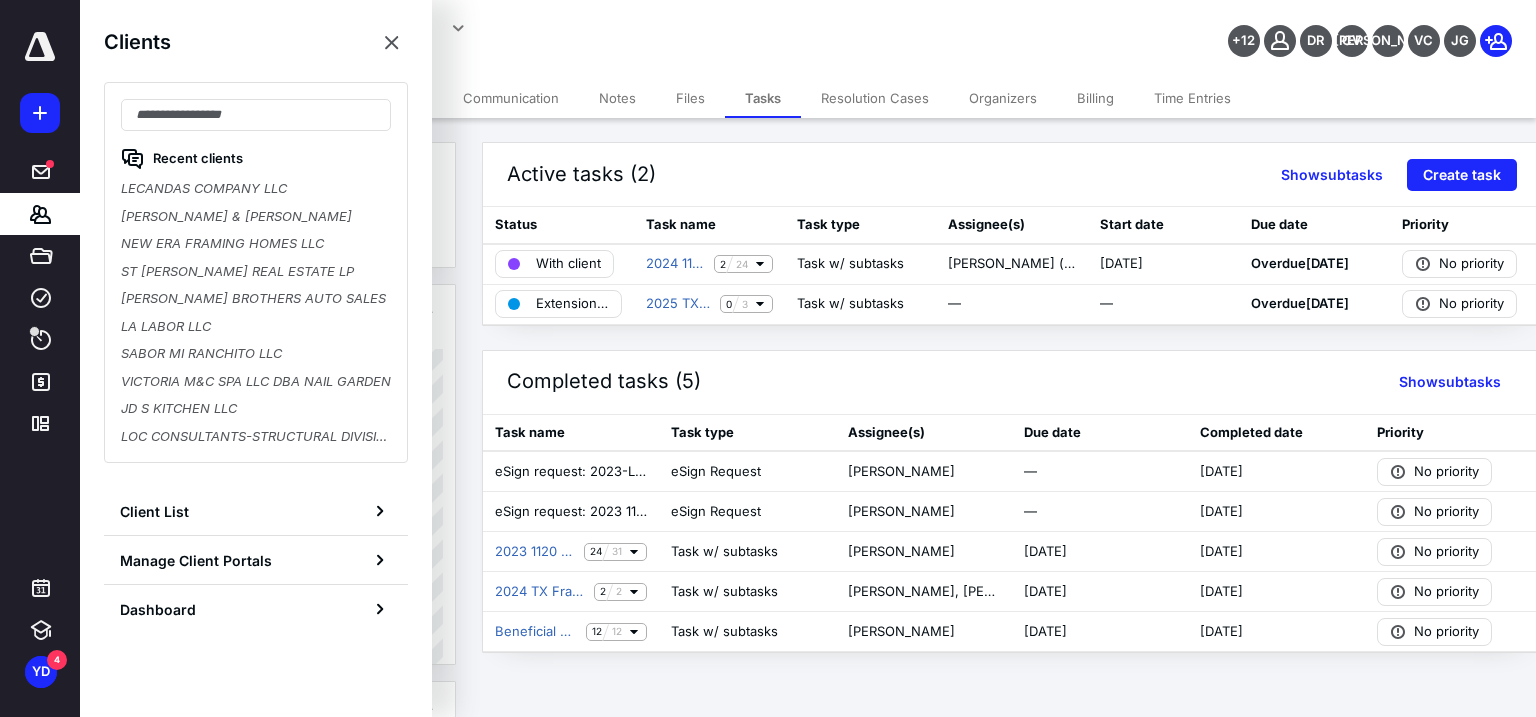 click on "Recent clients LECANDAS COMPANY LLC [PERSON_NAME] & [PERSON_NAME] NEW ERA FRAMING HOMES LLC ST [PERSON_NAME] REAL ESTATE [PERSON_NAME] BROTHERS AUTO SALES LA LABOR LLC SABOR MI RANCHITO LLC VICTORIA M&C SPA LLC DBA NAIL GARDEN JD S KITCHEN LLC LOC CONSULTANTS-STRUCTURAL DIVISION, INC" at bounding box center (256, 272) 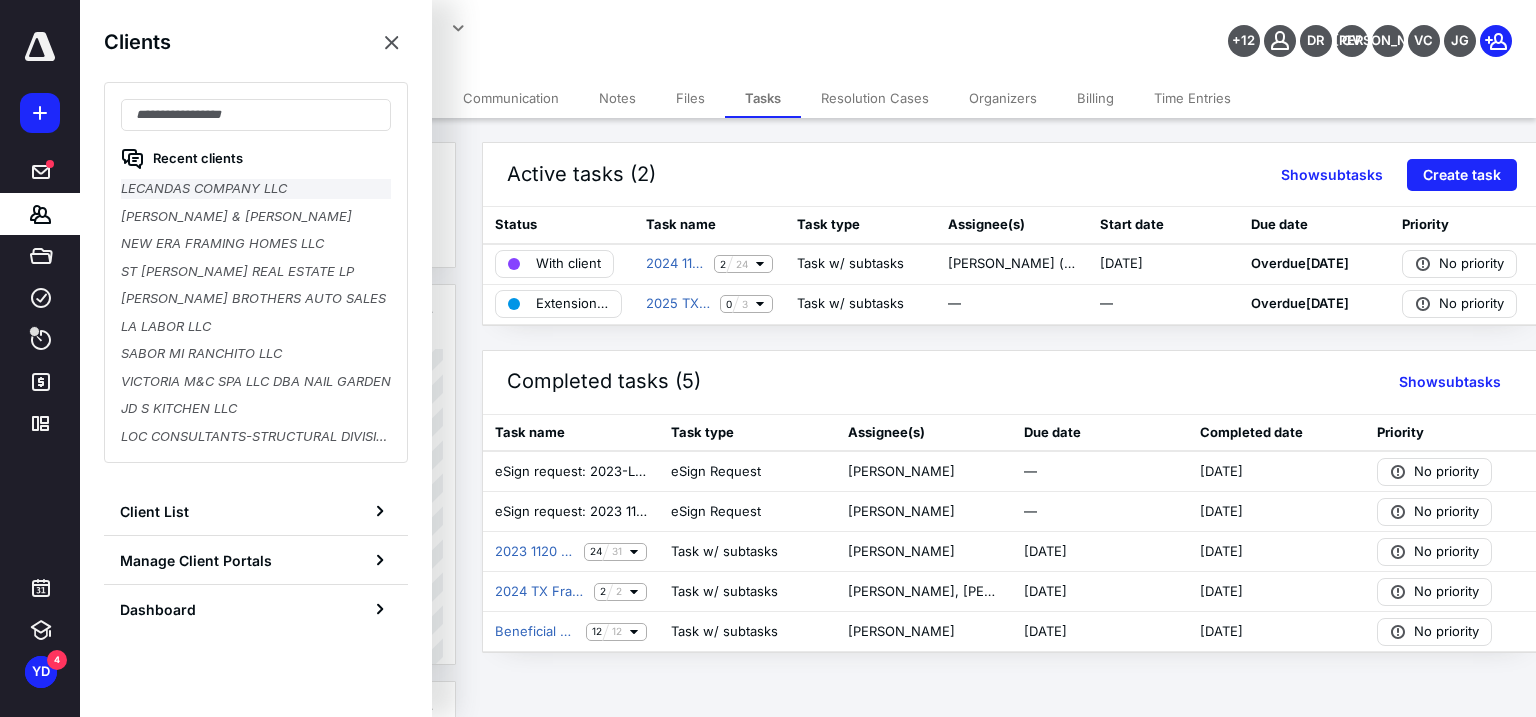 click on "LECANDAS COMPANY LLC" at bounding box center (256, 189) 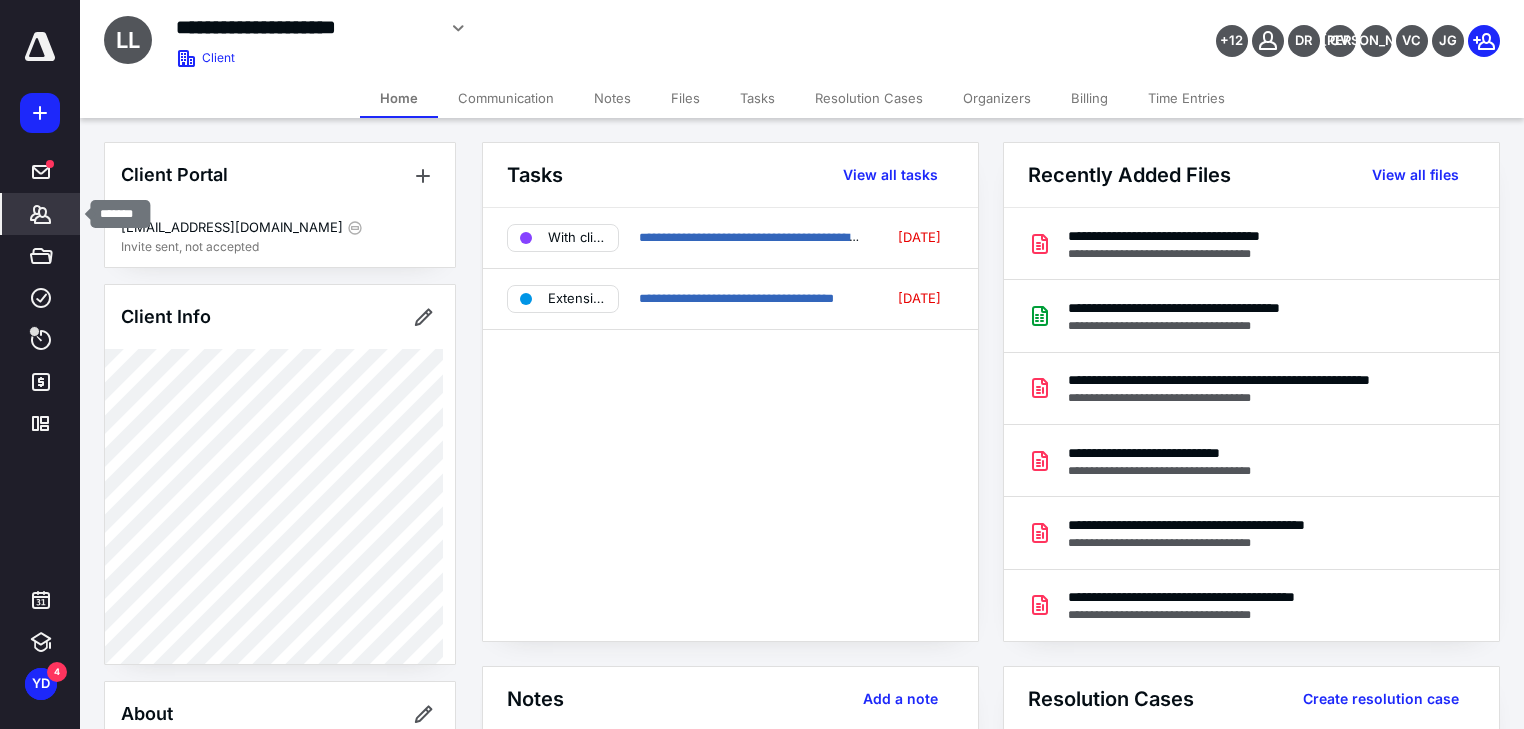 click on "Clients" at bounding box center [41, 214] 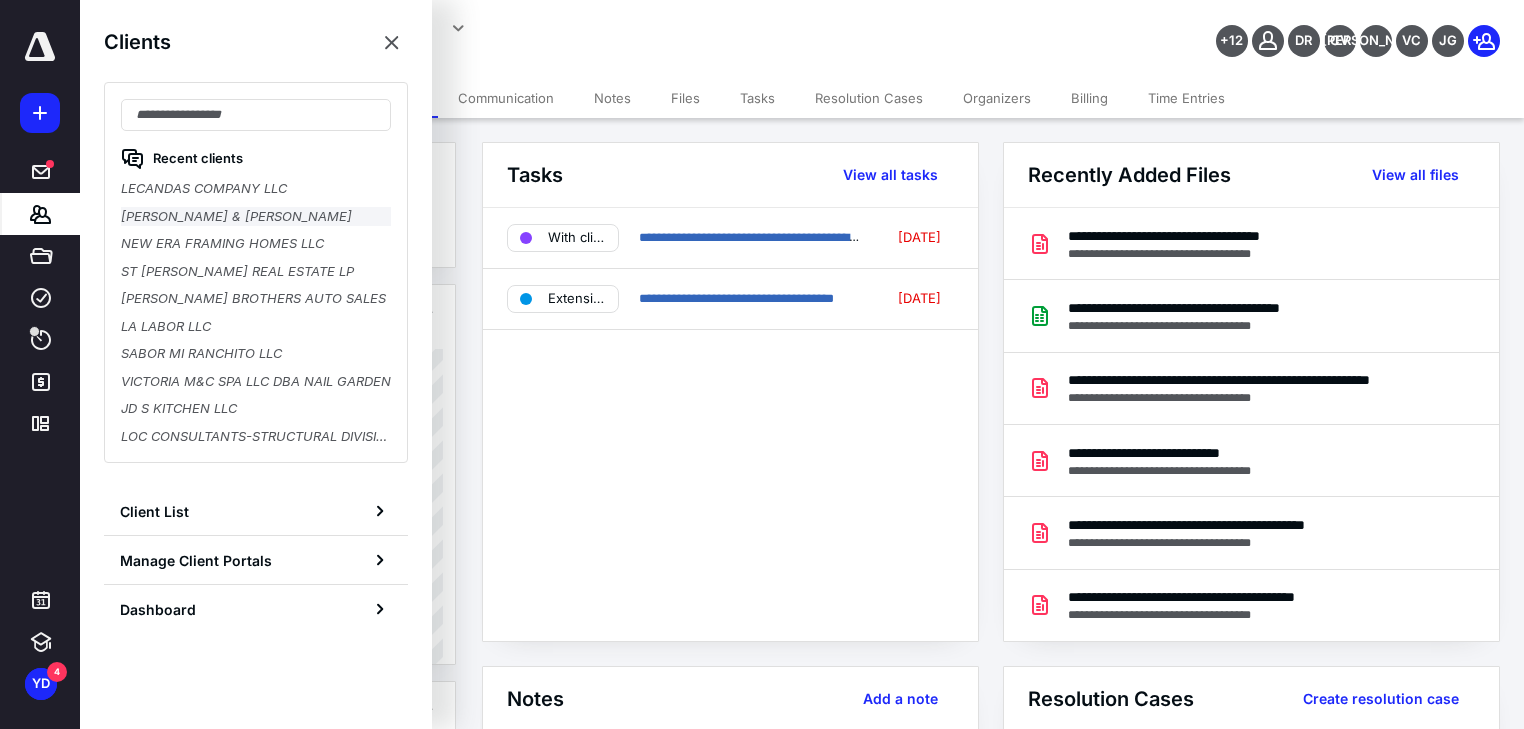 click on "[PERSON_NAME] & [PERSON_NAME]" at bounding box center (256, 217) 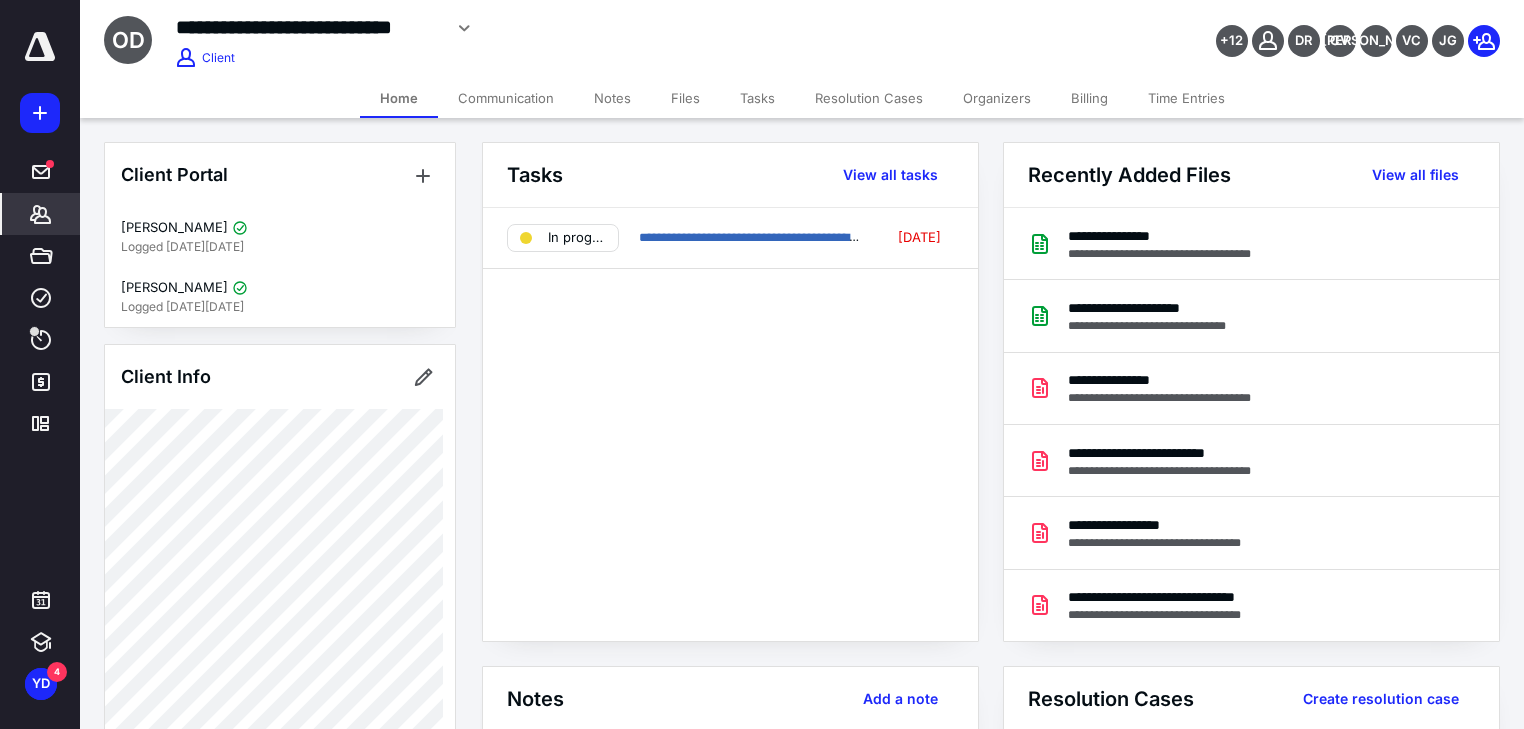 click on "Tasks" at bounding box center (757, 98) 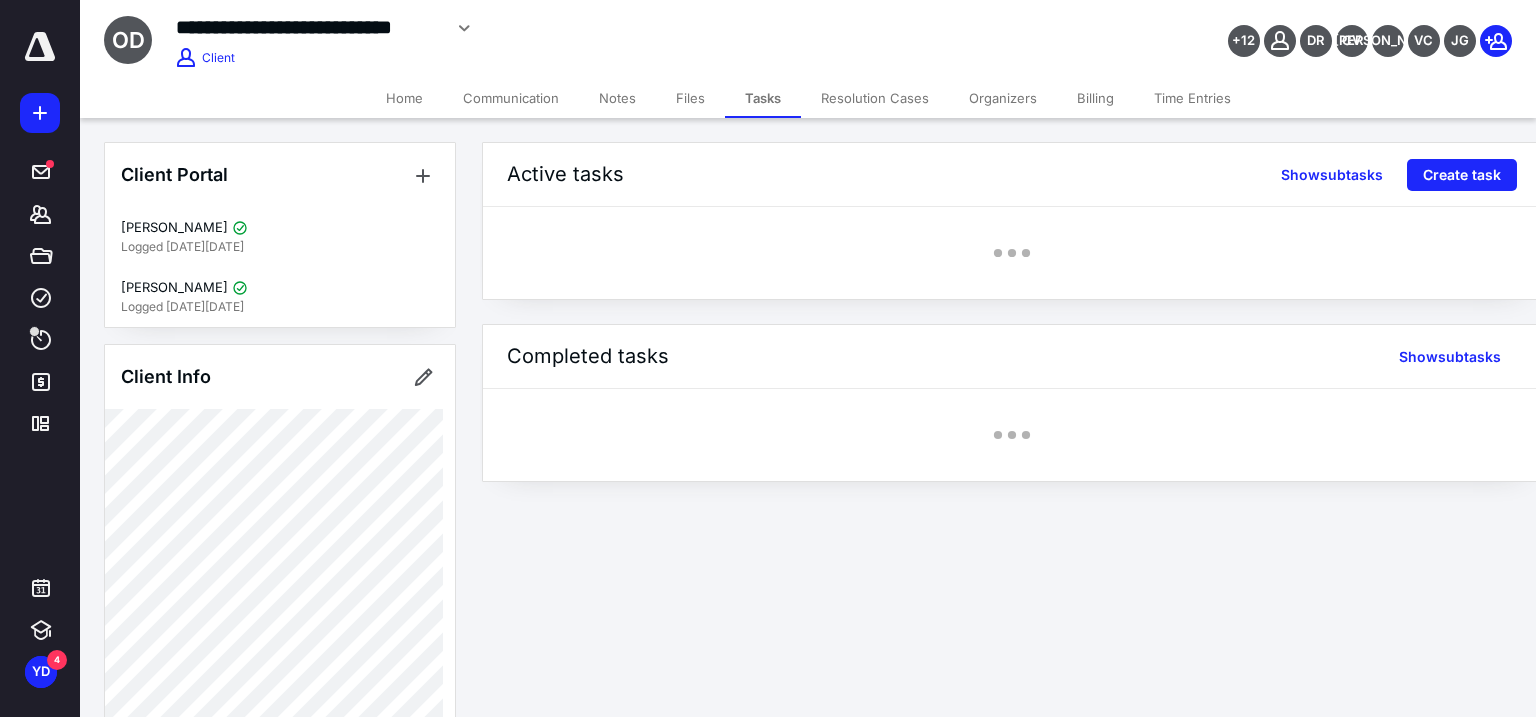 click on "Files" at bounding box center [690, 98] 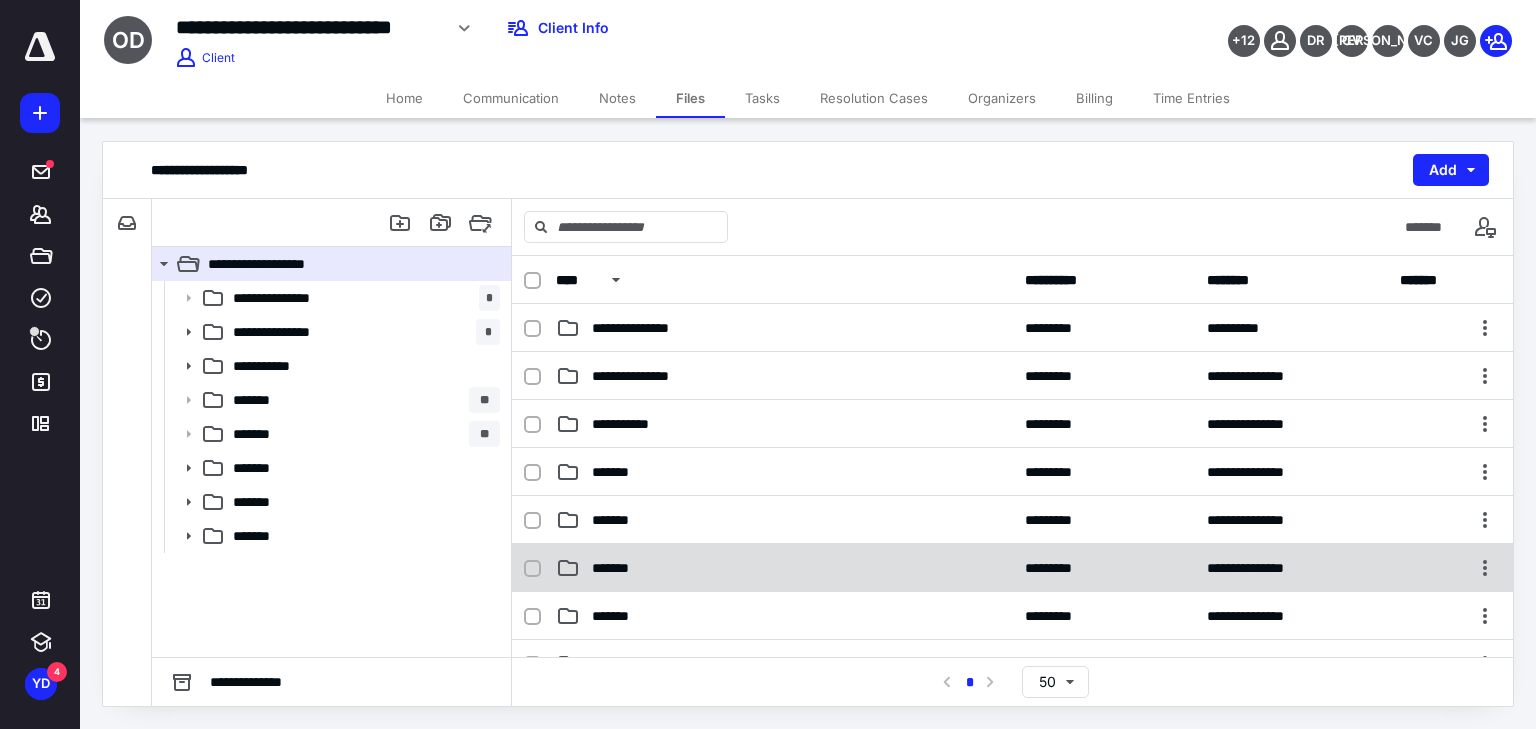 click on "*******" at bounding box center (784, 568) 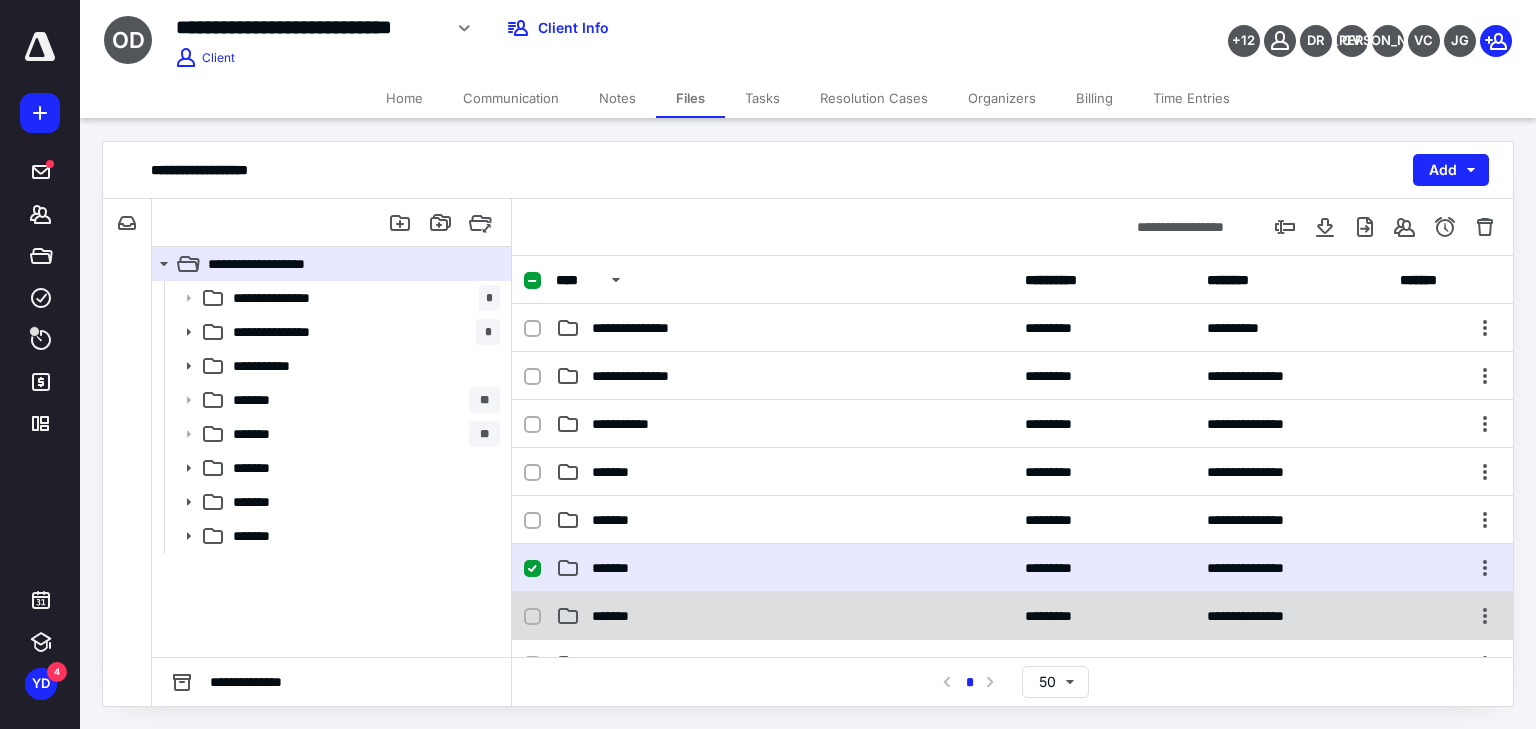 click on "*******" at bounding box center [784, 616] 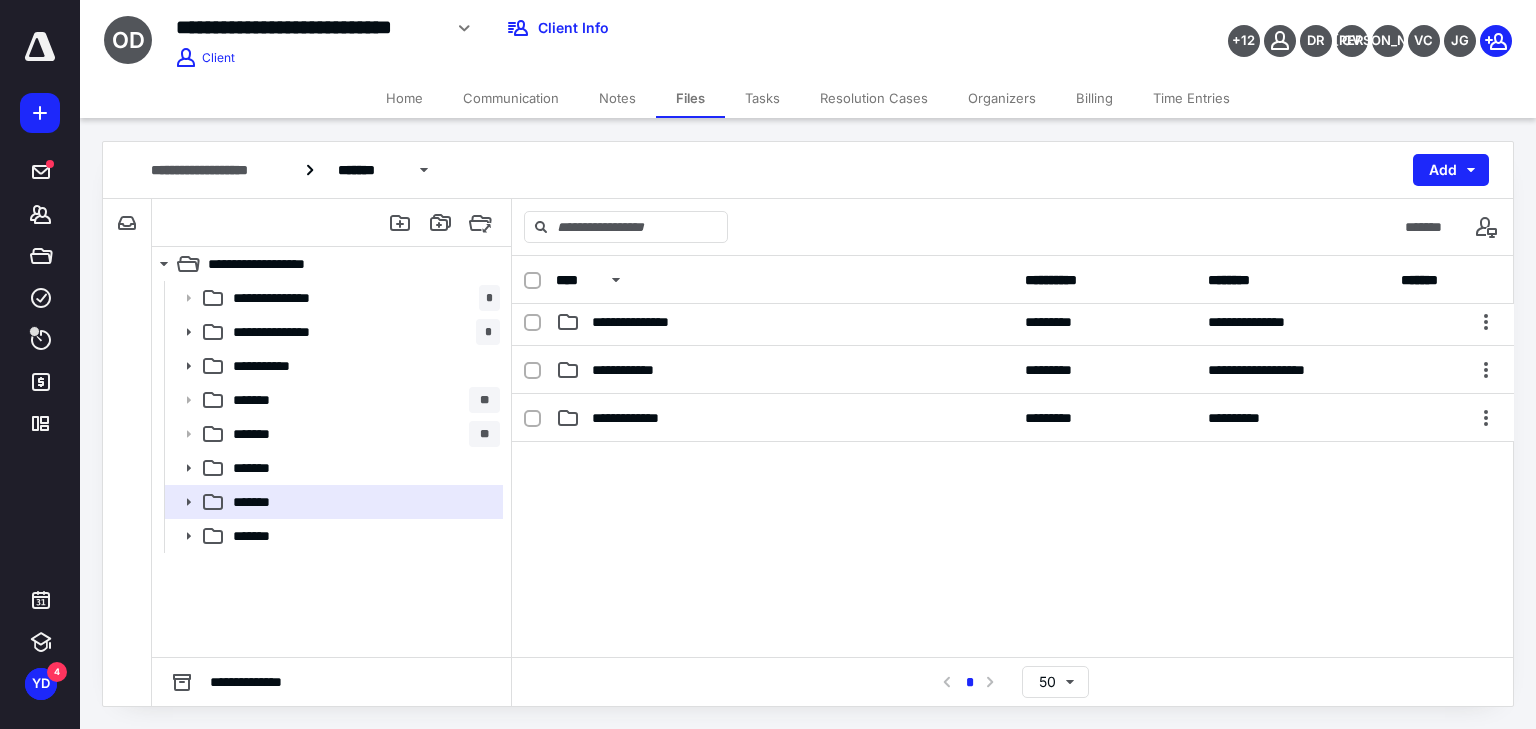 scroll, scrollTop: 80, scrollLeft: 0, axis: vertical 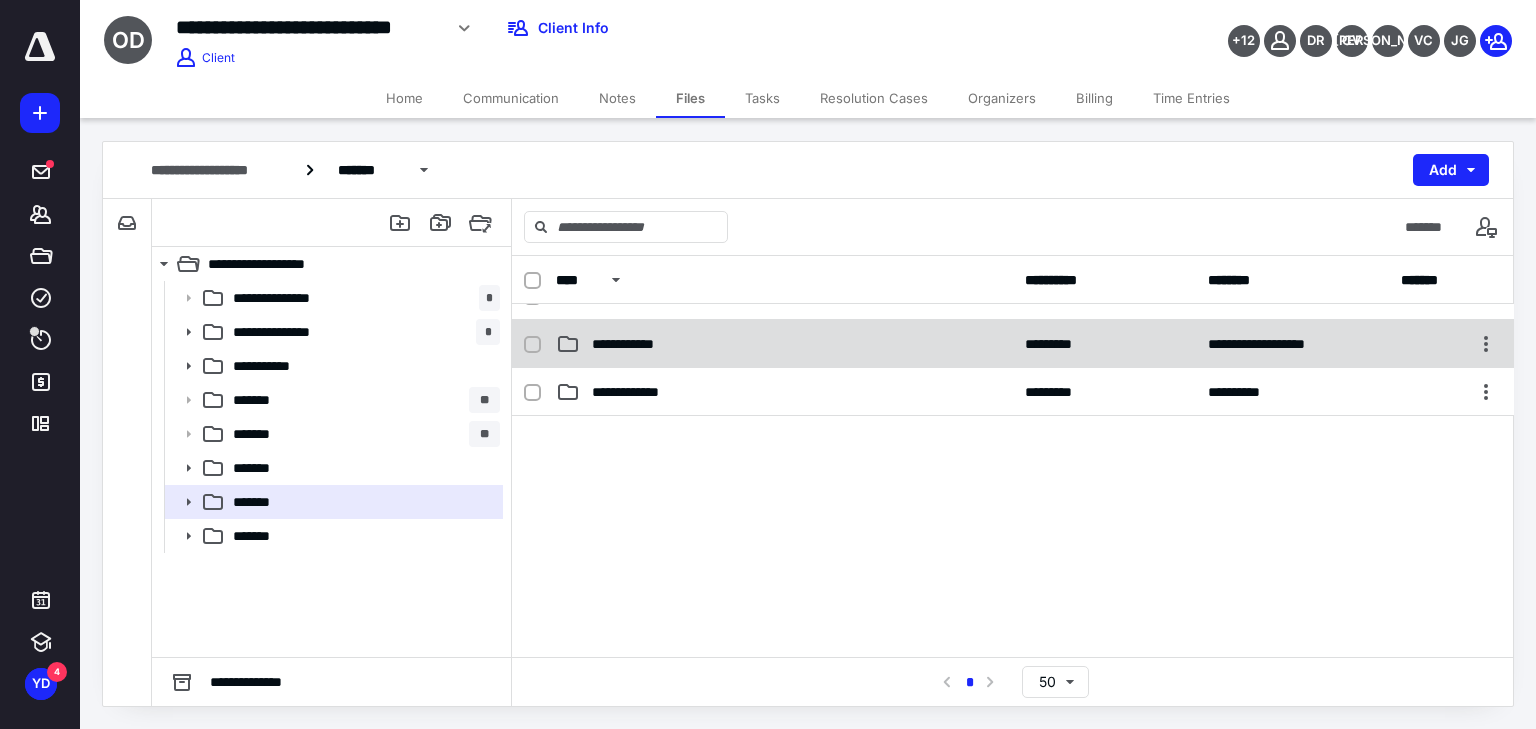 click on "**********" at bounding box center [634, 344] 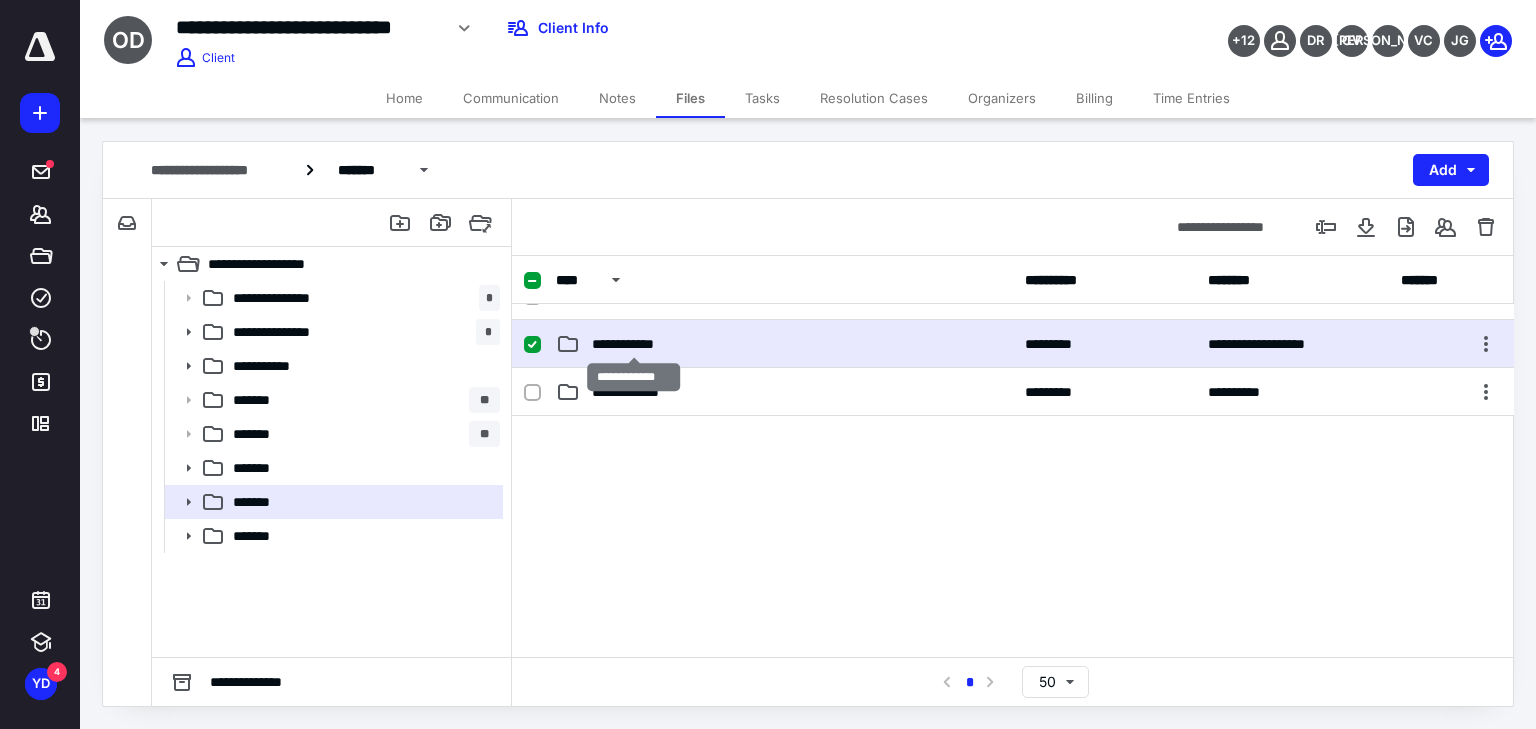 click on "**********" at bounding box center [634, 344] 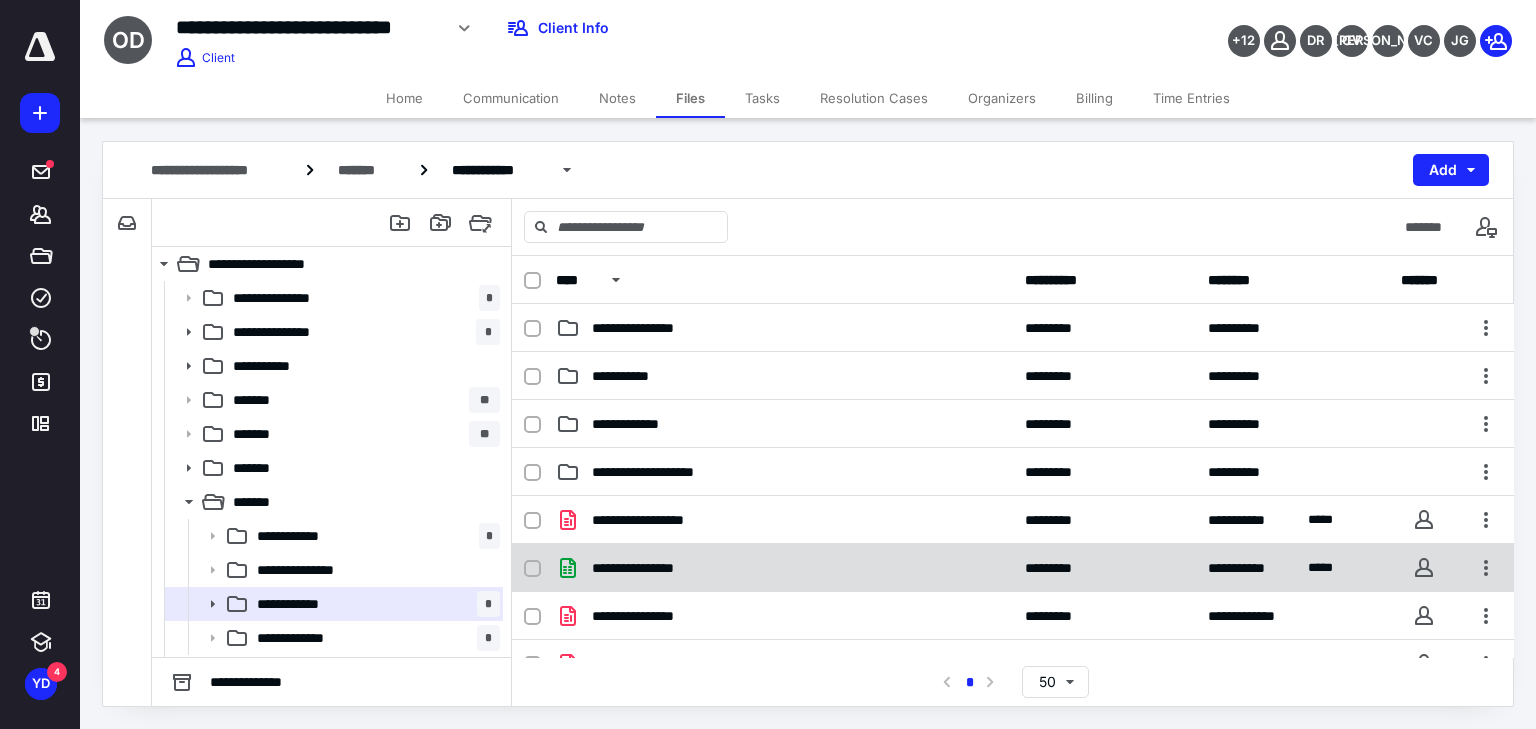 scroll, scrollTop: 80, scrollLeft: 0, axis: vertical 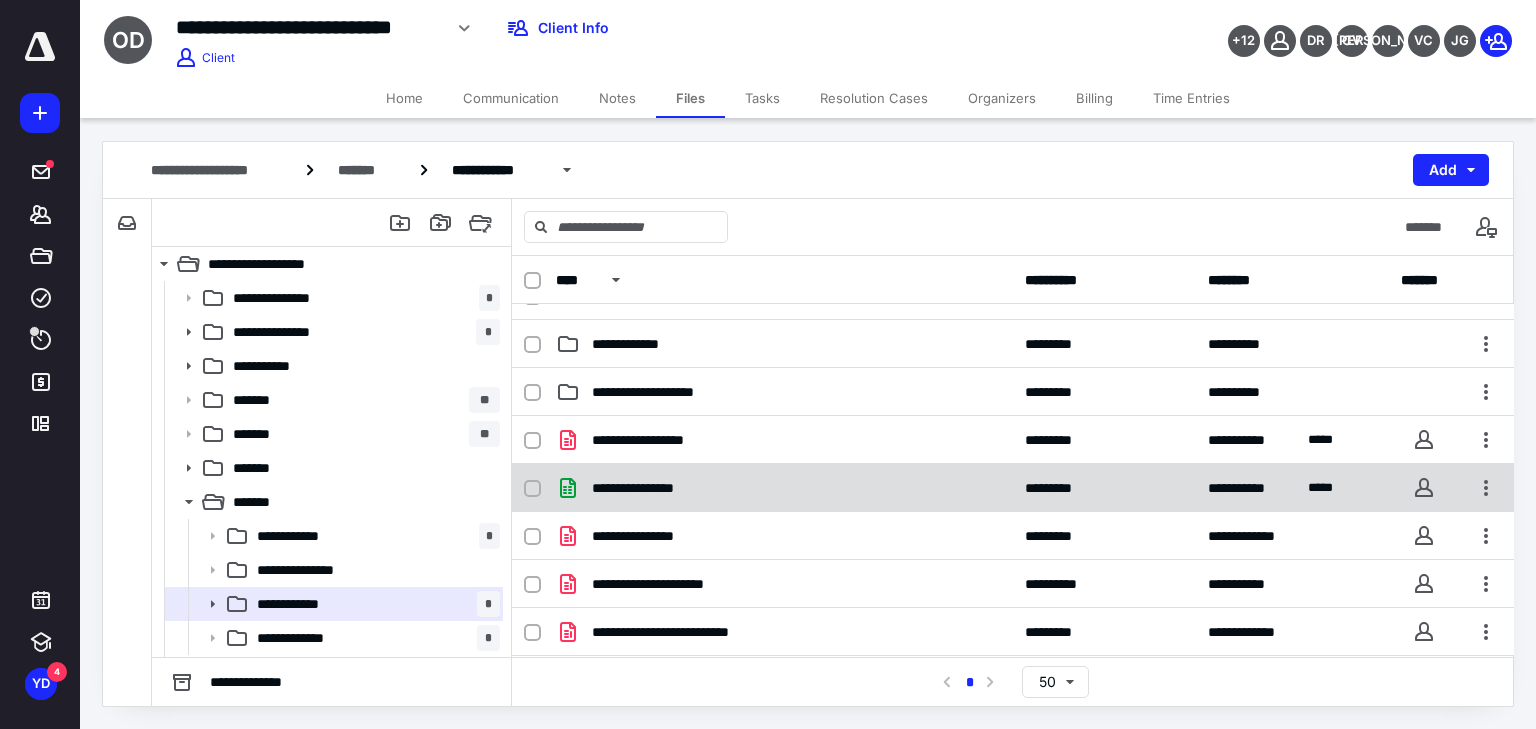 click on "**********" at bounding box center [650, 488] 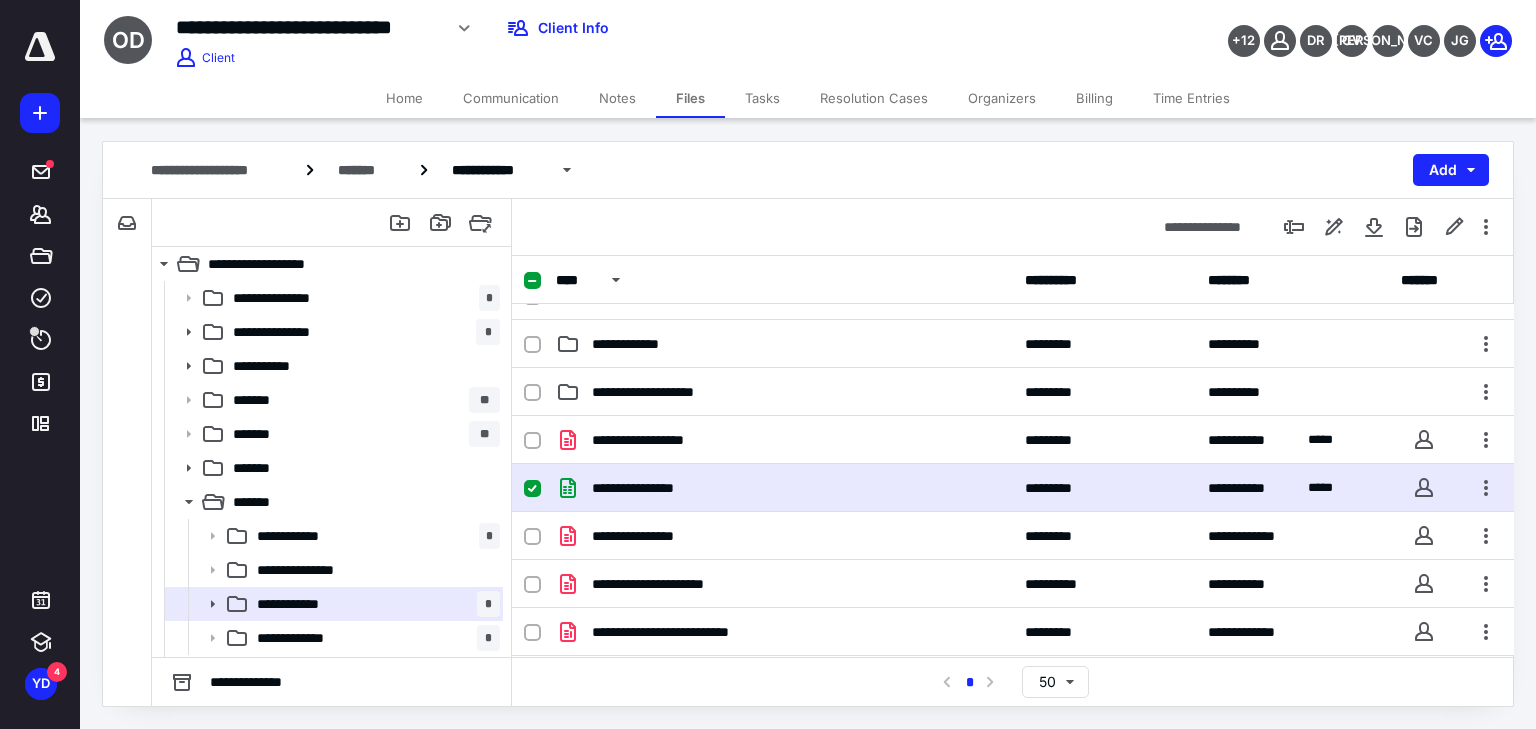 click on "**********" at bounding box center [650, 488] 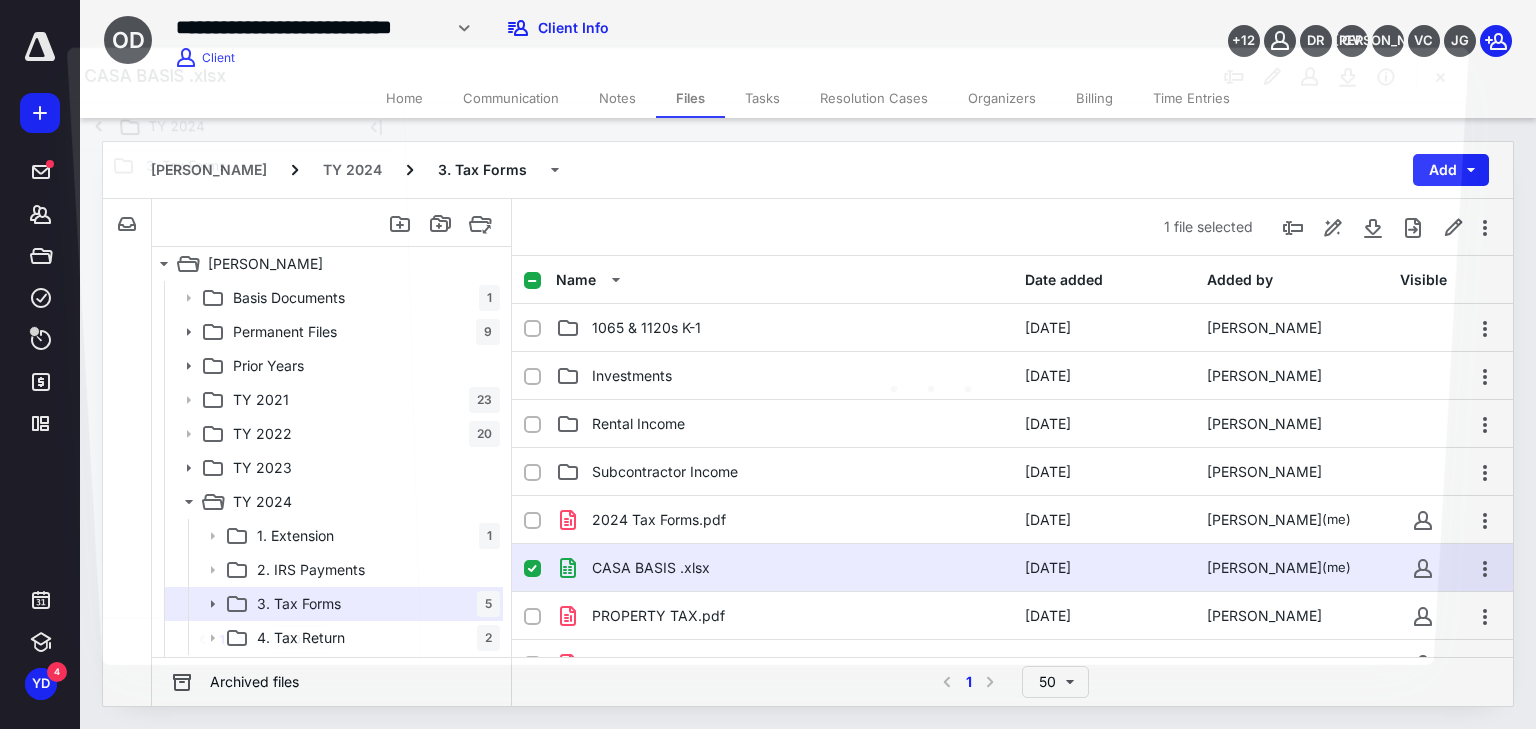 scroll, scrollTop: 80, scrollLeft: 0, axis: vertical 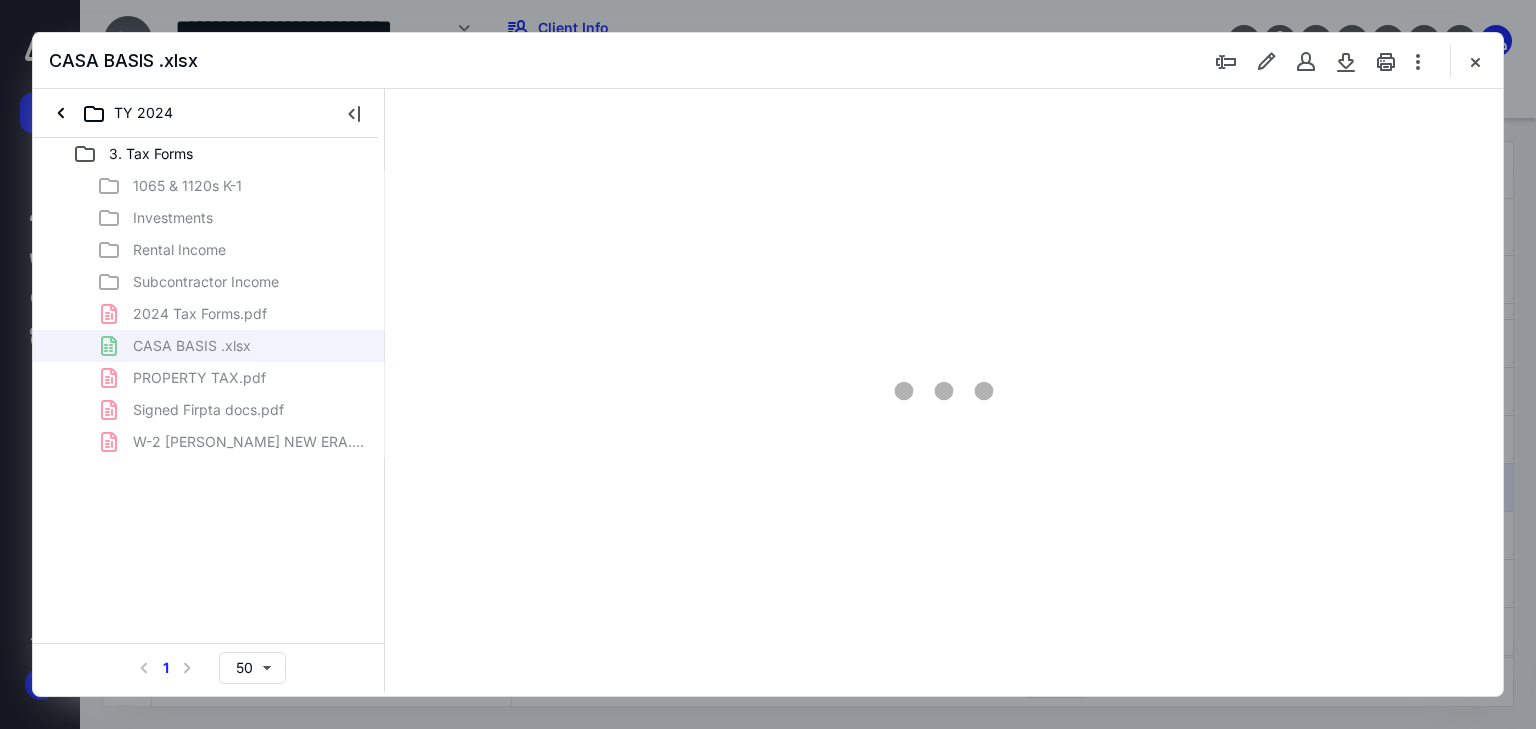 type on "40" 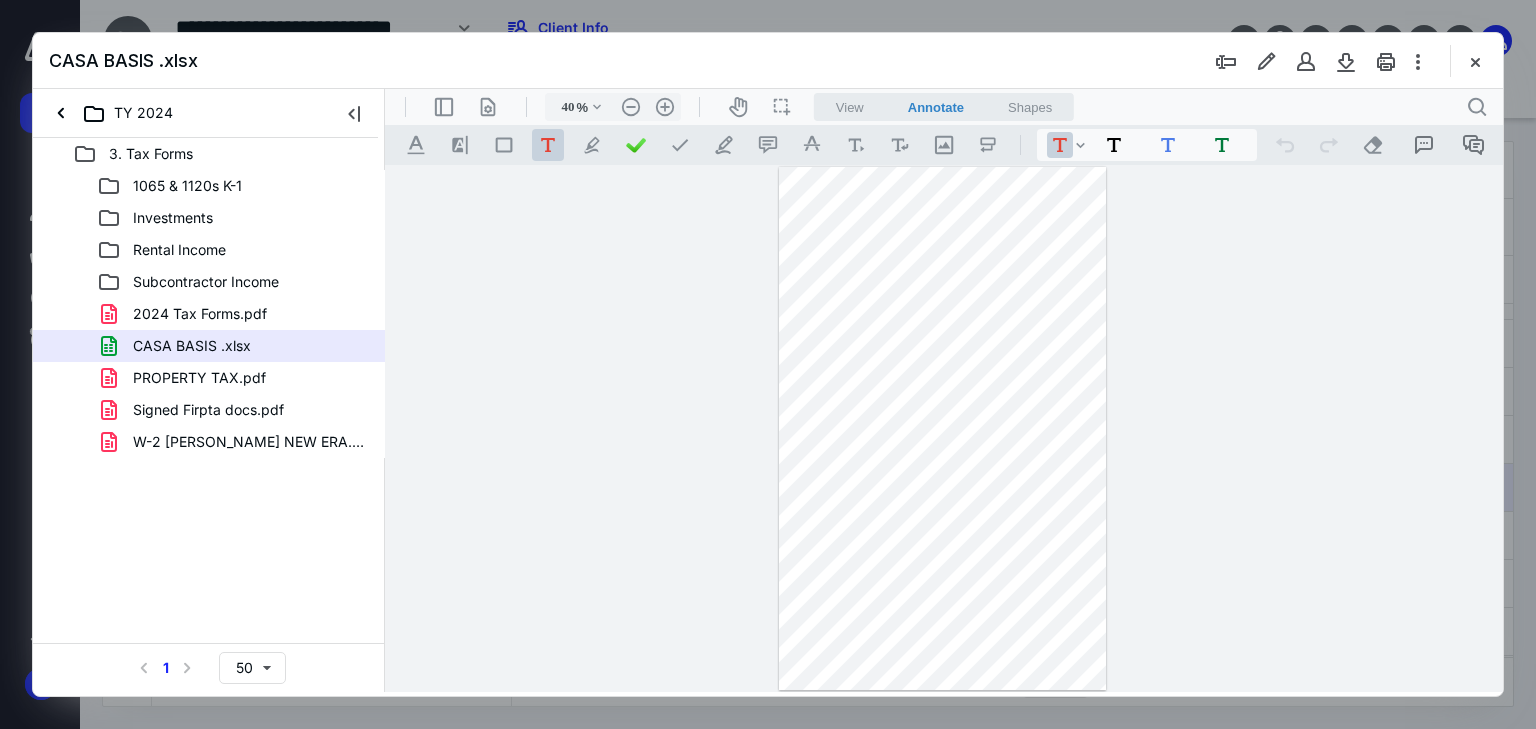 click at bounding box center [944, 428] 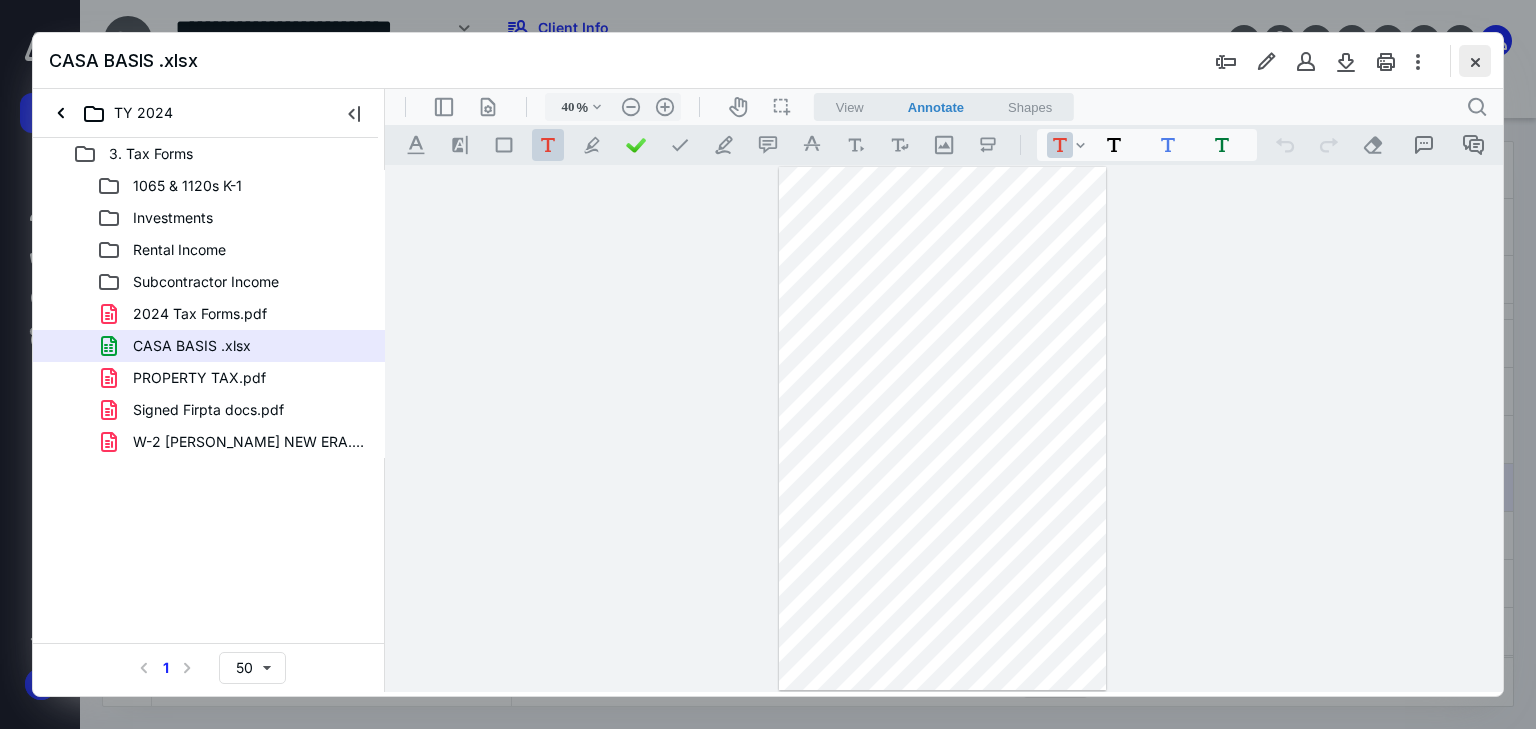 click at bounding box center (1475, 61) 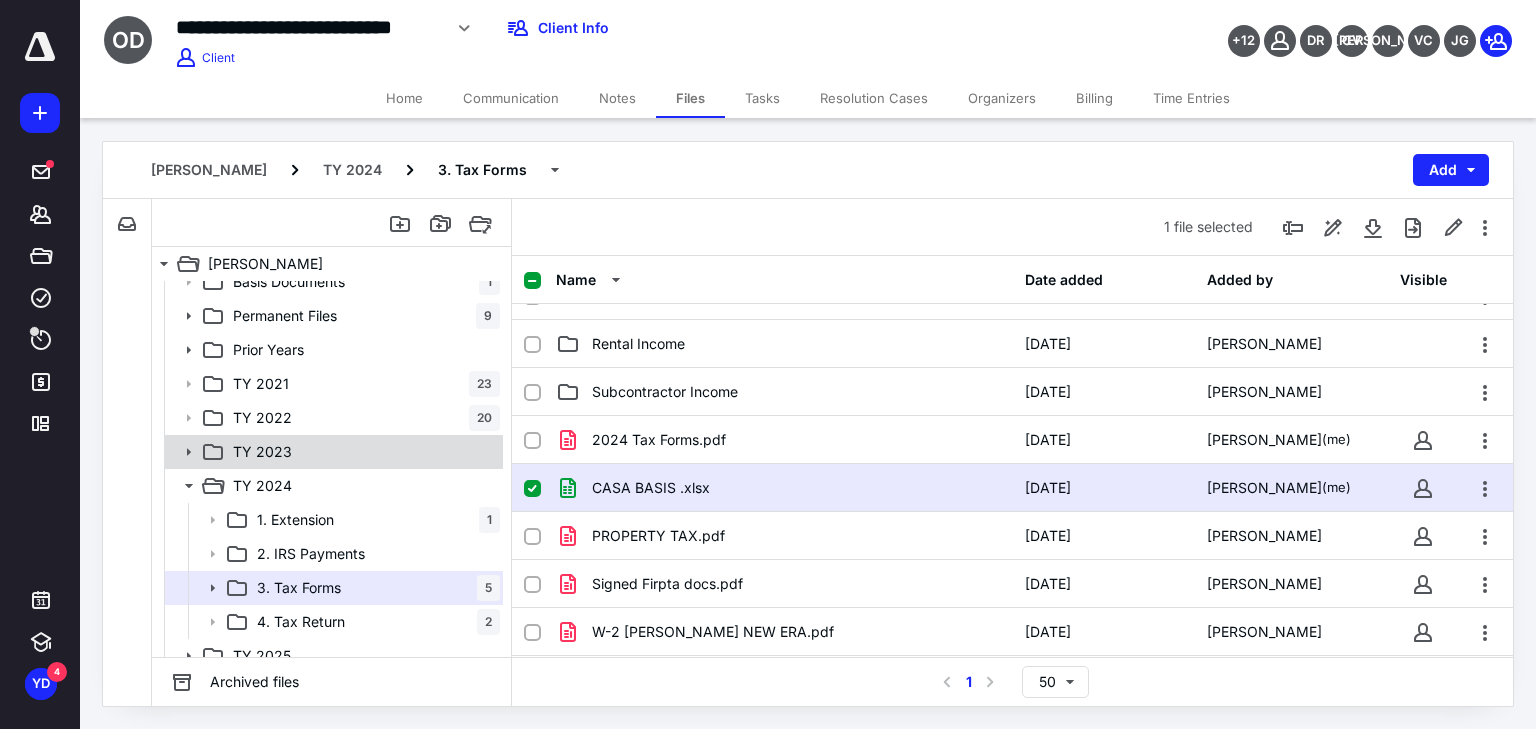 scroll, scrollTop: 31, scrollLeft: 0, axis: vertical 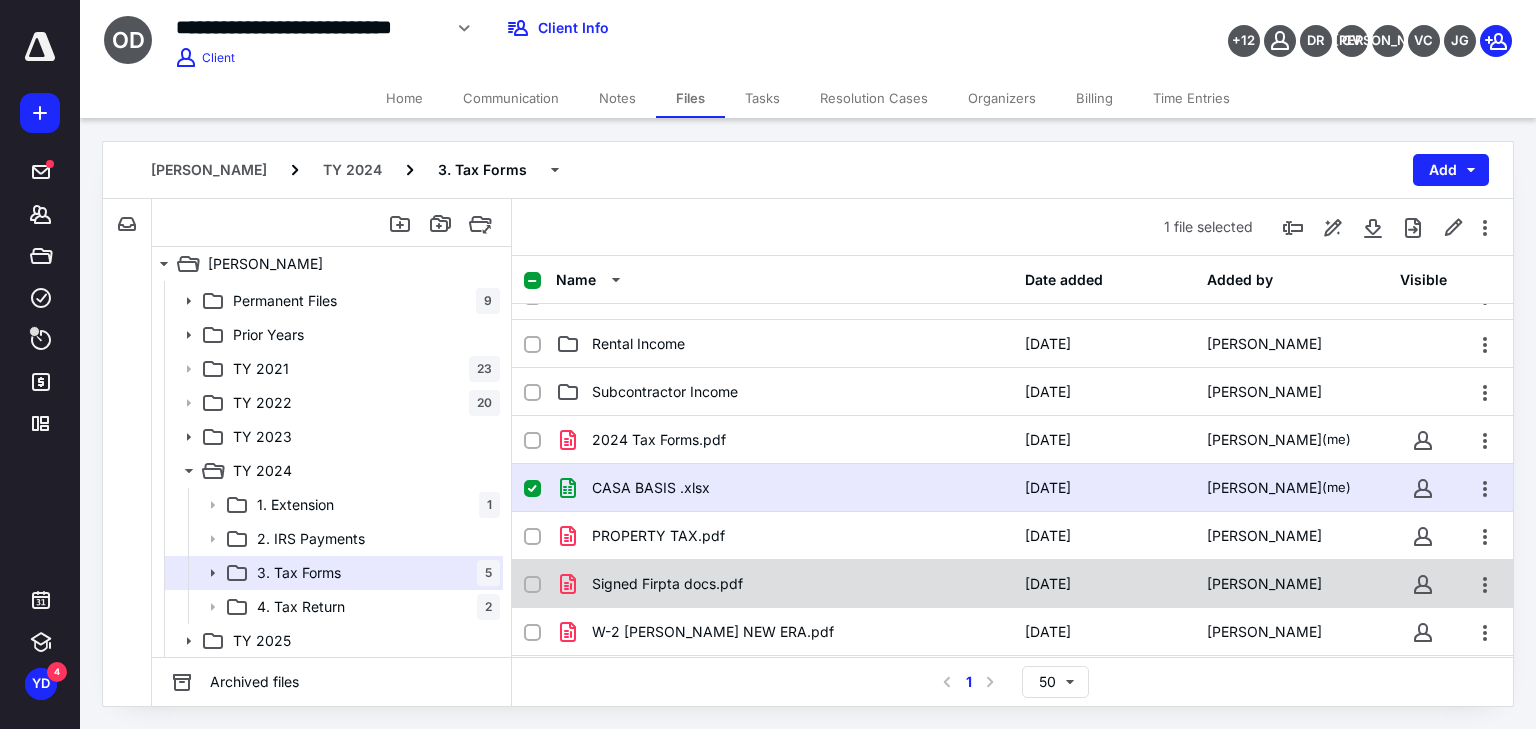 click on "Signed Firpta docs.pdf" at bounding box center (784, 584) 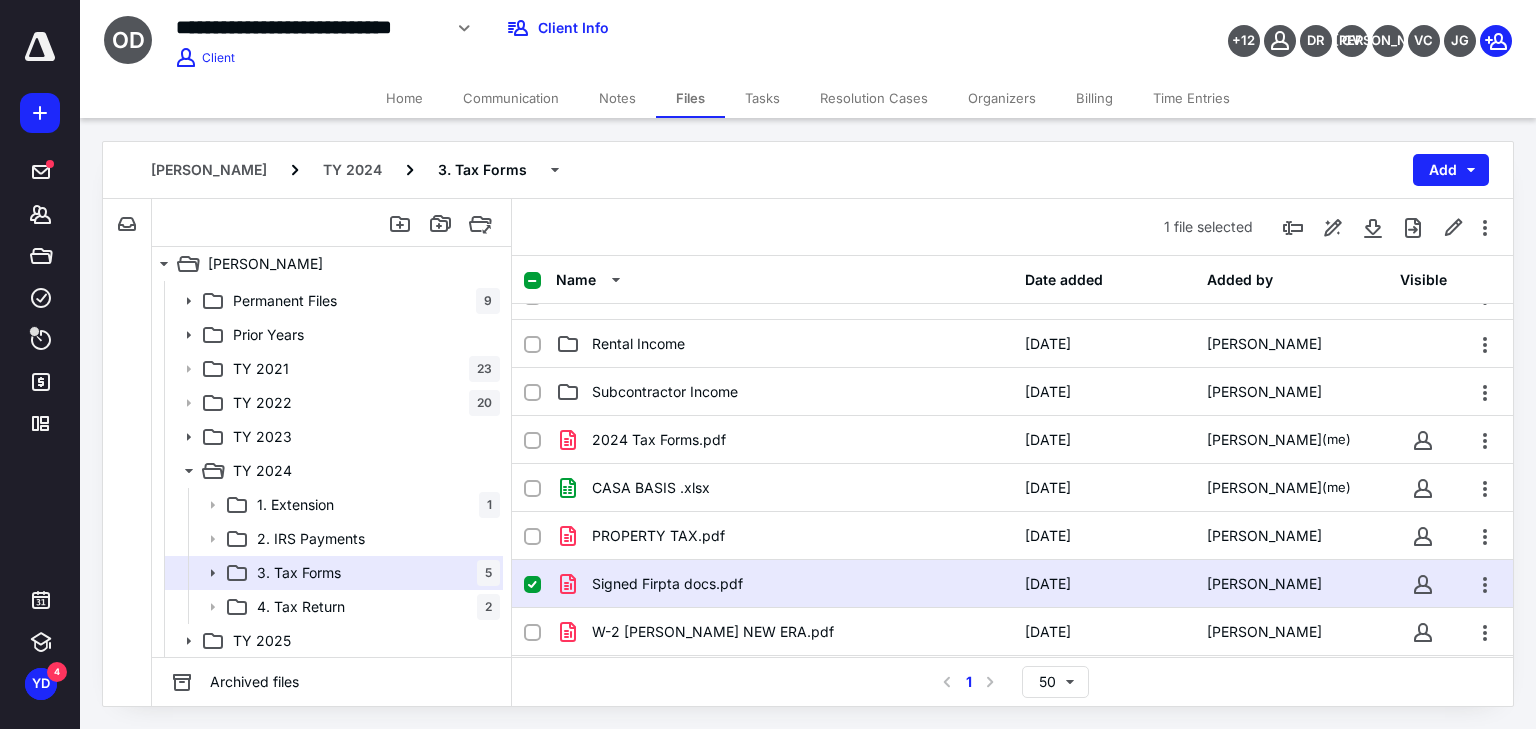 click on "Signed Firpta docs.pdf" at bounding box center (784, 584) 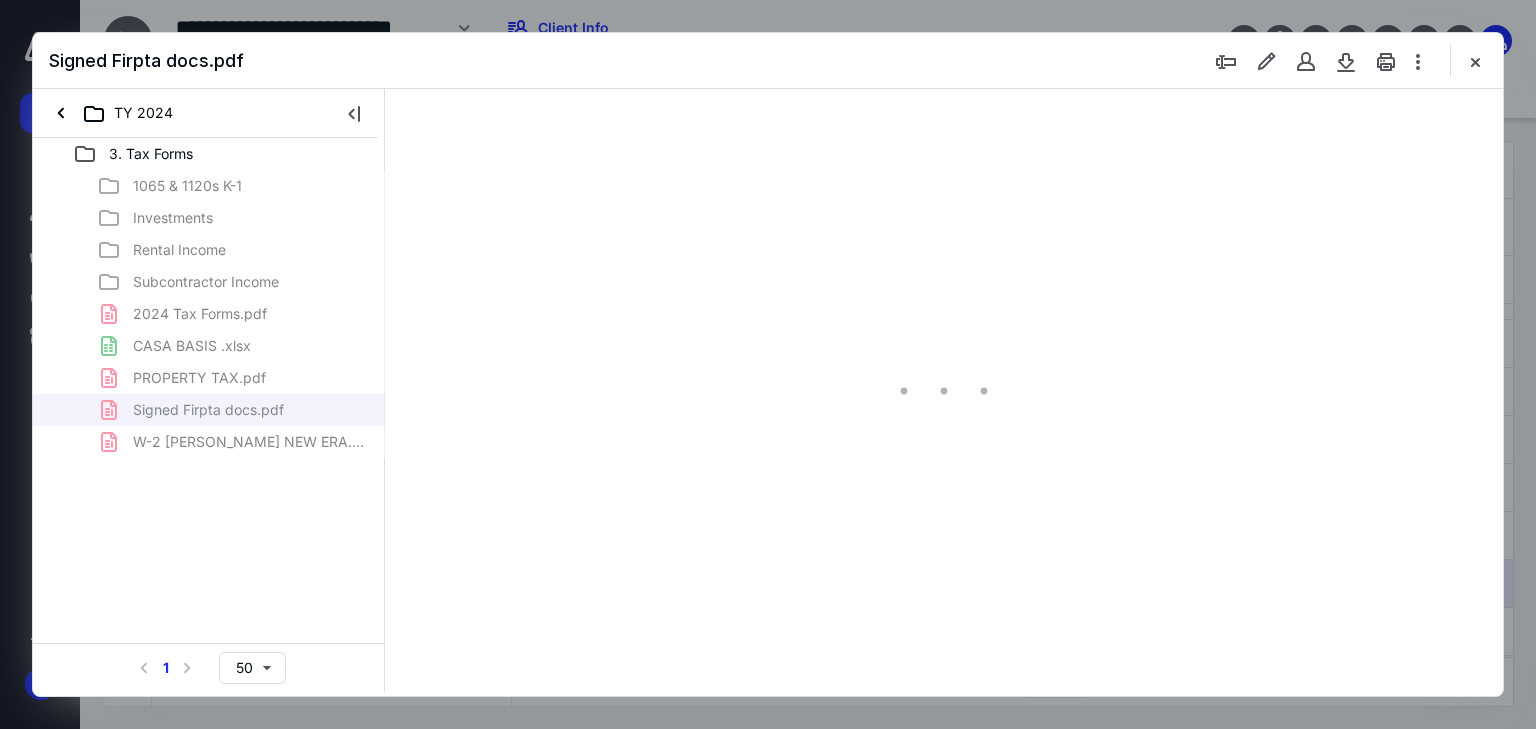 scroll, scrollTop: 0, scrollLeft: 0, axis: both 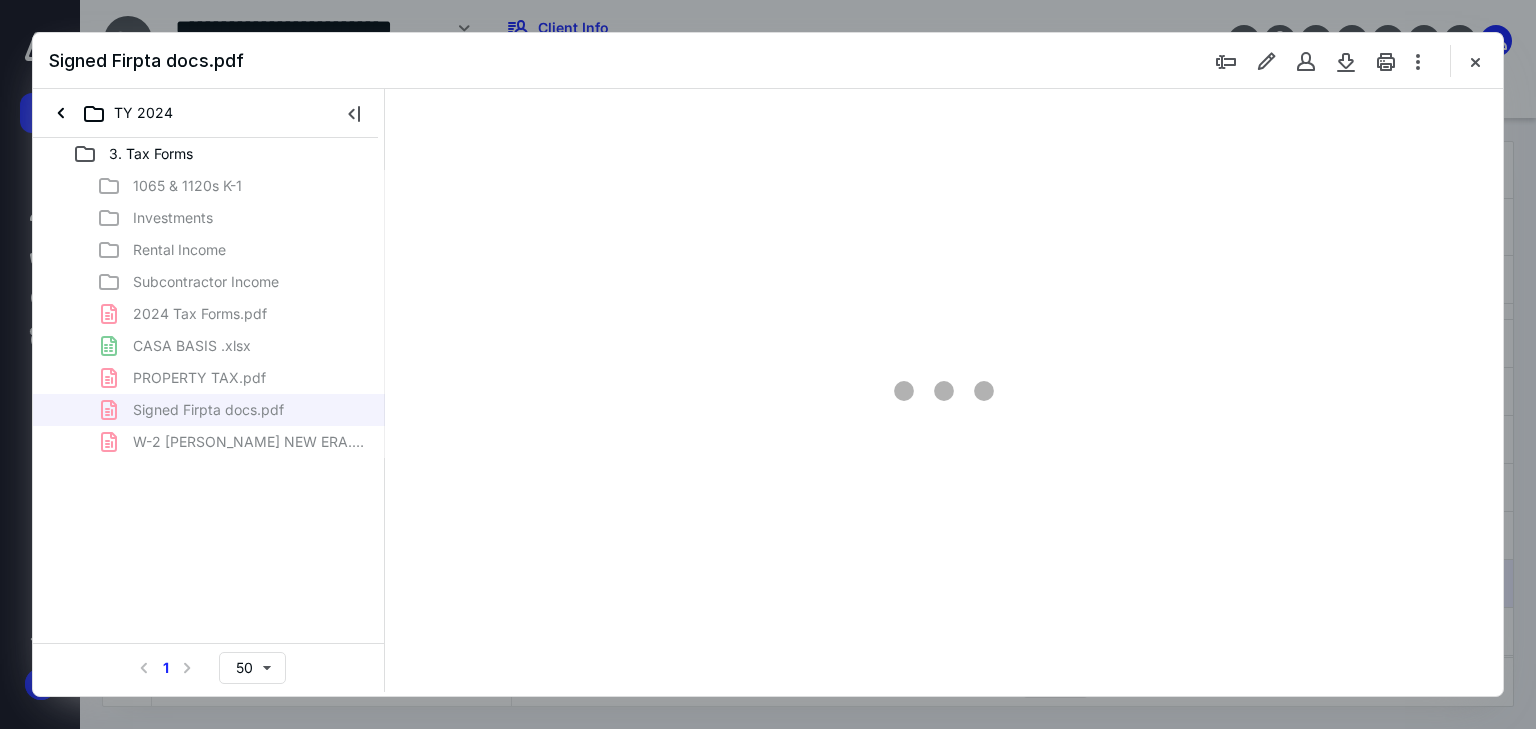type on "66" 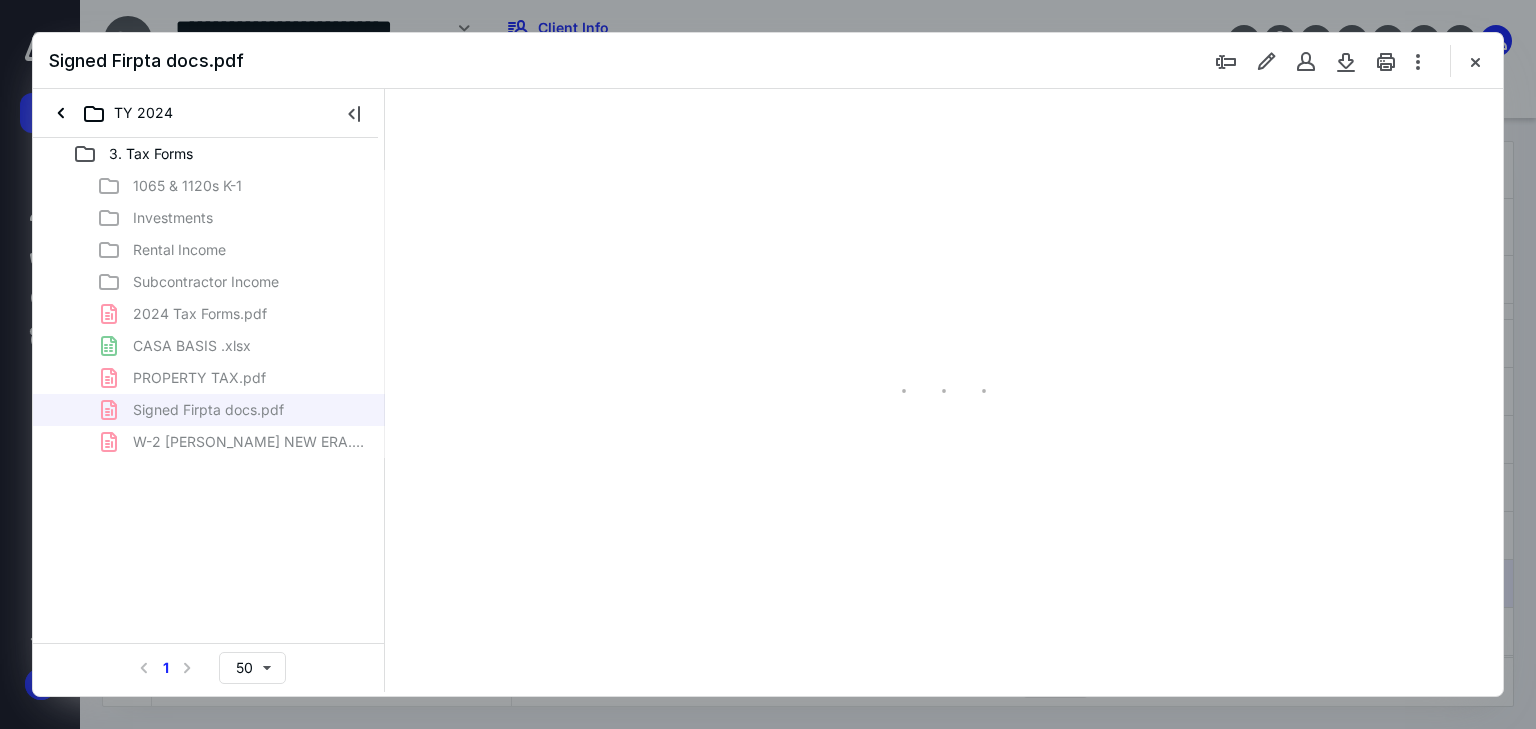 scroll, scrollTop: 79, scrollLeft: 0, axis: vertical 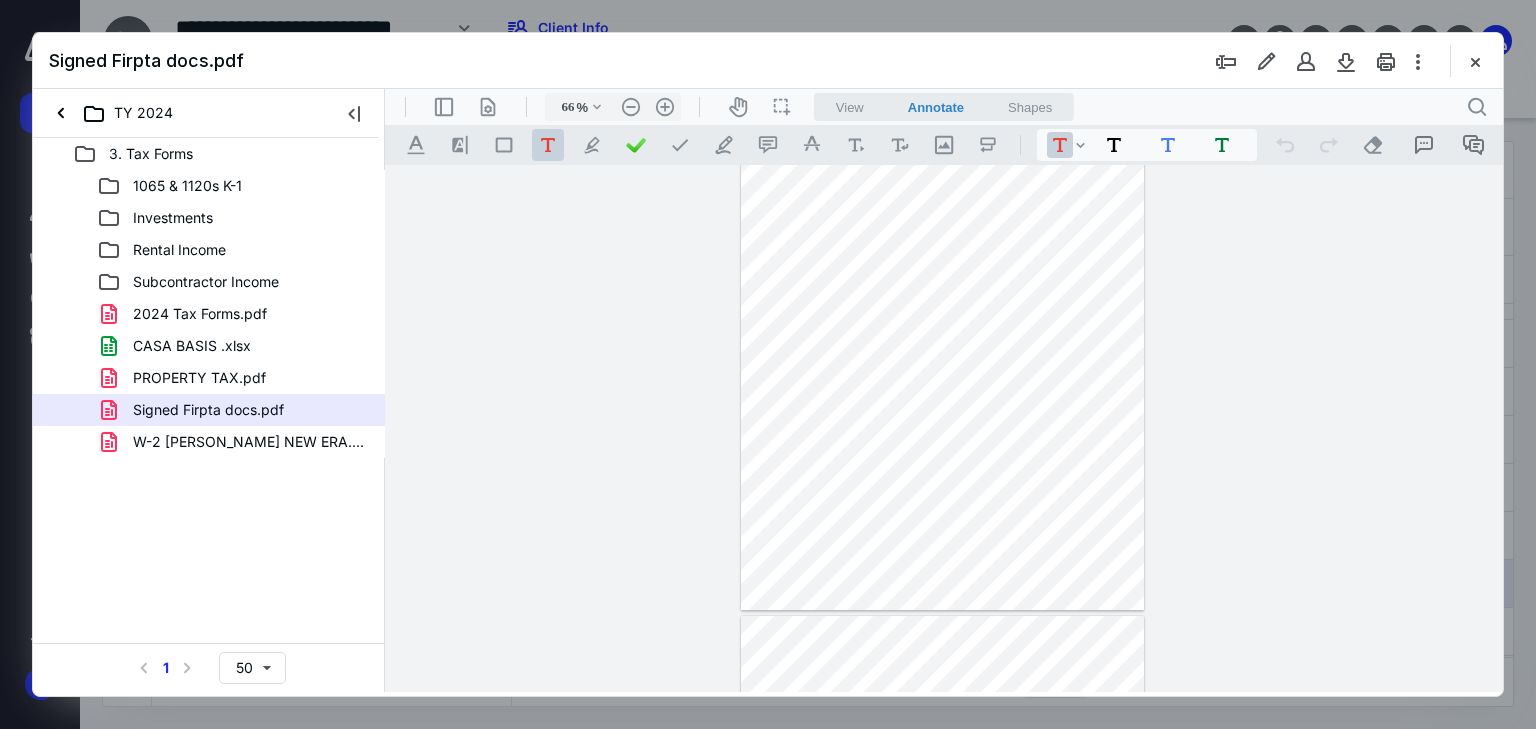 type on "*" 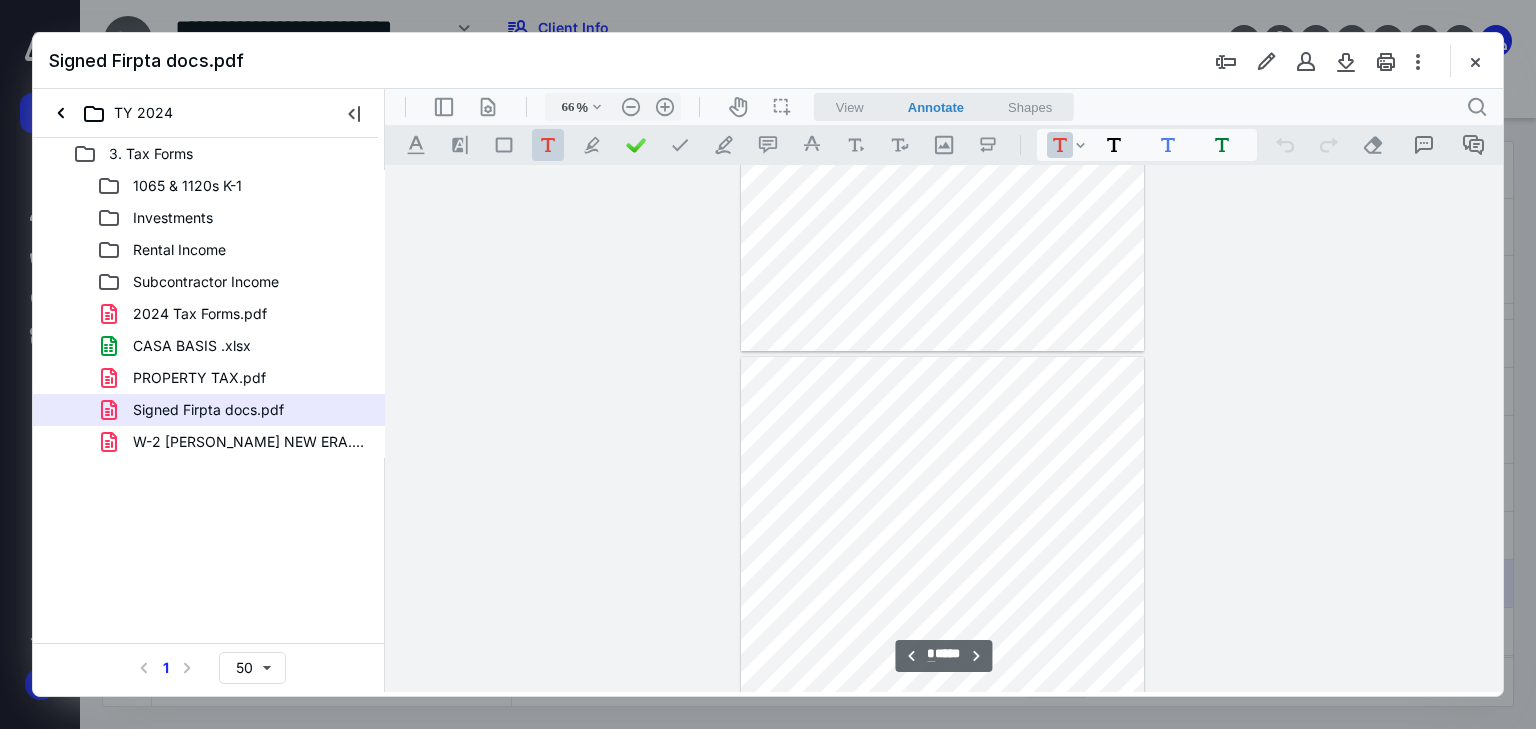 scroll, scrollTop: 479, scrollLeft: 0, axis: vertical 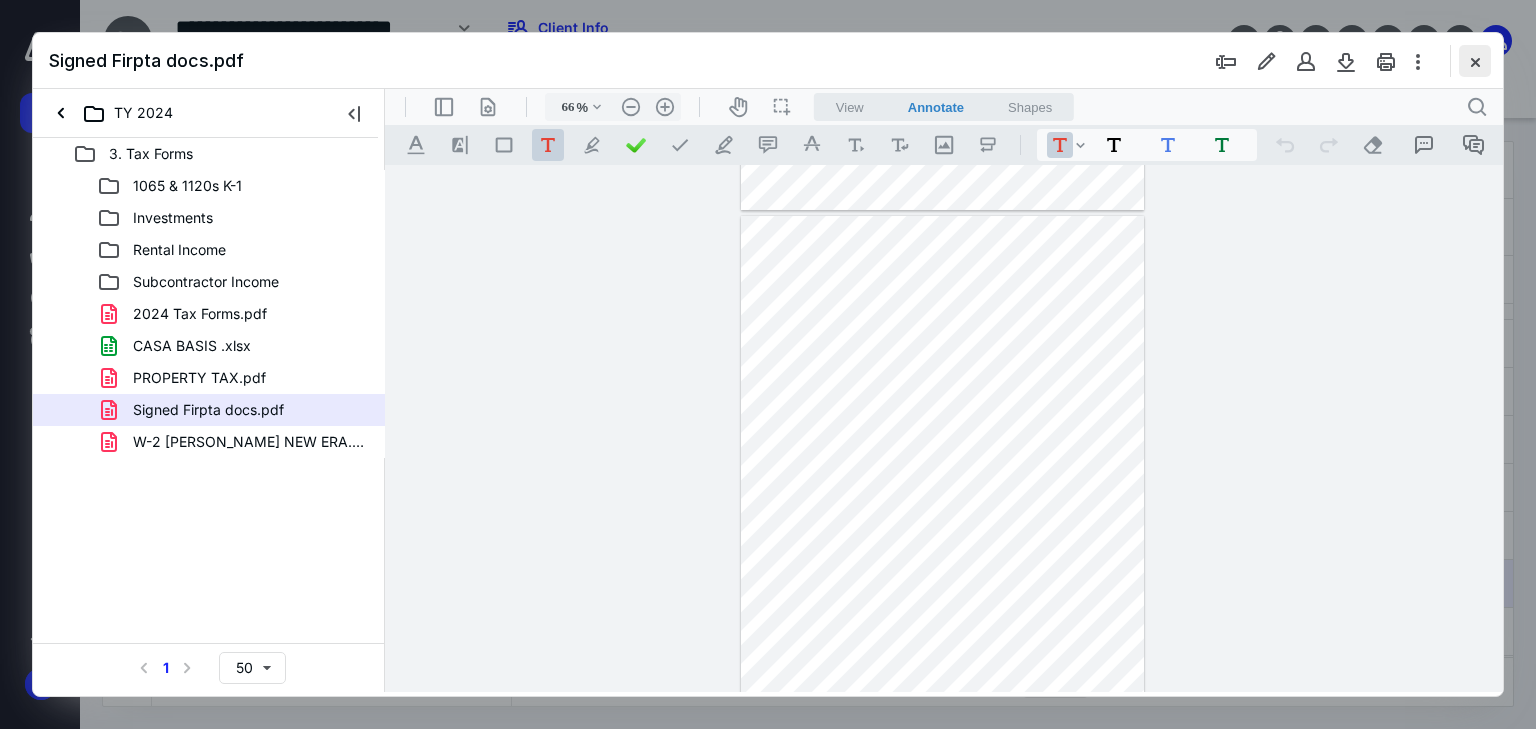 click at bounding box center (1475, 61) 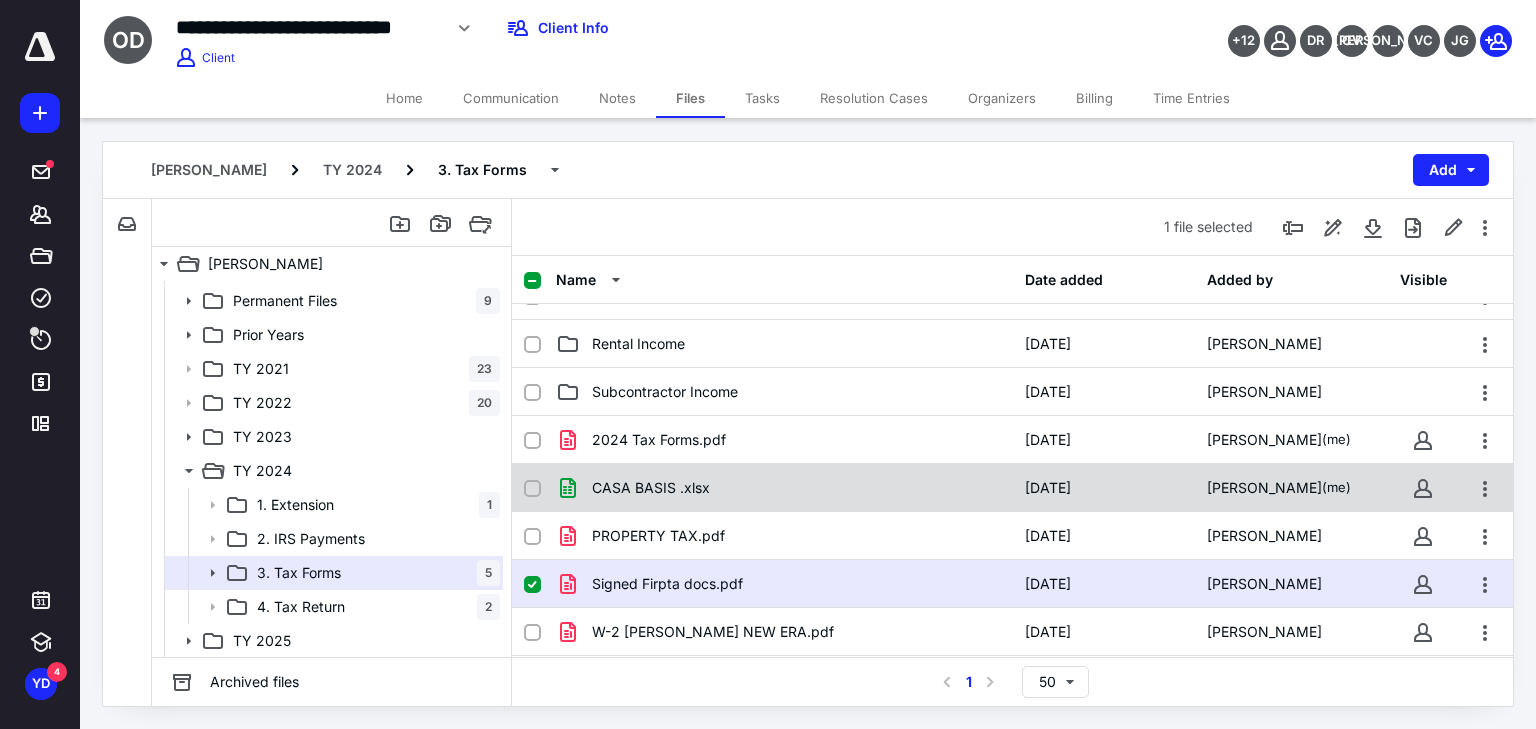 click on "CASA BASIS .xlsx" at bounding box center (651, 488) 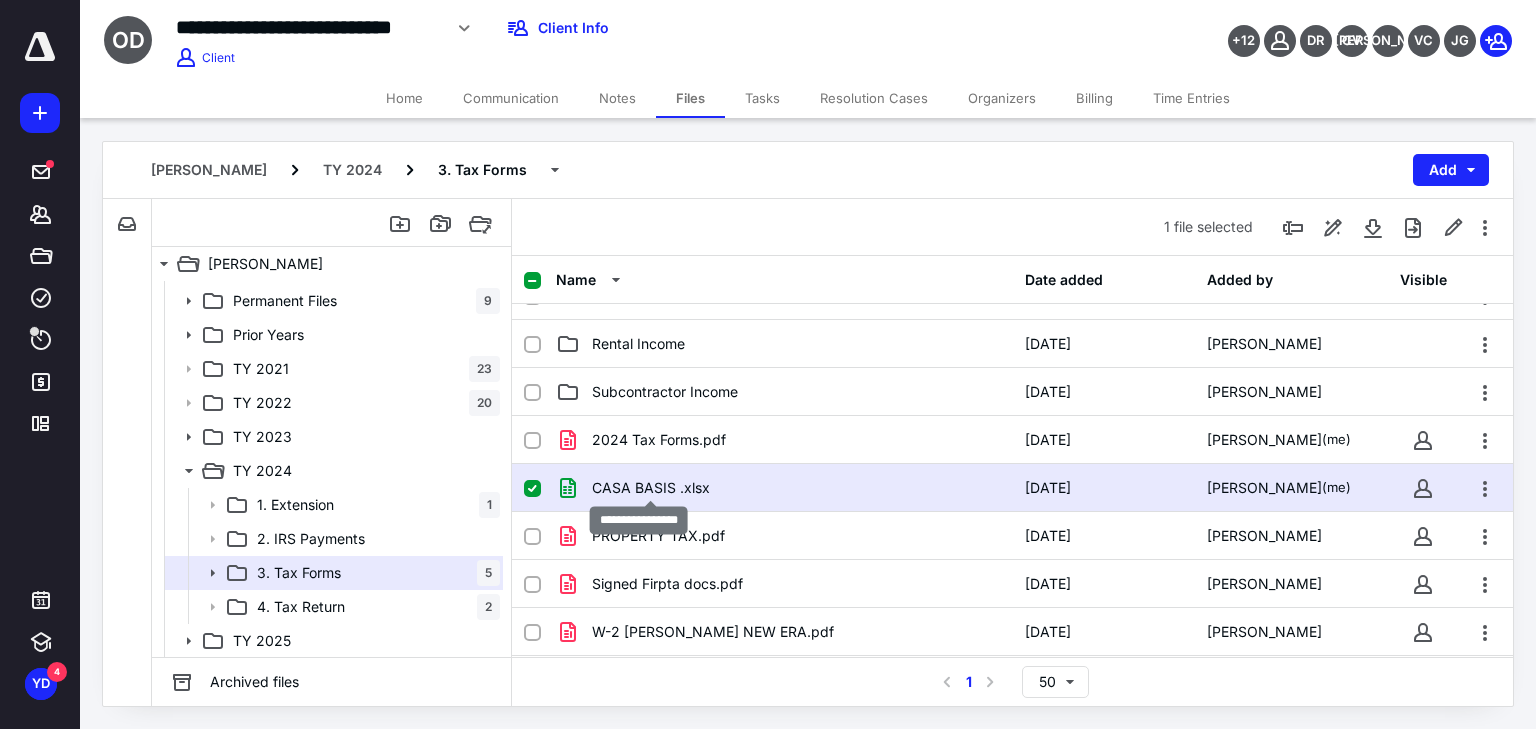 click on "CASA BASIS .xlsx" at bounding box center (651, 488) 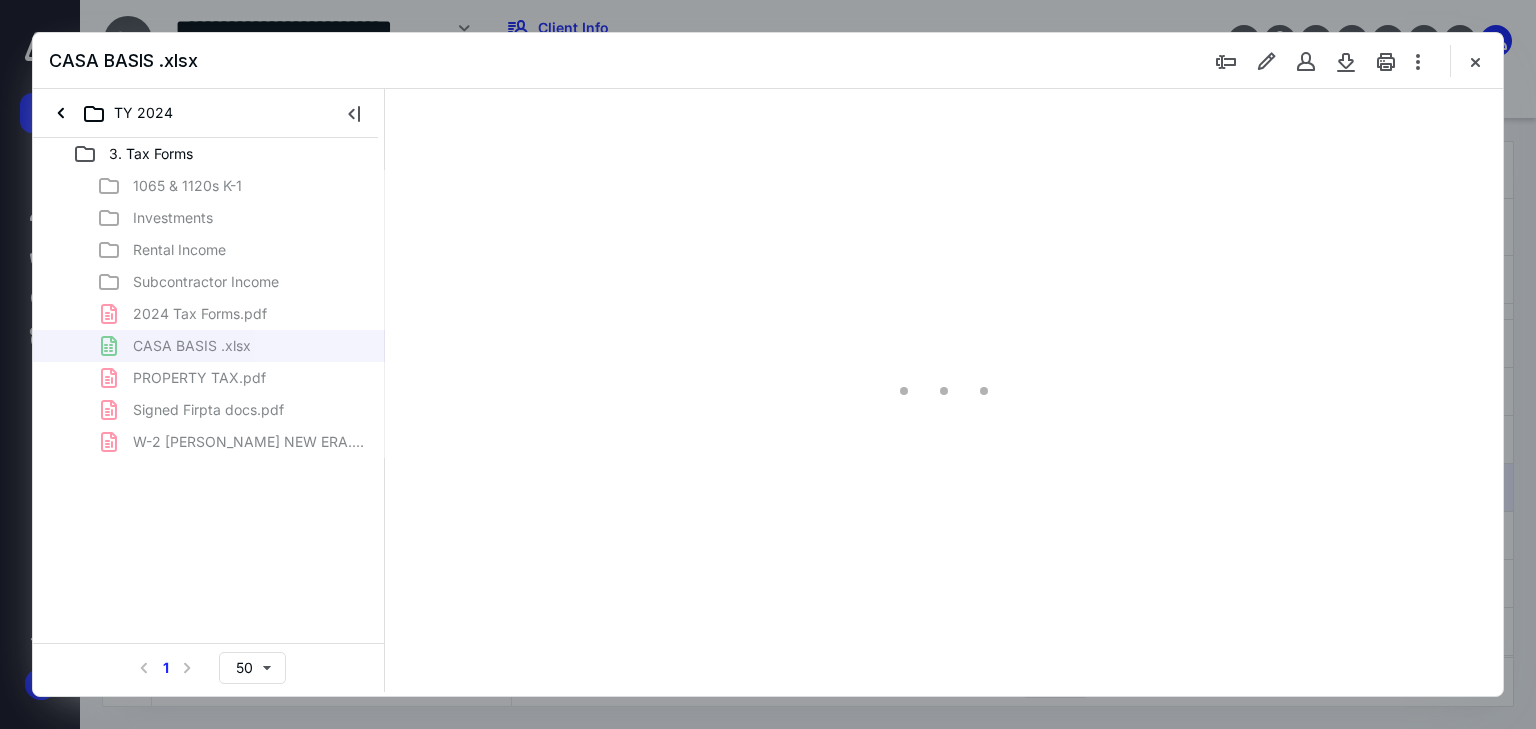 scroll, scrollTop: 0, scrollLeft: 0, axis: both 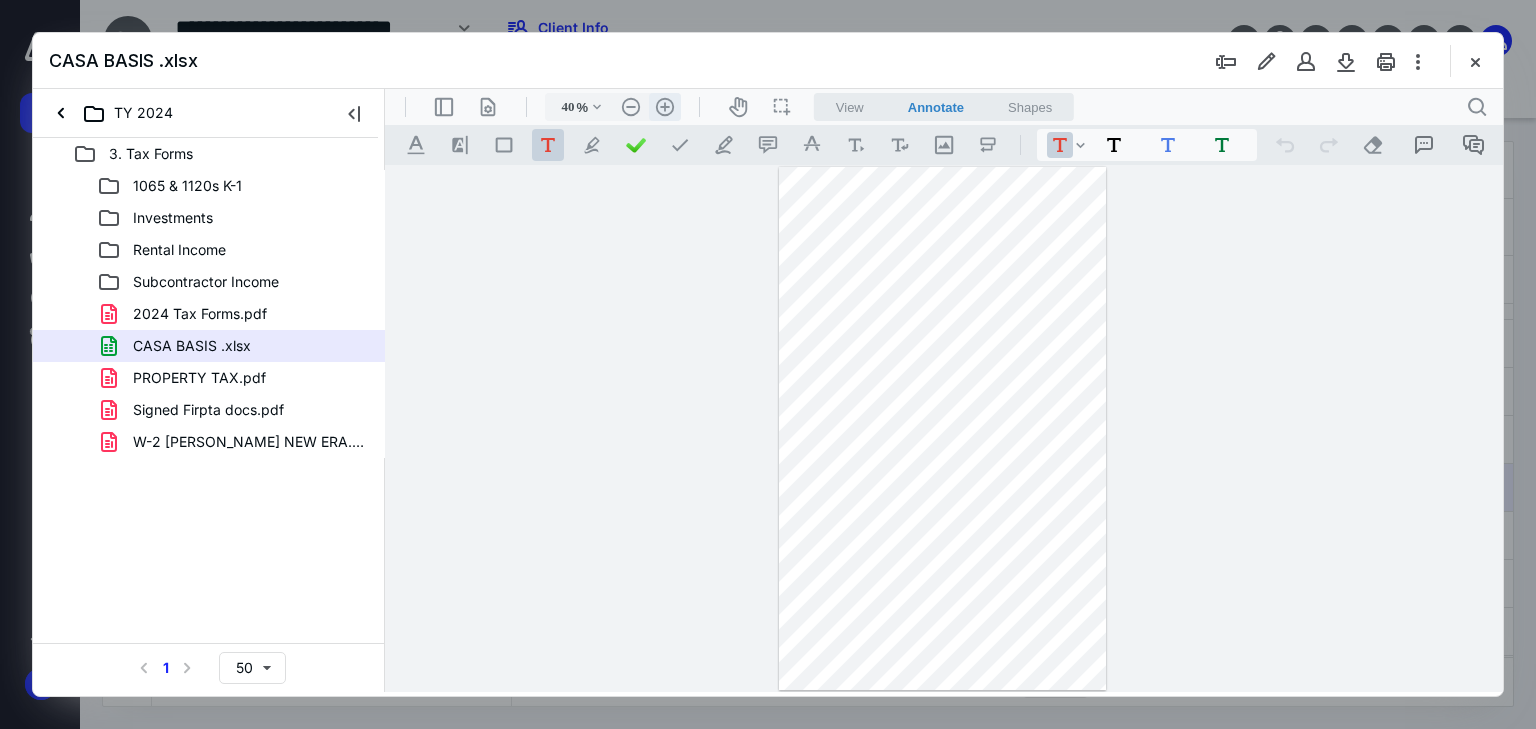 click on ".cls-1{fill:#abb0c4;} icon - header - zoom - in - line" at bounding box center [665, 107] 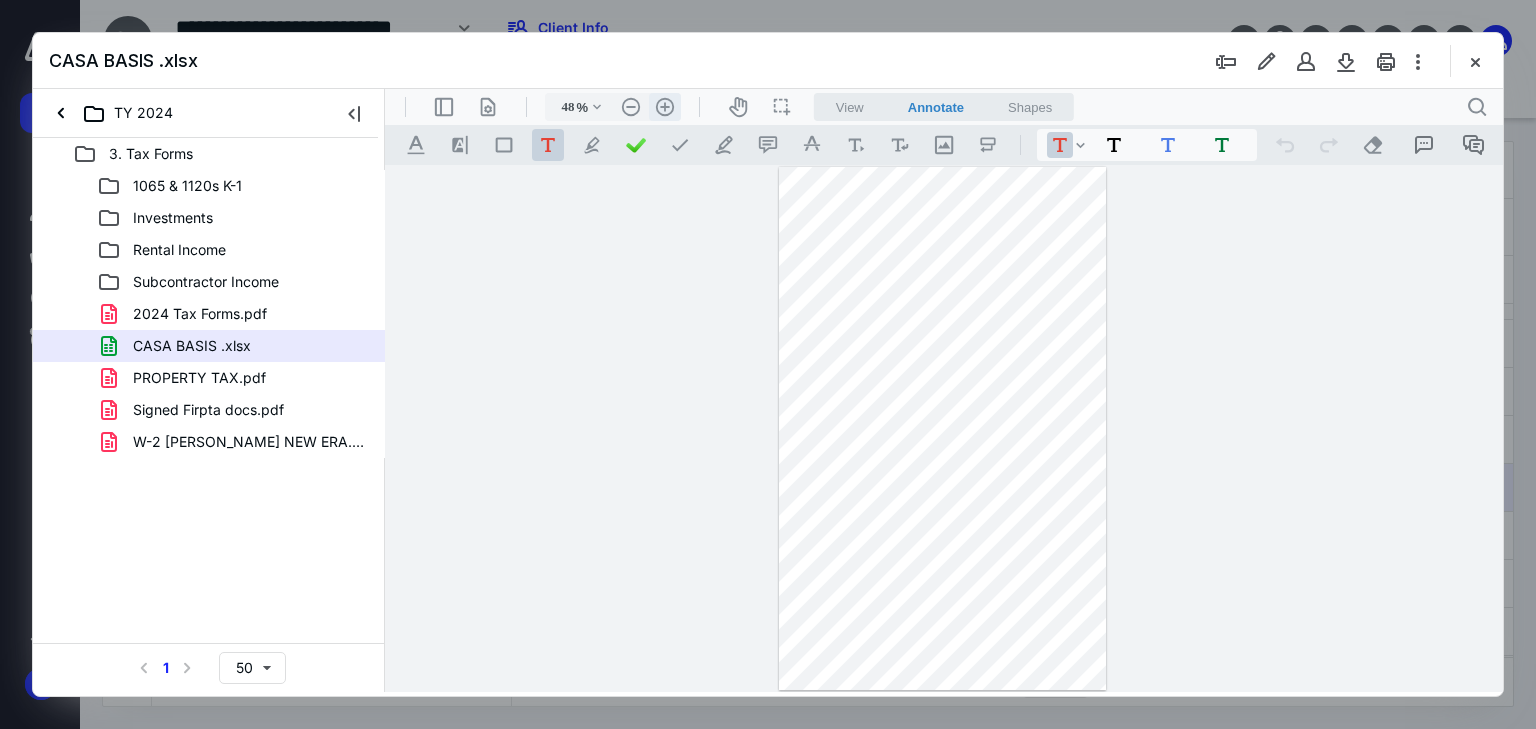 click on ".cls-1{fill:#abb0c4;} icon - header - zoom - in - line" at bounding box center [665, 107] 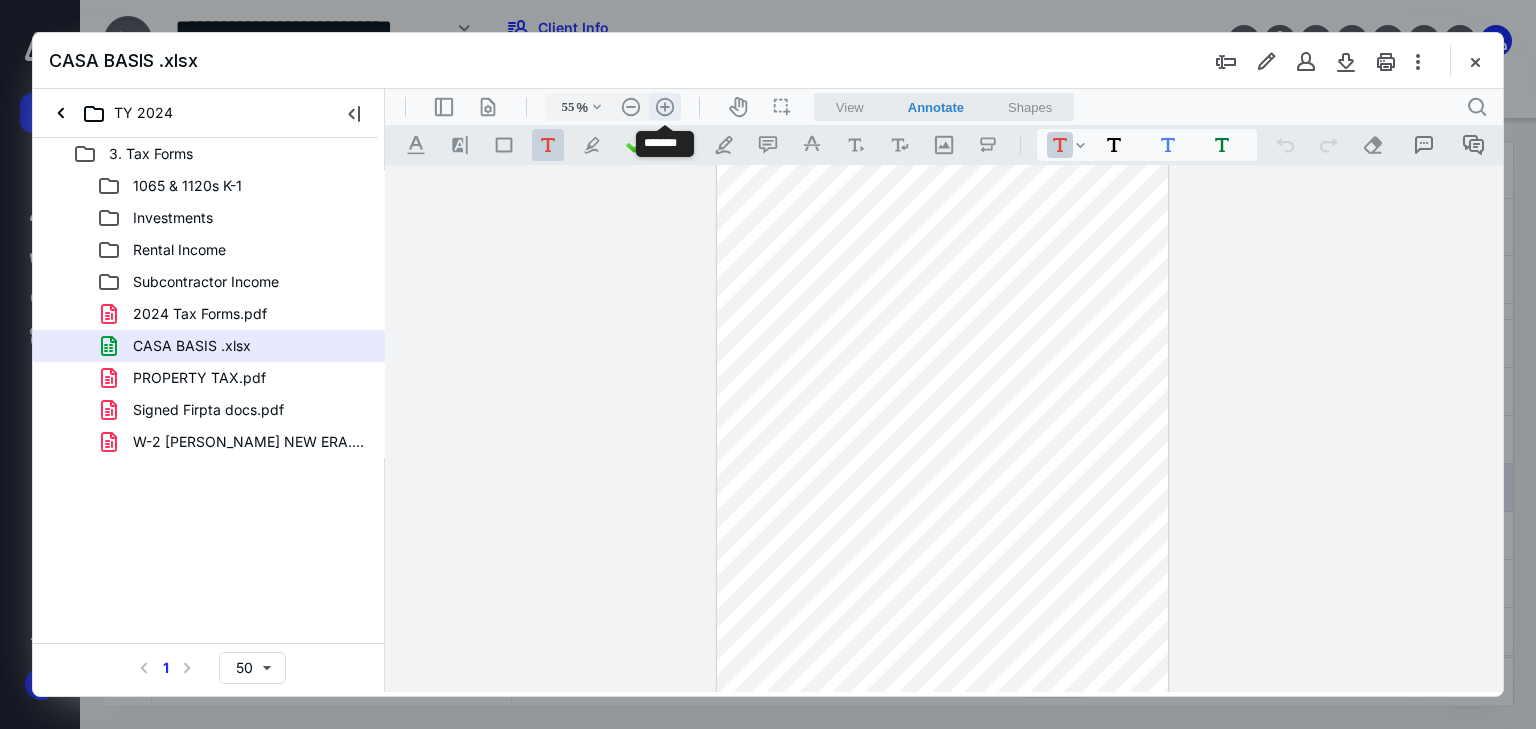 click on ".cls-1{fill:#abb0c4;} icon - header - zoom - in - line" at bounding box center (665, 107) 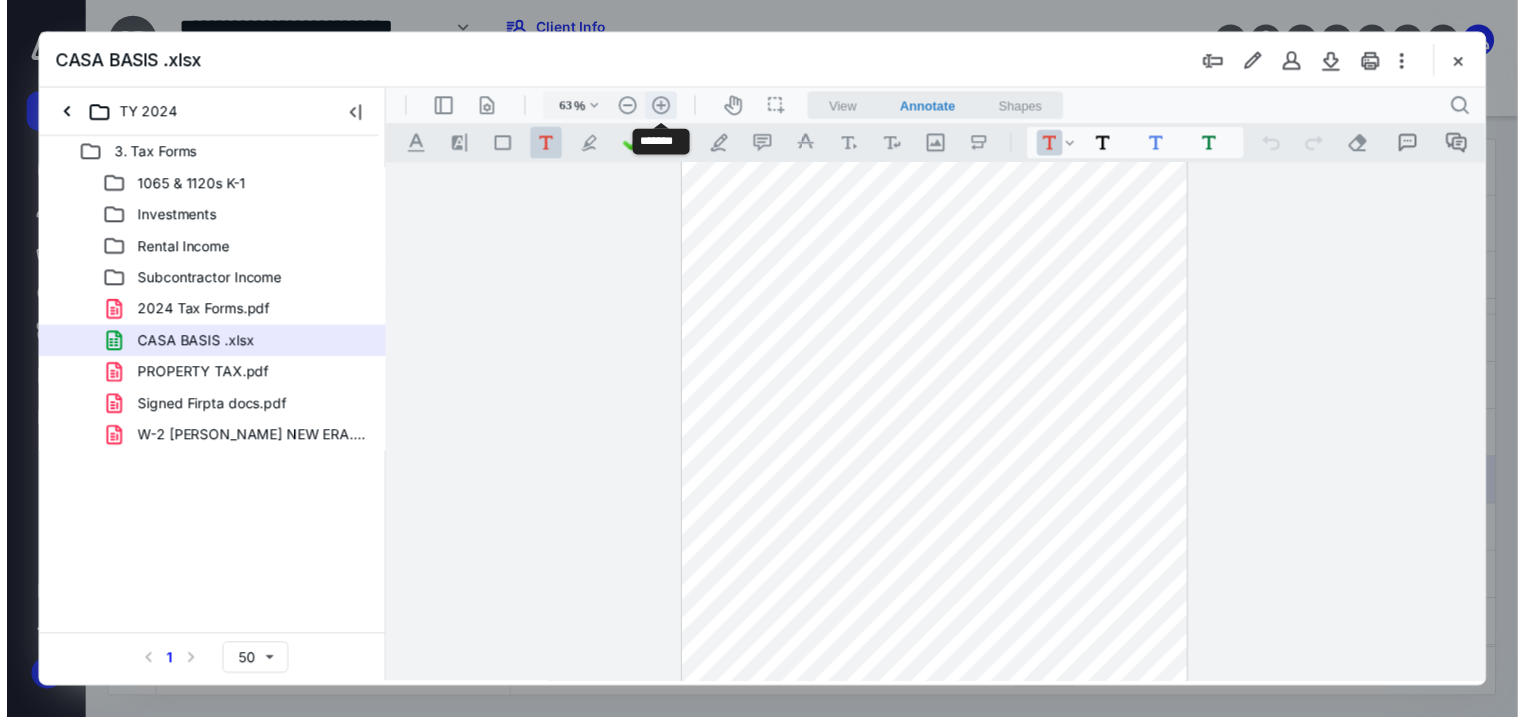 scroll, scrollTop: 129, scrollLeft: 0, axis: vertical 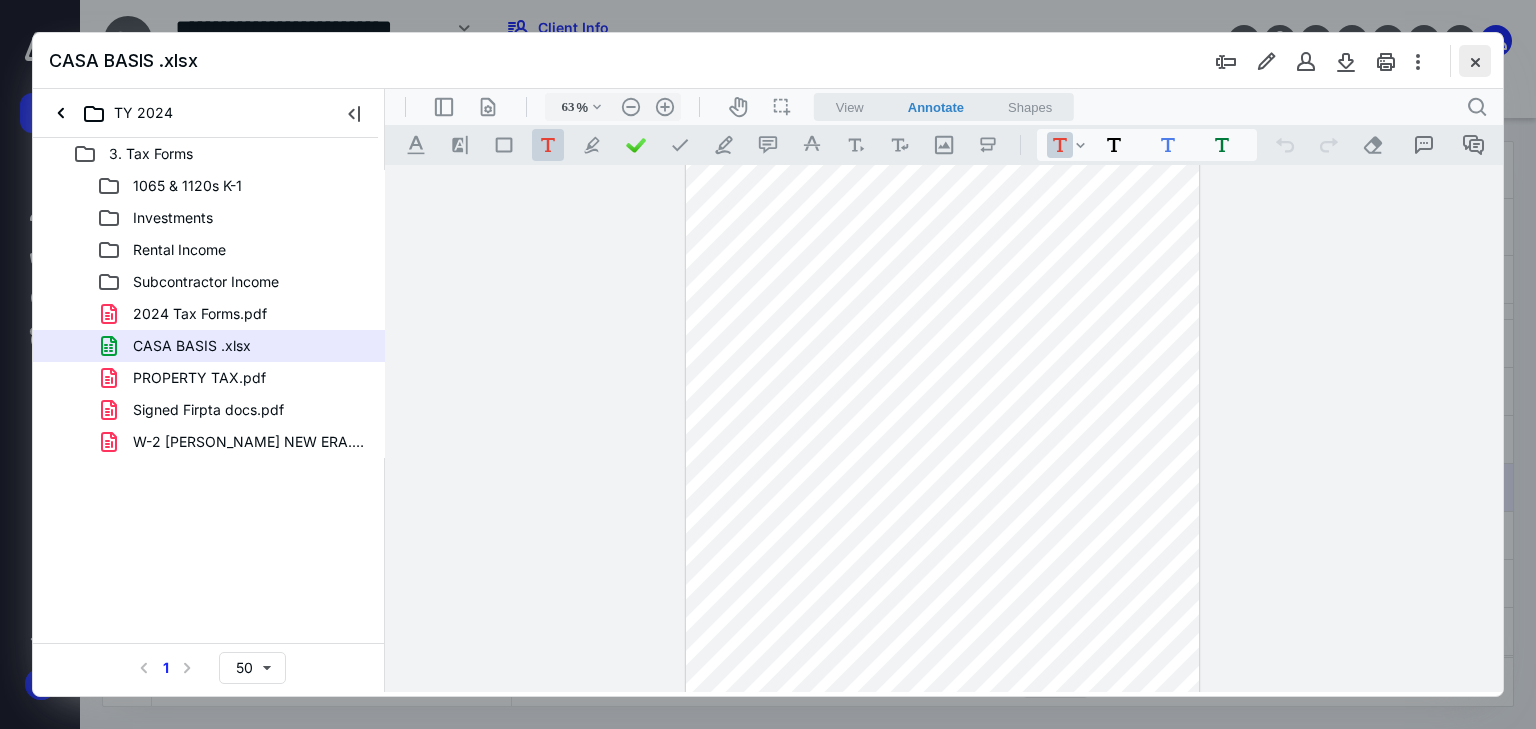 click at bounding box center (1475, 61) 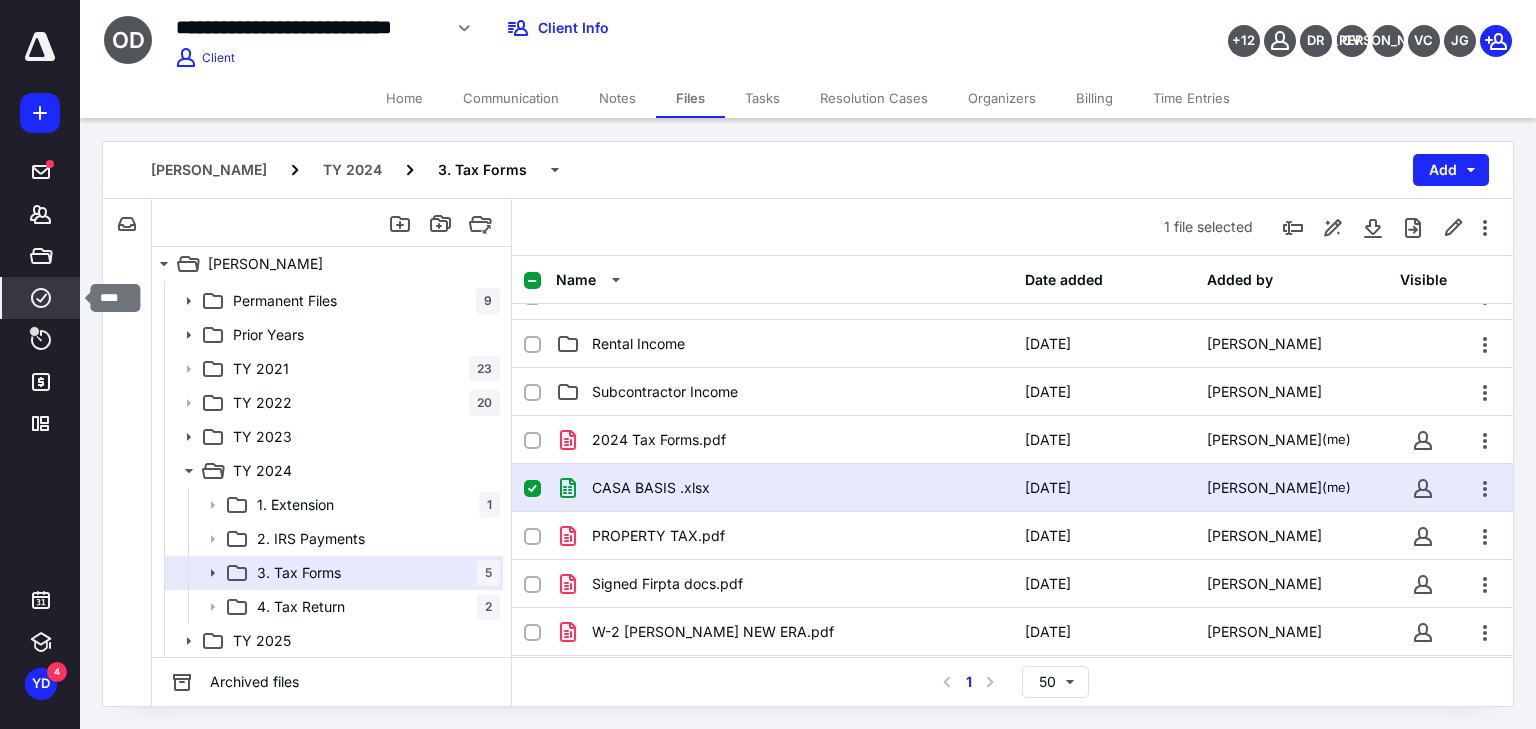 click 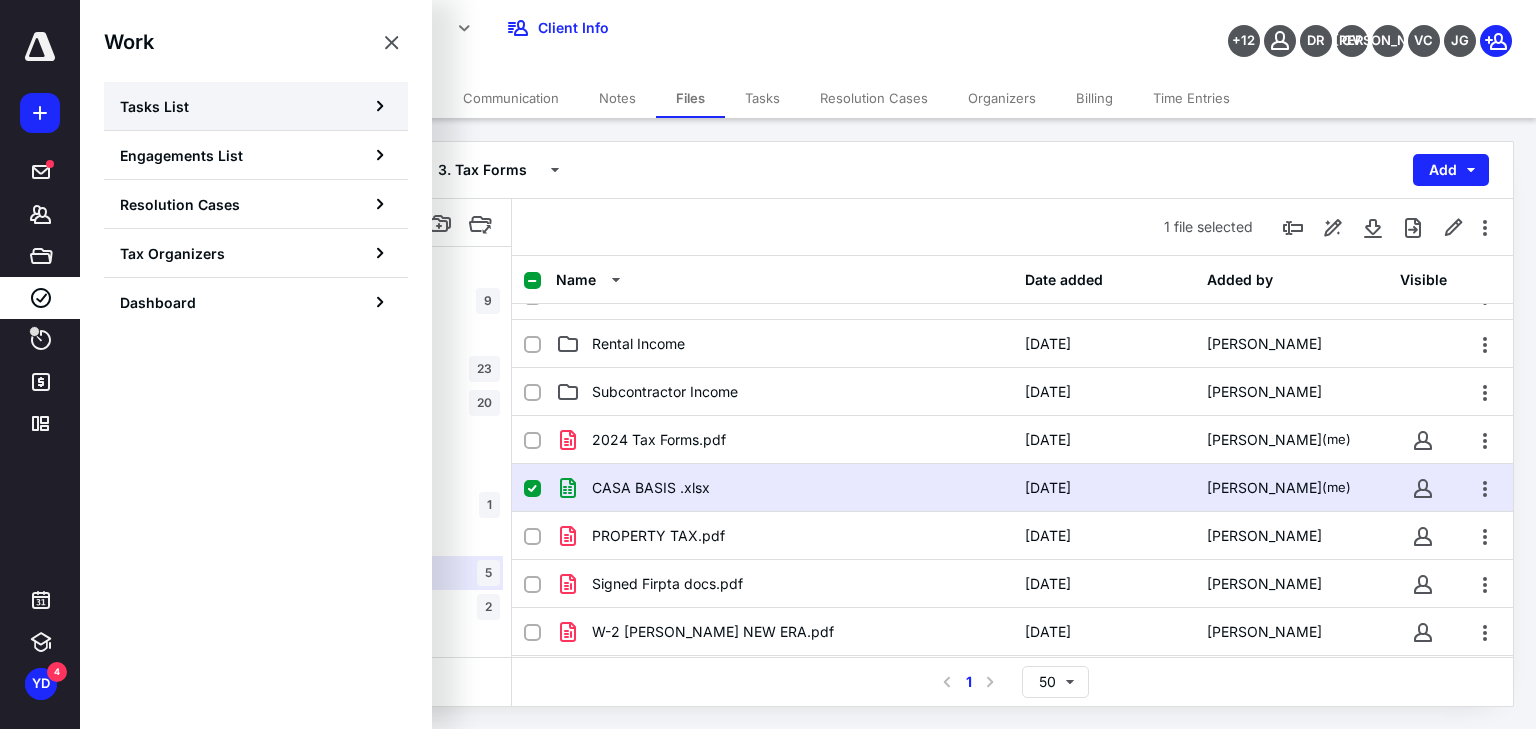 click on "Tasks List" at bounding box center (154, 106) 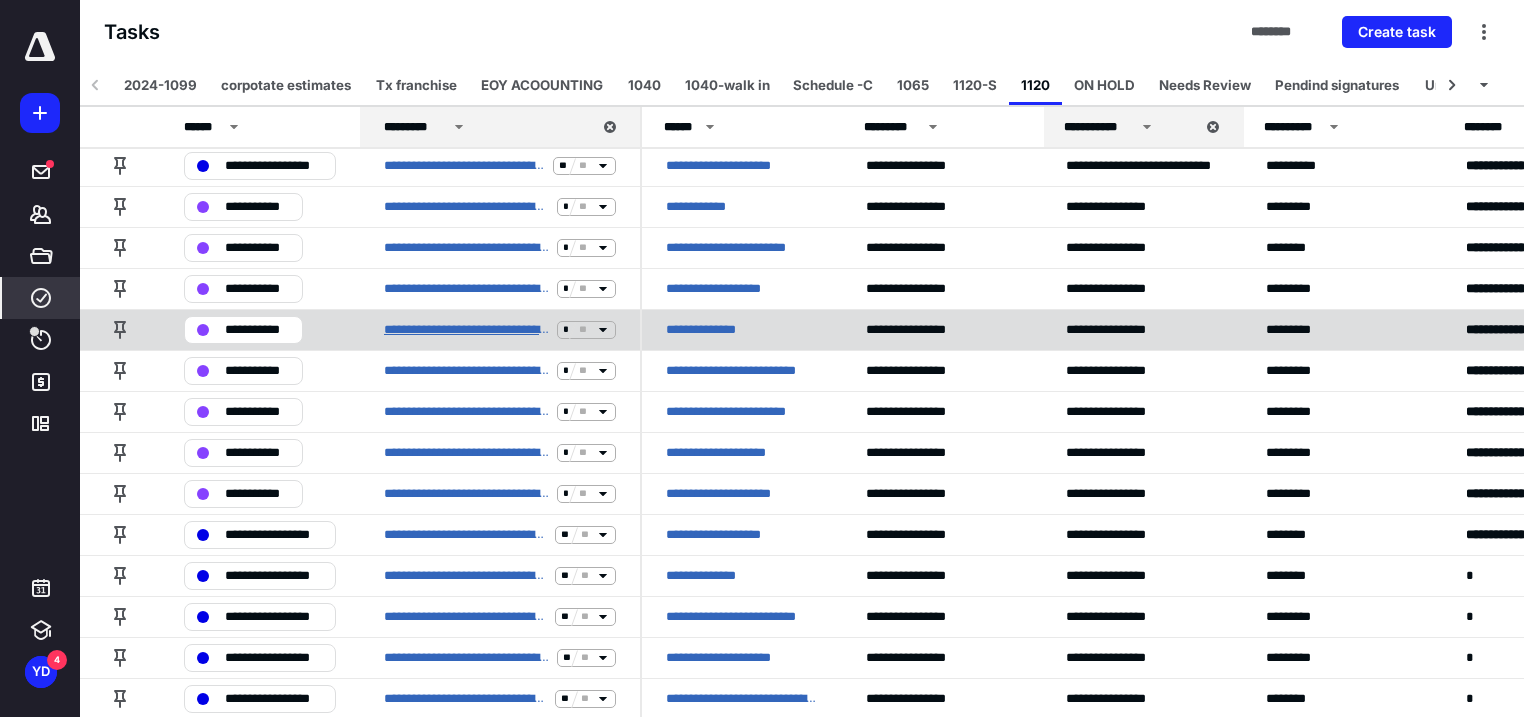 scroll, scrollTop: 68, scrollLeft: 0, axis: vertical 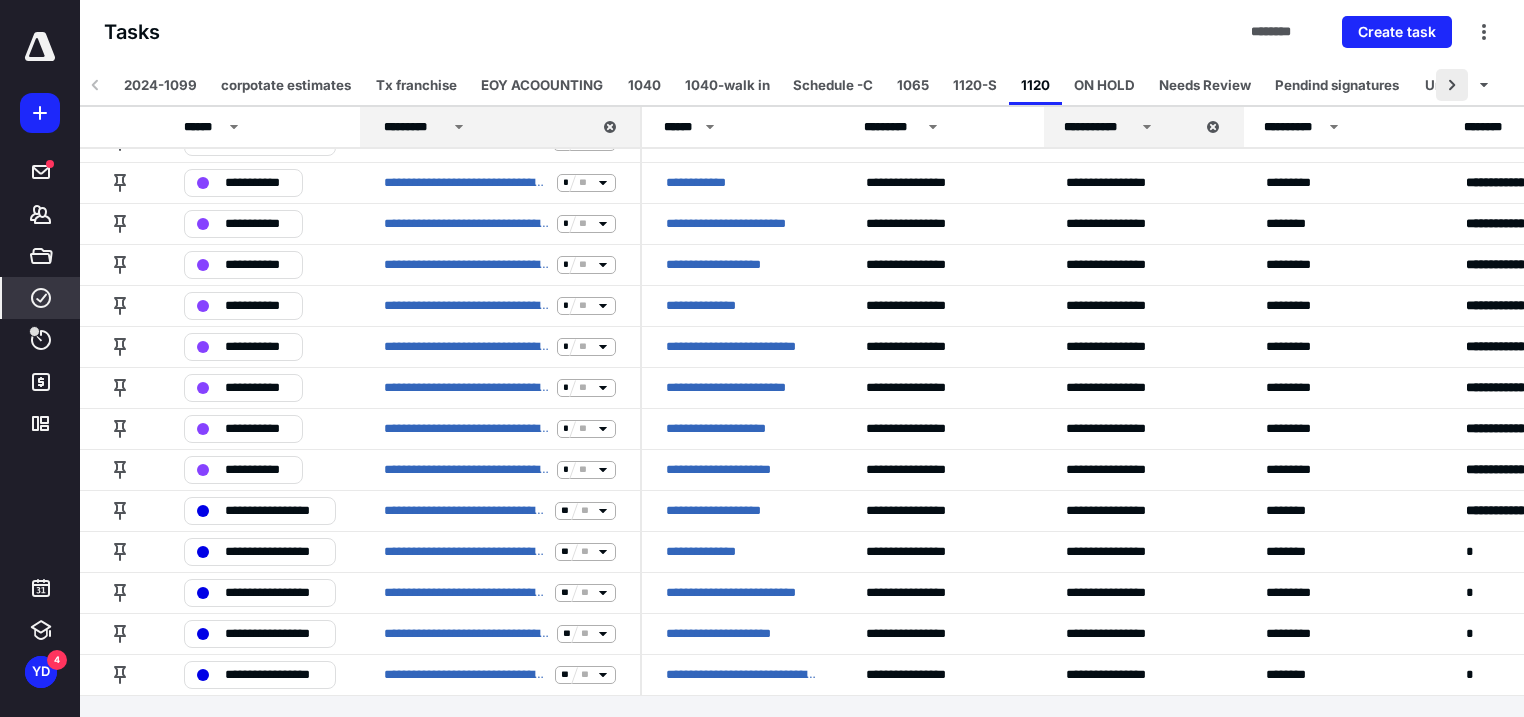 click at bounding box center (1452, 85) 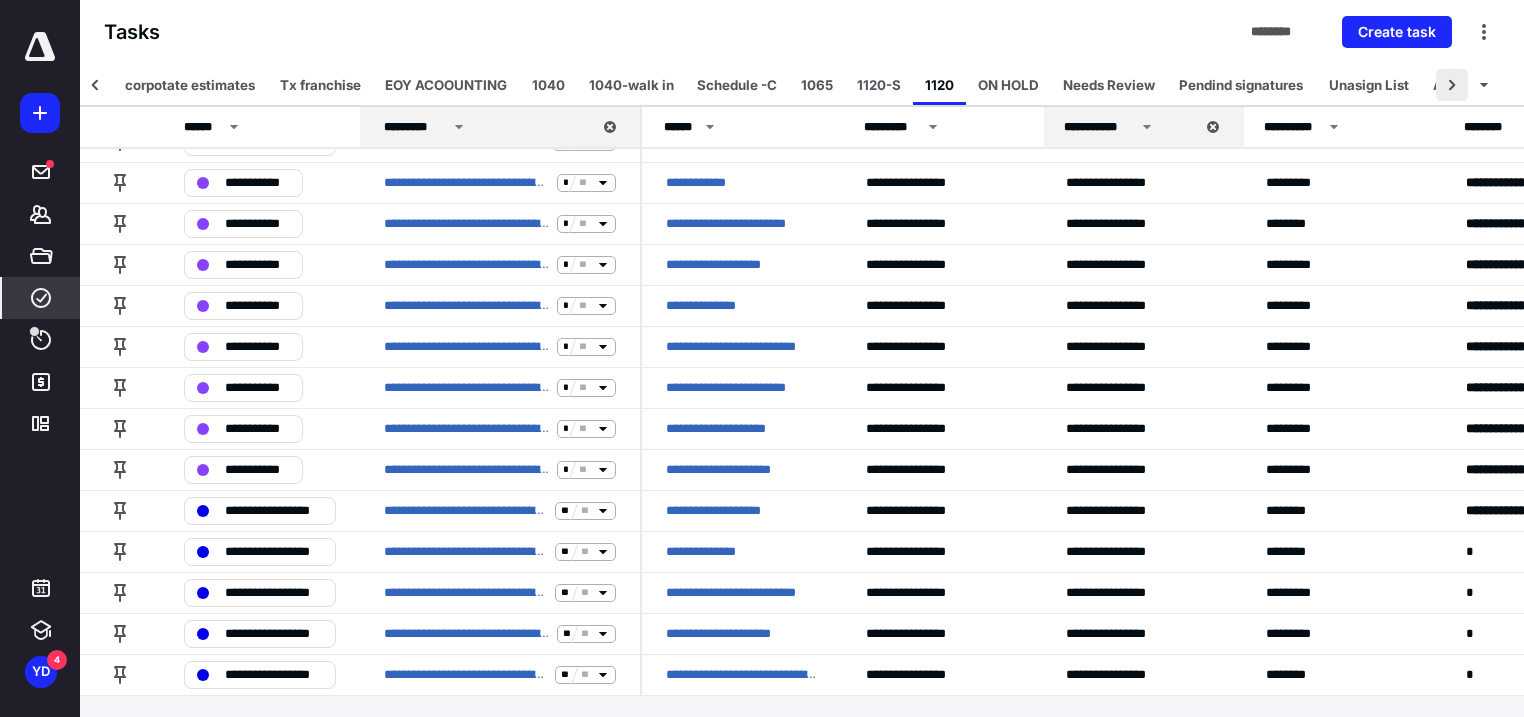click at bounding box center [1452, 85] 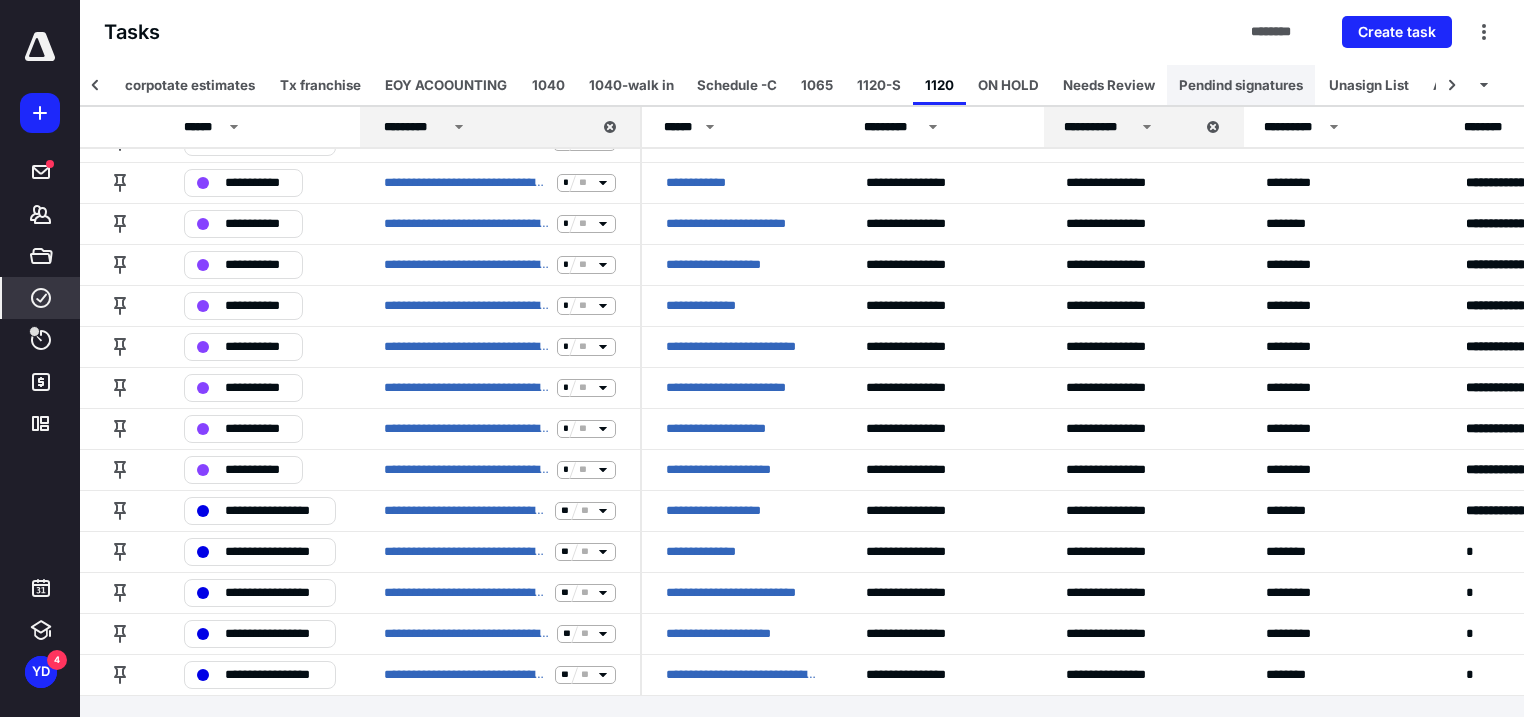 click on "Pendind signatures" at bounding box center (1241, 85) 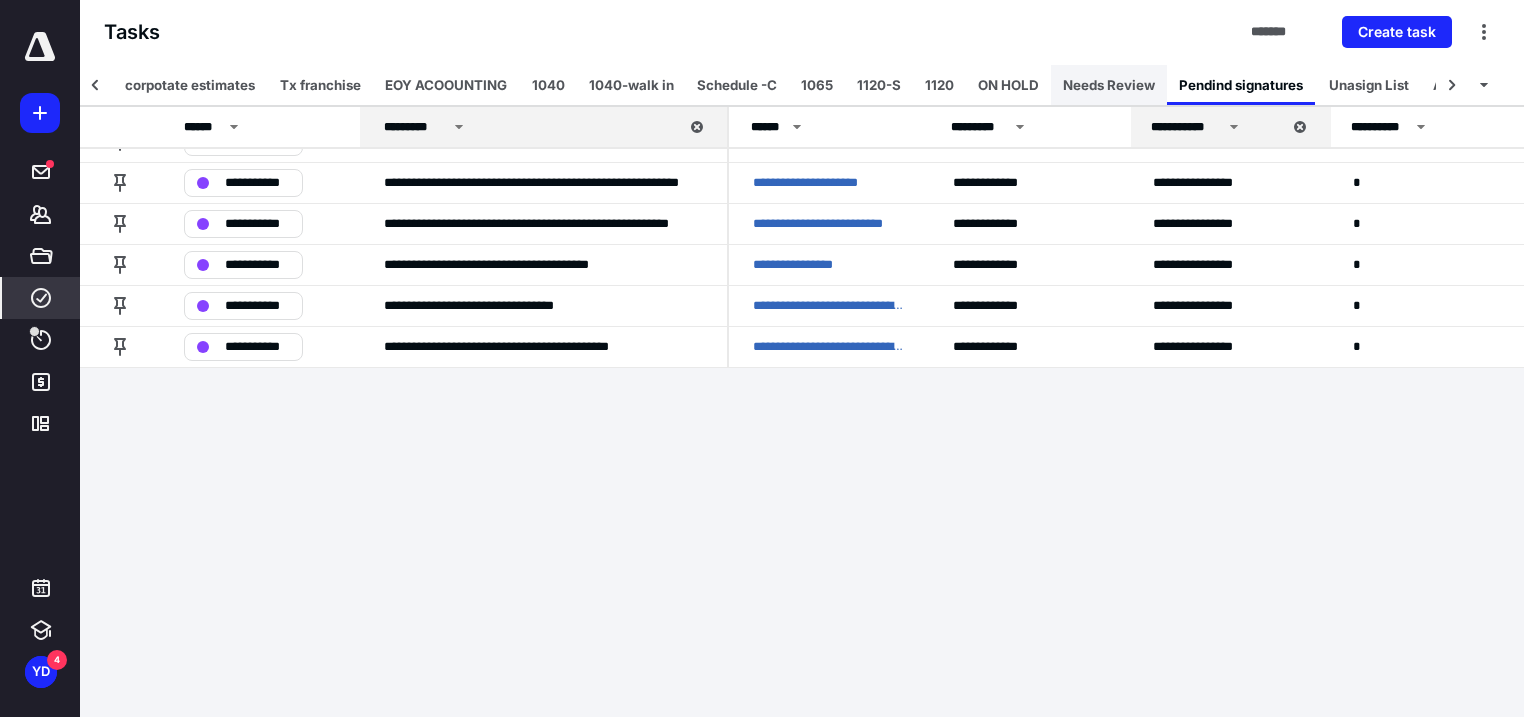 scroll, scrollTop: 0, scrollLeft: 0, axis: both 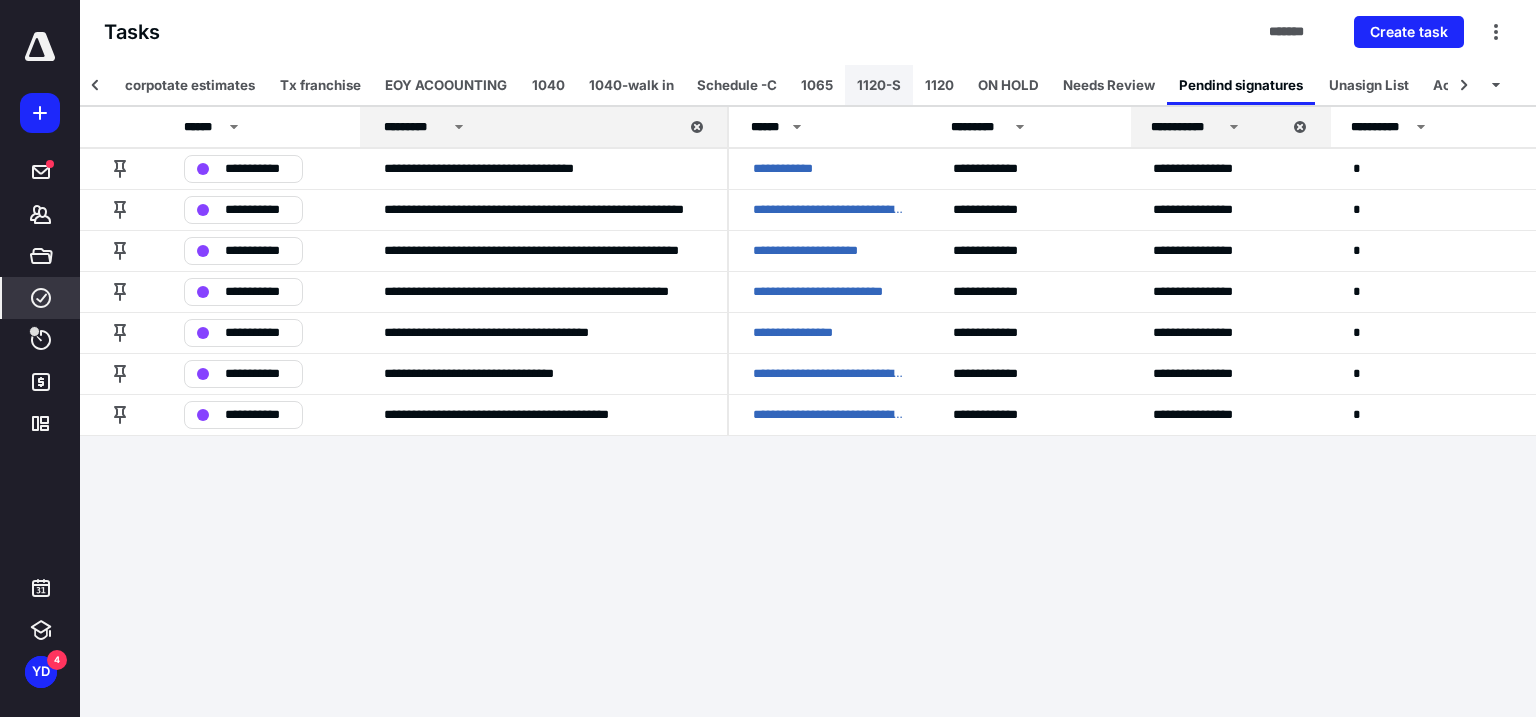 click on "1120-S" at bounding box center (879, 85) 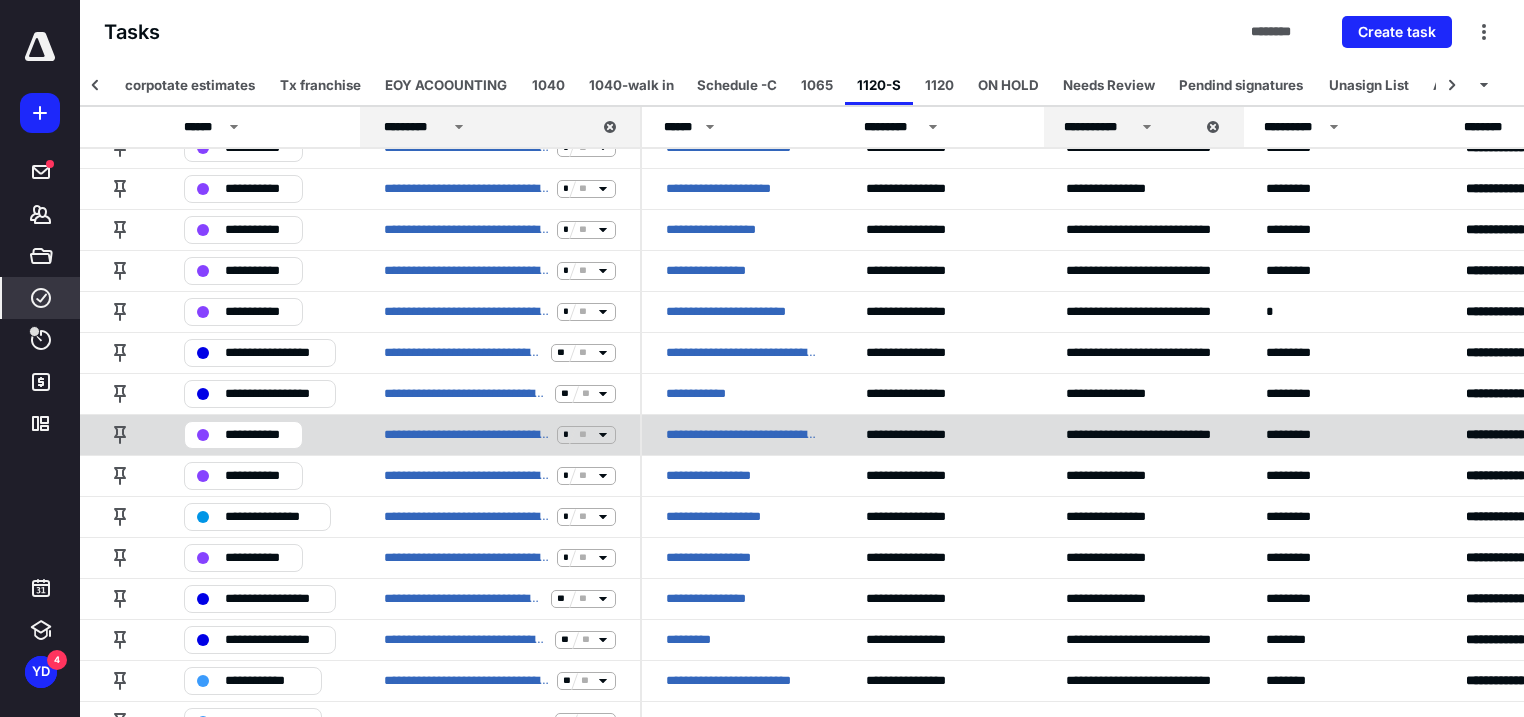 scroll, scrollTop: 160, scrollLeft: 0, axis: vertical 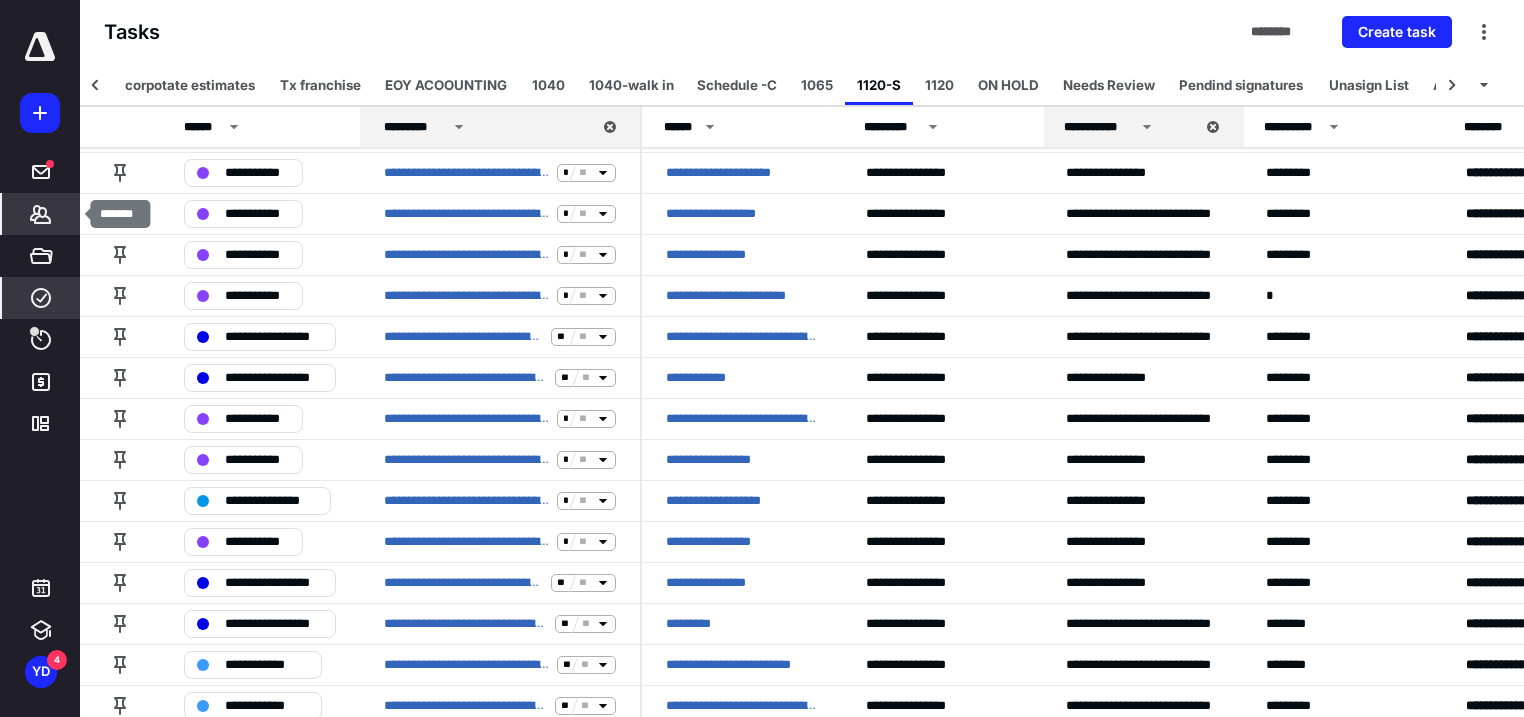 click 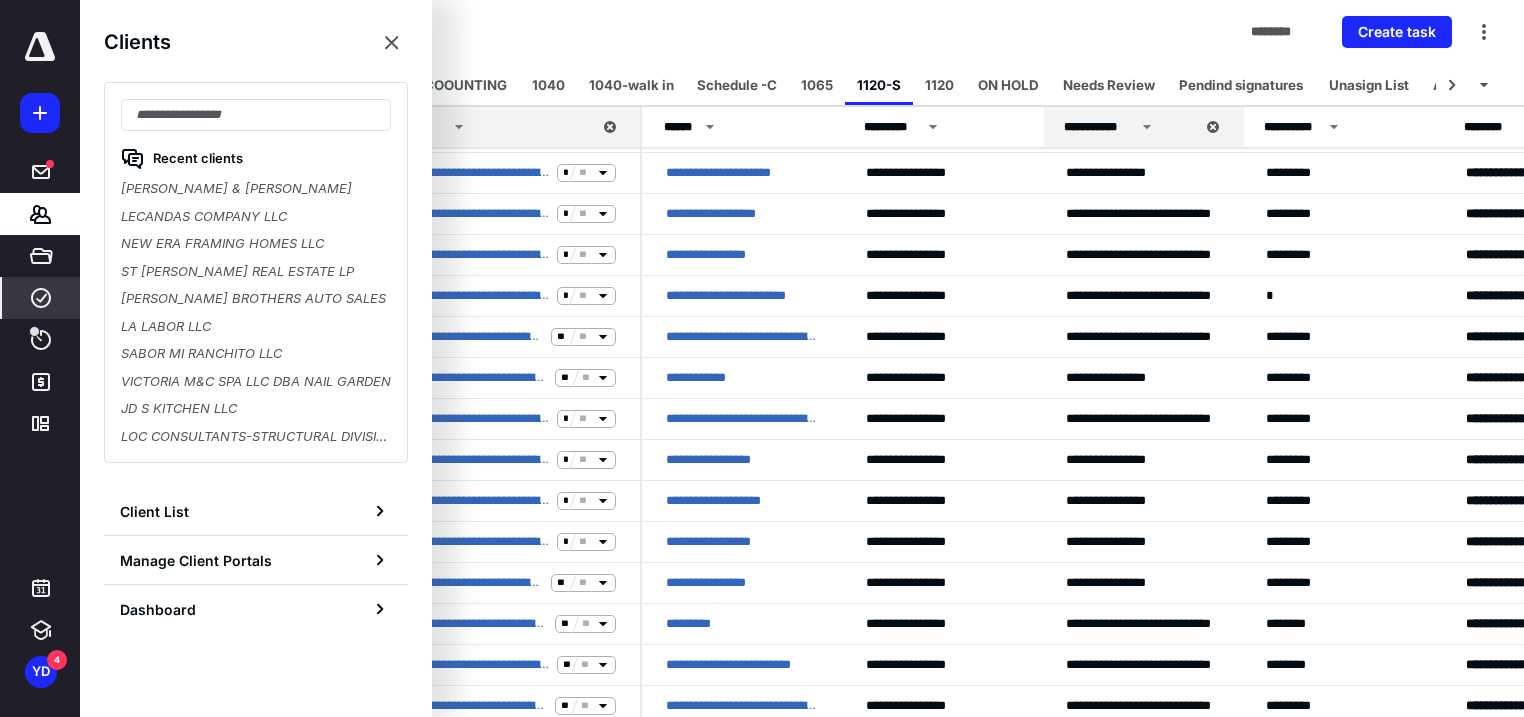 click on "LECANDAS COMPANY LLC" at bounding box center [256, 217] 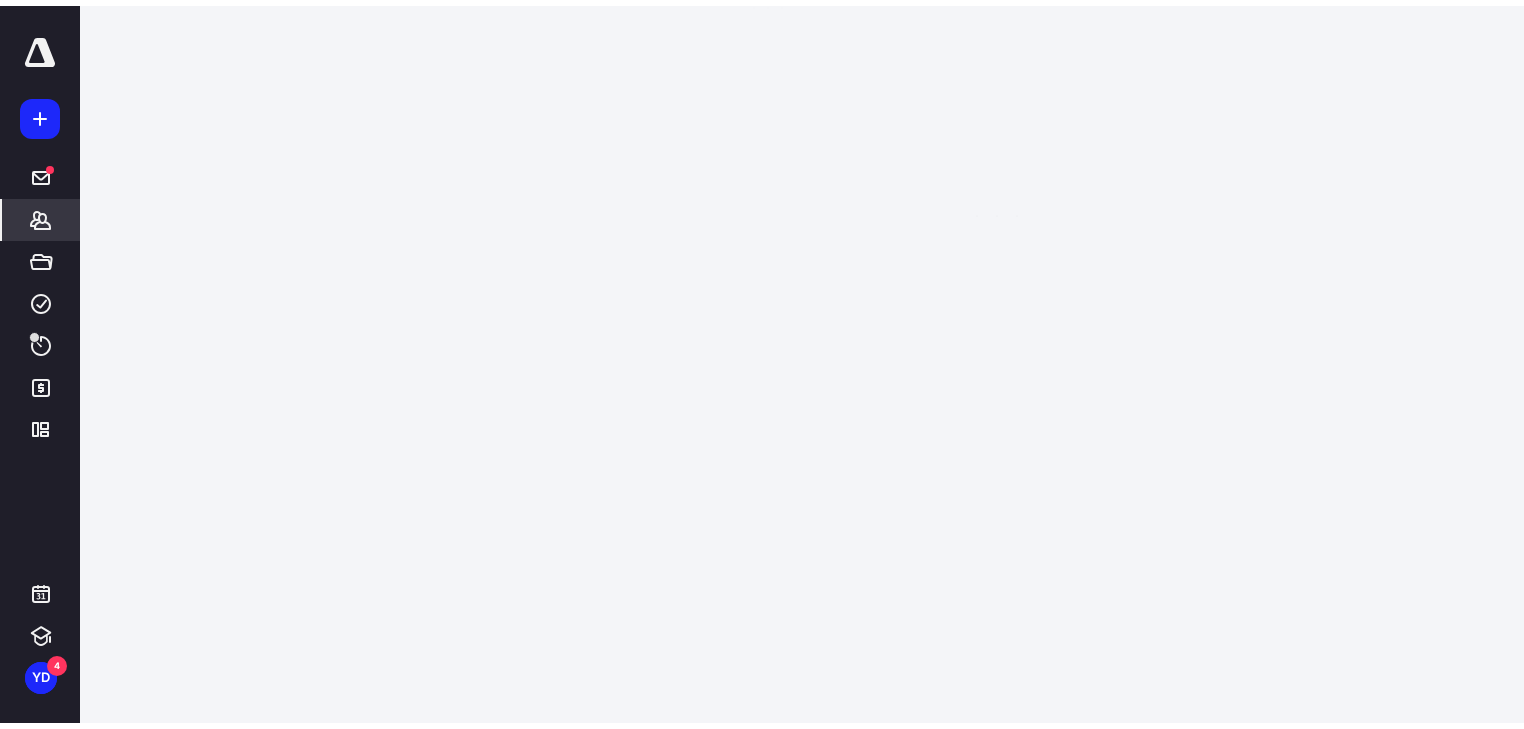 scroll, scrollTop: 0, scrollLeft: 0, axis: both 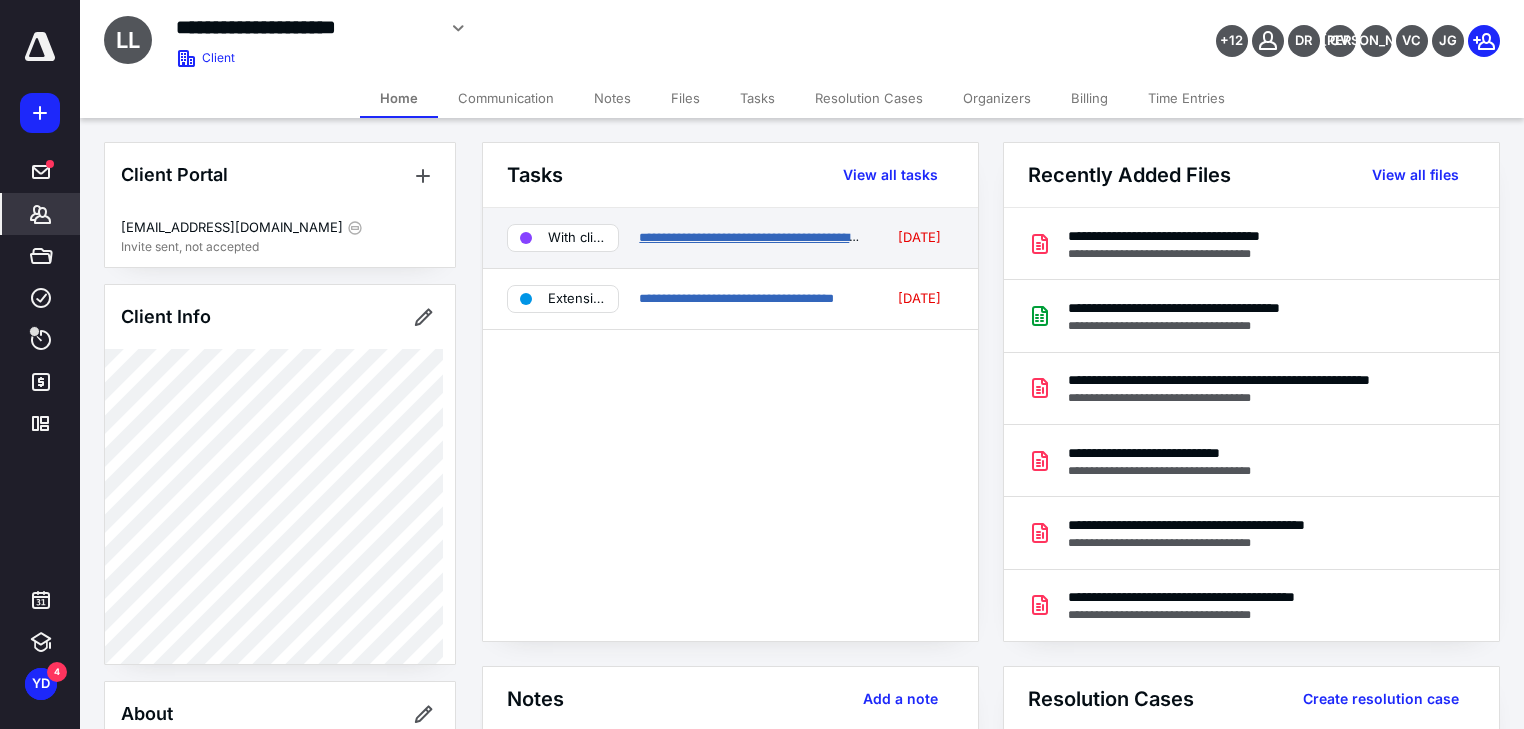 click on "**********" at bounding box center (774, 237) 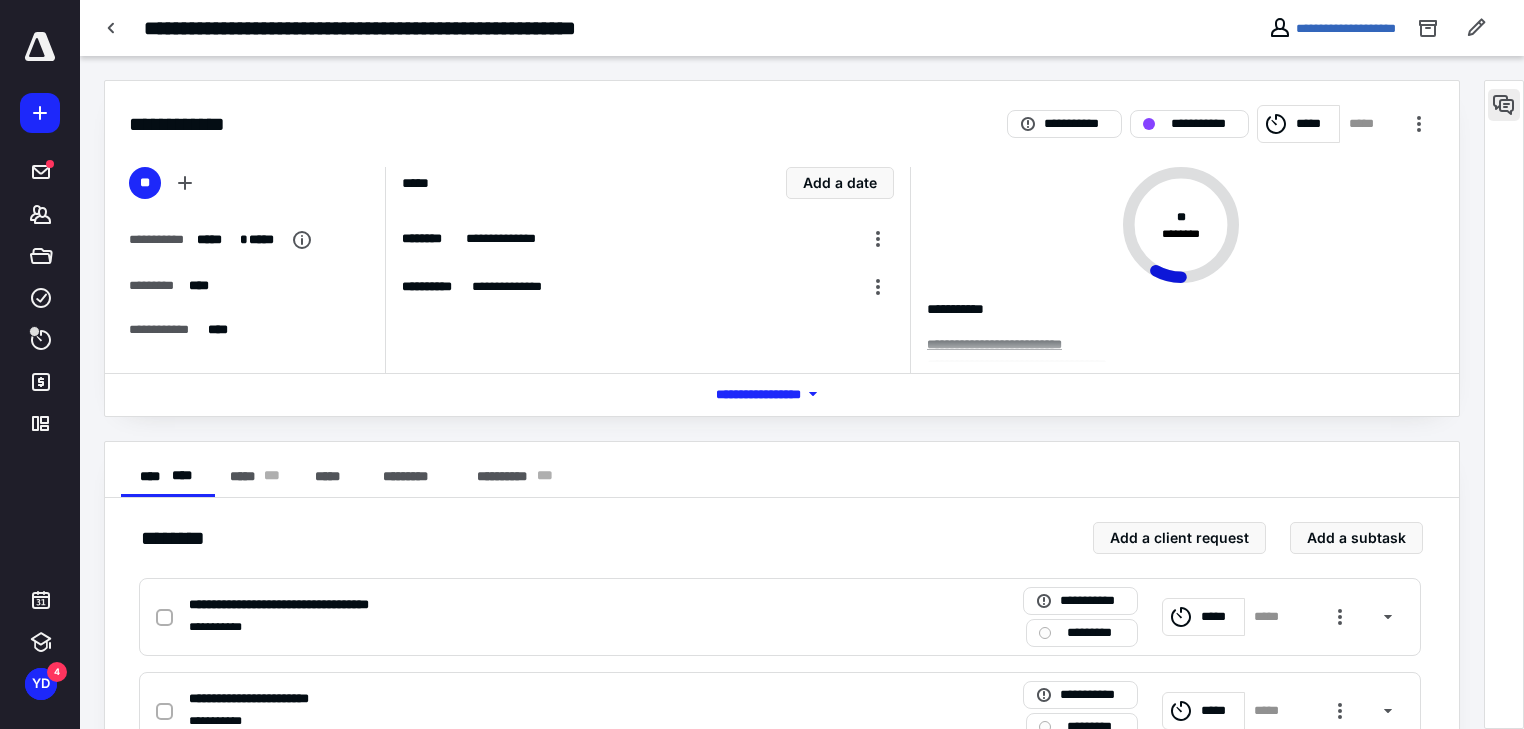 click at bounding box center (1504, 105) 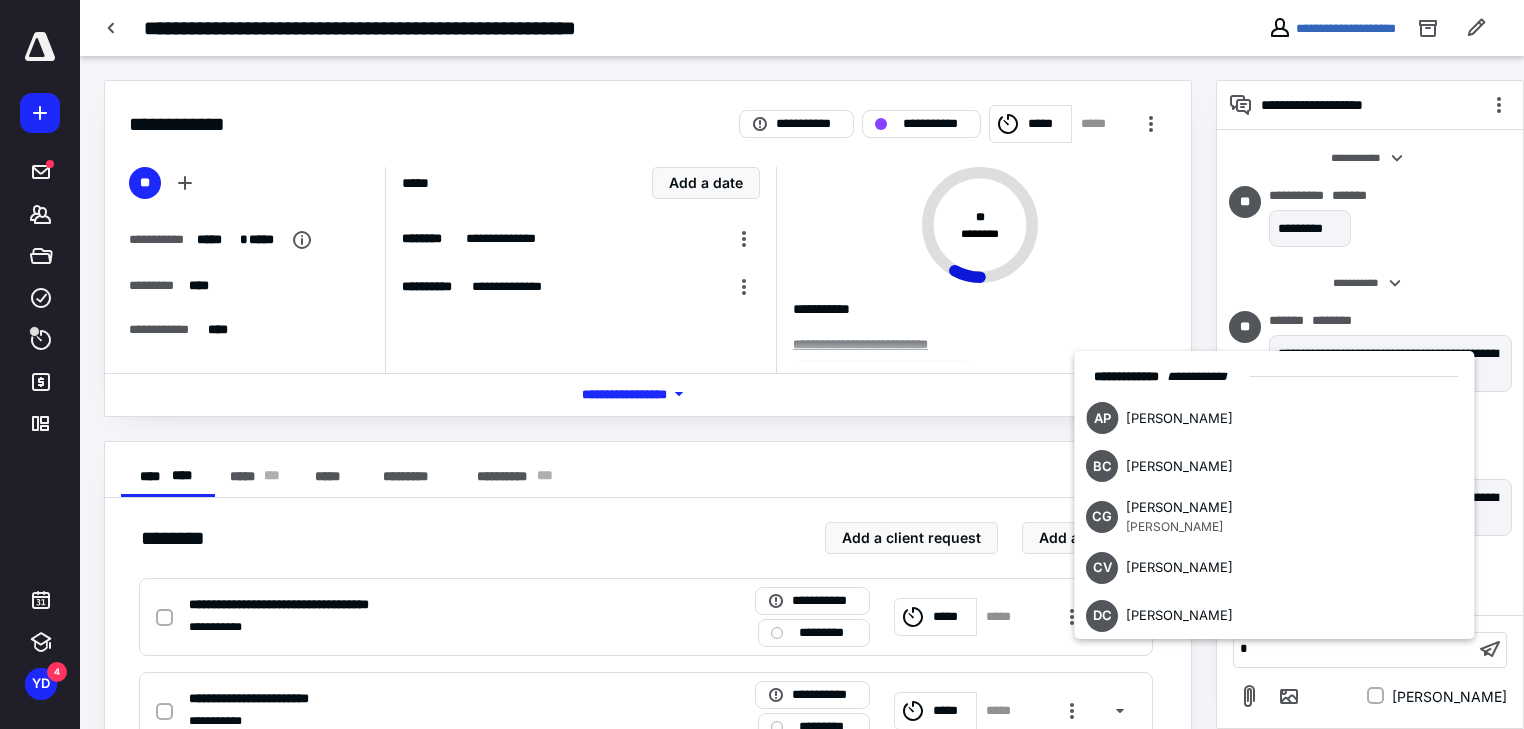 type 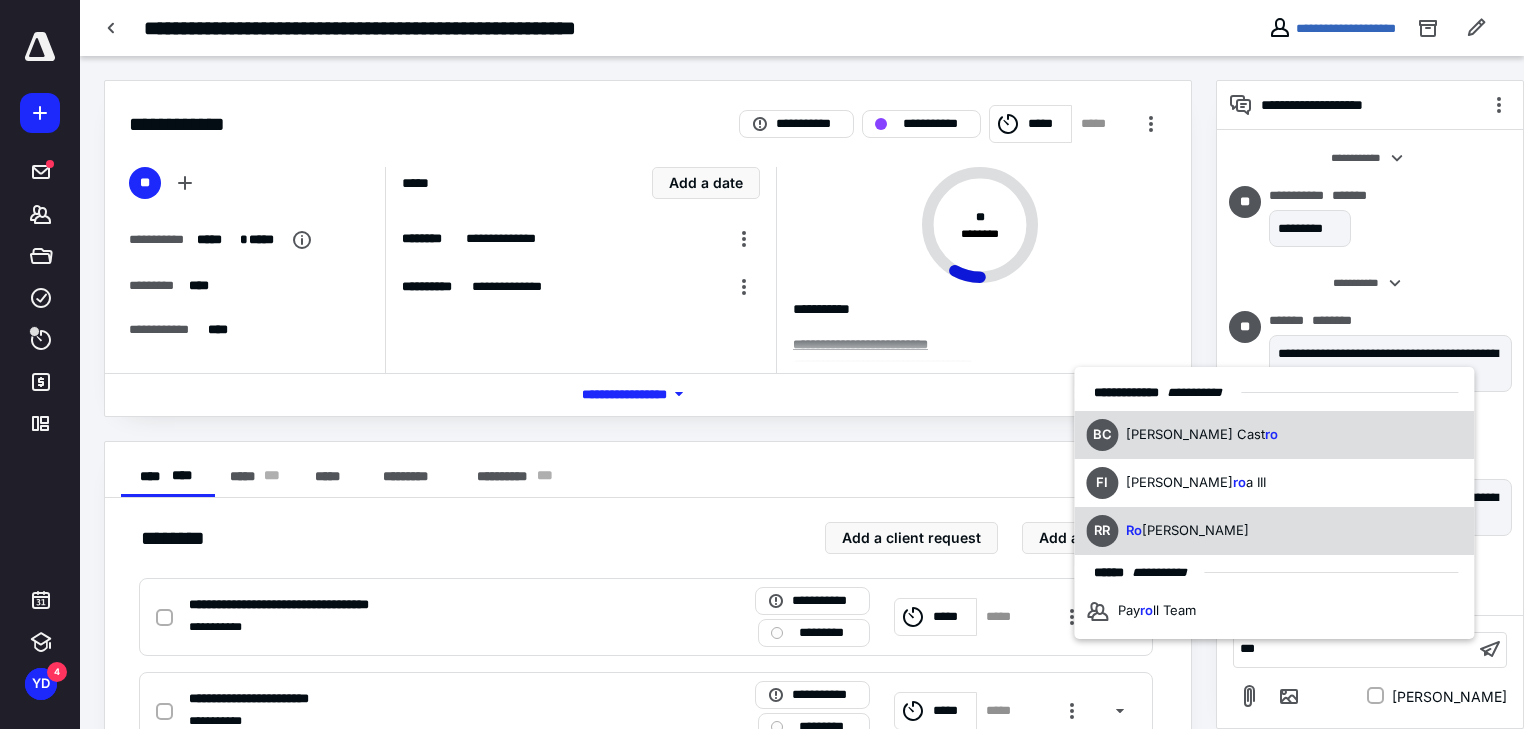 click on "RR Ro [PERSON_NAME]" at bounding box center [1274, 531] 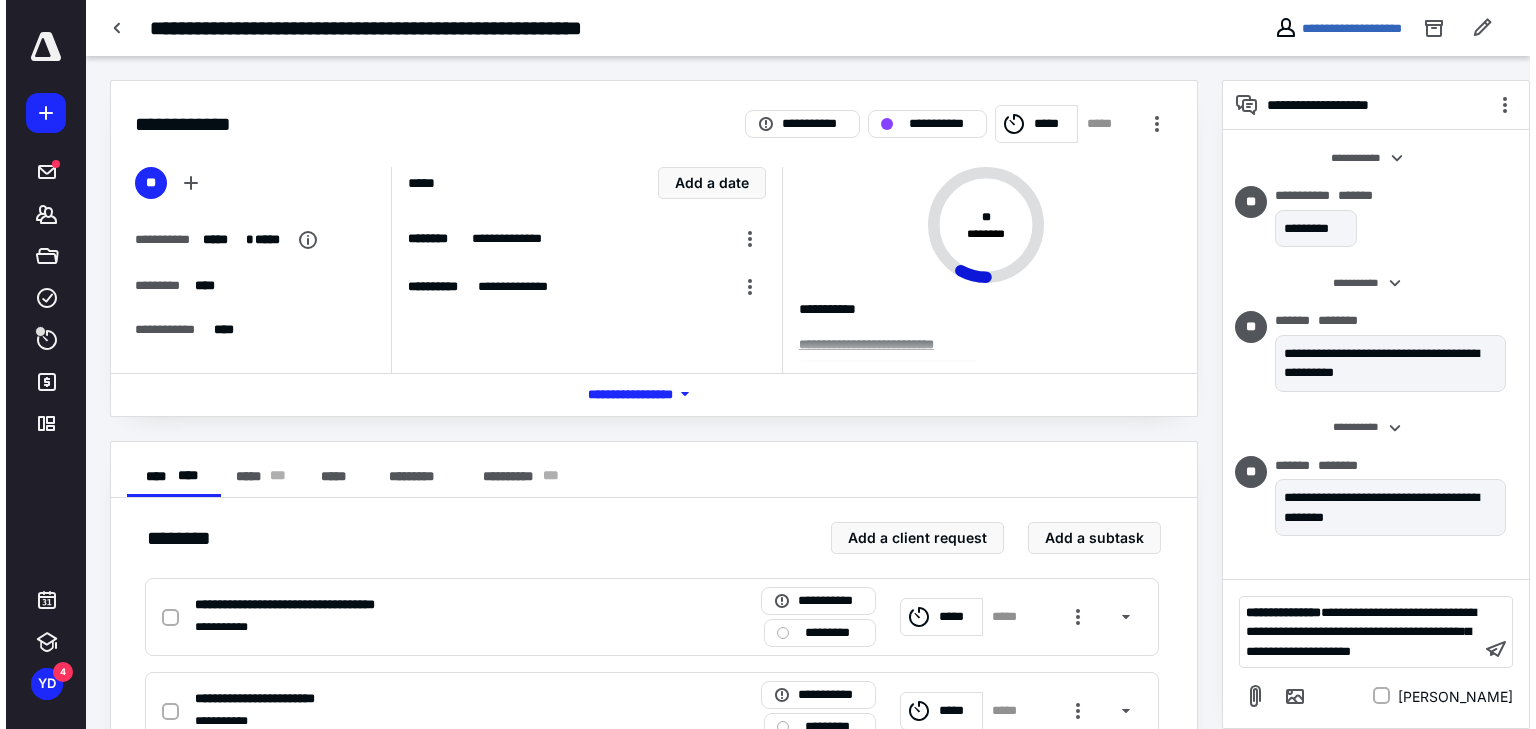 scroll, scrollTop: 140, scrollLeft: 0, axis: vertical 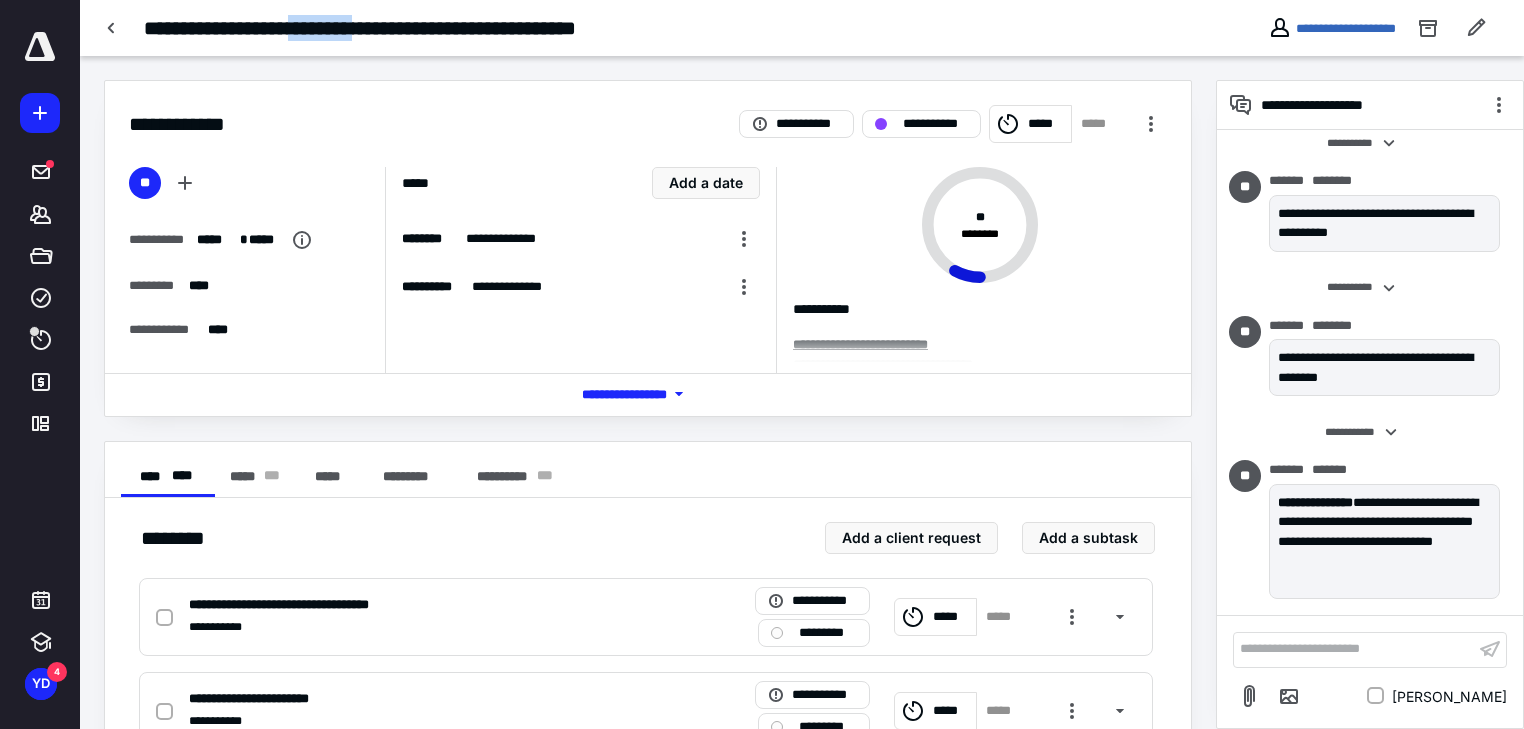 drag, startPoint x: 327, startPoint y: 30, endPoint x: 425, endPoint y: 32, distance: 98.02041 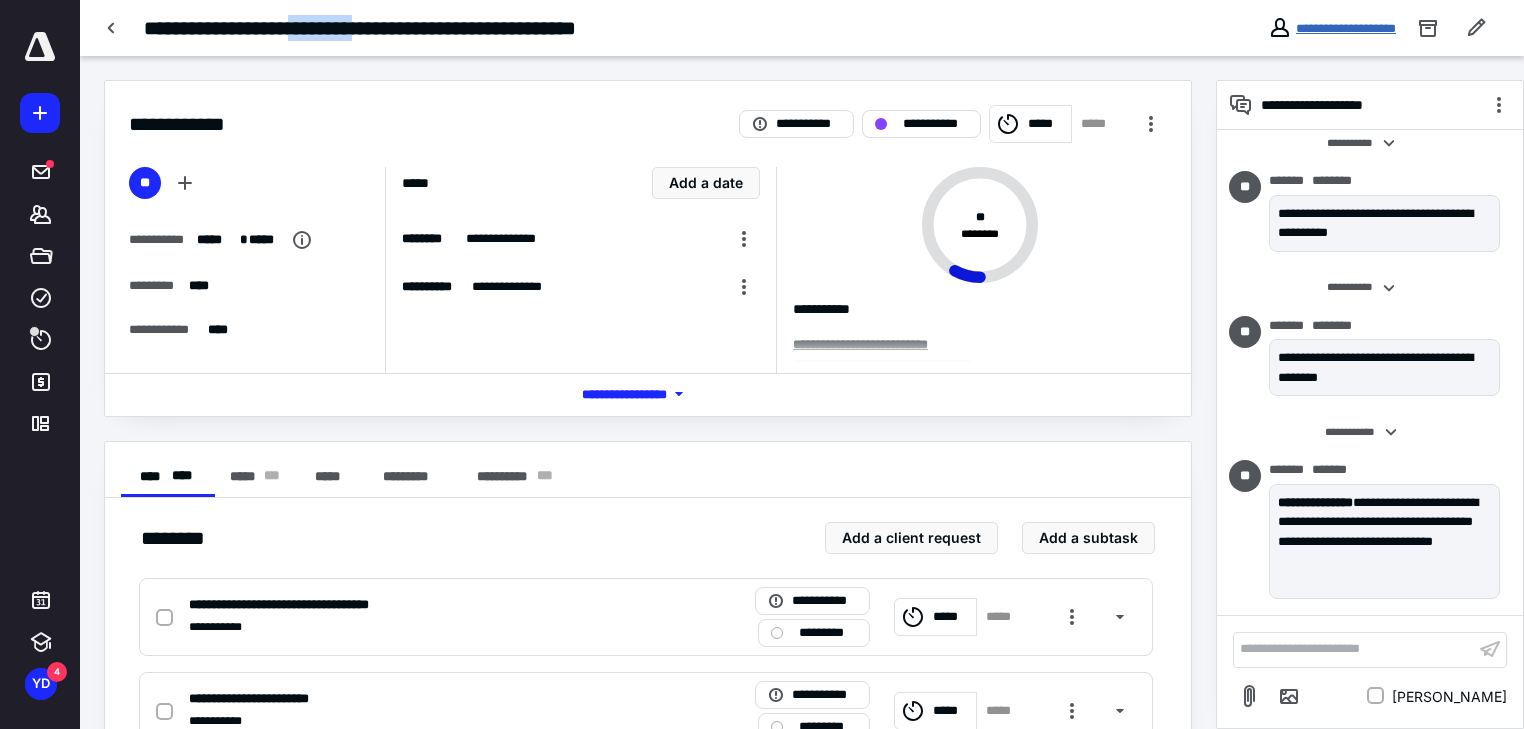 click on "**********" at bounding box center [1332, 28] 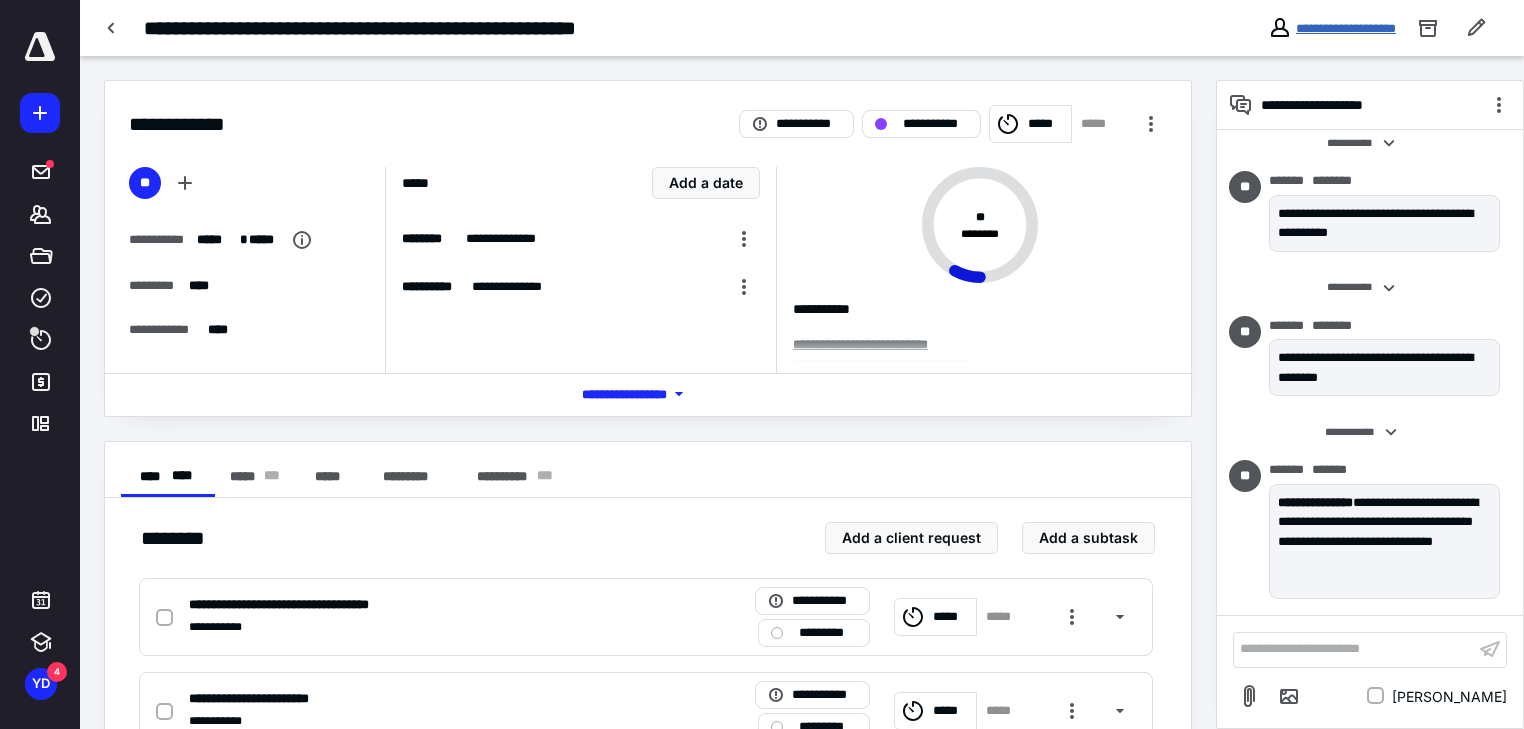 click on "**********" at bounding box center [1346, 28] 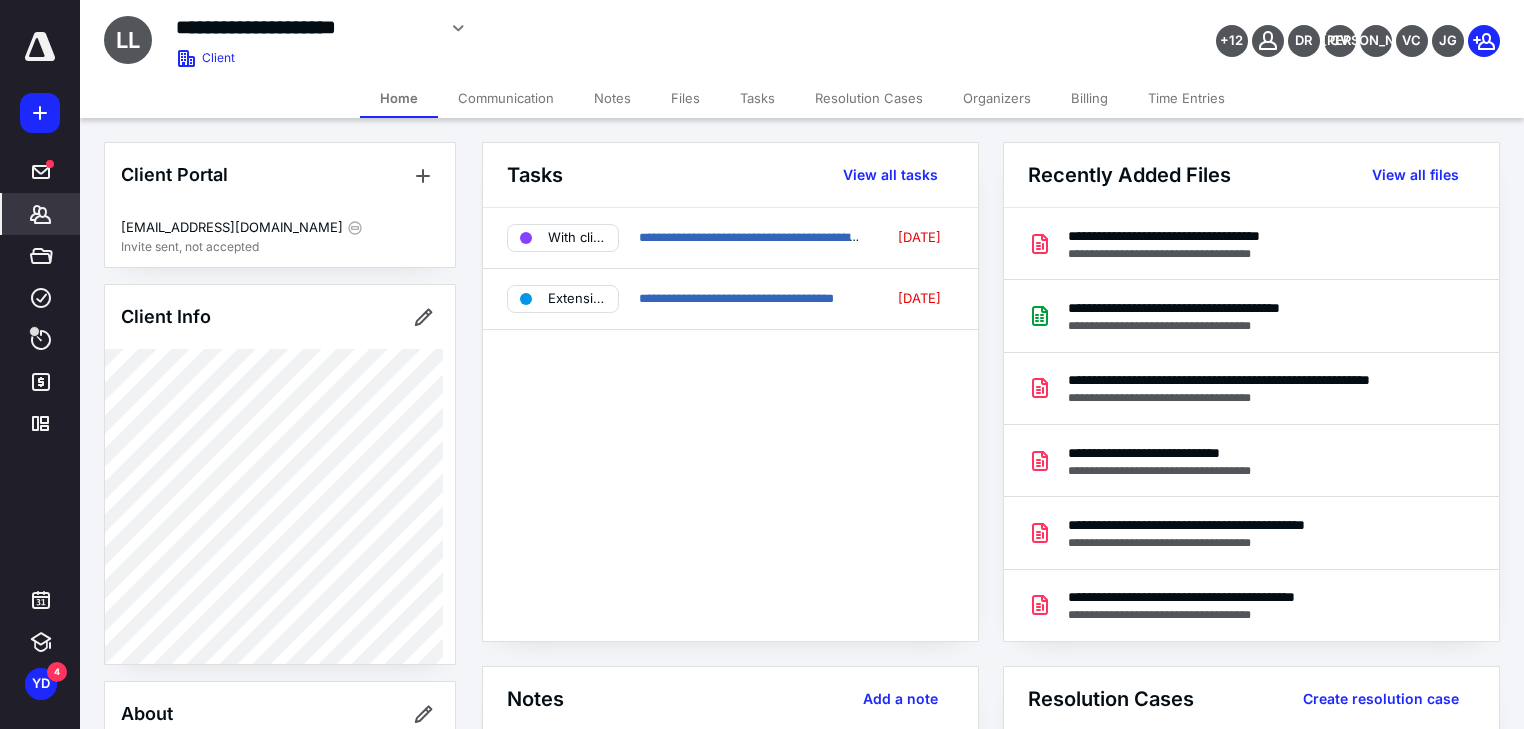 click on "Files" at bounding box center [685, 98] 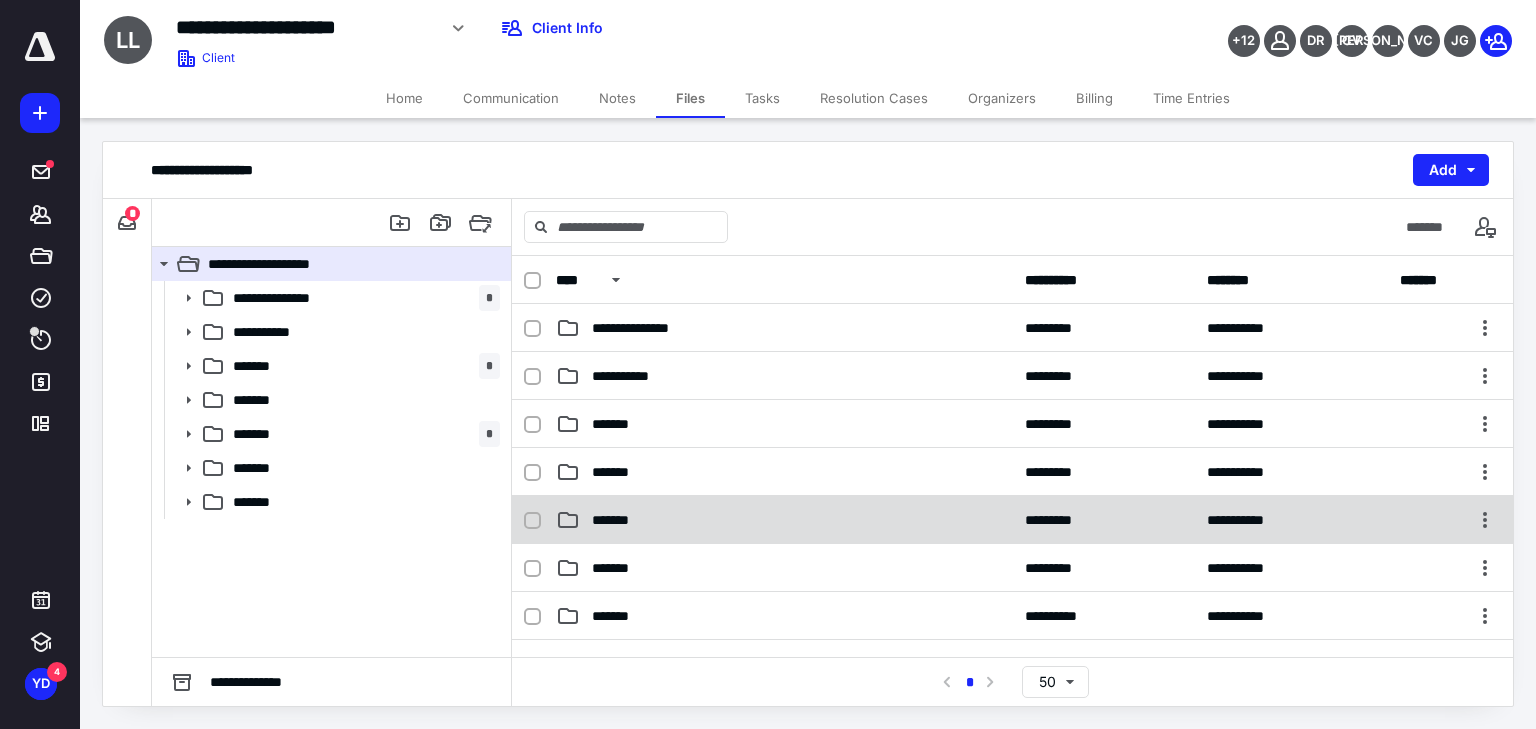 click on "*******" at bounding box center (620, 520) 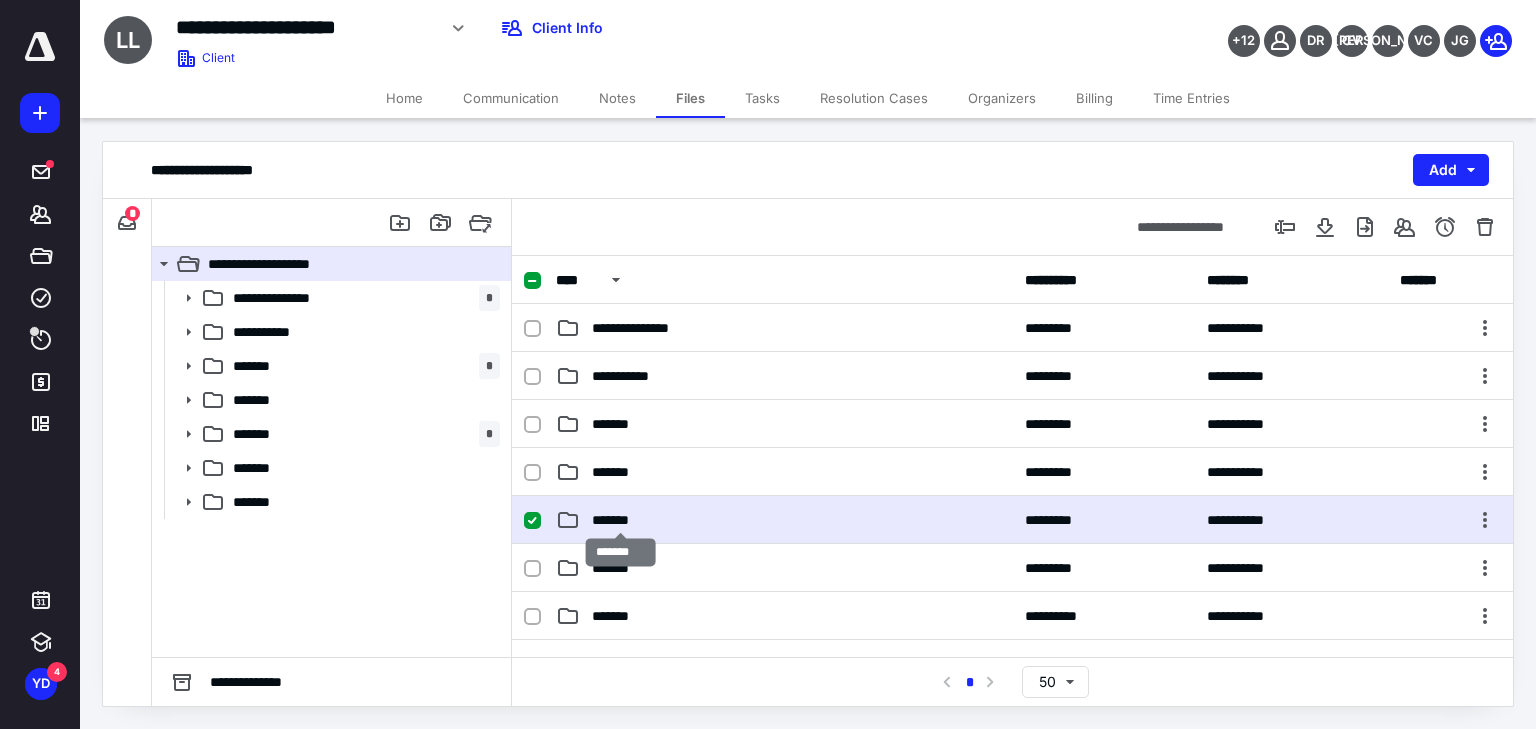 click on "*******" at bounding box center (620, 520) 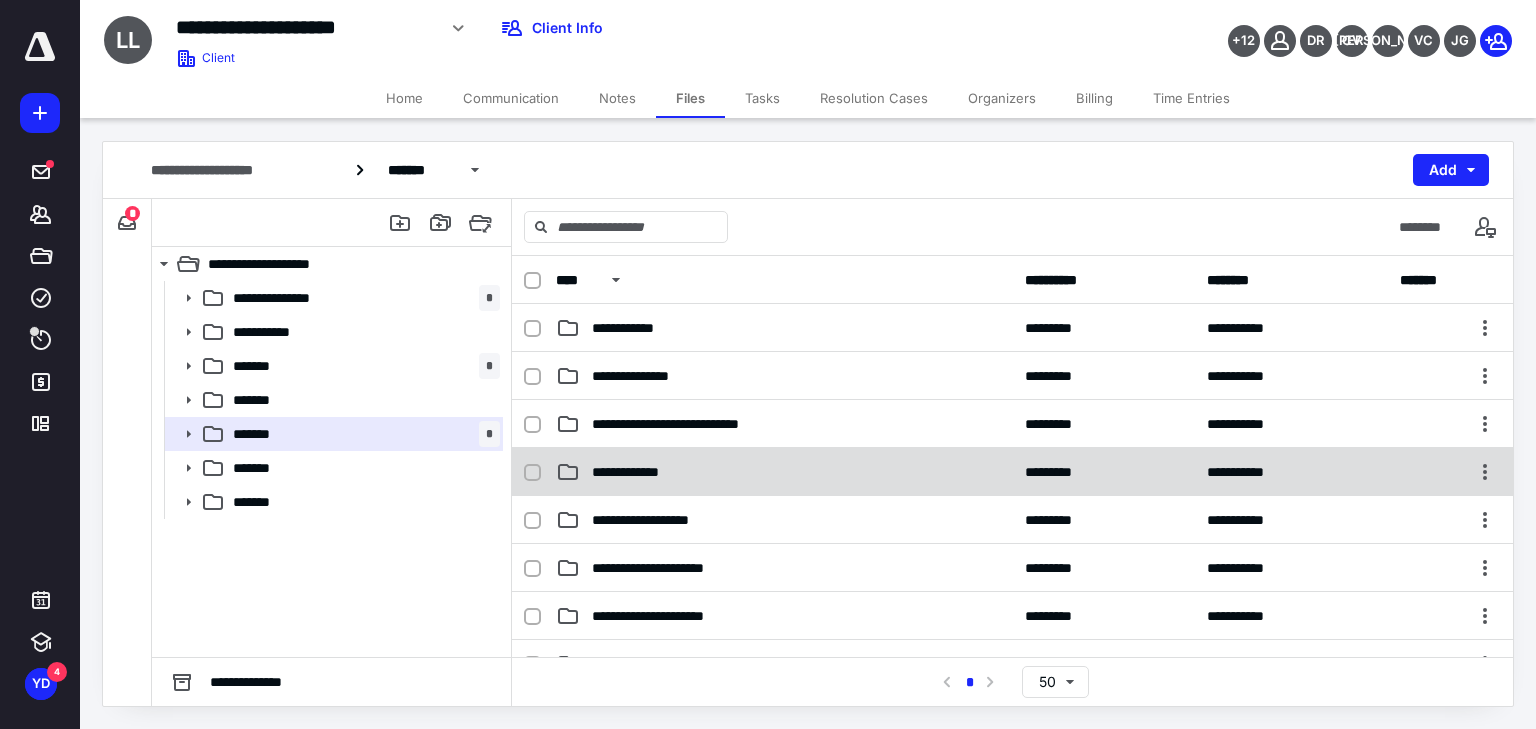 scroll, scrollTop: 320, scrollLeft: 0, axis: vertical 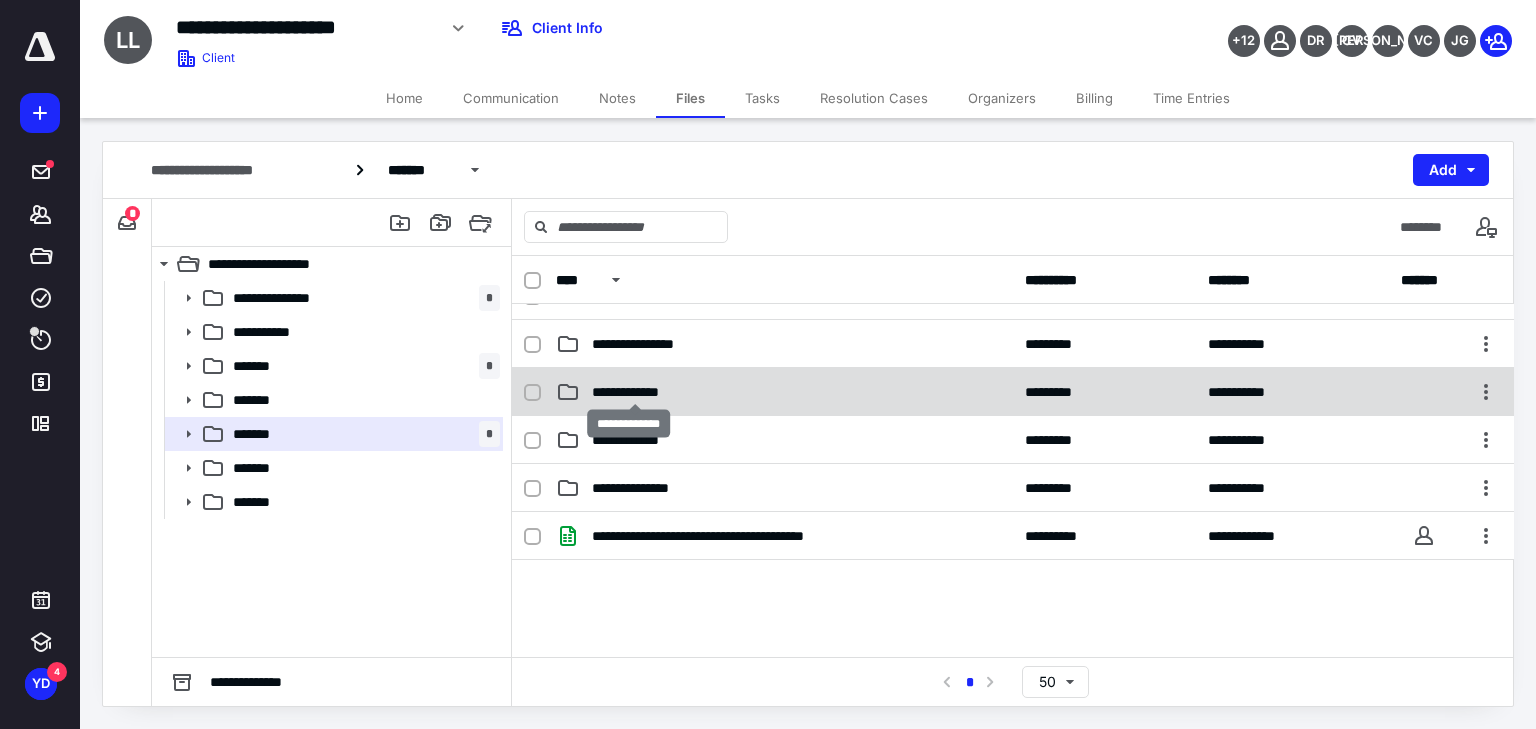 click on "**********" at bounding box center (635, 392) 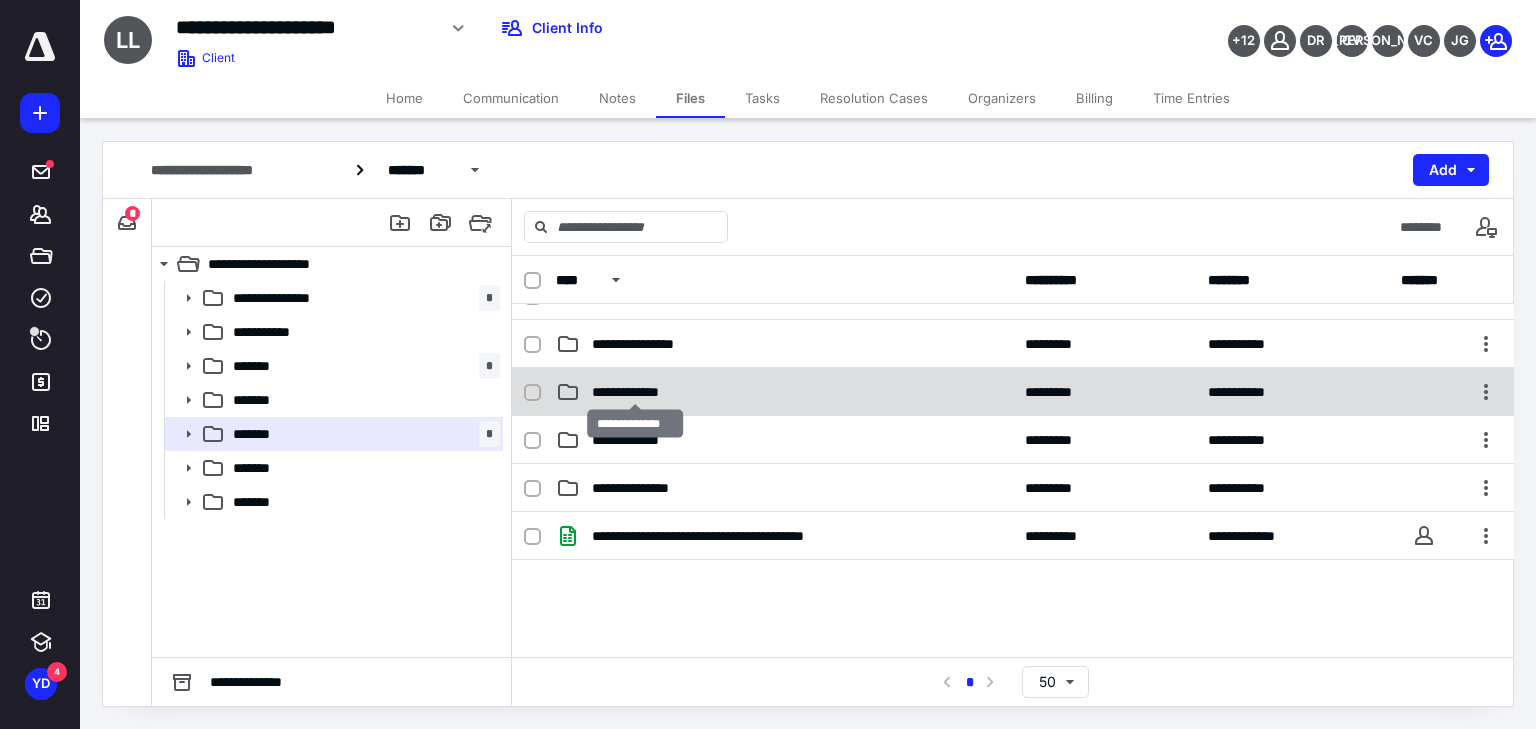 click on "**********" at bounding box center [635, 392] 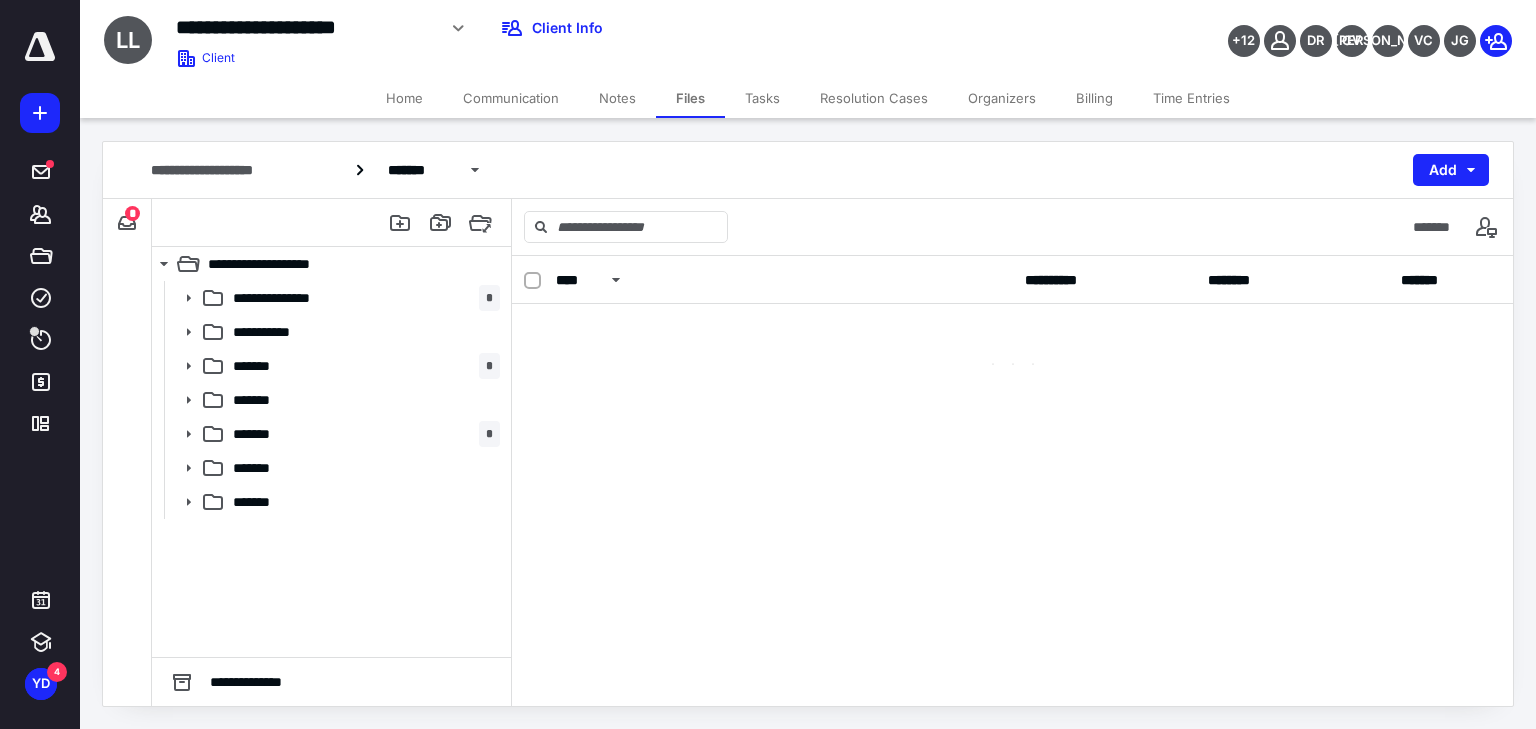 scroll, scrollTop: 0, scrollLeft: 0, axis: both 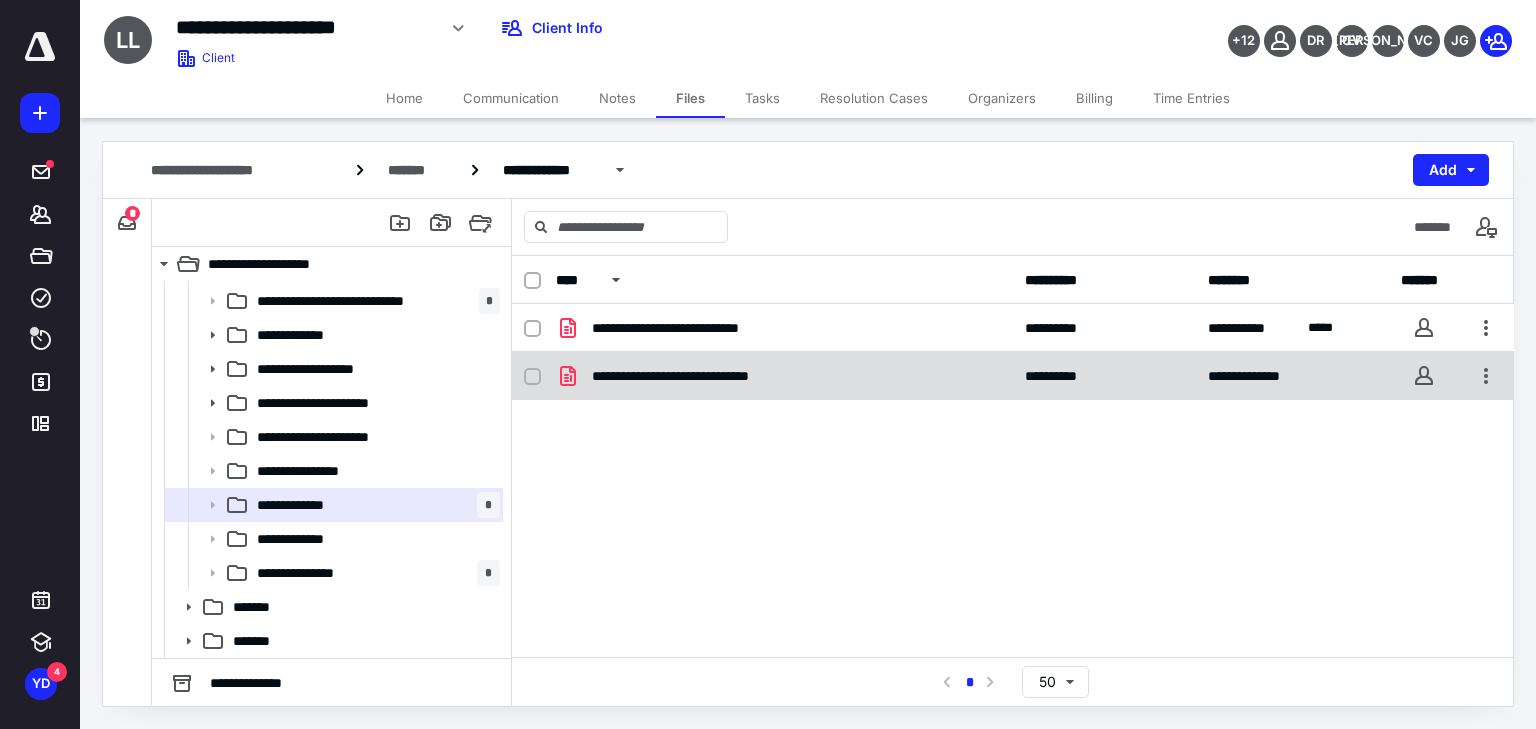 click on "**********" at bounding box center (707, 376) 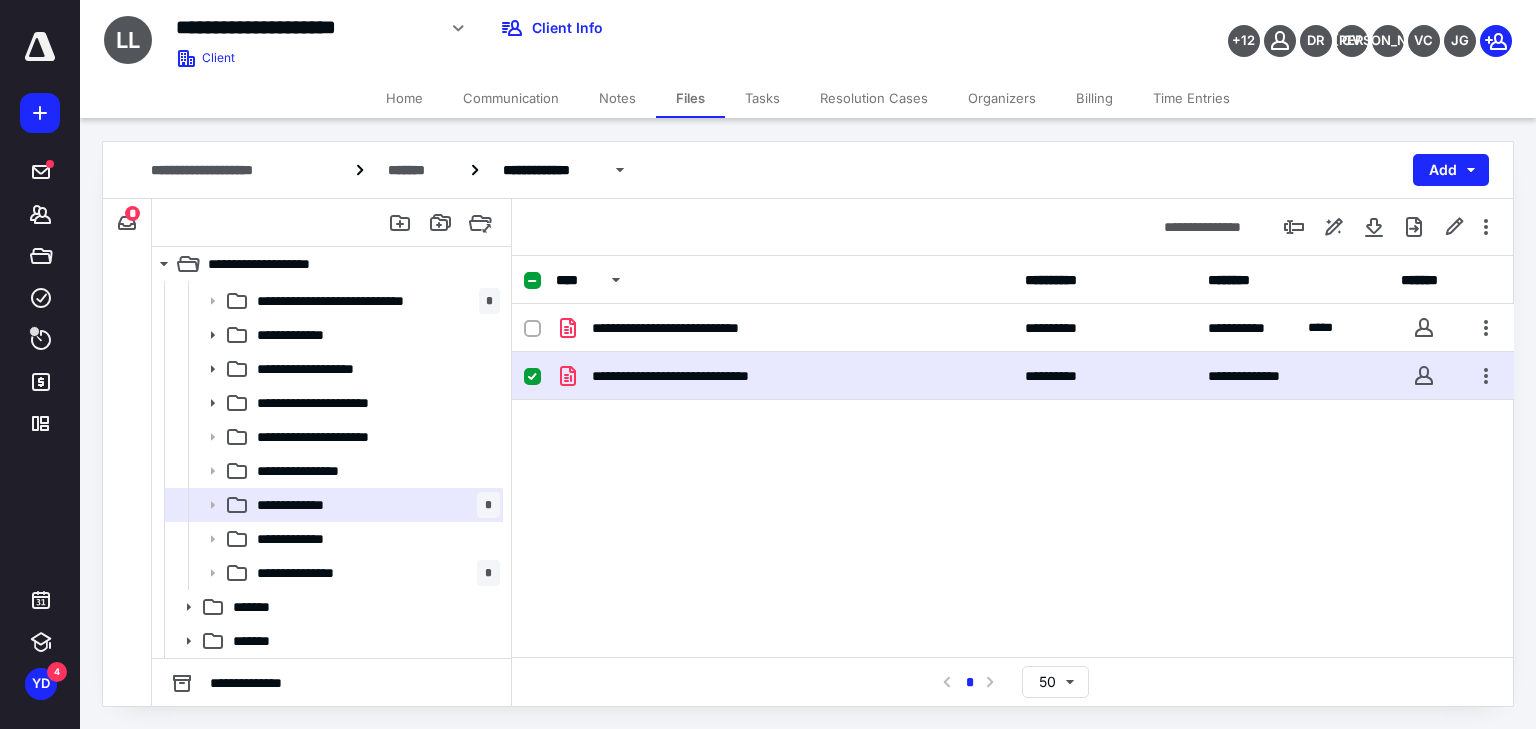 click on "**********" at bounding box center [707, 376] 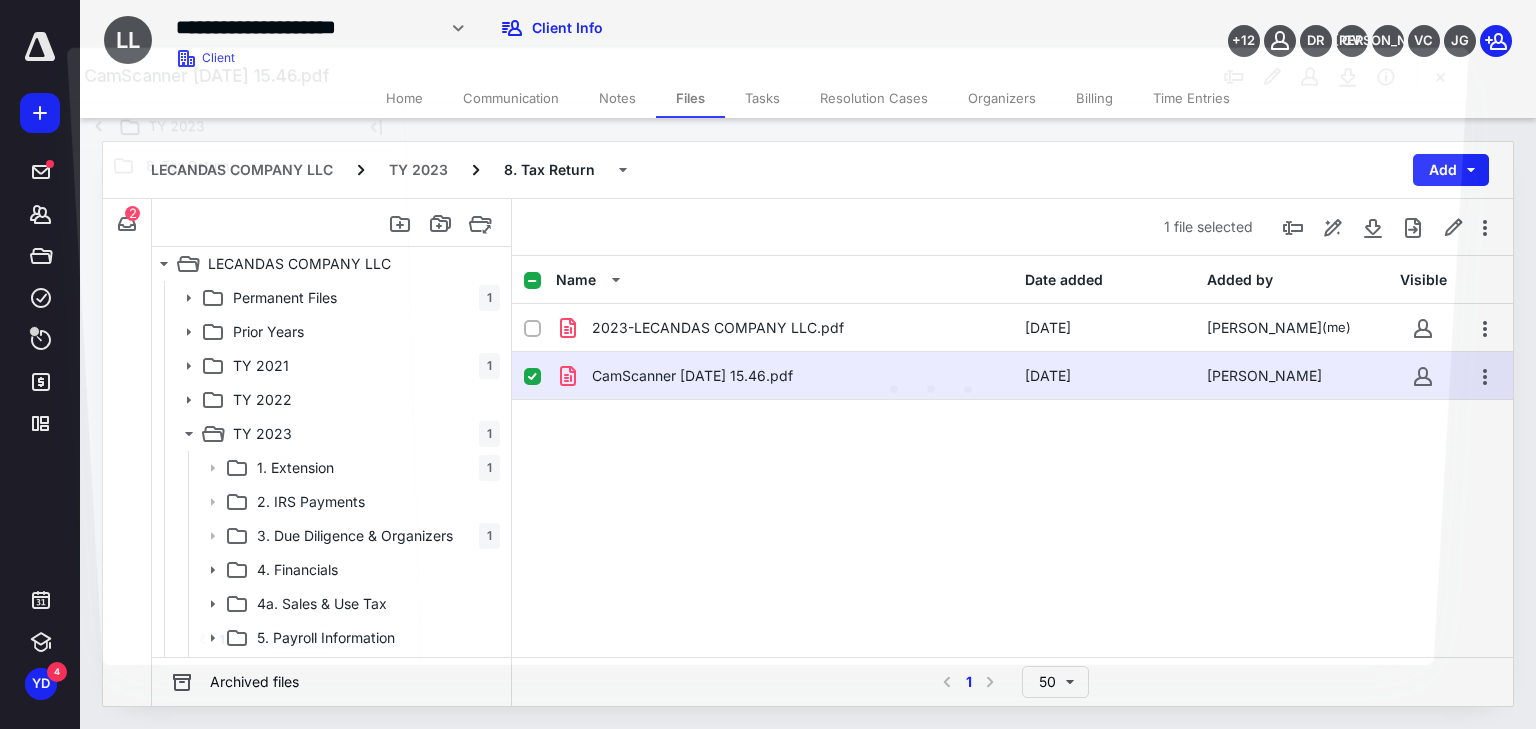scroll, scrollTop: 235, scrollLeft: 0, axis: vertical 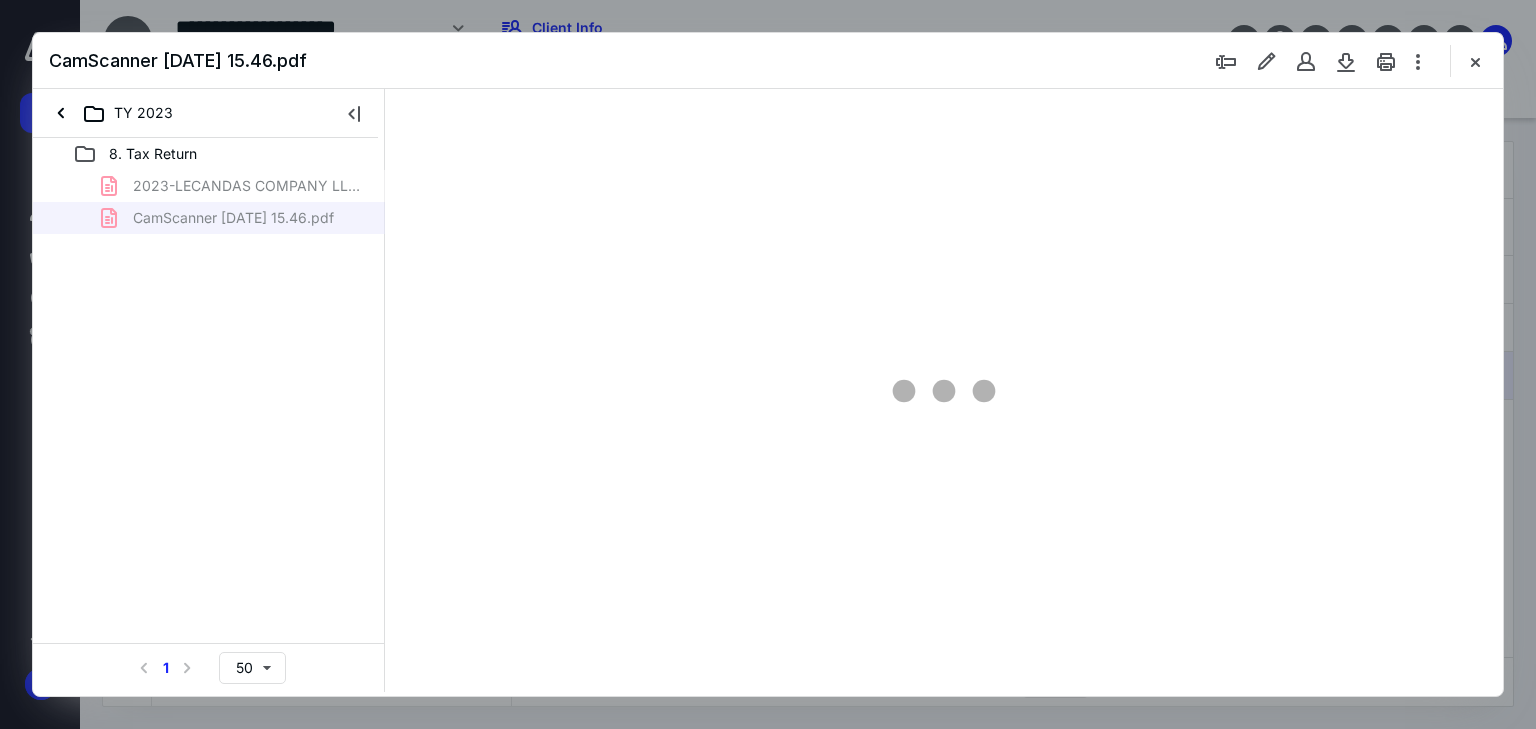 type on "62" 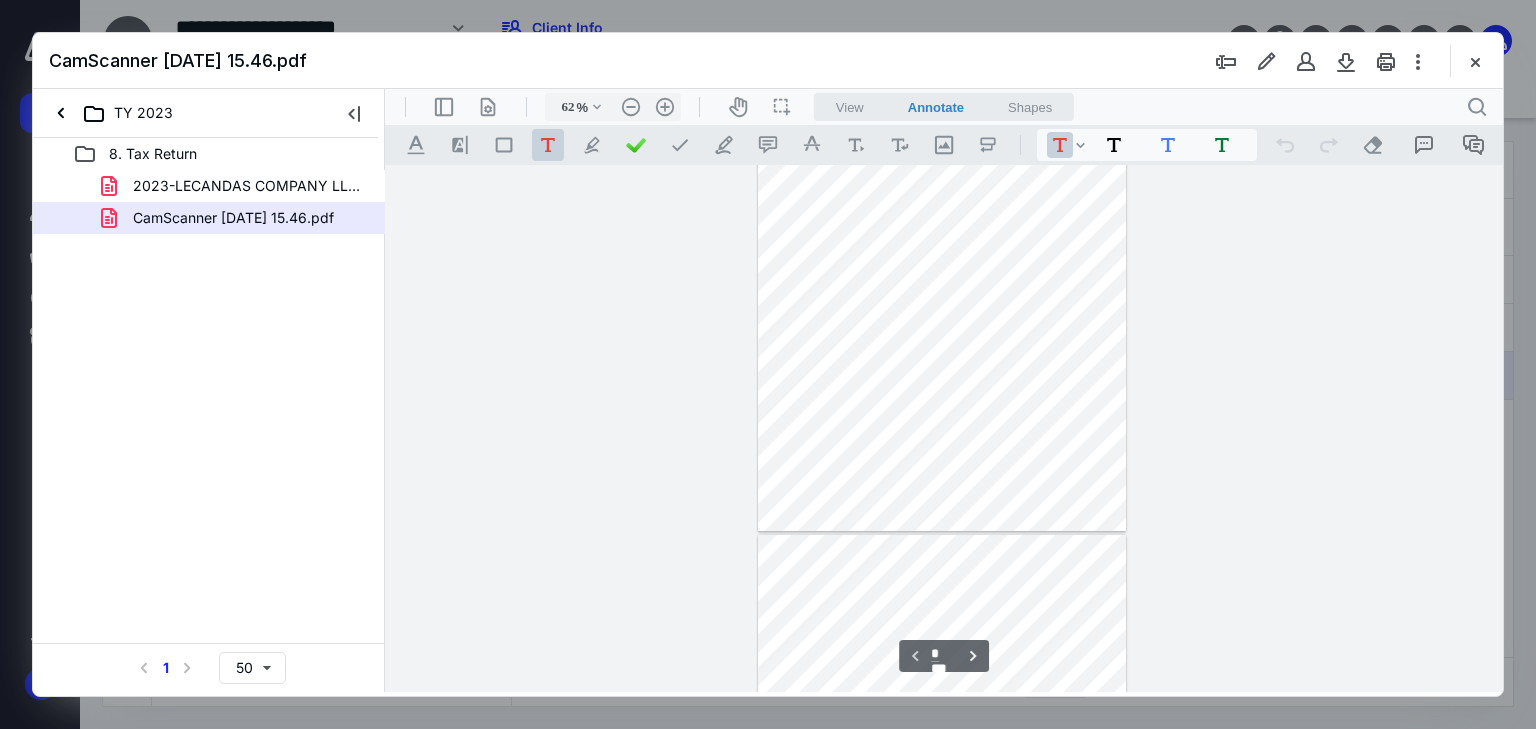 scroll, scrollTop: 160, scrollLeft: 0, axis: vertical 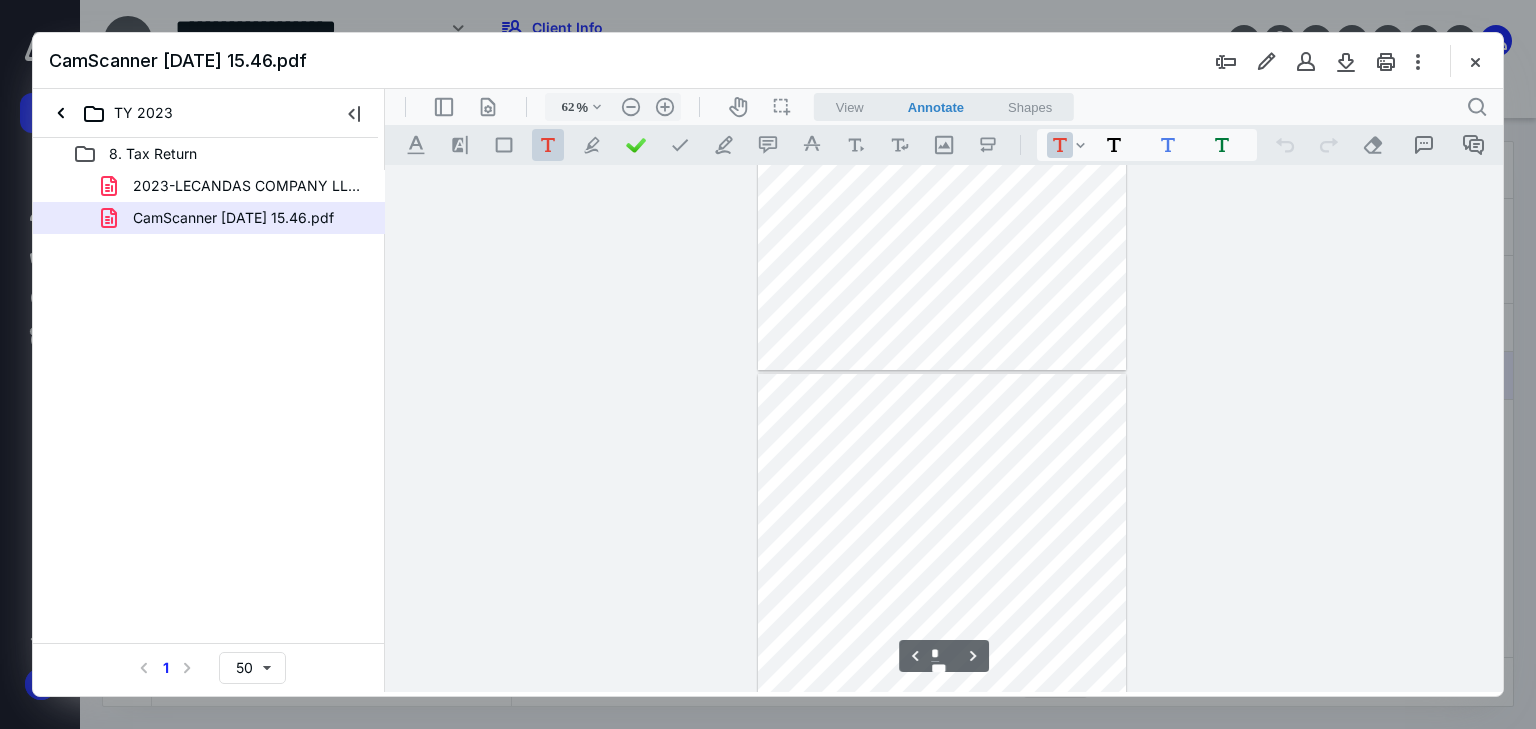 type on "*" 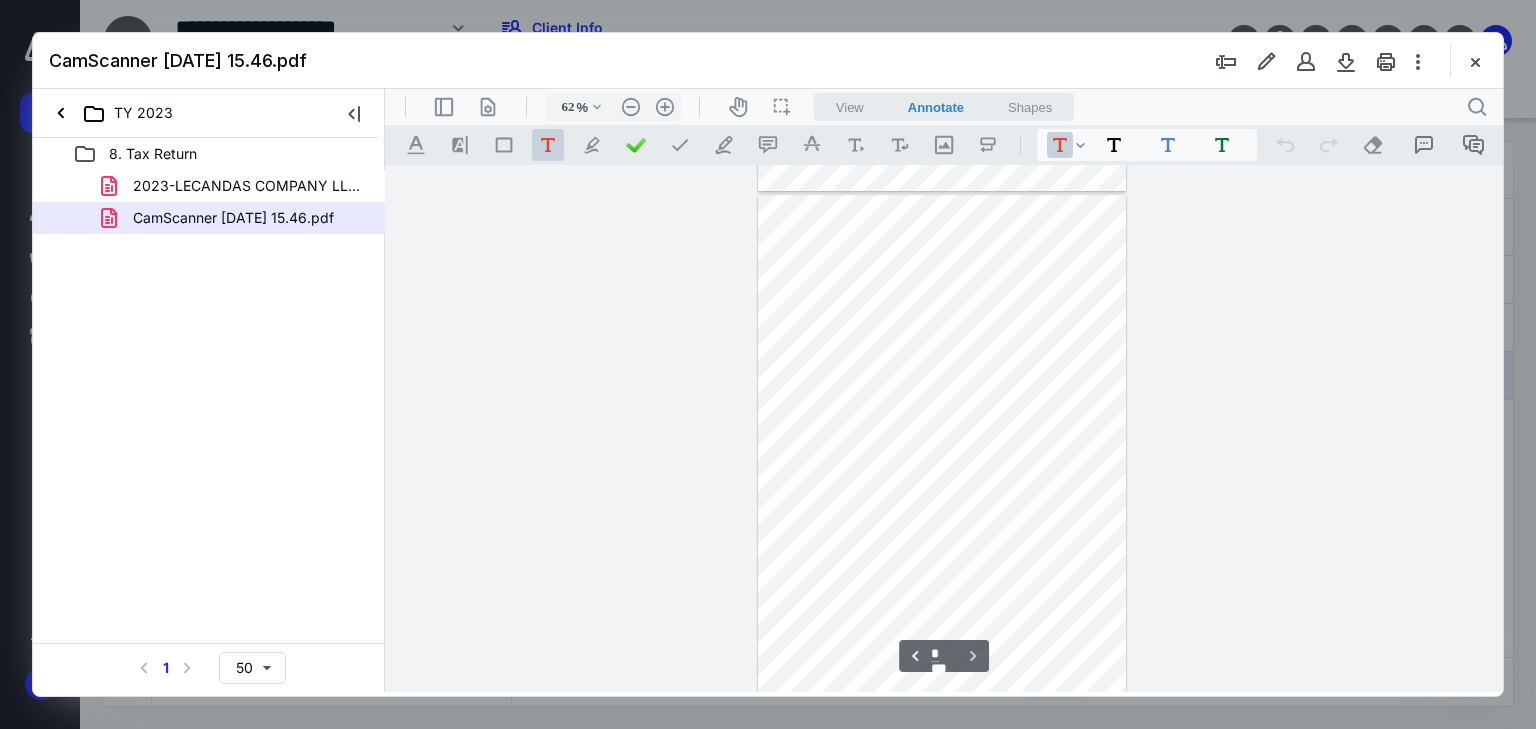 scroll, scrollTop: 1576, scrollLeft: 0, axis: vertical 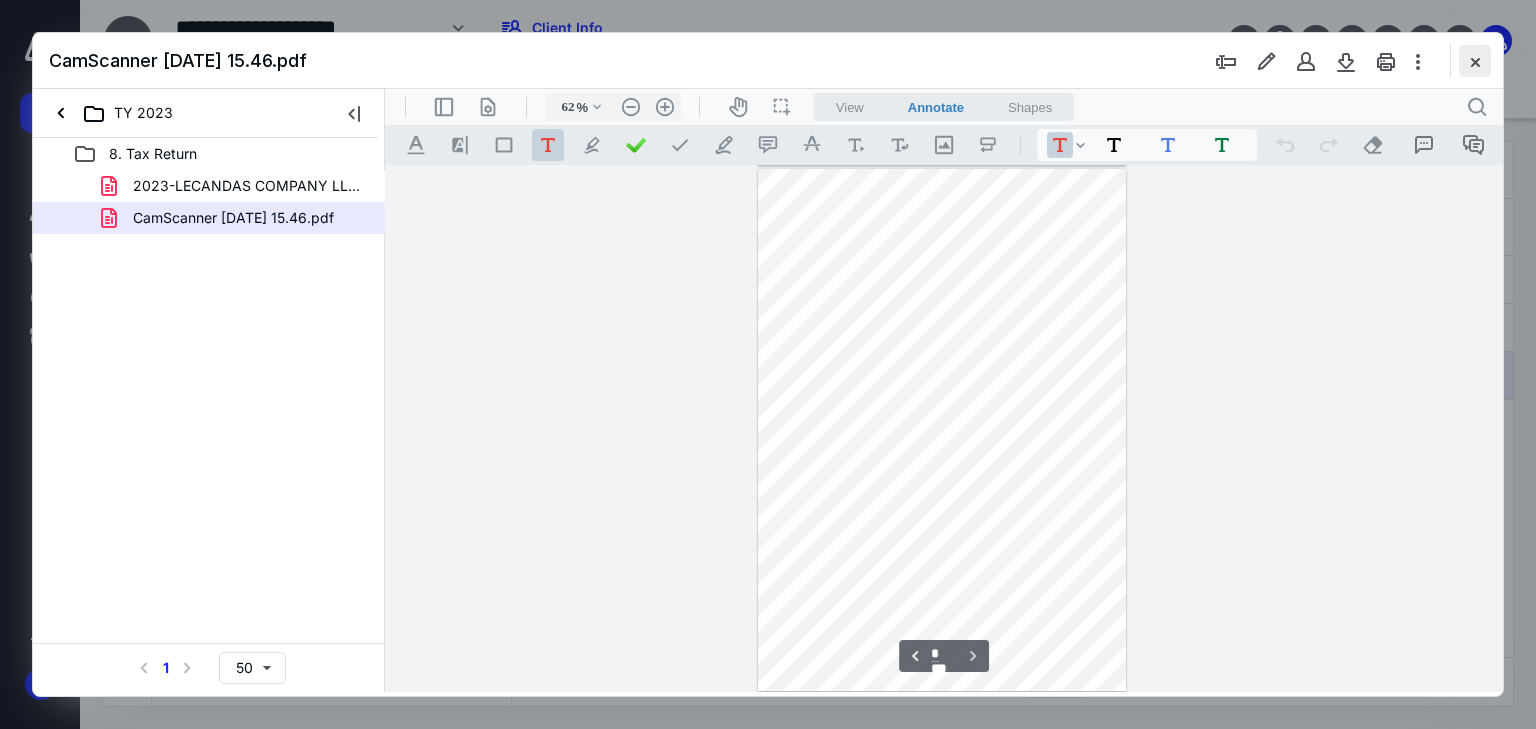 click at bounding box center (1475, 61) 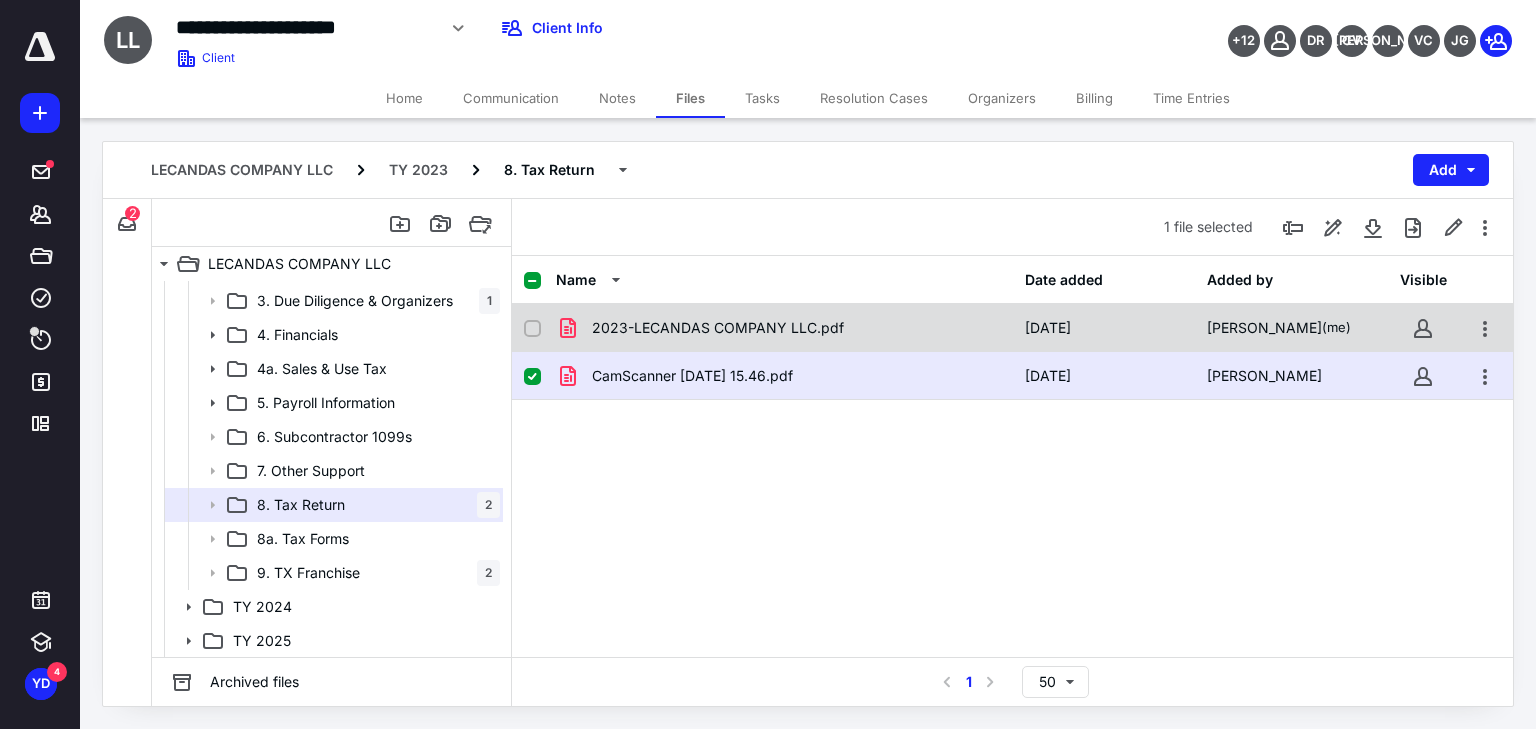 click on "2023-LECANDAS COMPANY LLC.pdf" at bounding box center [718, 328] 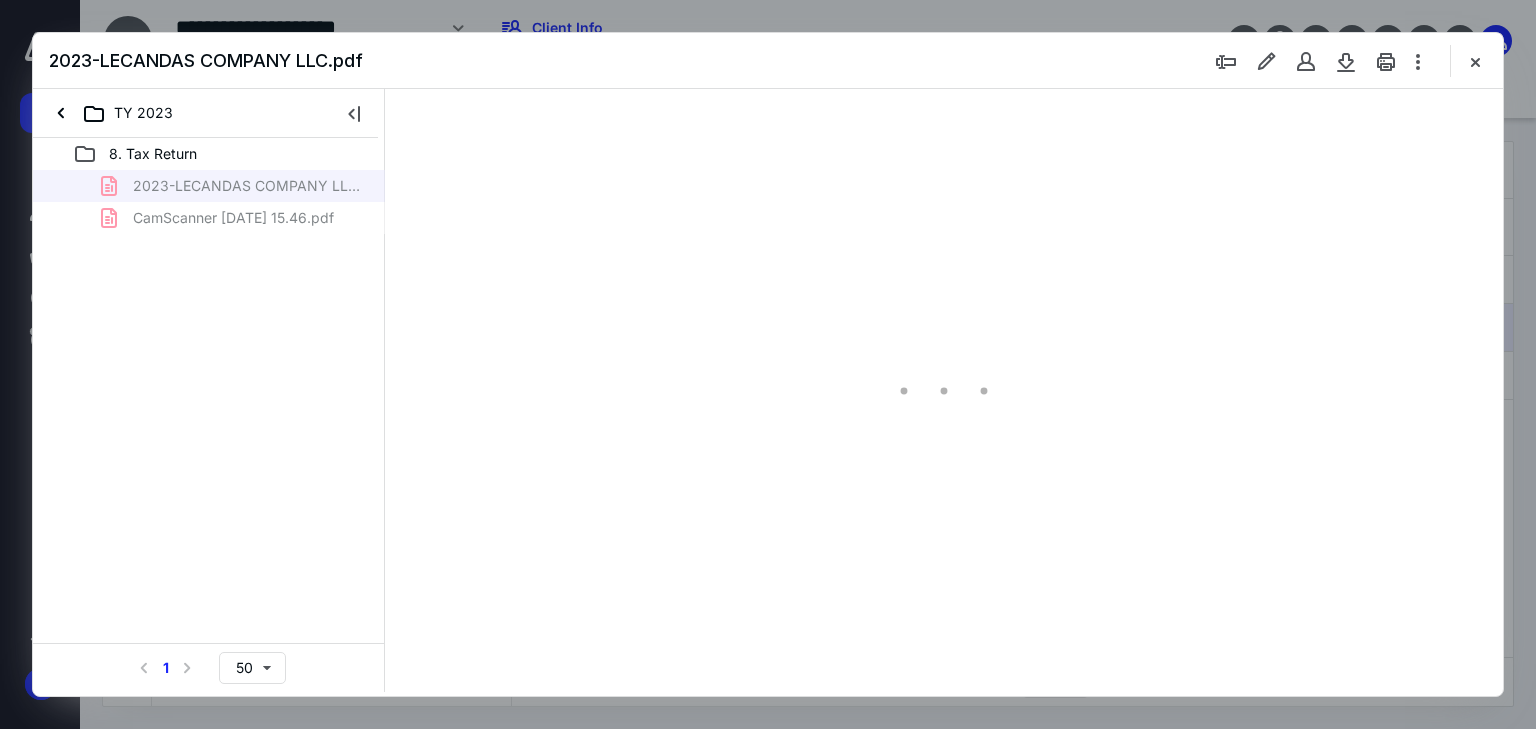 scroll, scrollTop: 0, scrollLeft: 0, axis: both 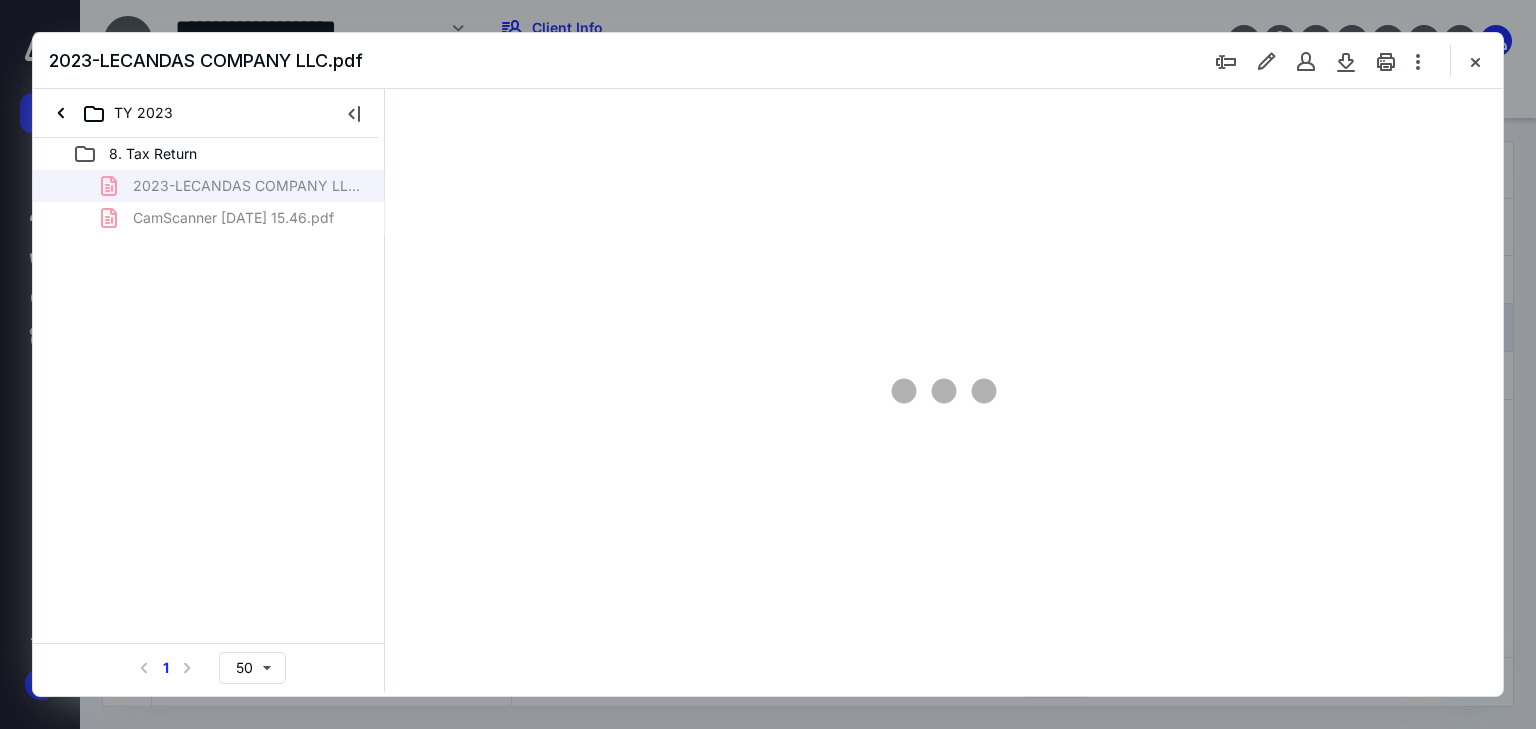 type on "66" 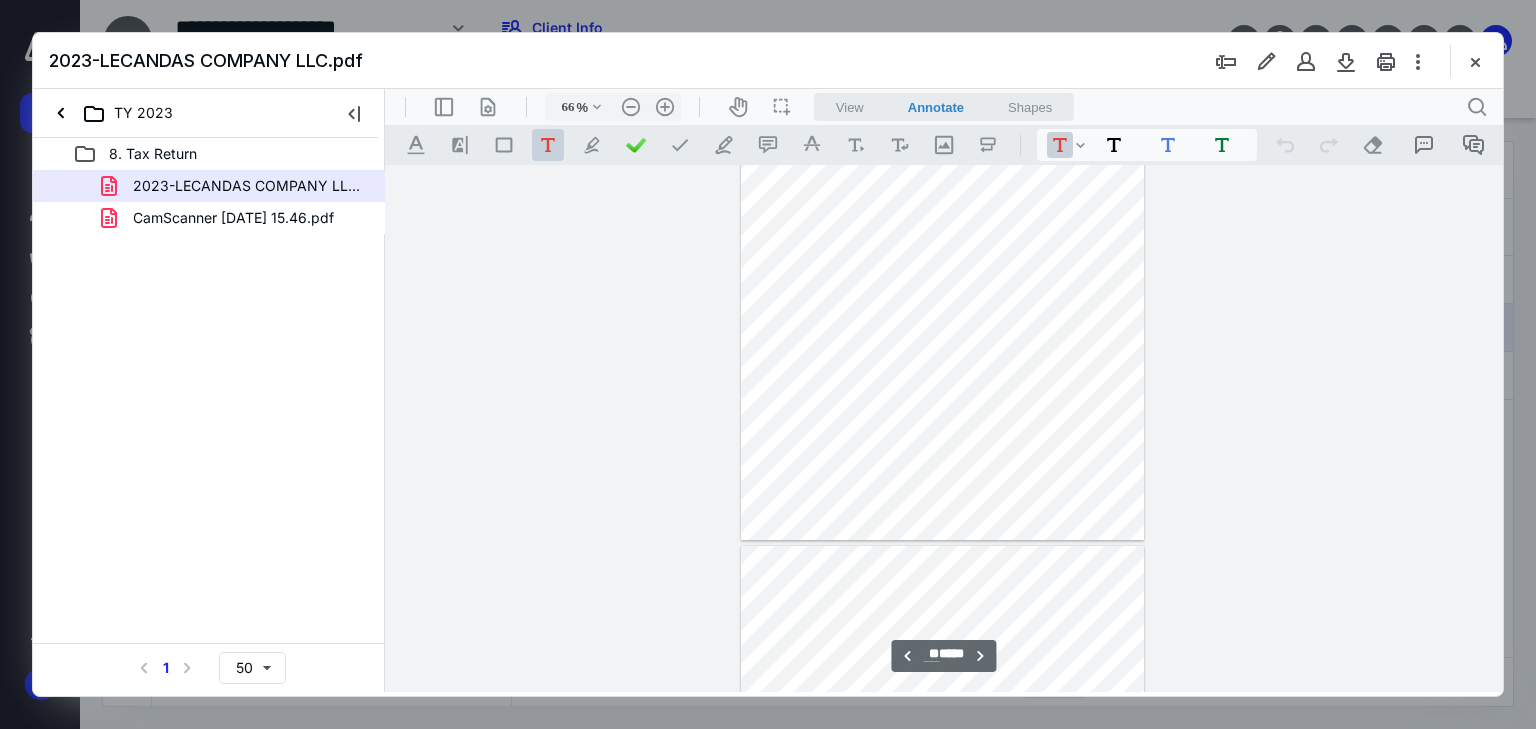 scroll, scrollTop: 12799, scrollLeft: 0, axis: vertical 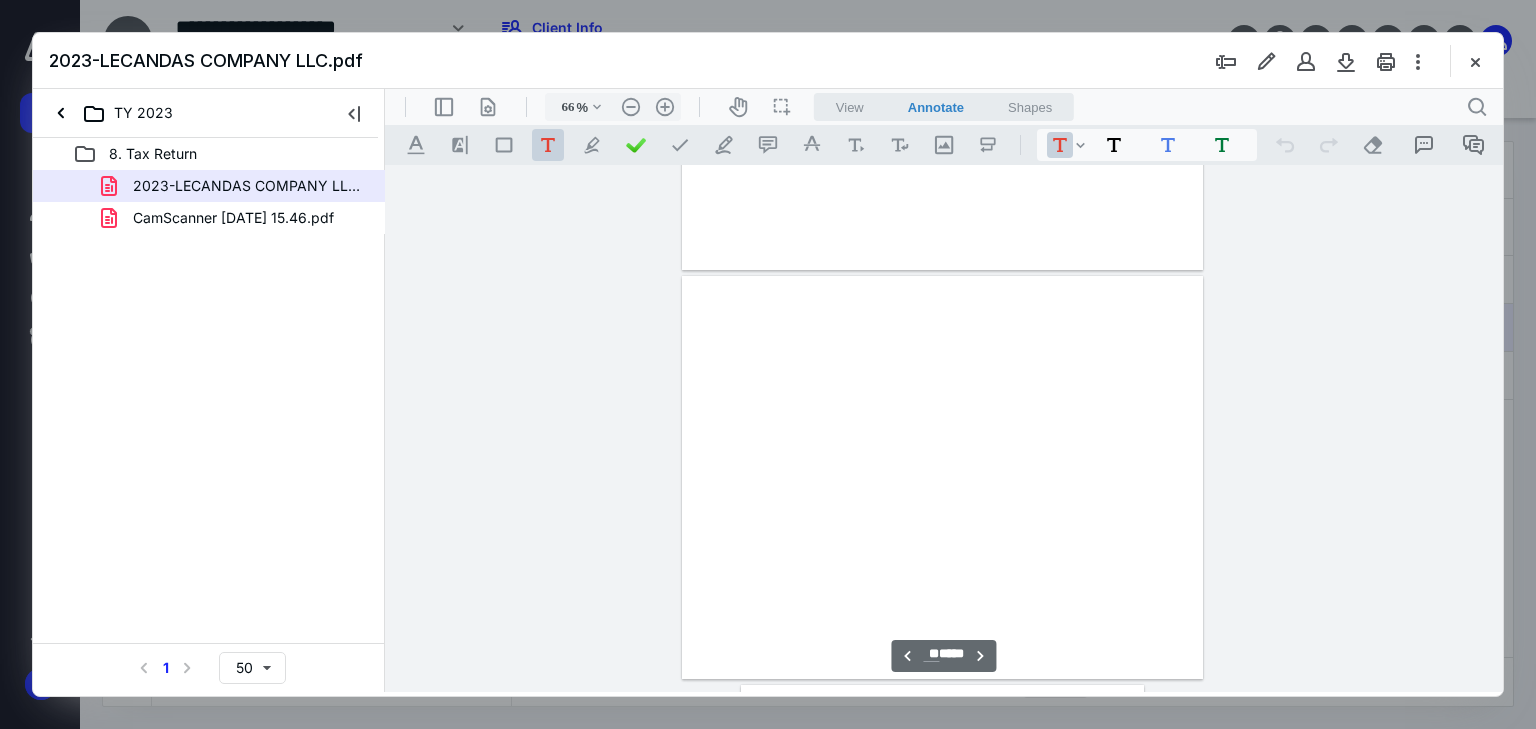 type on "**" 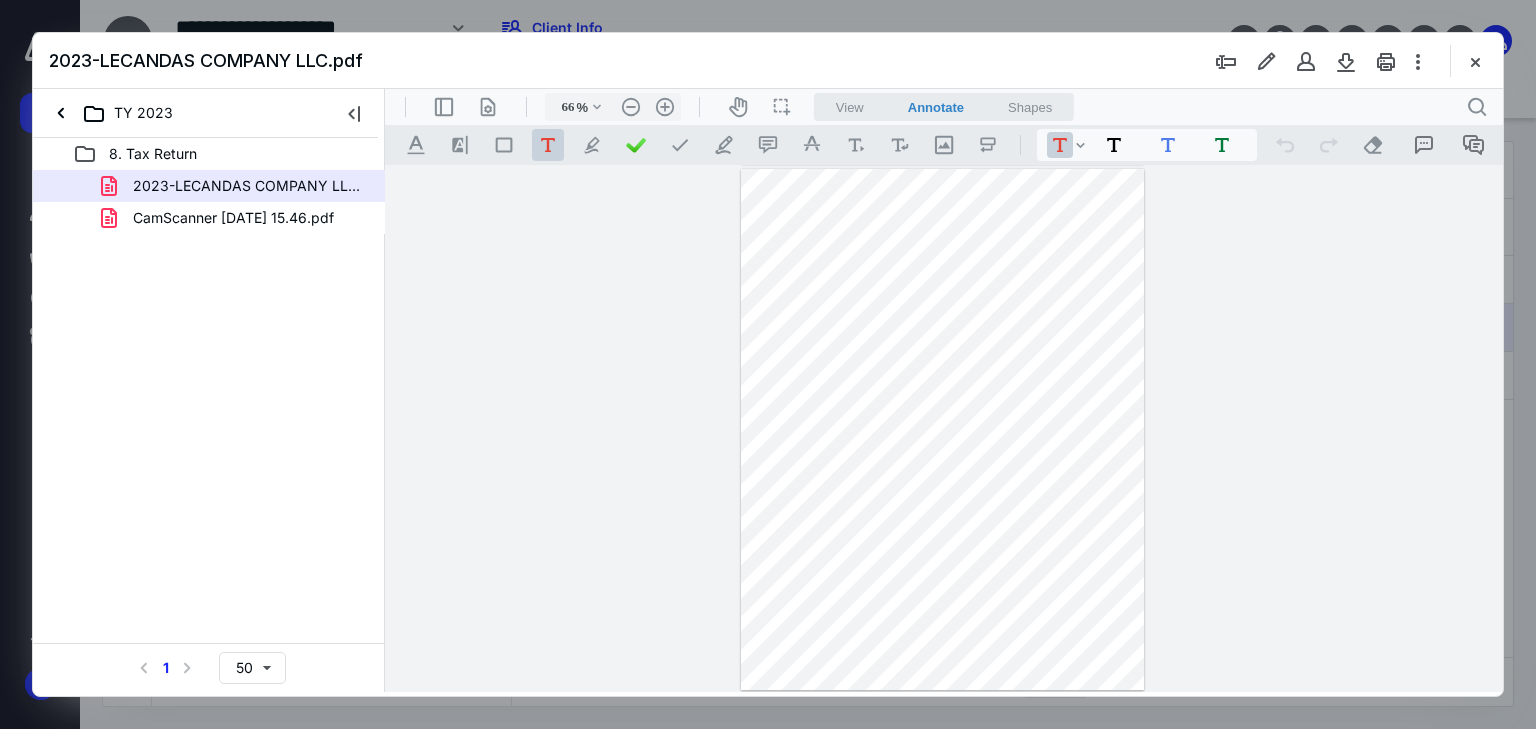 click at bounding box center (1475, 61) 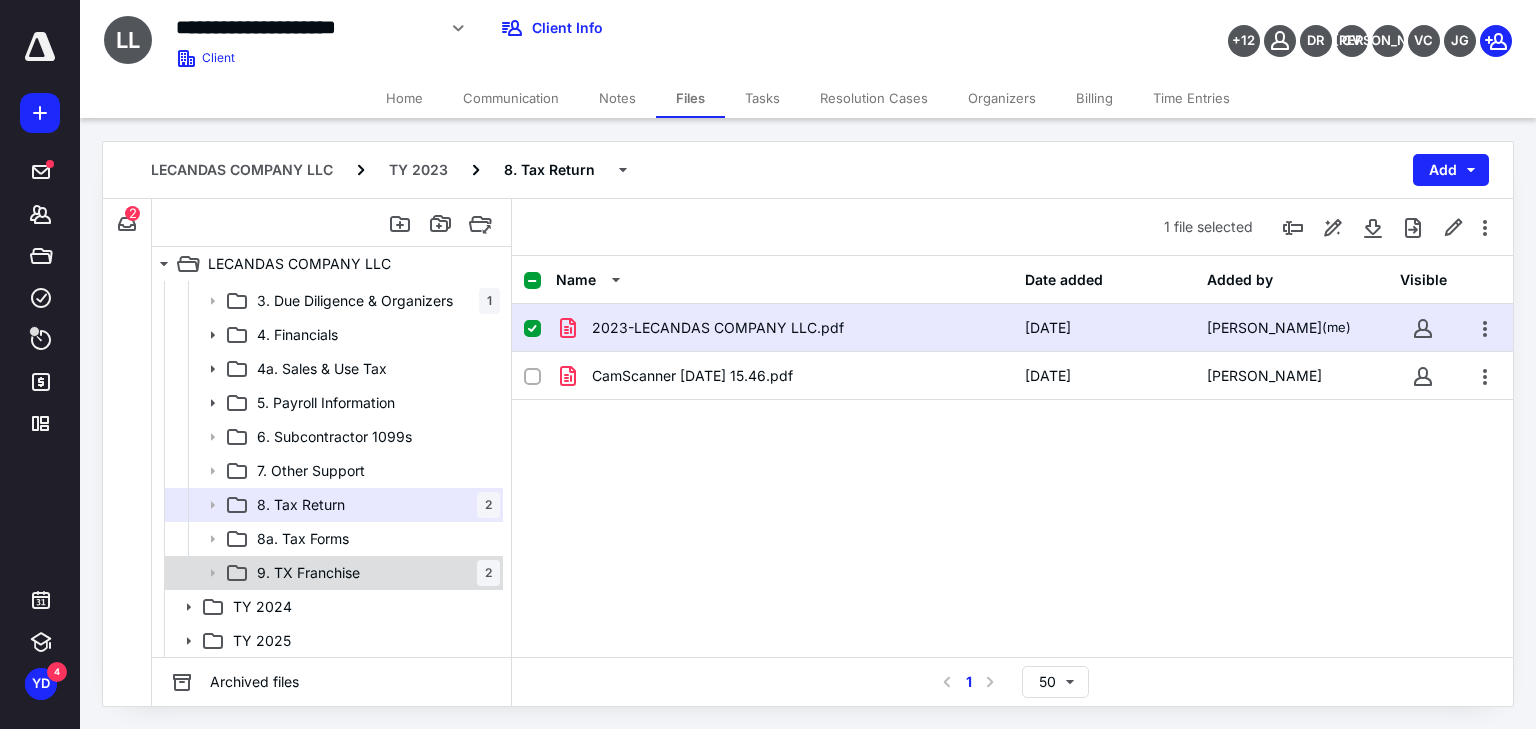 click on "9. TX Franchise 2" at bounding box center (374, 573) 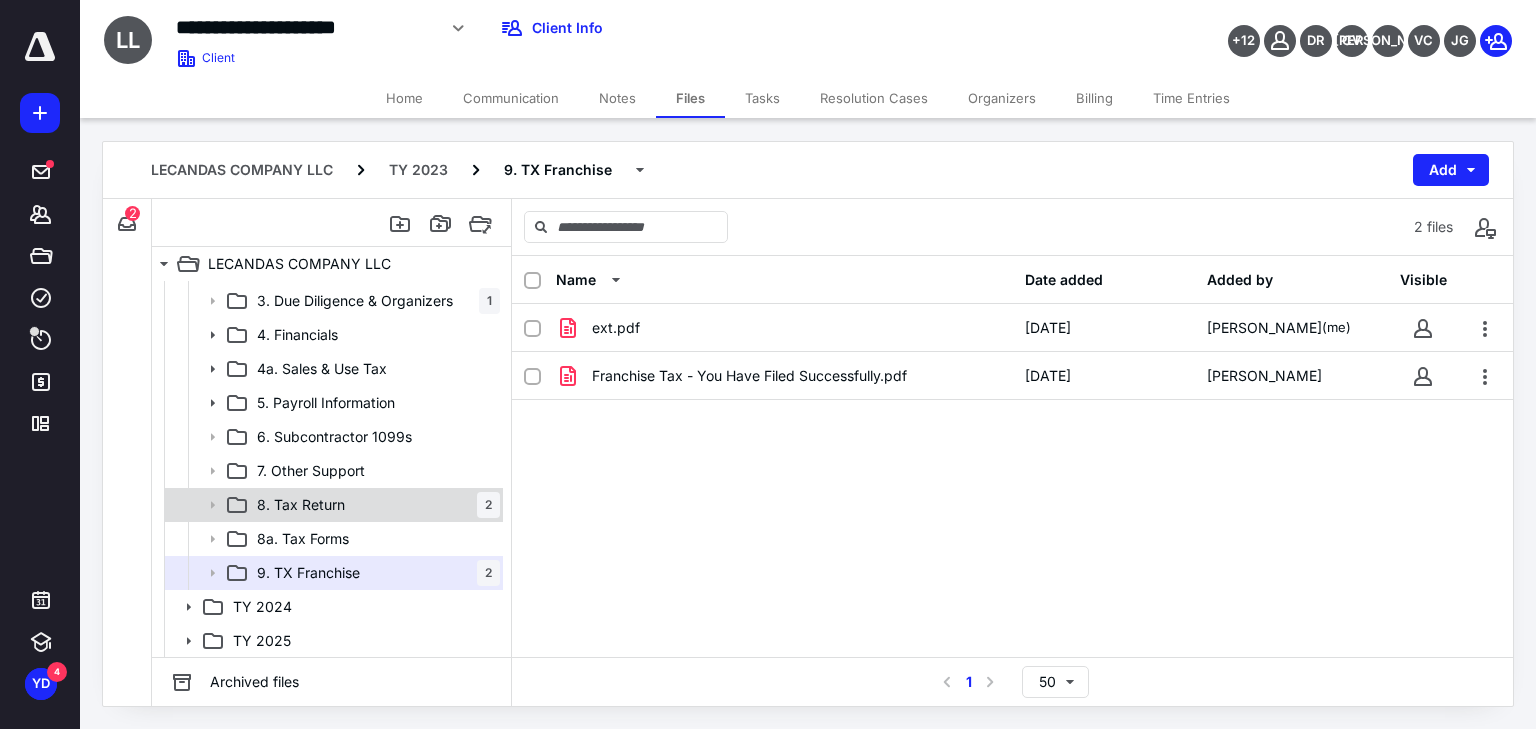 click on "8. Tax Return 2" at bounding box center (374, 505) 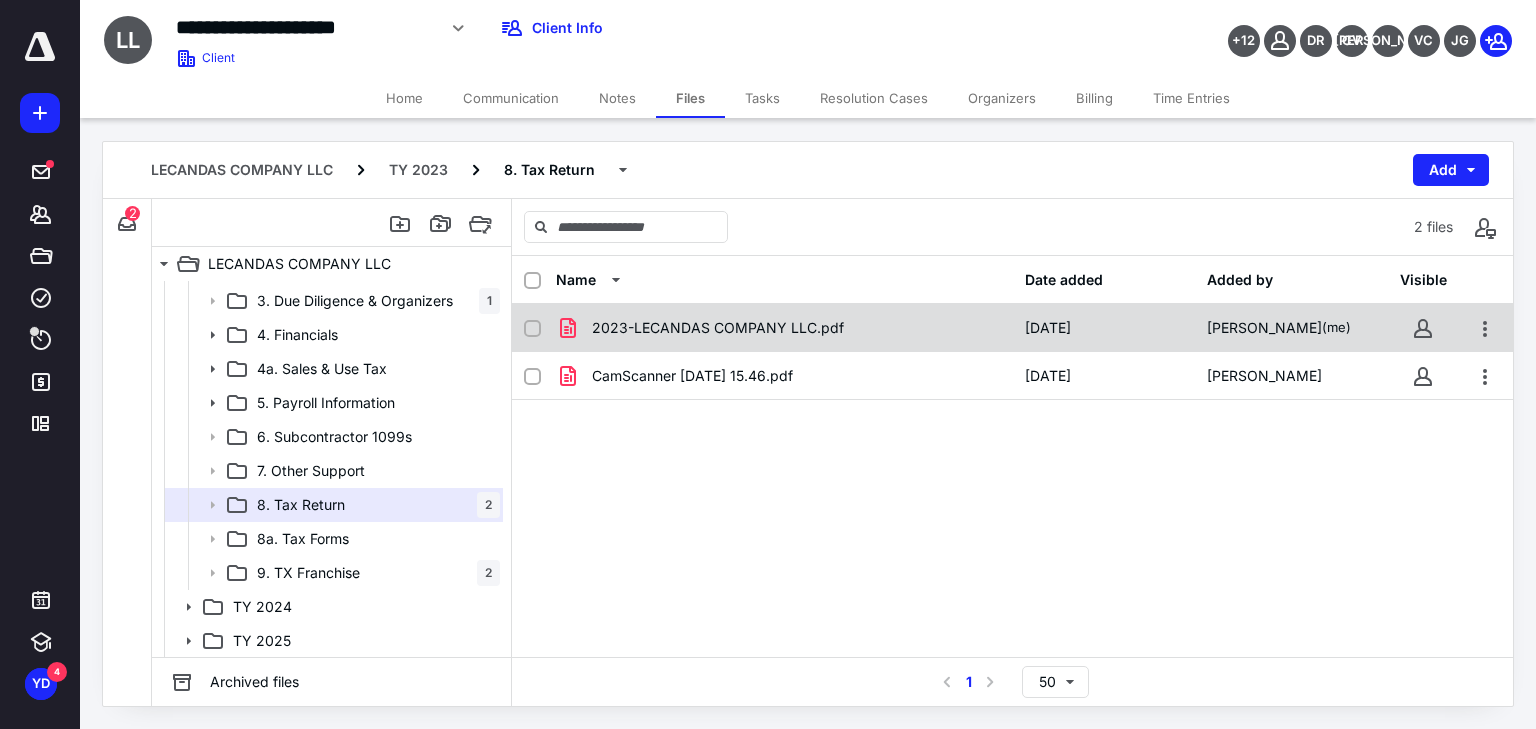 click on "2023-LECANDAS COMPANY LLC.pdf [DATE] [PERSON_NAME]  (me)" at bounding box center [1012, 328] 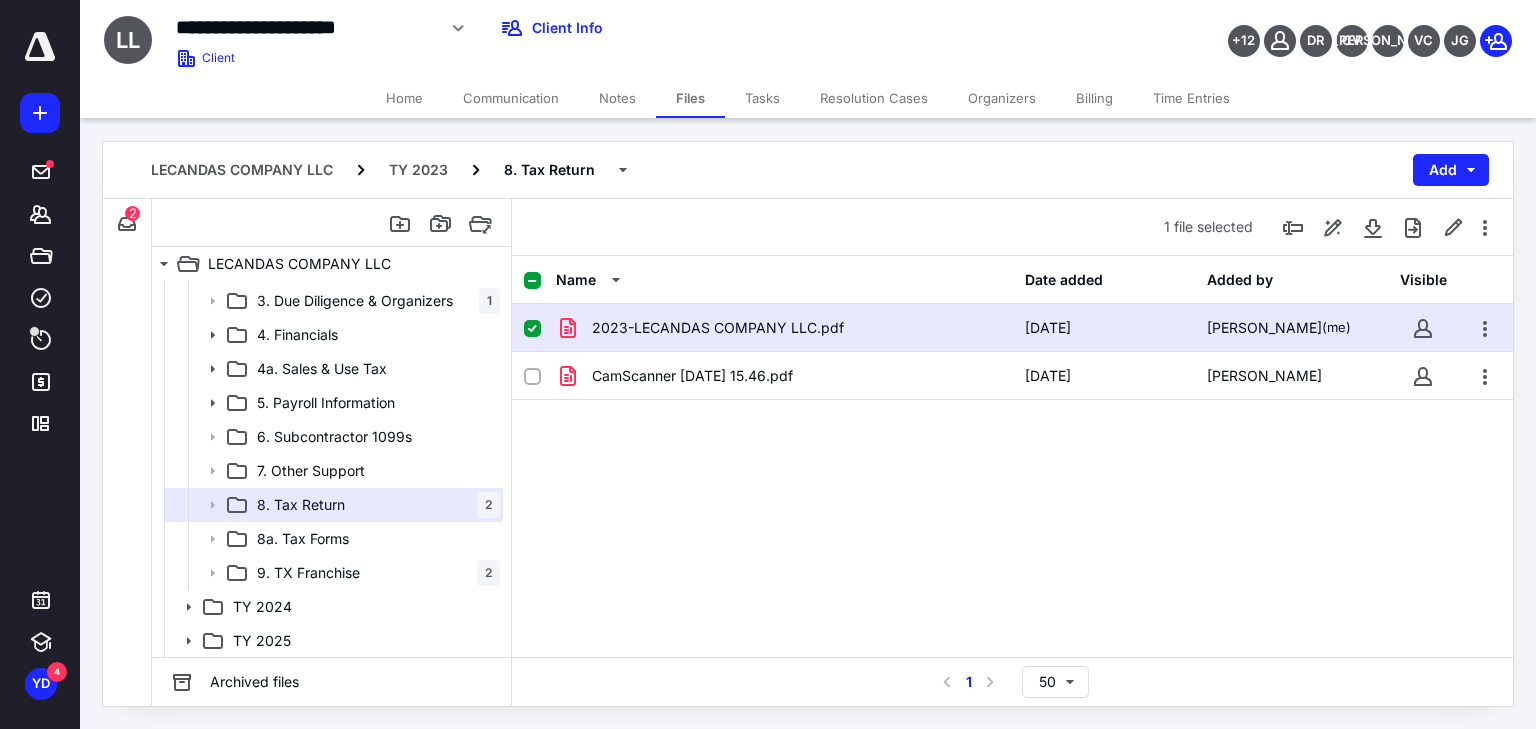 click on "2023-LECANDAS COMPANY LLC.pdf [DATE] [PERSON_NAME]  (me)" at bounding box center (1012, 328) 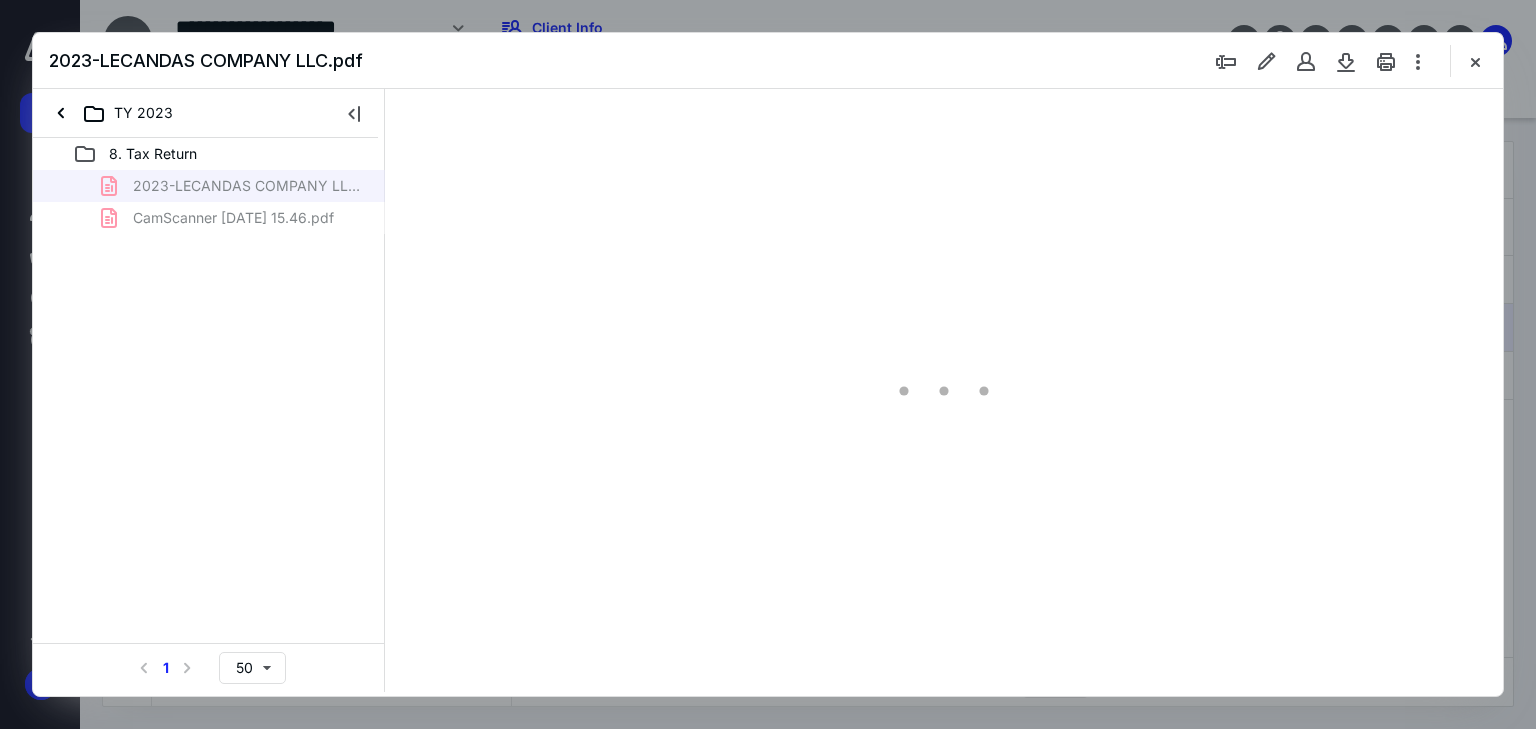 scroll, scrollTop: 0, scrollLeft: 0, axis: both 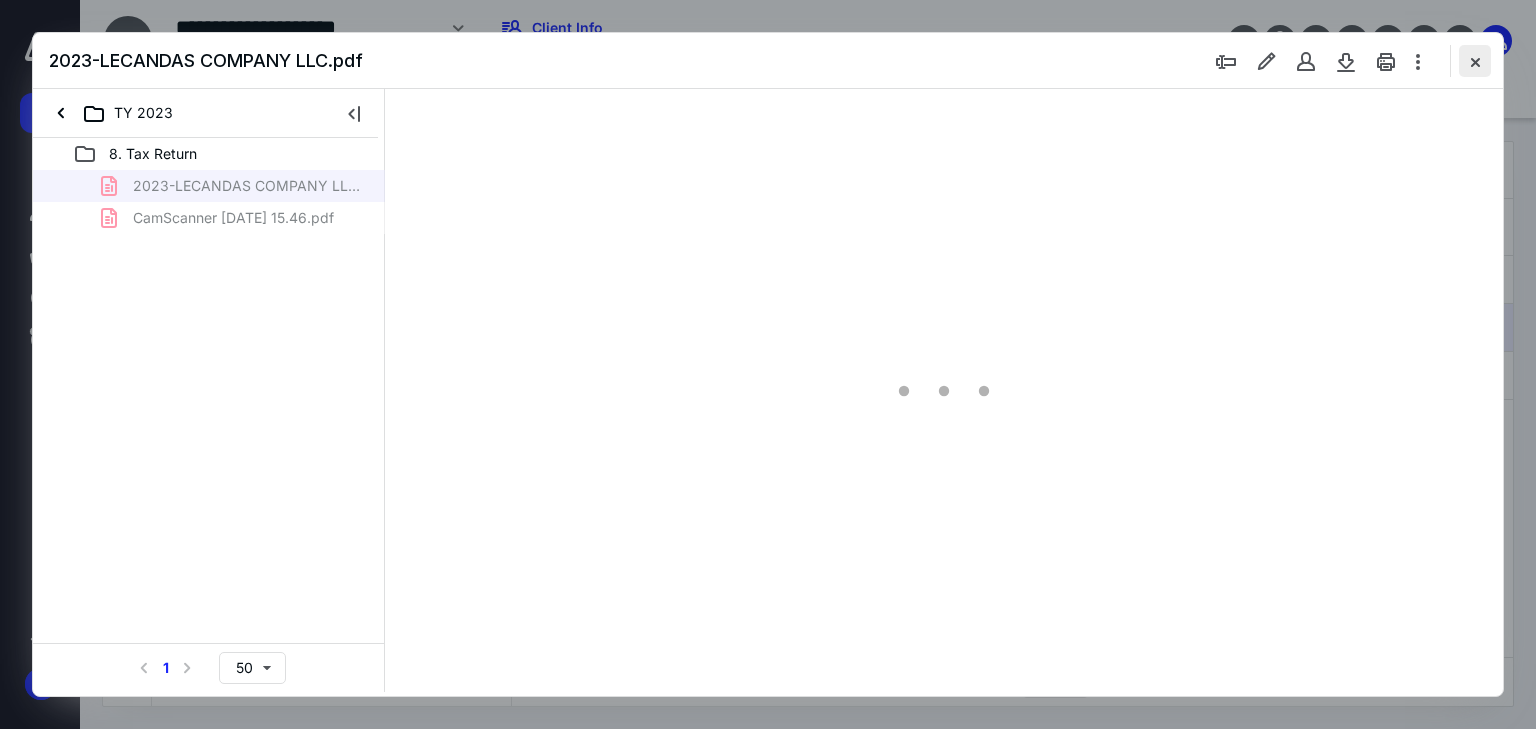 click at bounding box center (1475, 61) 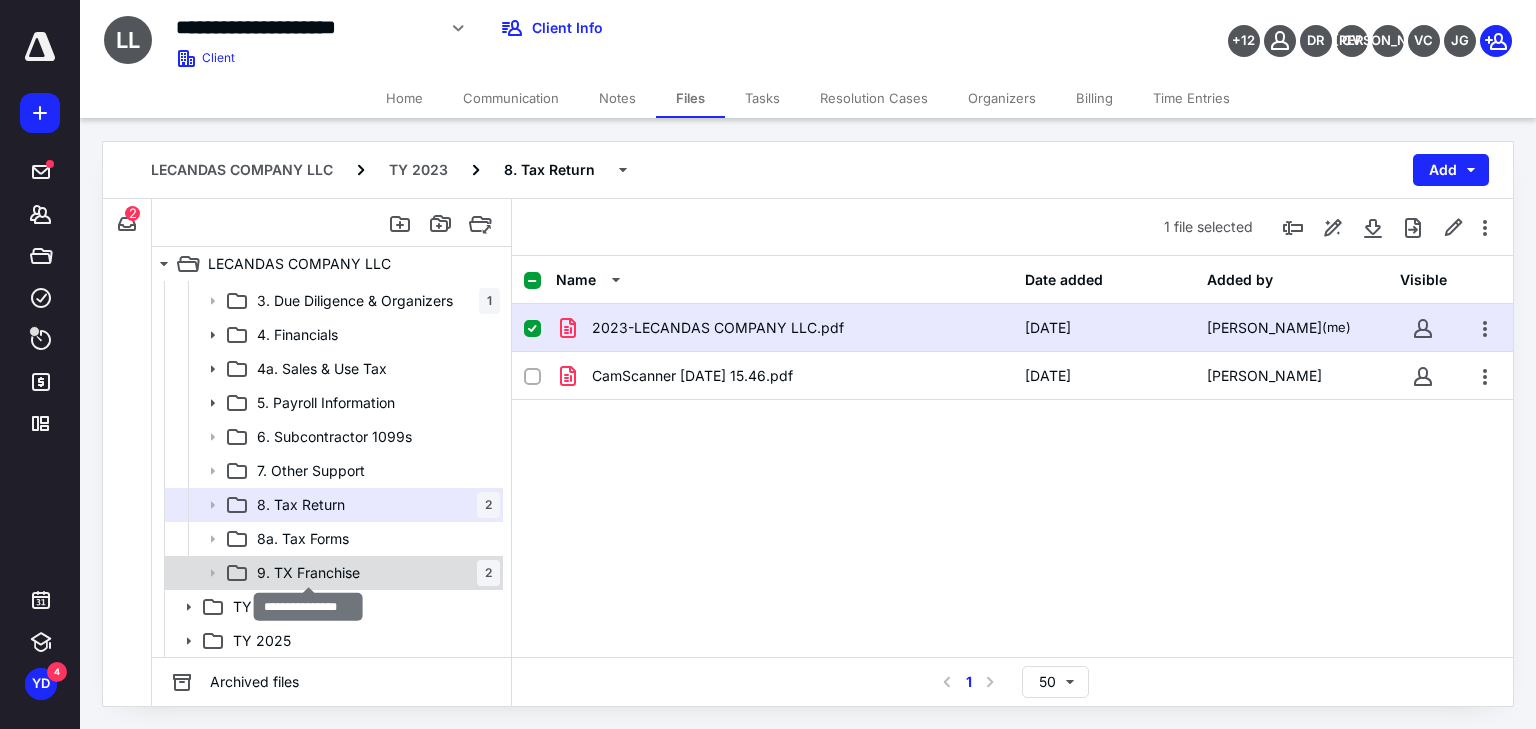 click on "9. TX Franchise" at bounding box center [308, 573] 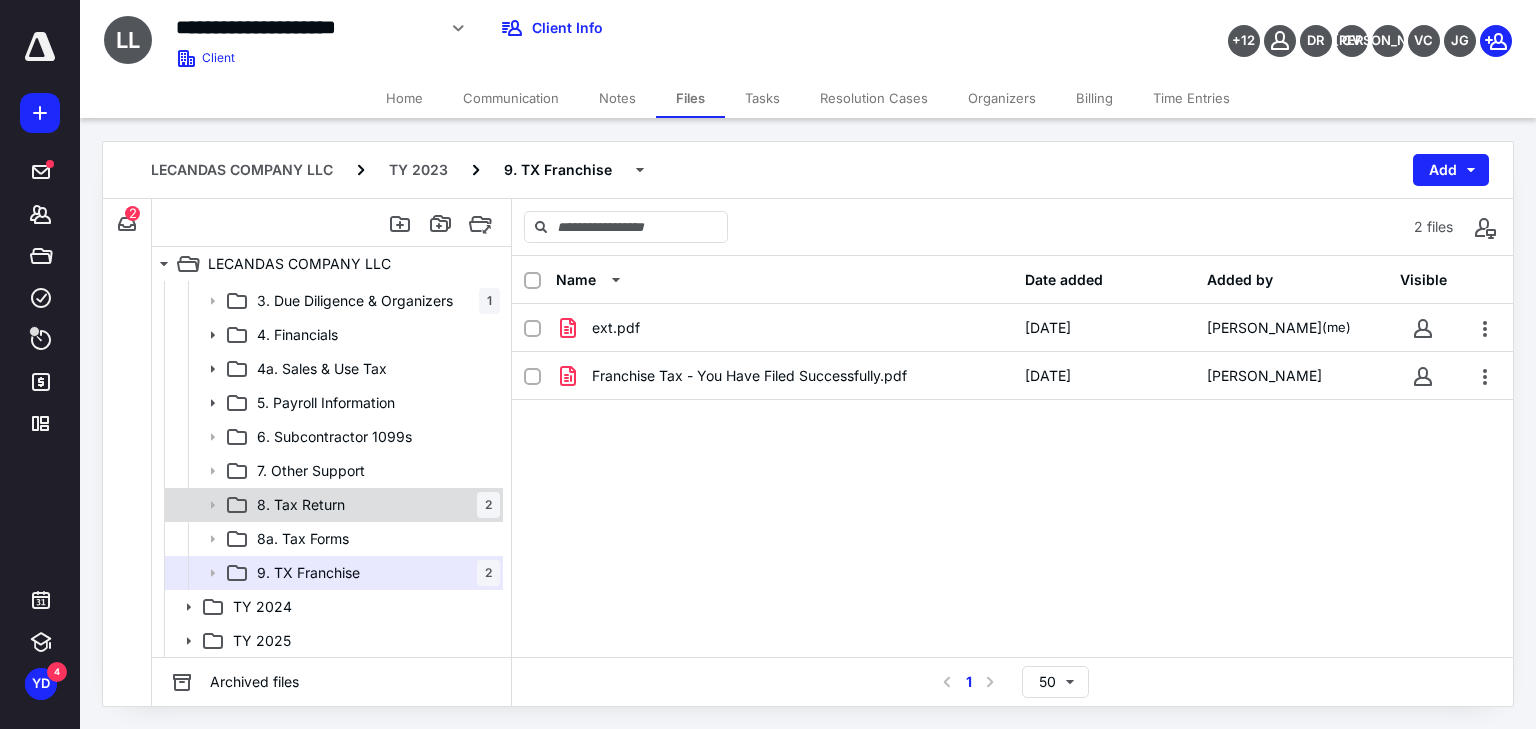 click on "8. Tax Return 2" at bounding box center [374, 505] 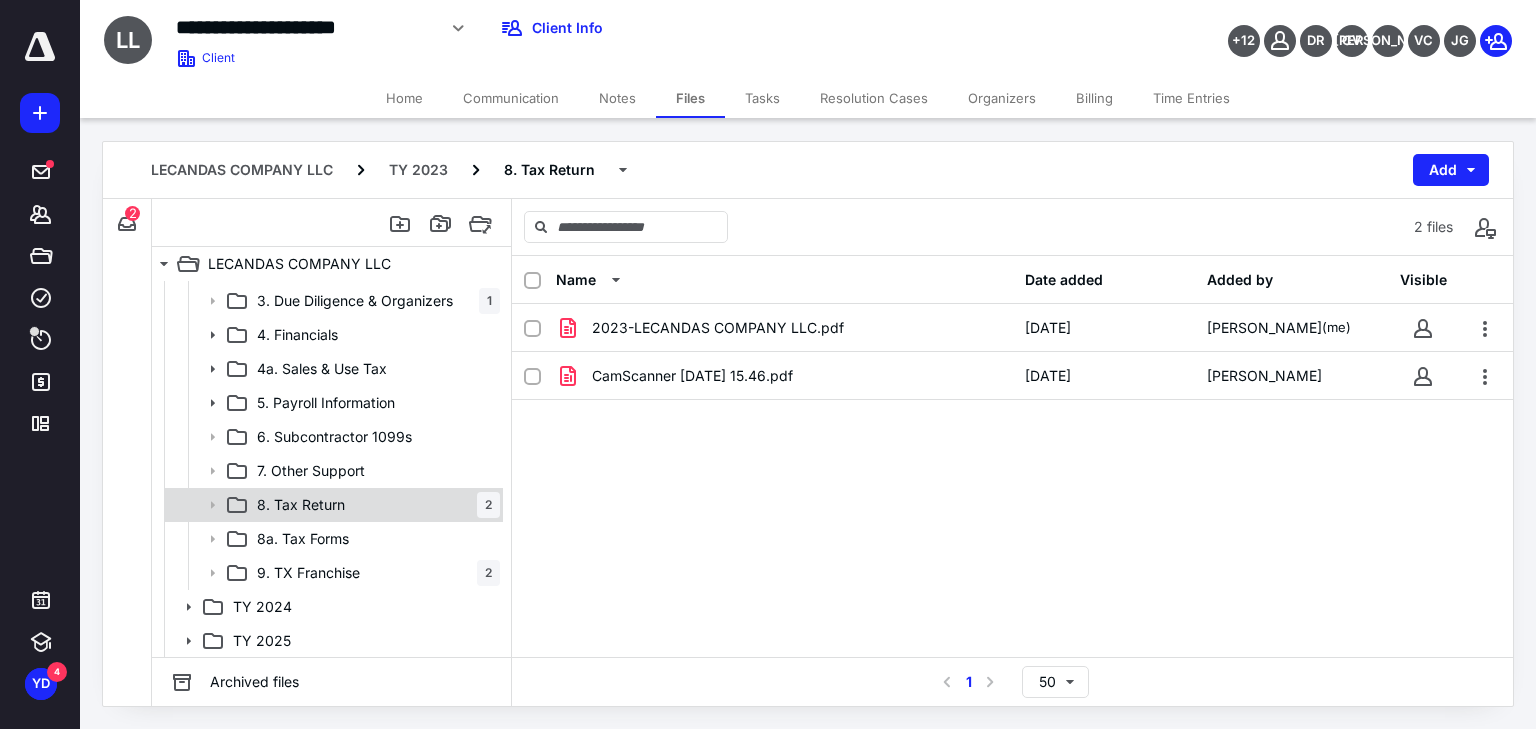 click on "8. Tax Return 2" at bounding box center (374, 505) 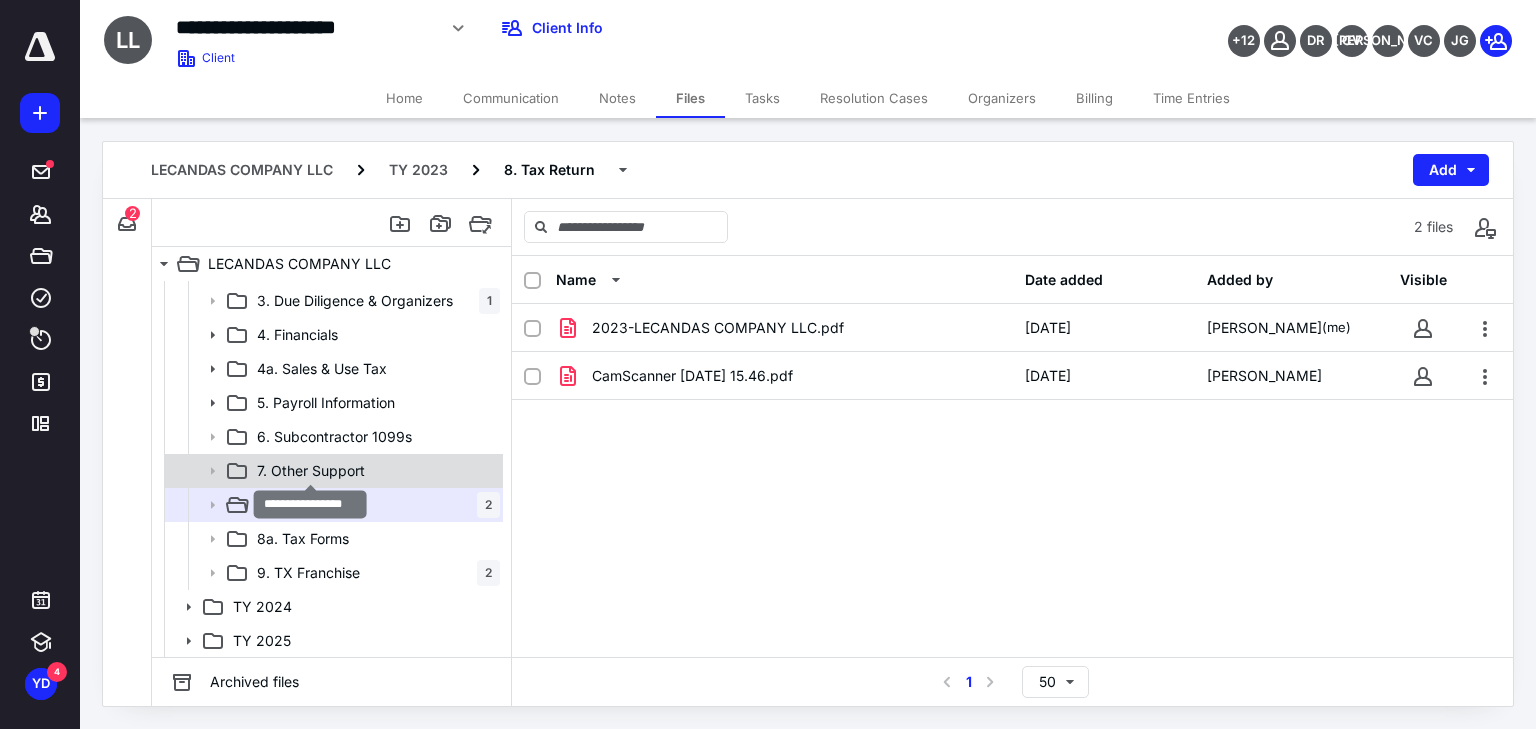 click on "7. Other Support" at bounding box center (311, 471) 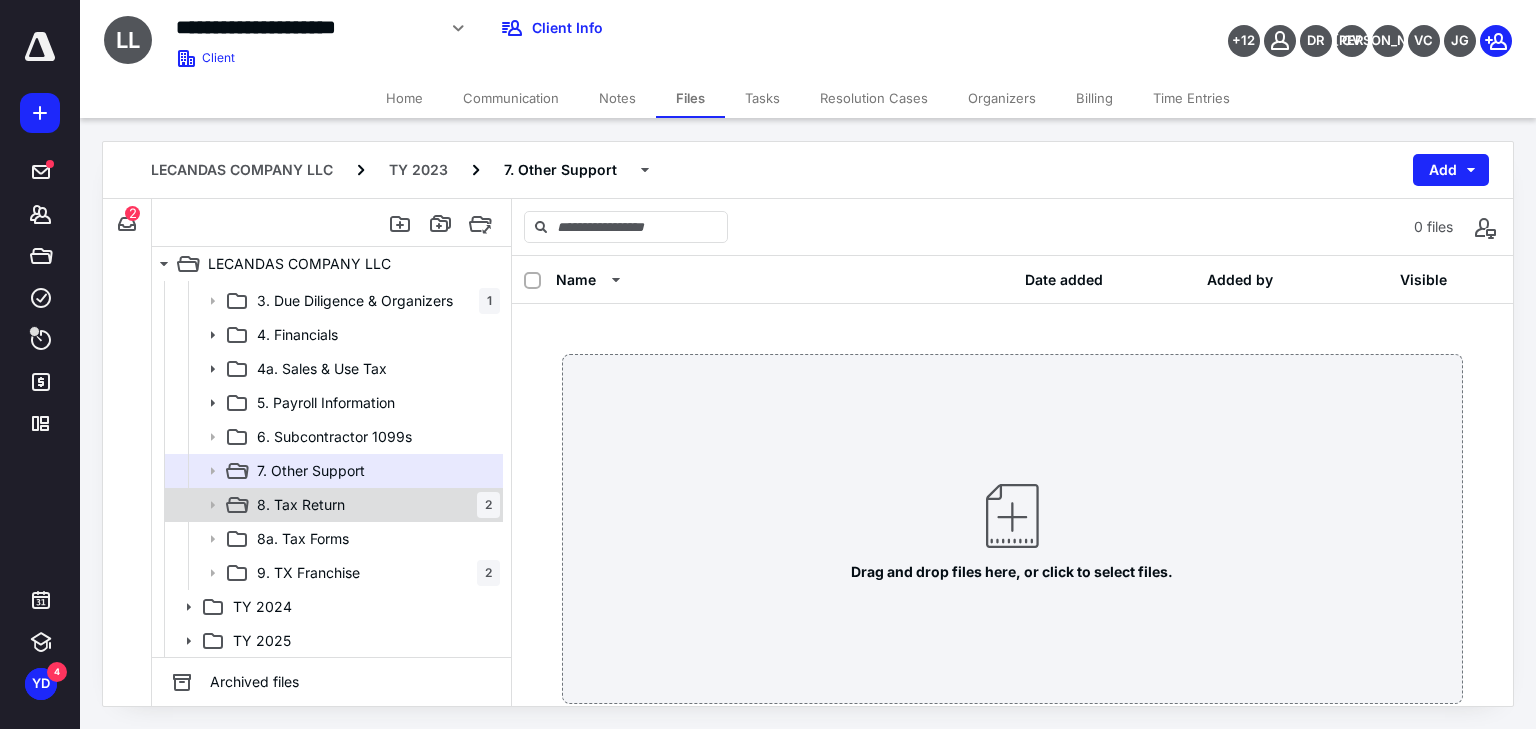 click on "8. Tax Return 2" at bounding box center [374, 505] 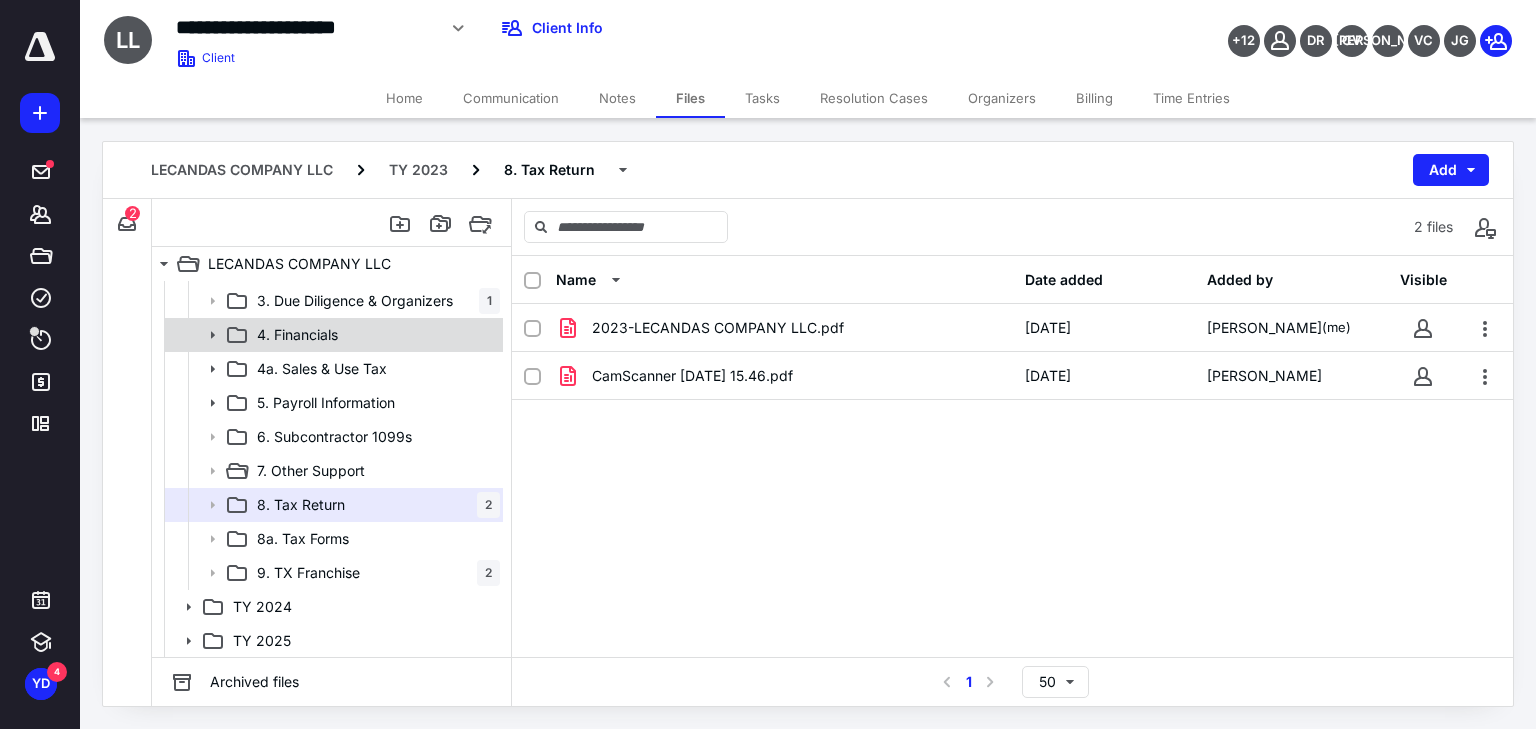 click on "4. Financials" at bounding box center [297, 335] 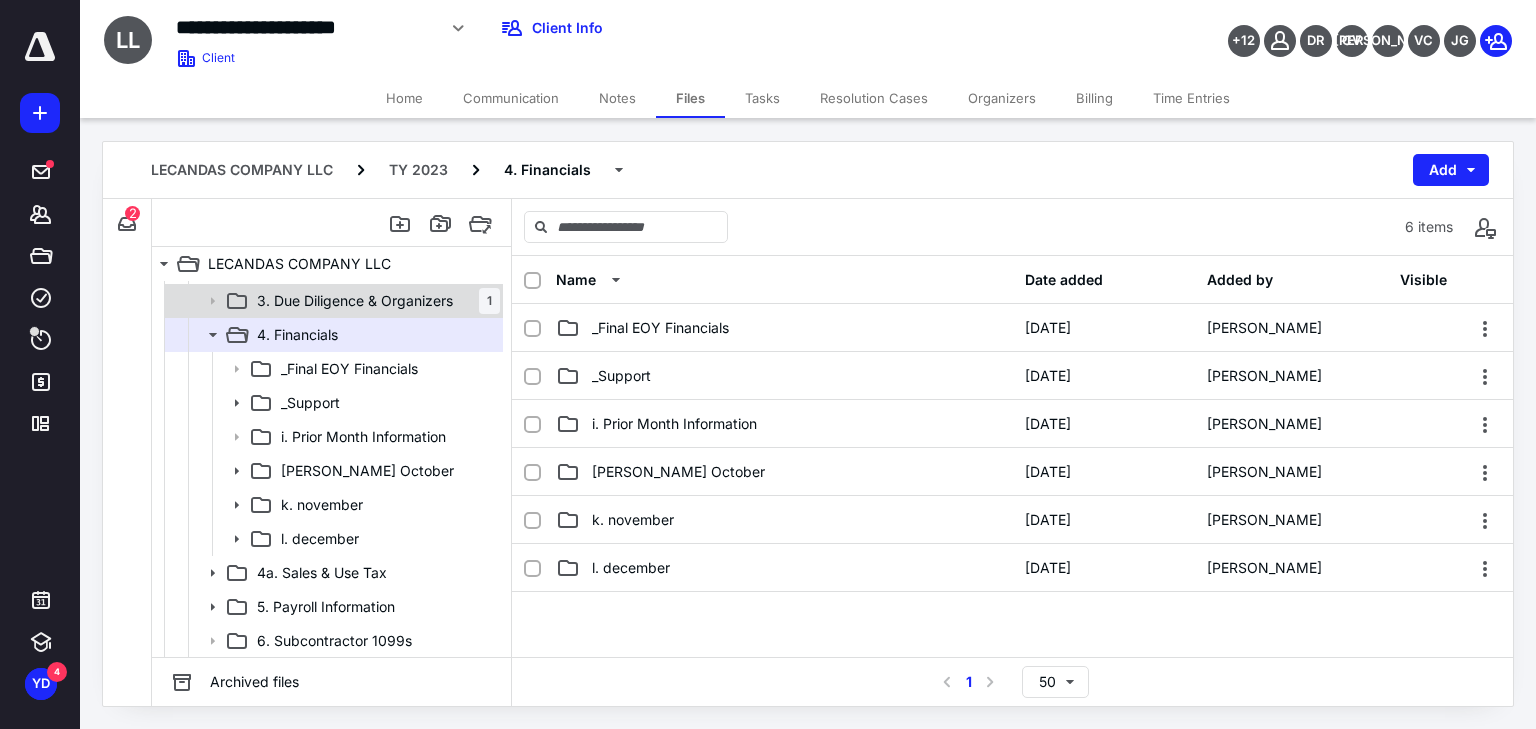 click on "3. Due Diligence & Organizers" at bounding box center [355, 301] 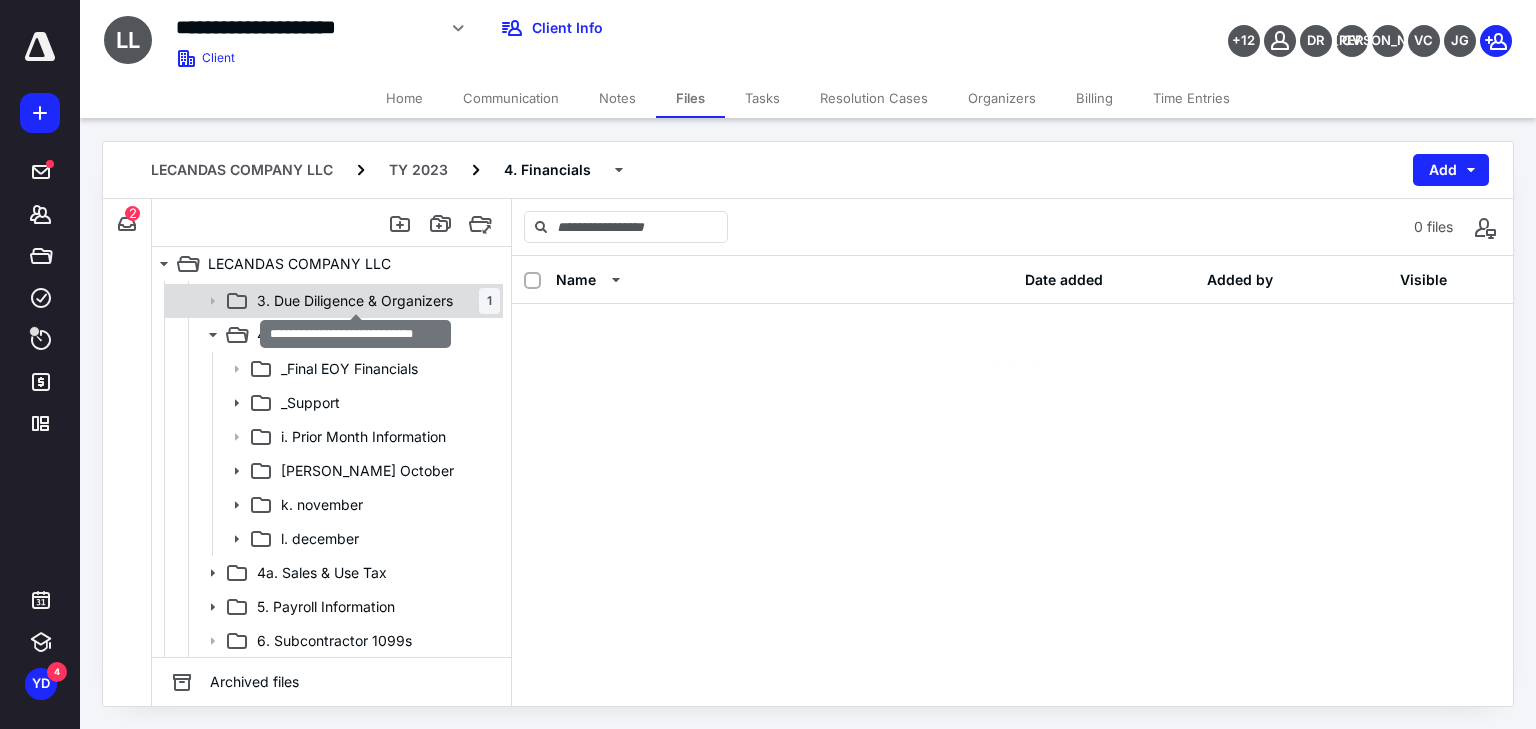 click on "3. Due Diligence & Organizers" at bounding box center [355, 301] 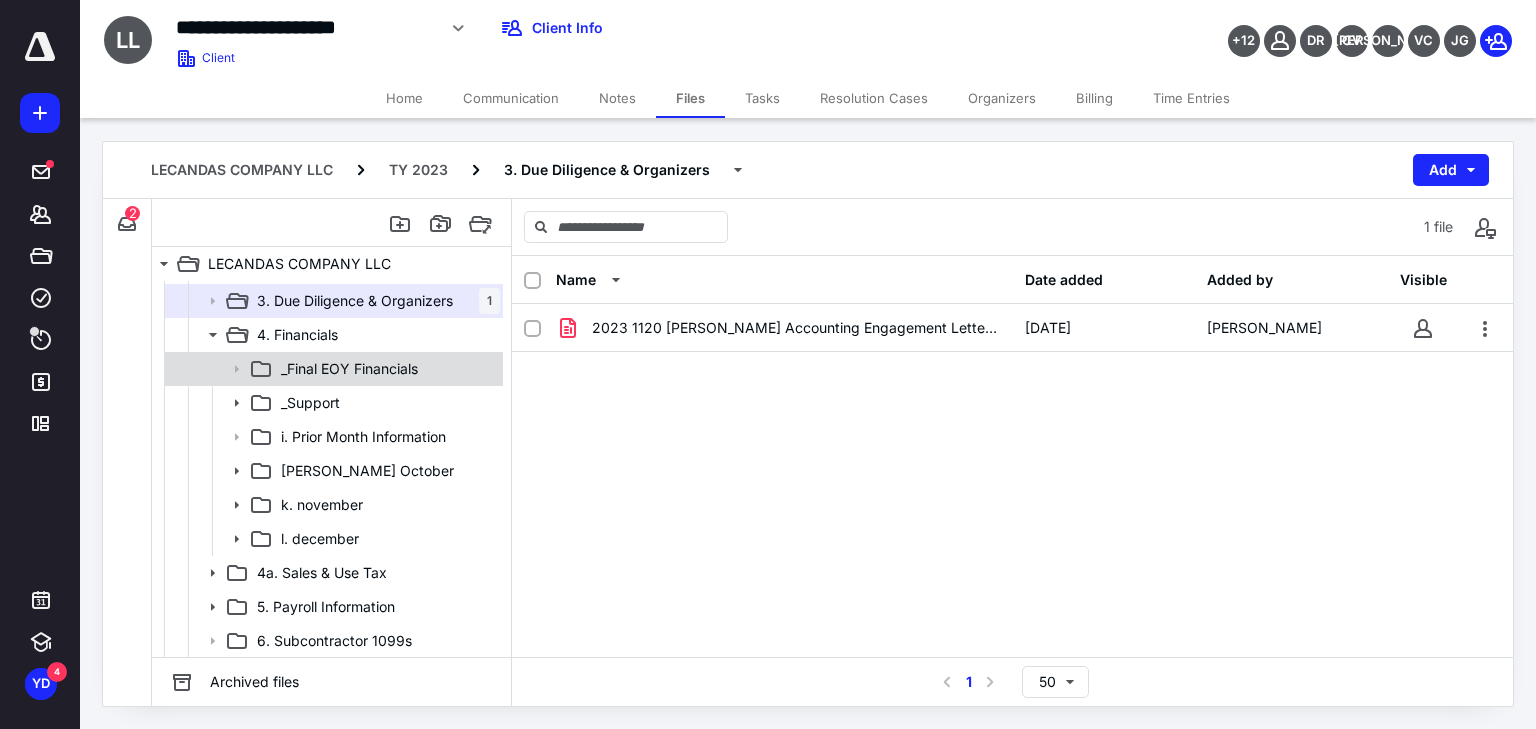 click on "_Final EOY Financials" at bounding box center [349, 369] 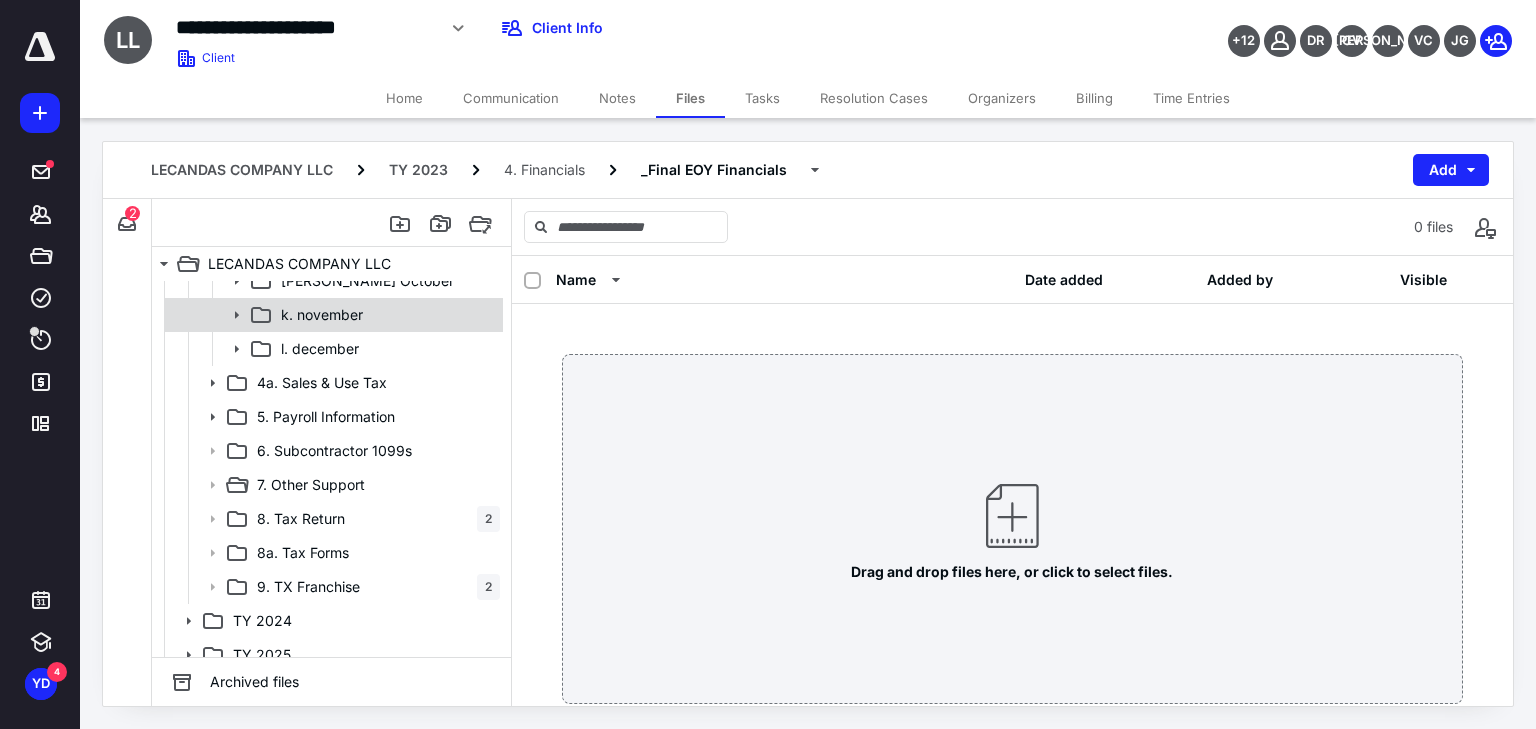 scroll, scrollTop: 439, scrollLeft: 0, axis: vertical 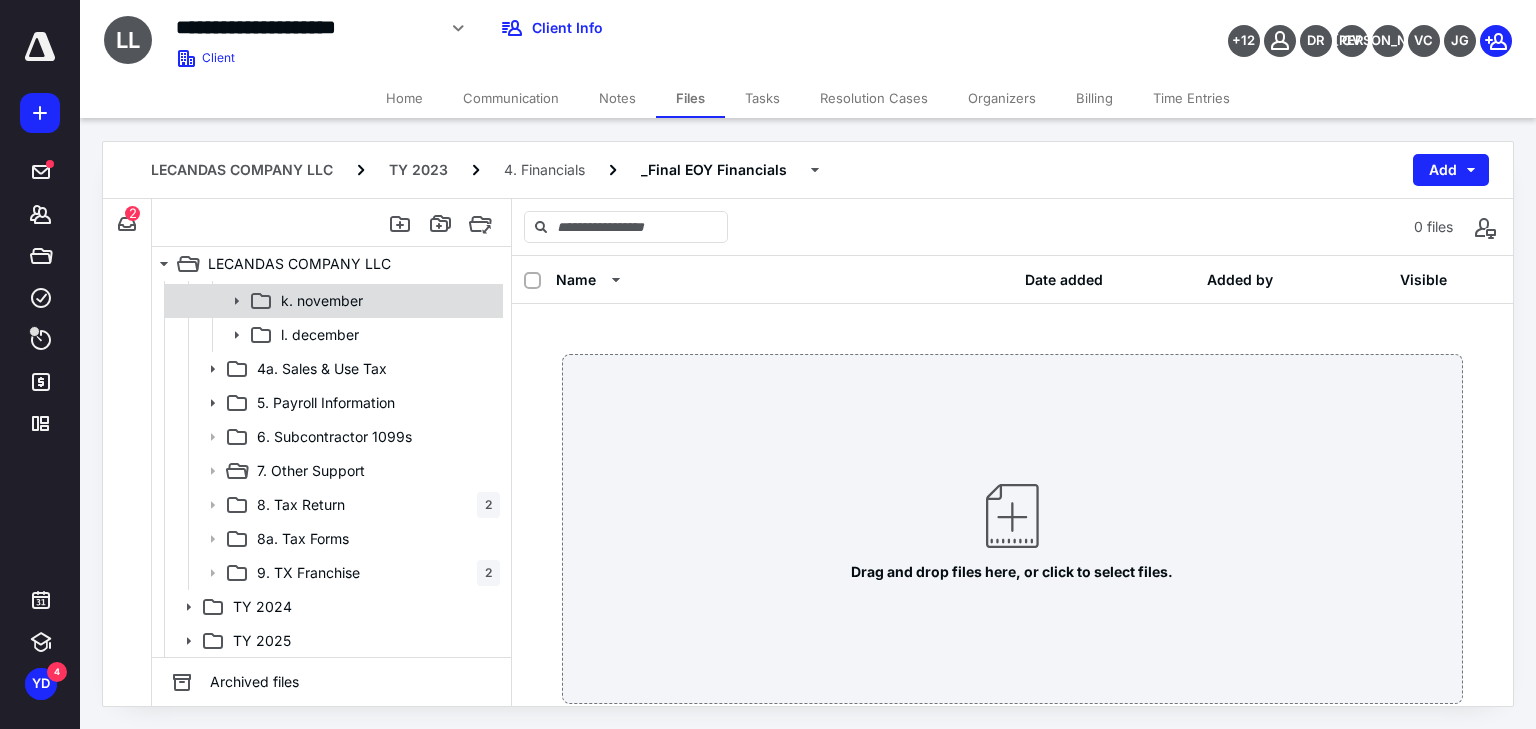 click on "8. Tax Return 2" at bounding box center [332, 505] 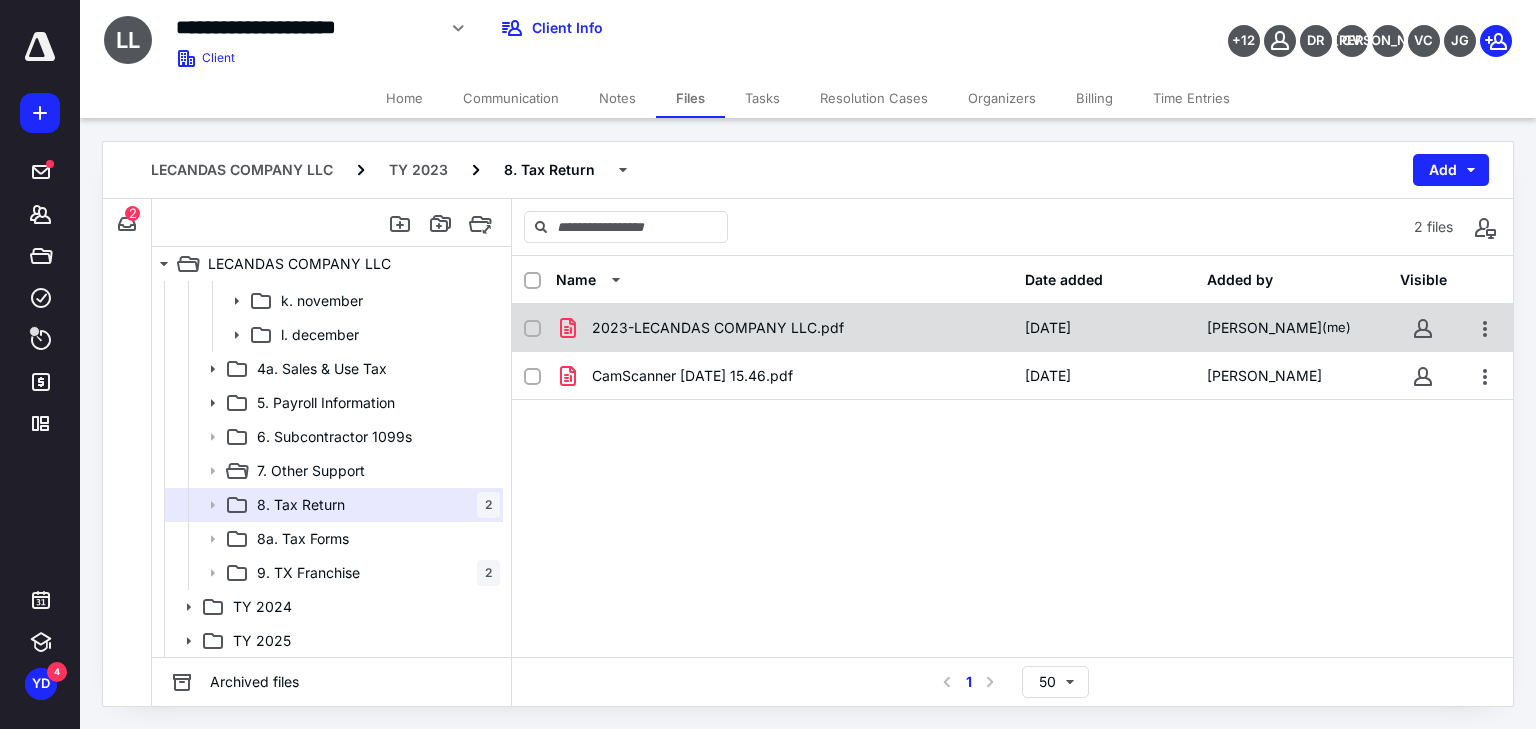 click on "2023-LECANDAS COMPANY LLC.pdf" at bounding box center (718, 328) 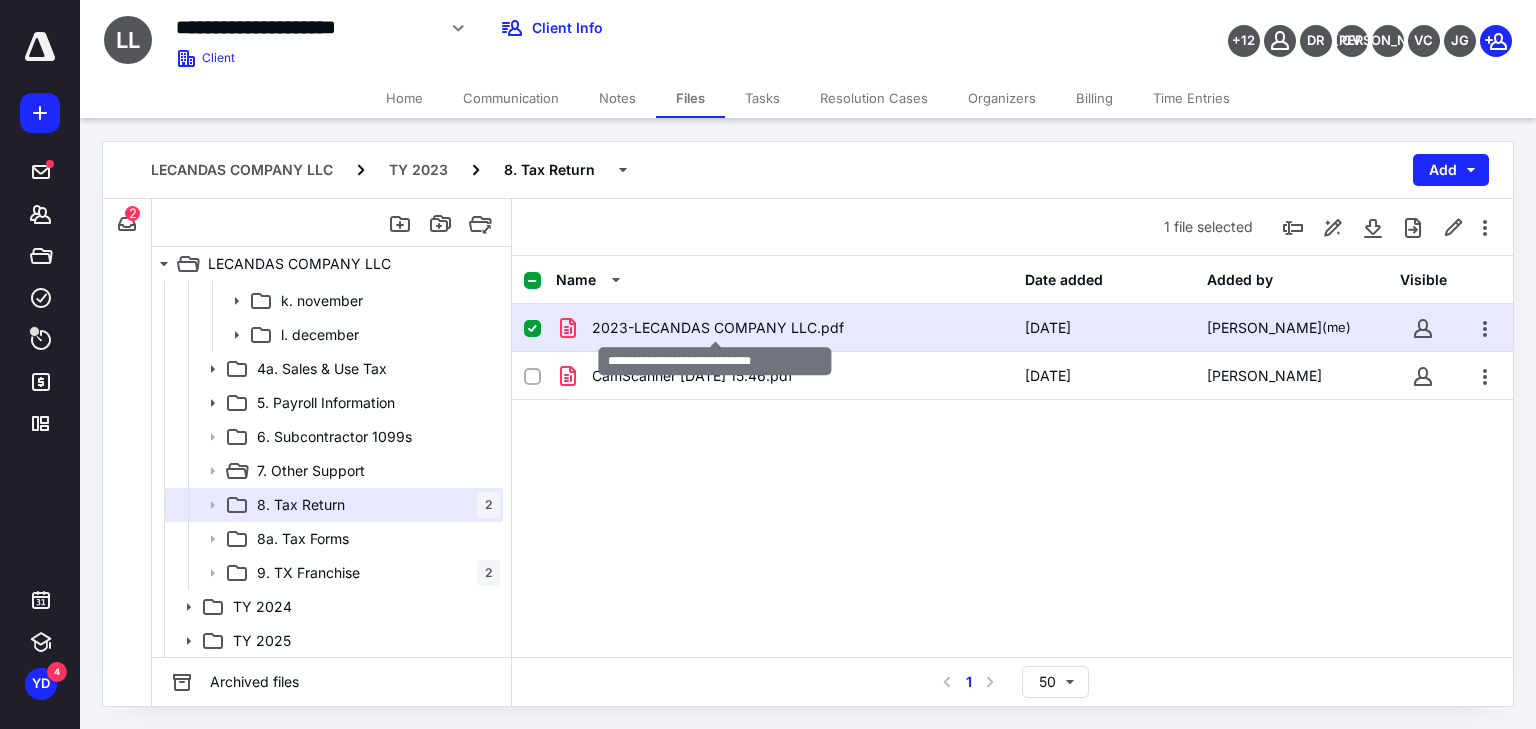 click on "2023-LECANDAS COMPANY LLC.pdf" at bounding box center (718, 328) 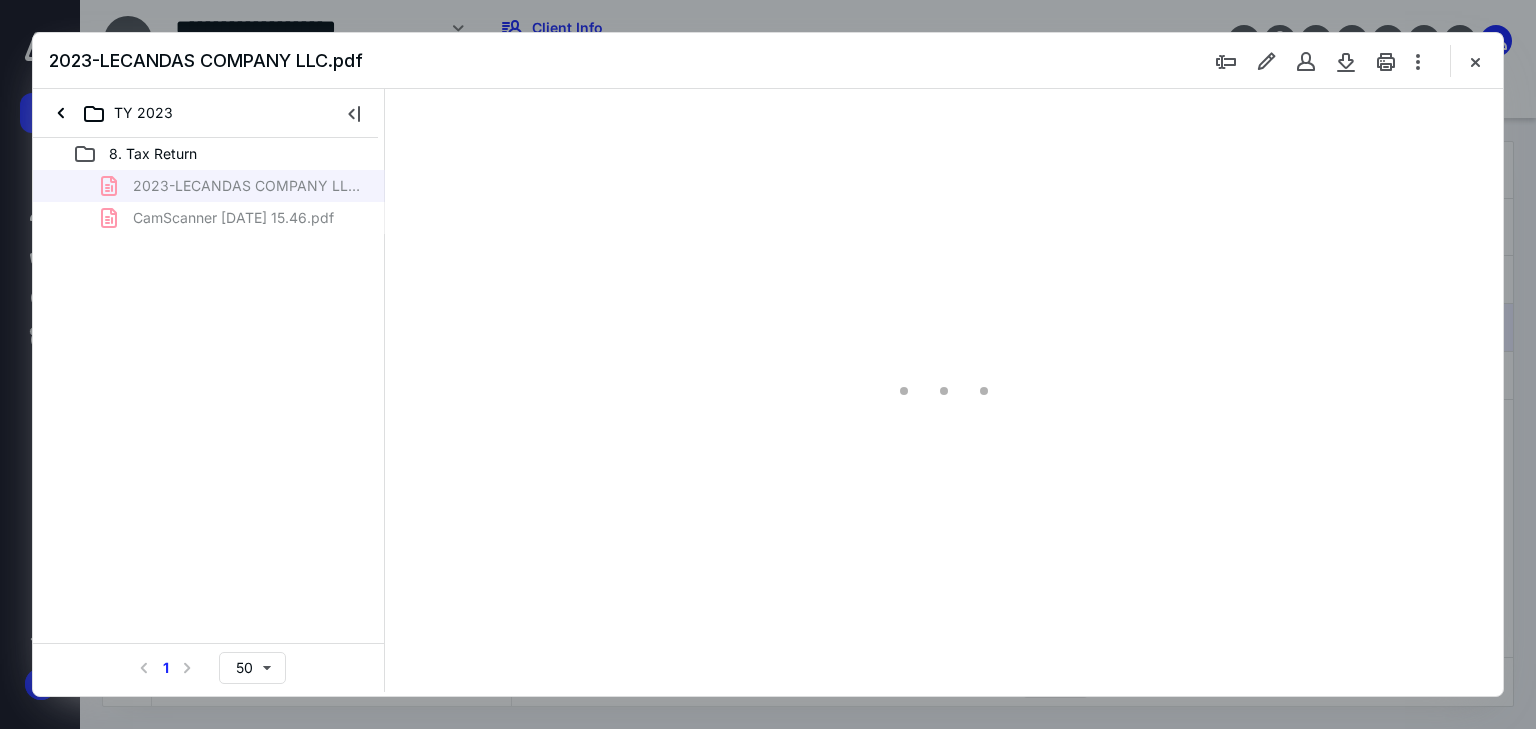 scroll, scrollTop: 0, scrollLeft: 0, axis: both 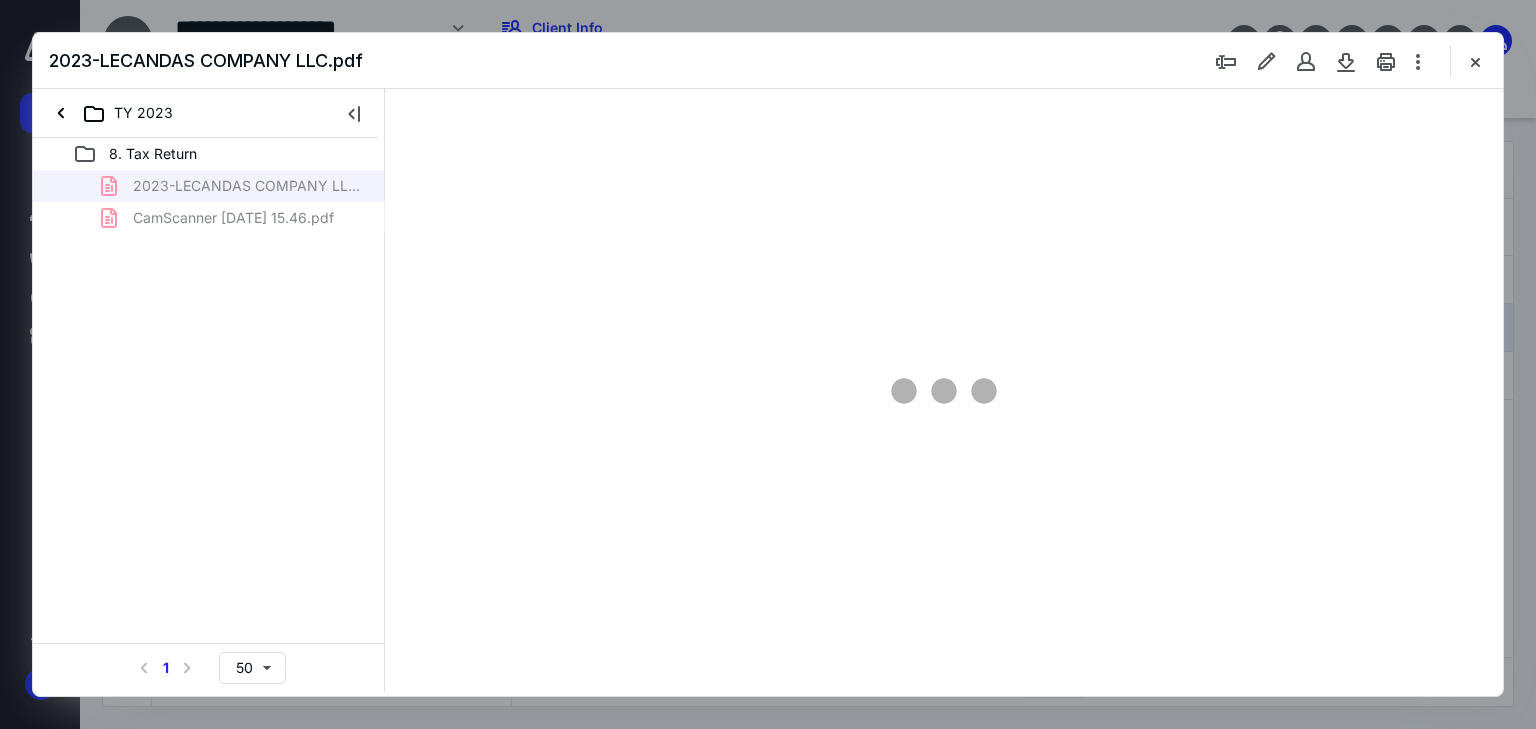 type on "66" 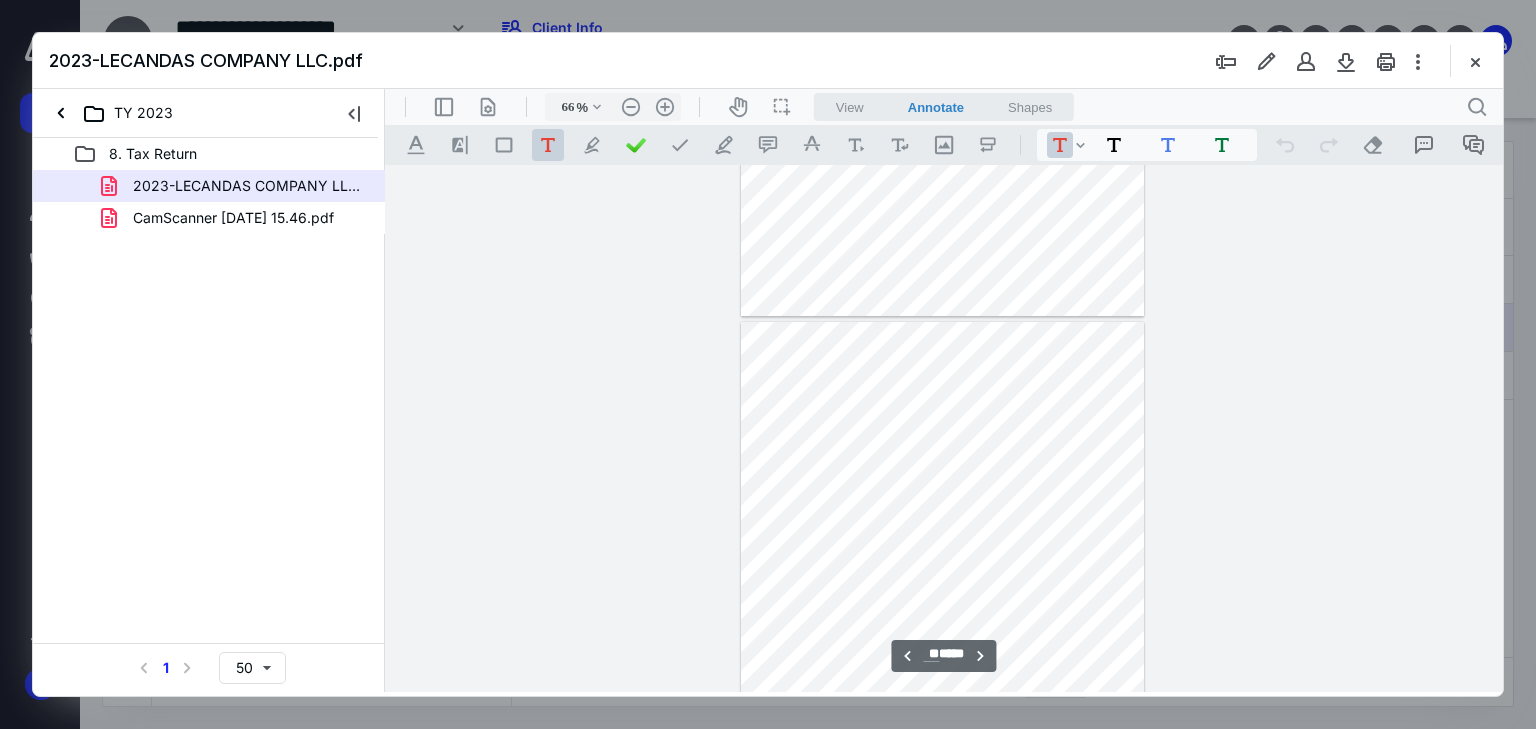 scroll, scrollTop: 17759, scrollLeft: 0, axis: vertical 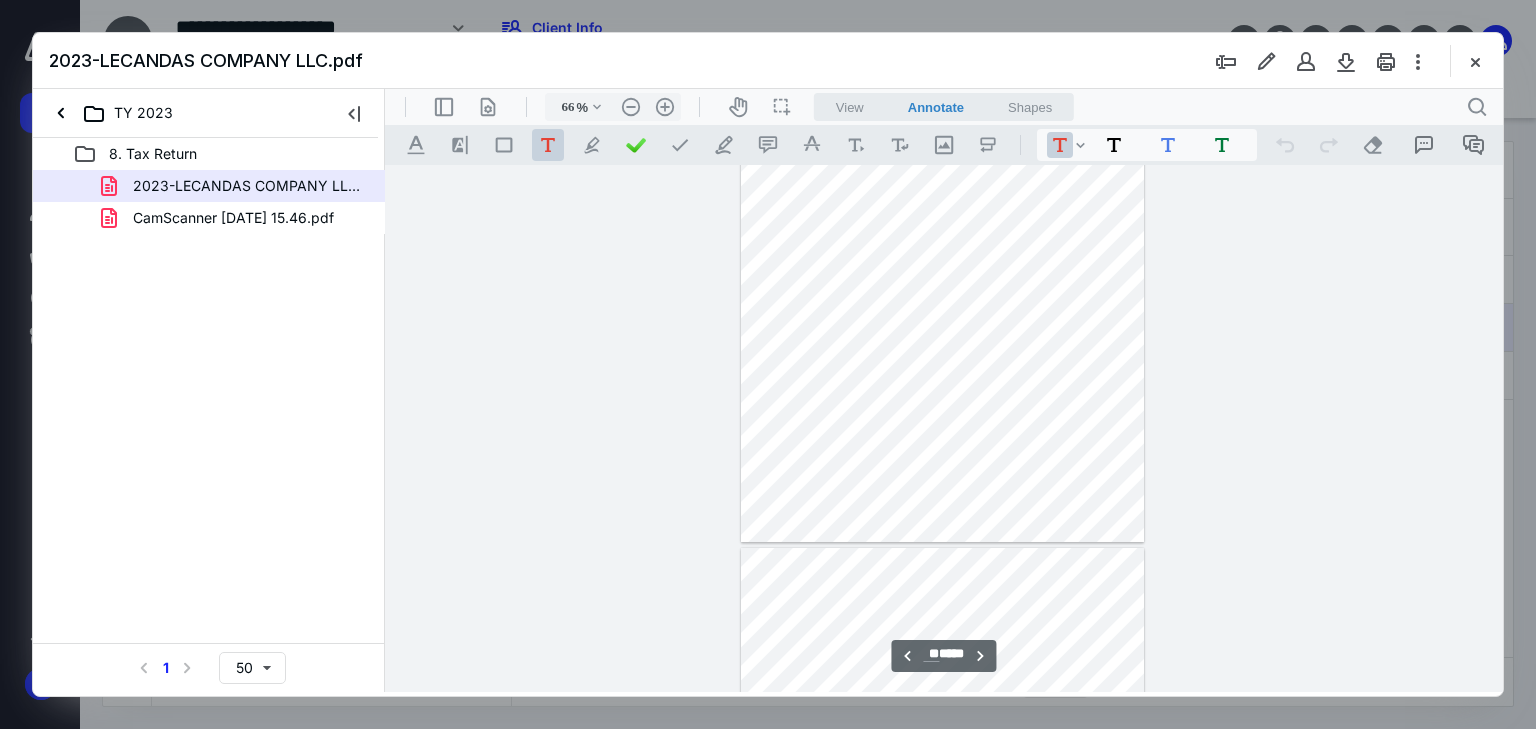 type on "**" 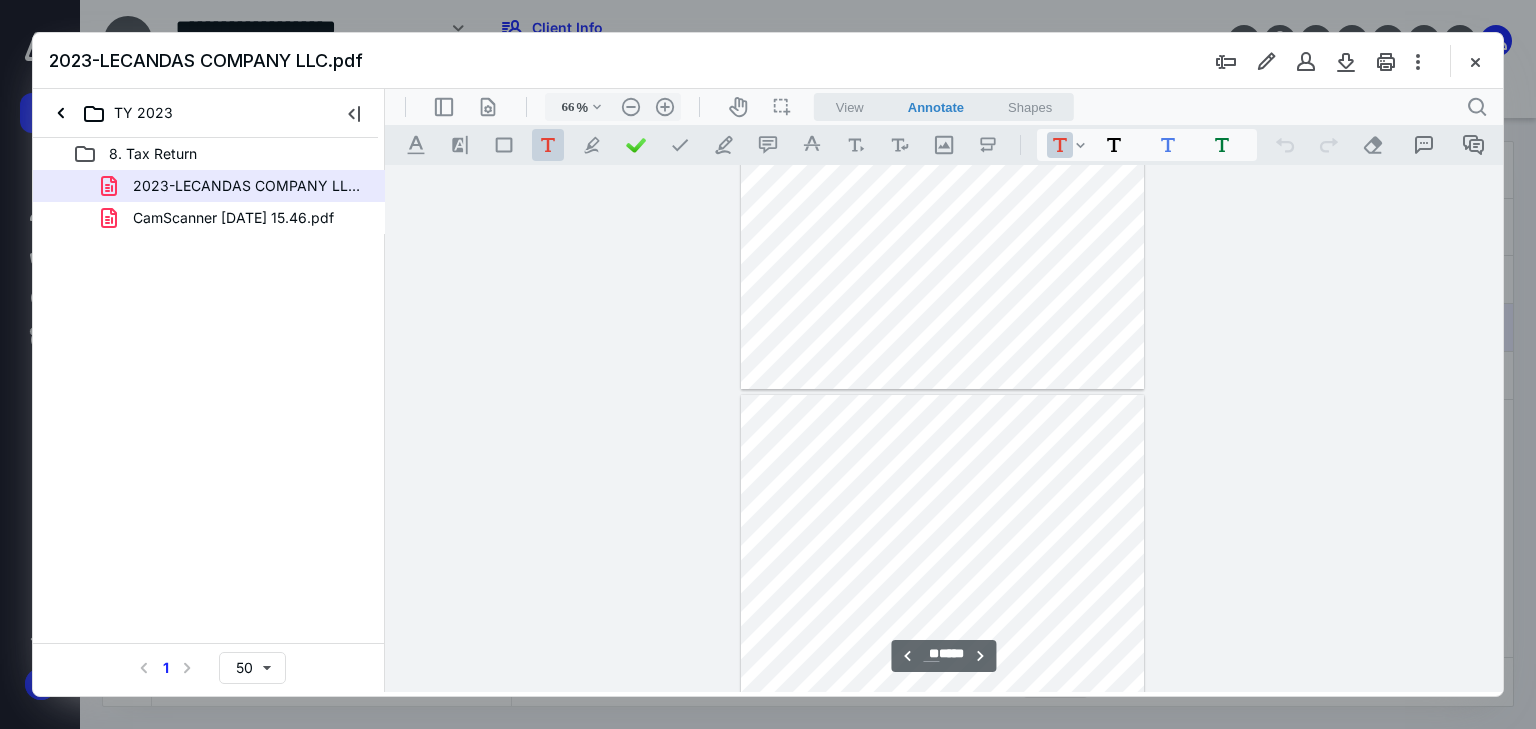 scroll, scrollTop: 19519, scrollLeft: 0, axis: vertical 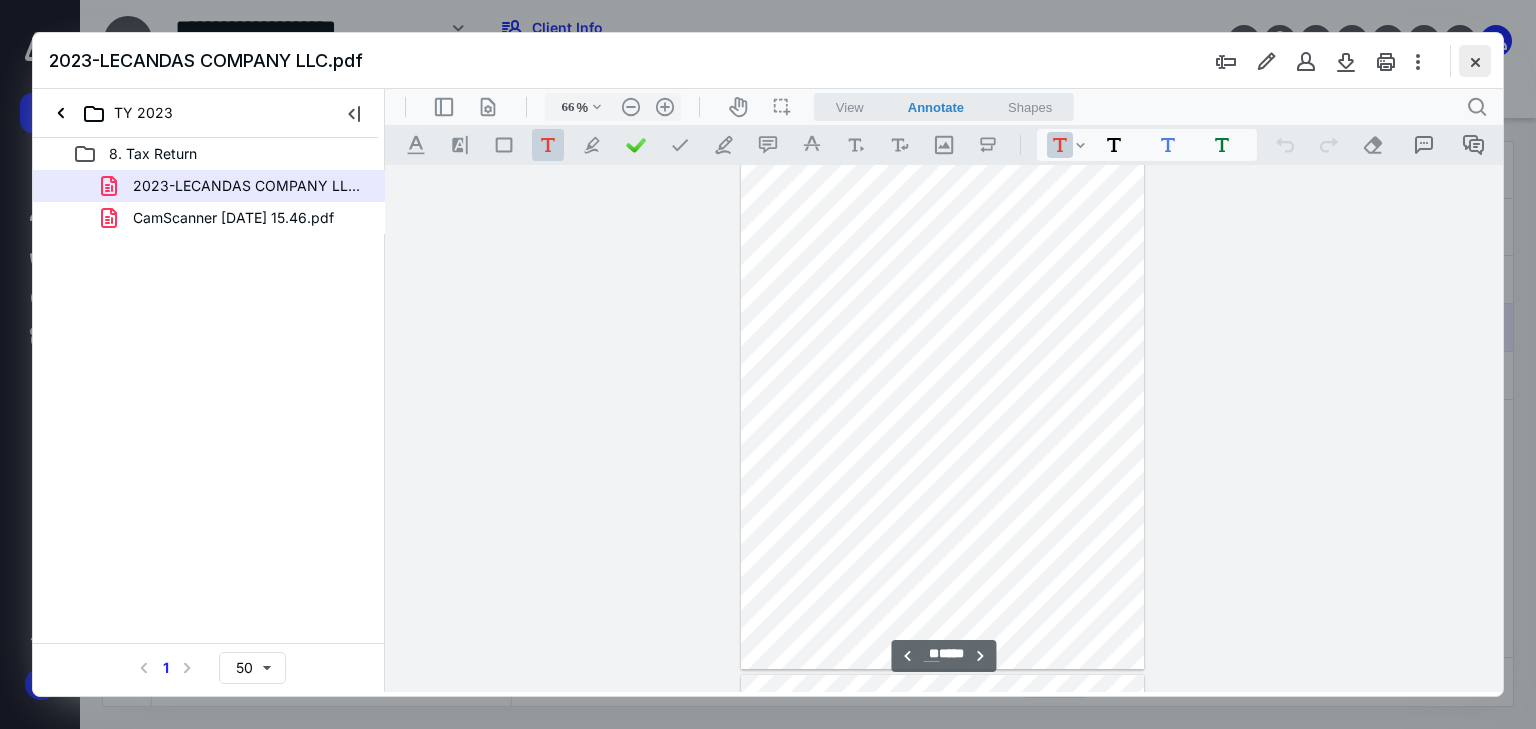 click at bounding box center [1475, 61] 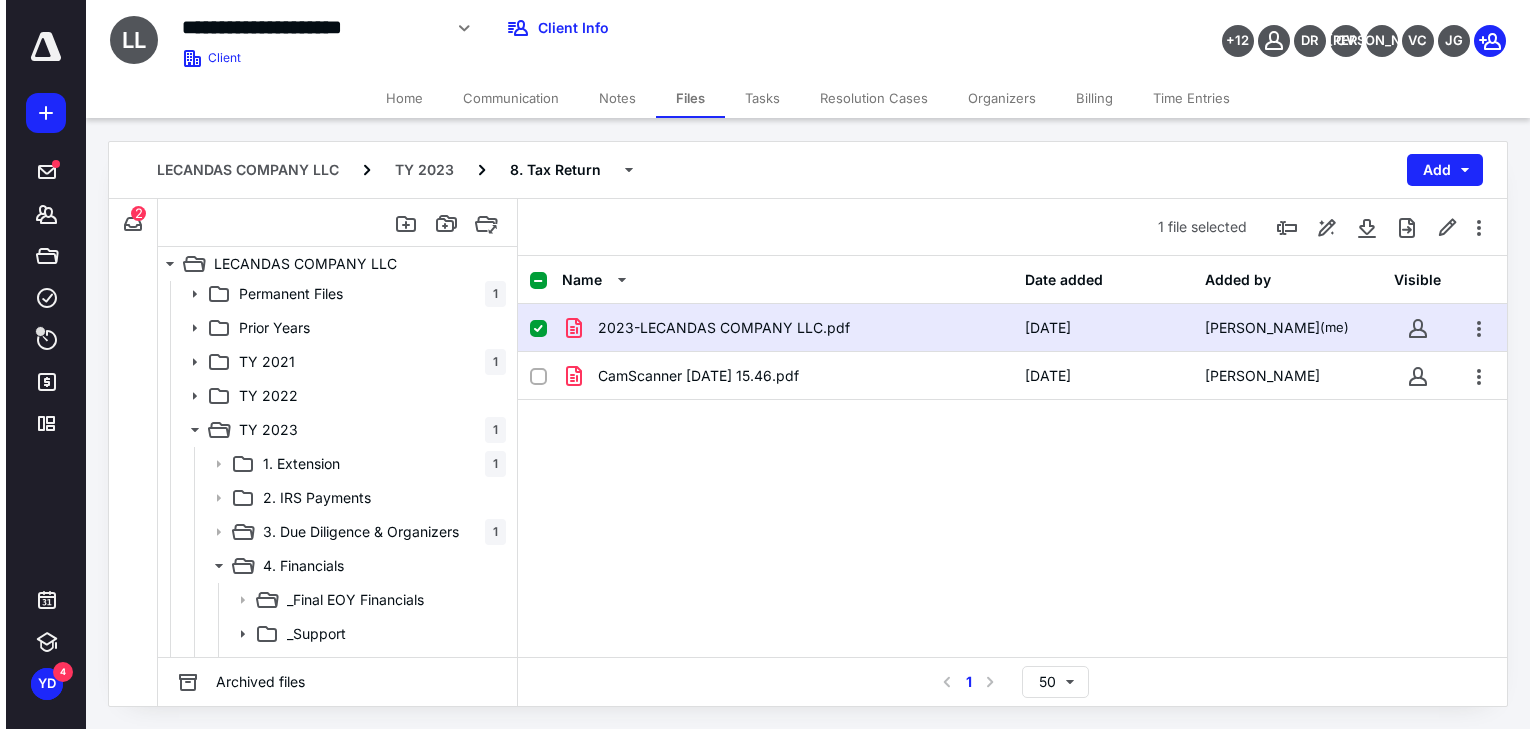 scroll, scrollTop: 0, scrollLeft: 0, axis: both 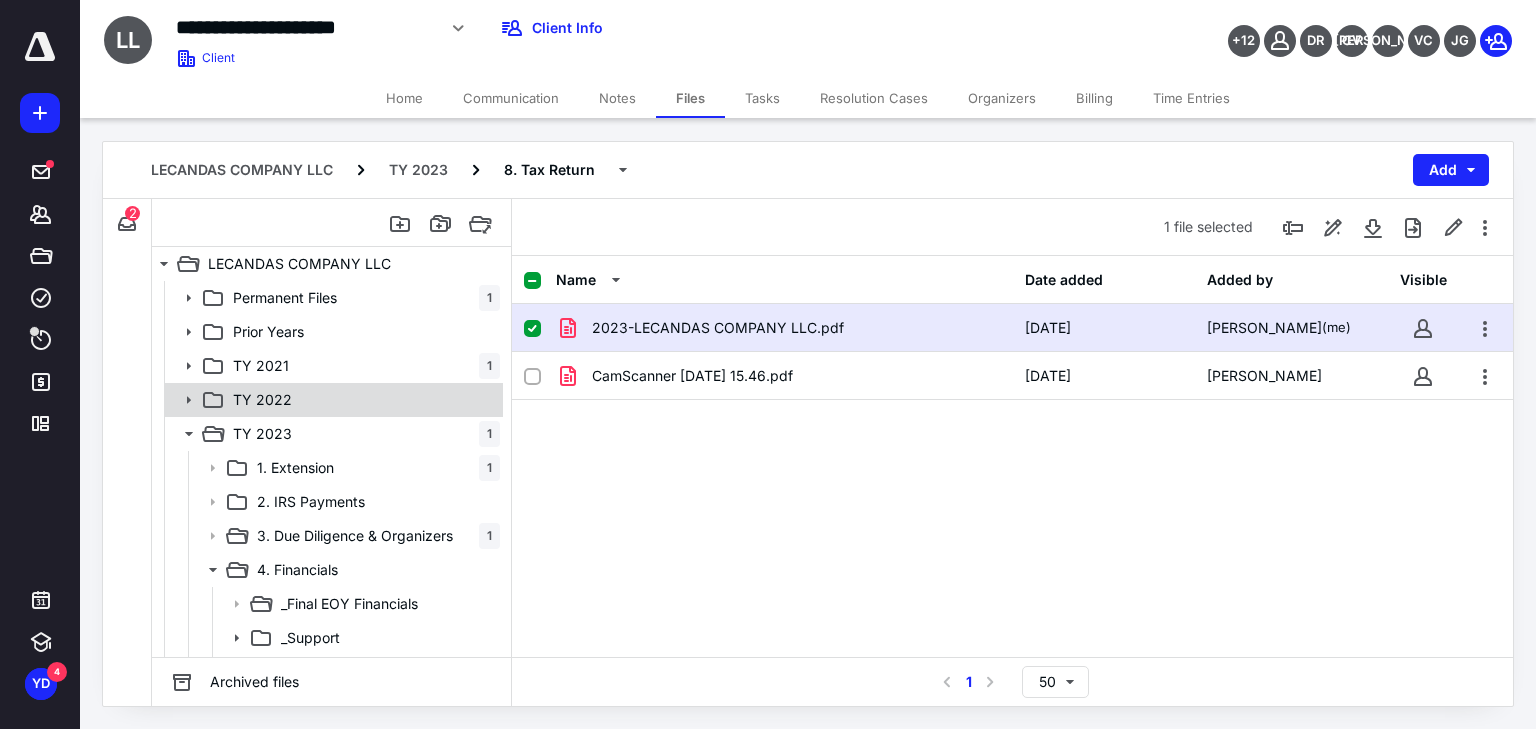 click on "TY 2022" at bounding box center (362, 400) 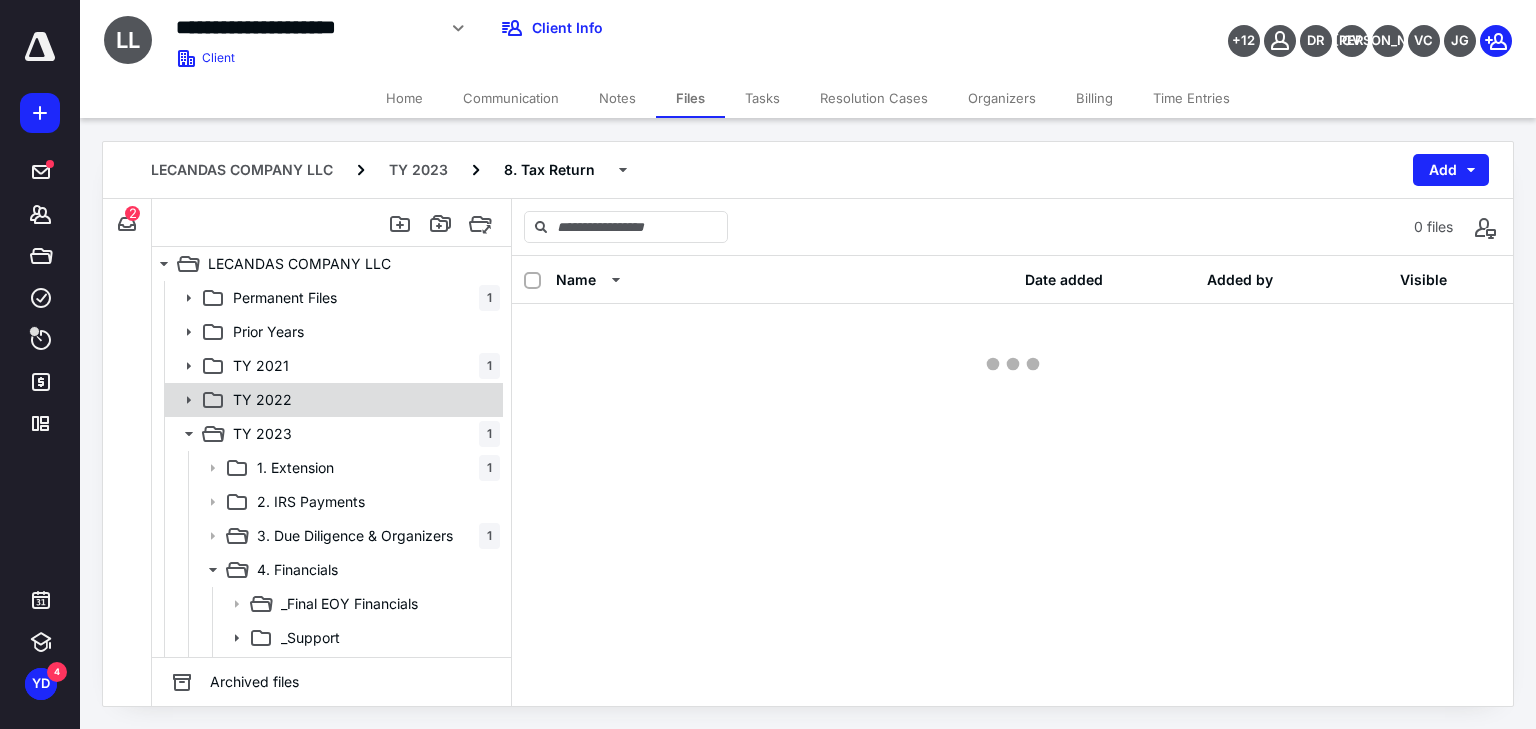 click on "TY 2022" at bounding box center (362, 400) 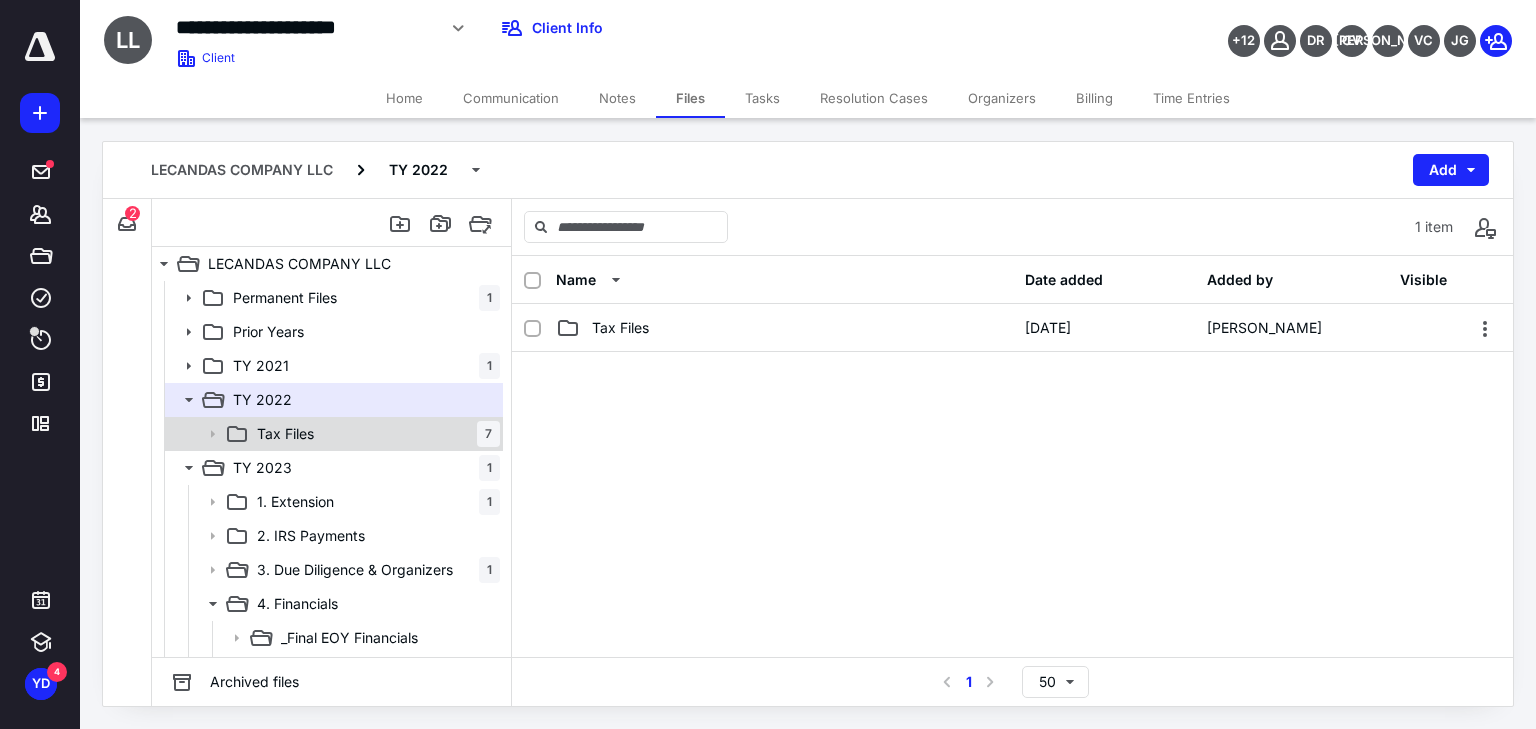 click on "Tax Files 7" at bounding box center (332, 434) 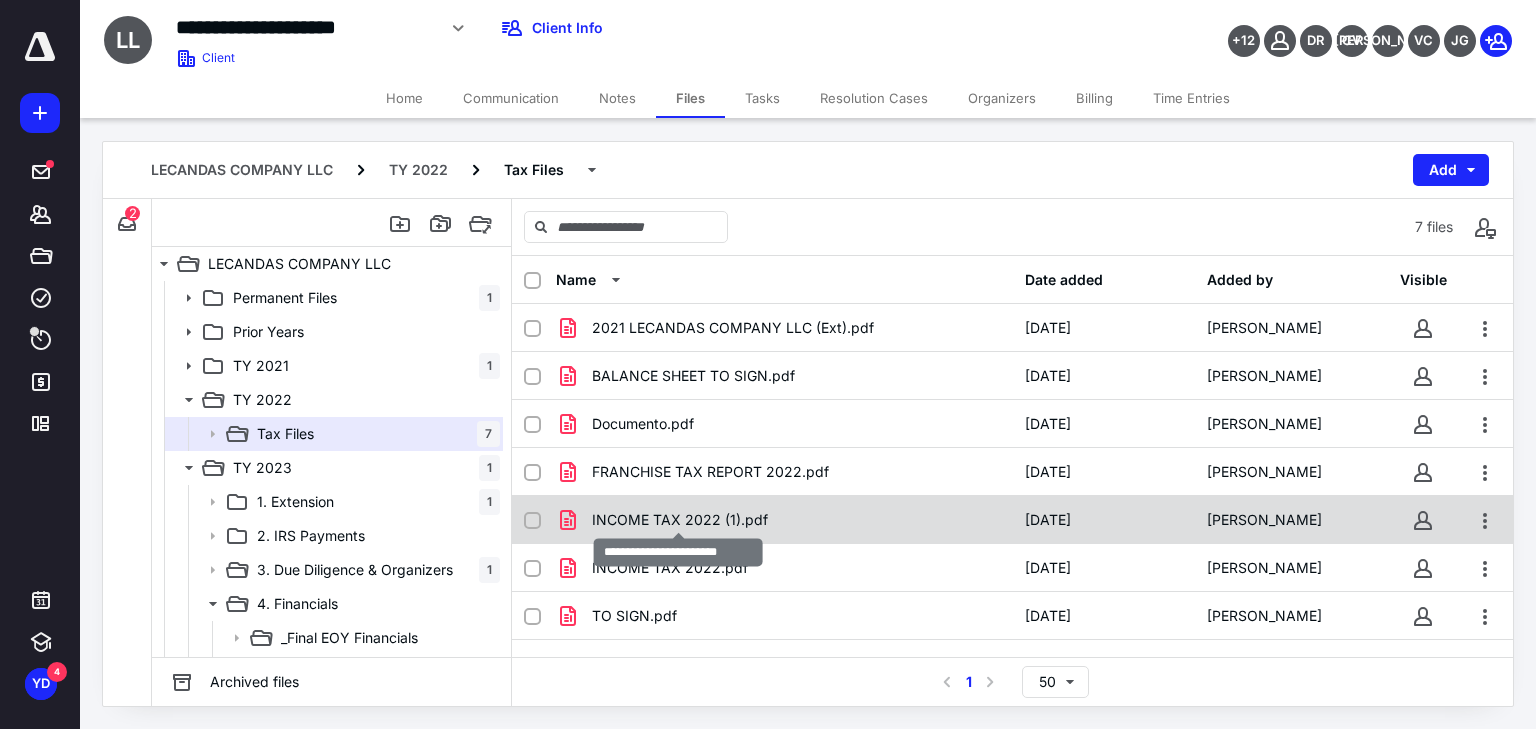 click on "INCOME TAX 2022 (1).pdf" at bounding box center (680, 520) 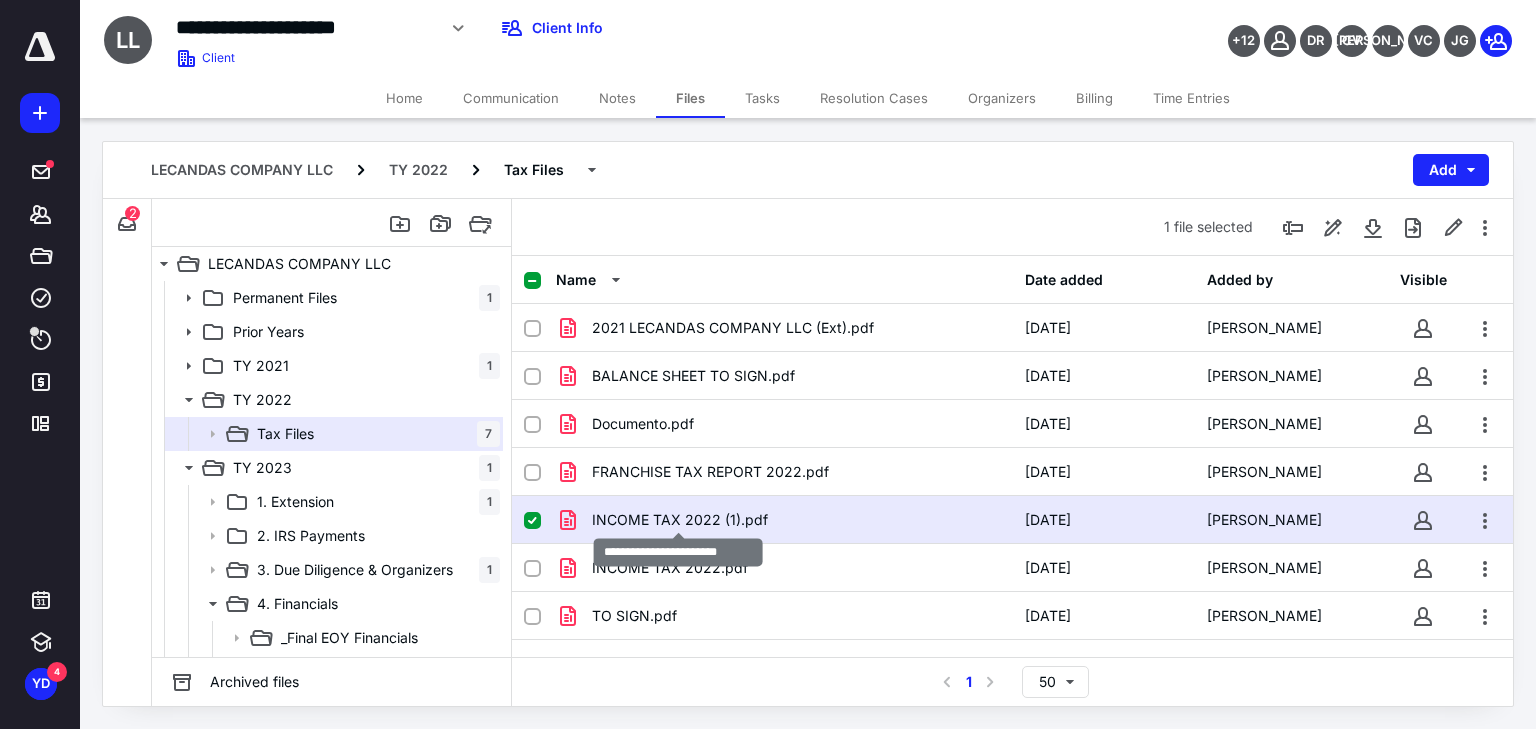 click on "INCOME TAX 2022 (1).pdf" at bounding box center [680, 520] 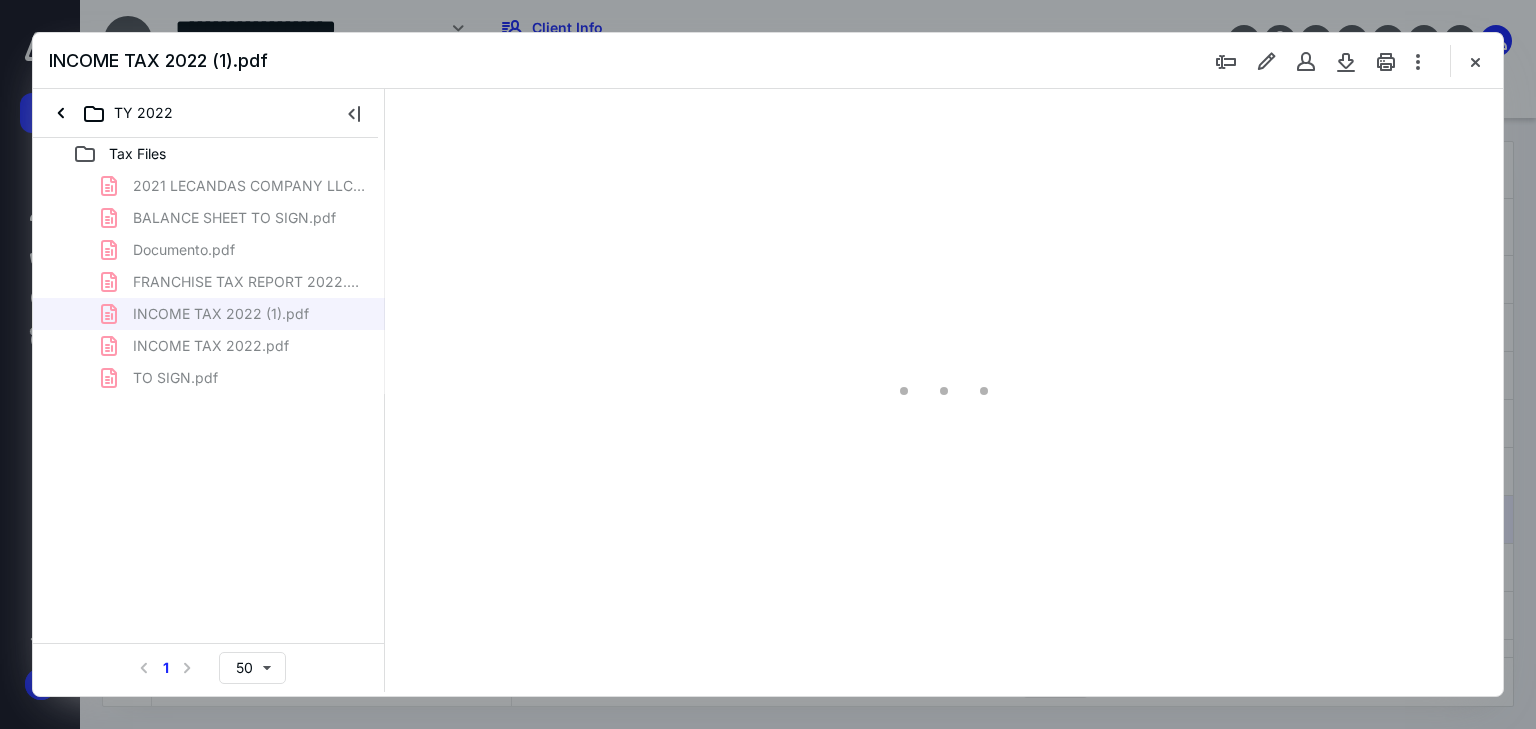 scroll, scrollTop: 0, scrollLeft: 0, axis: both 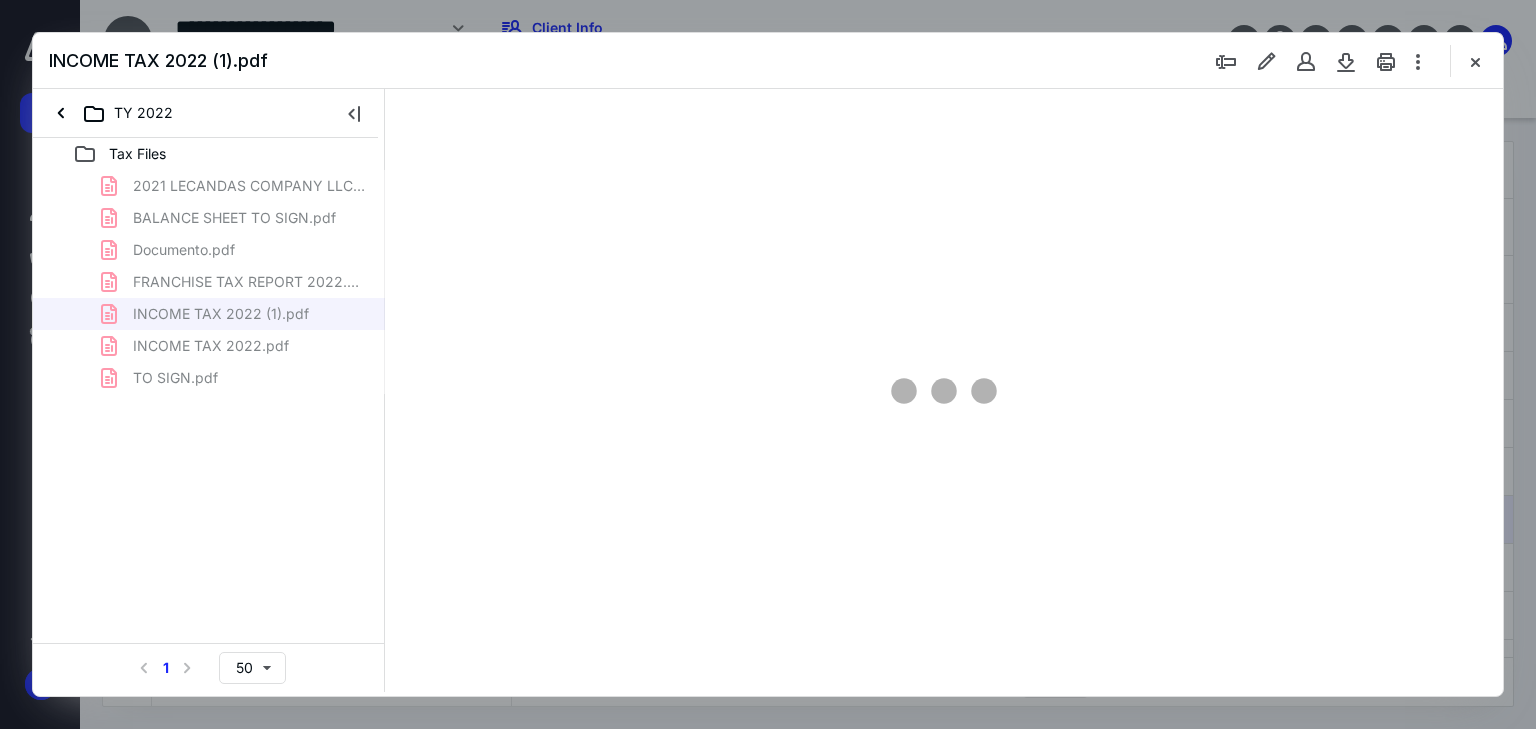 type on "66" 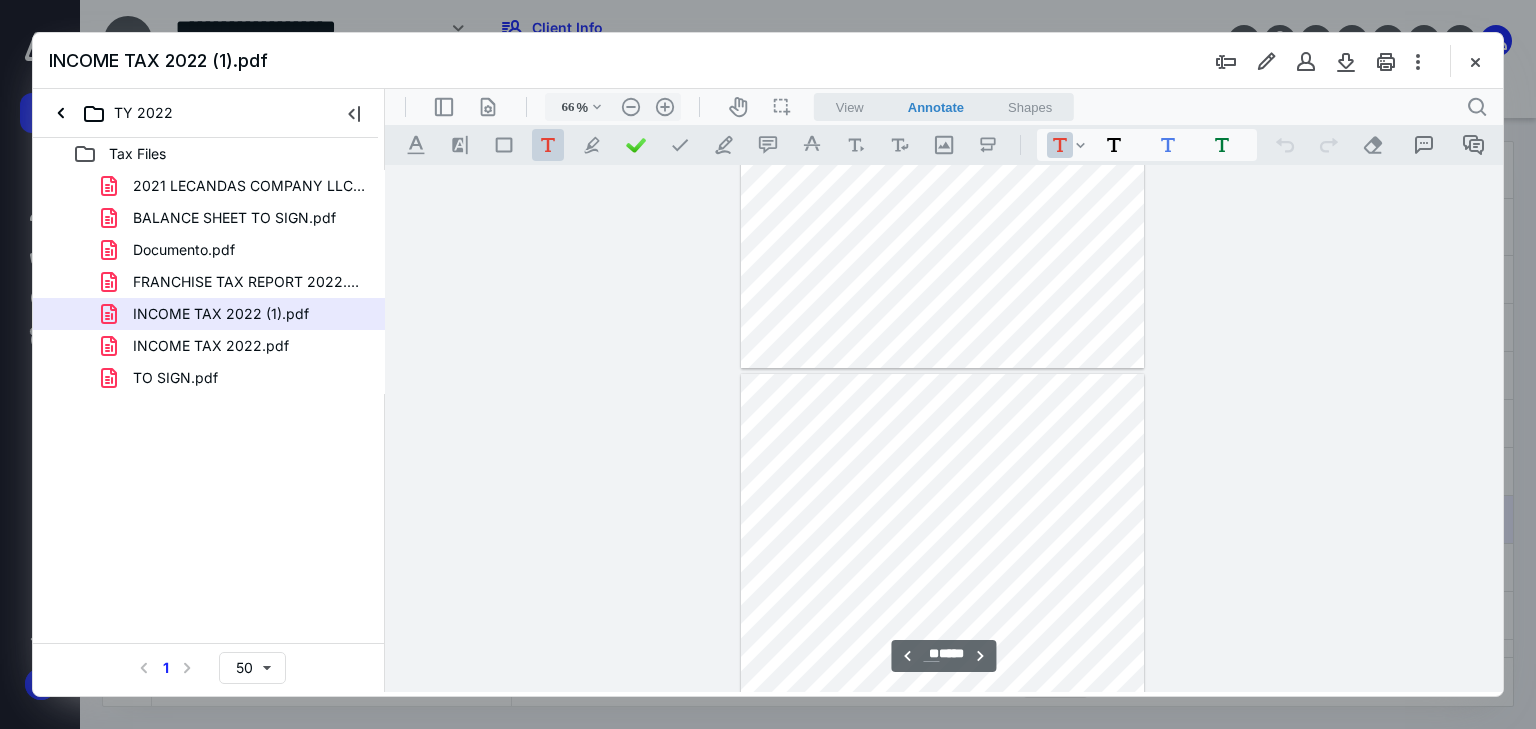 scroll, scrollTop: 20959, scrollLeft: 0, axis: vertical 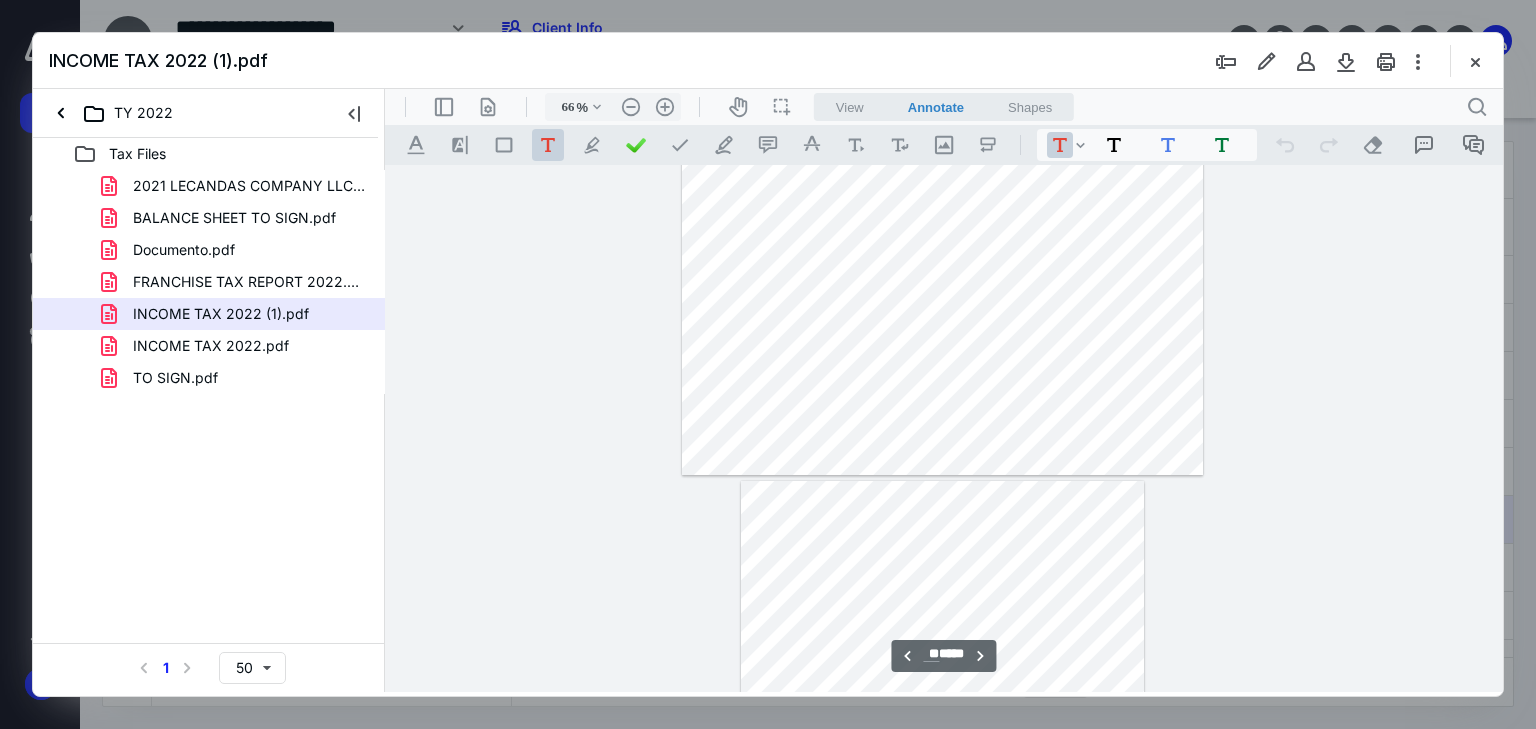 type on "**" 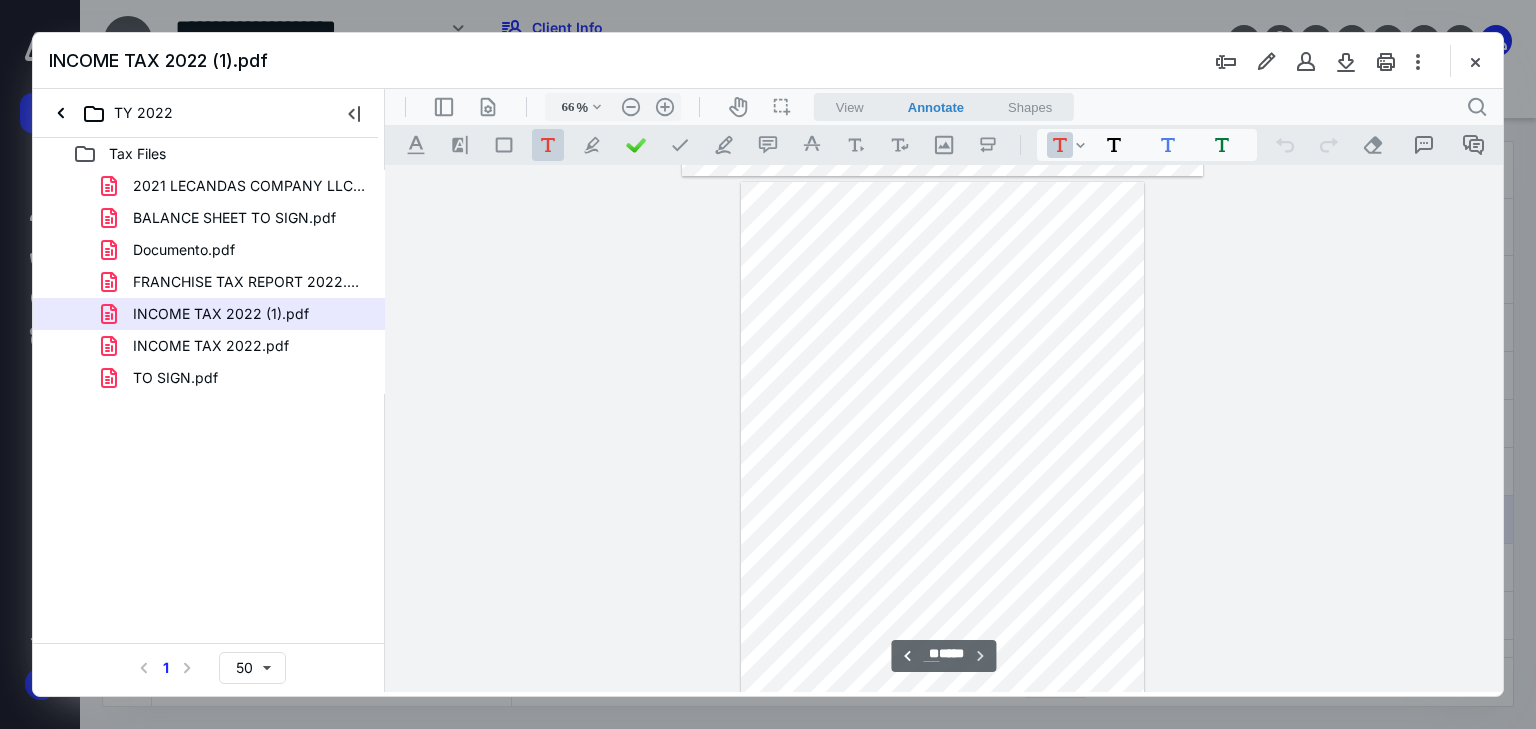 scroll, scrollTop: 22952, scrollLeft: 0, axis: vertical 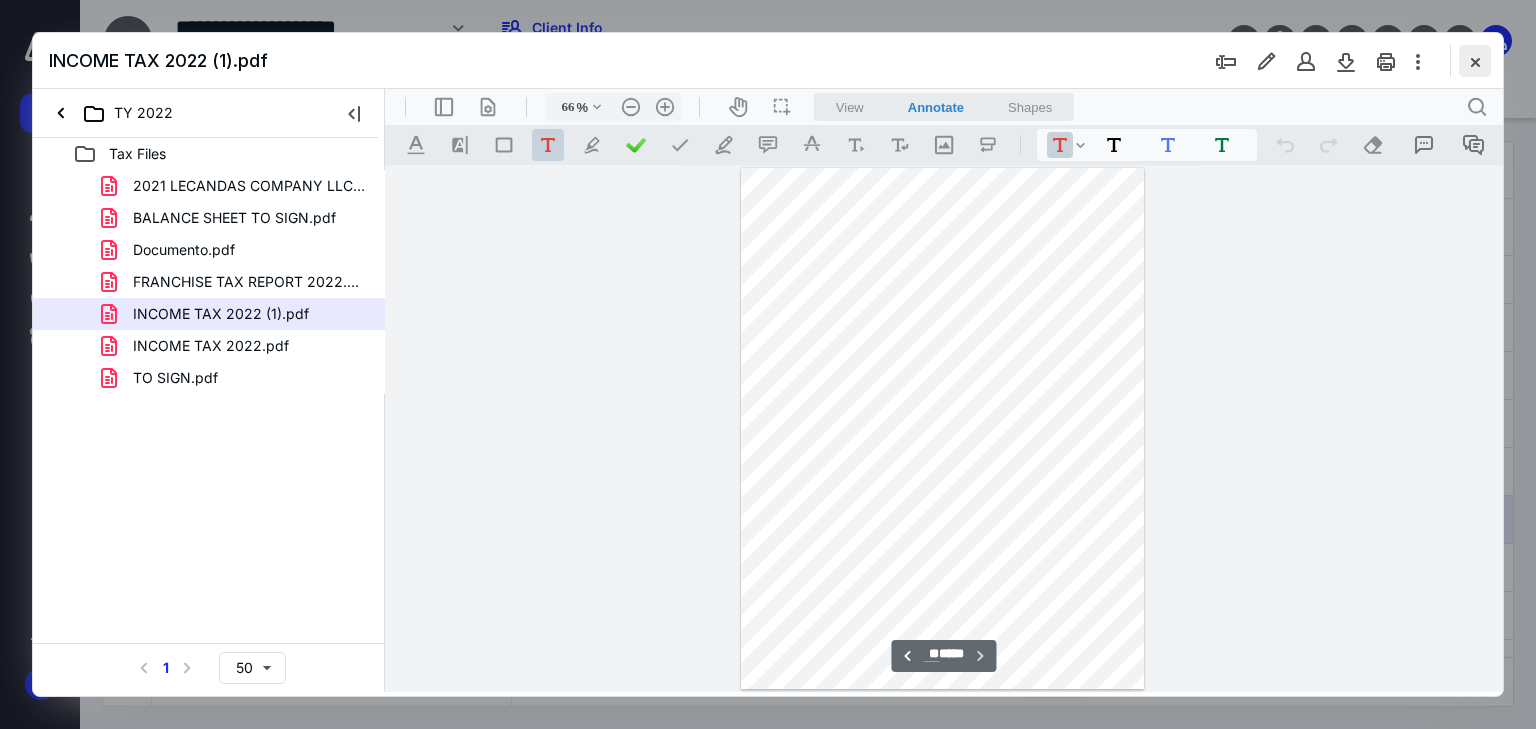 click at bounding box center (1475, 61) 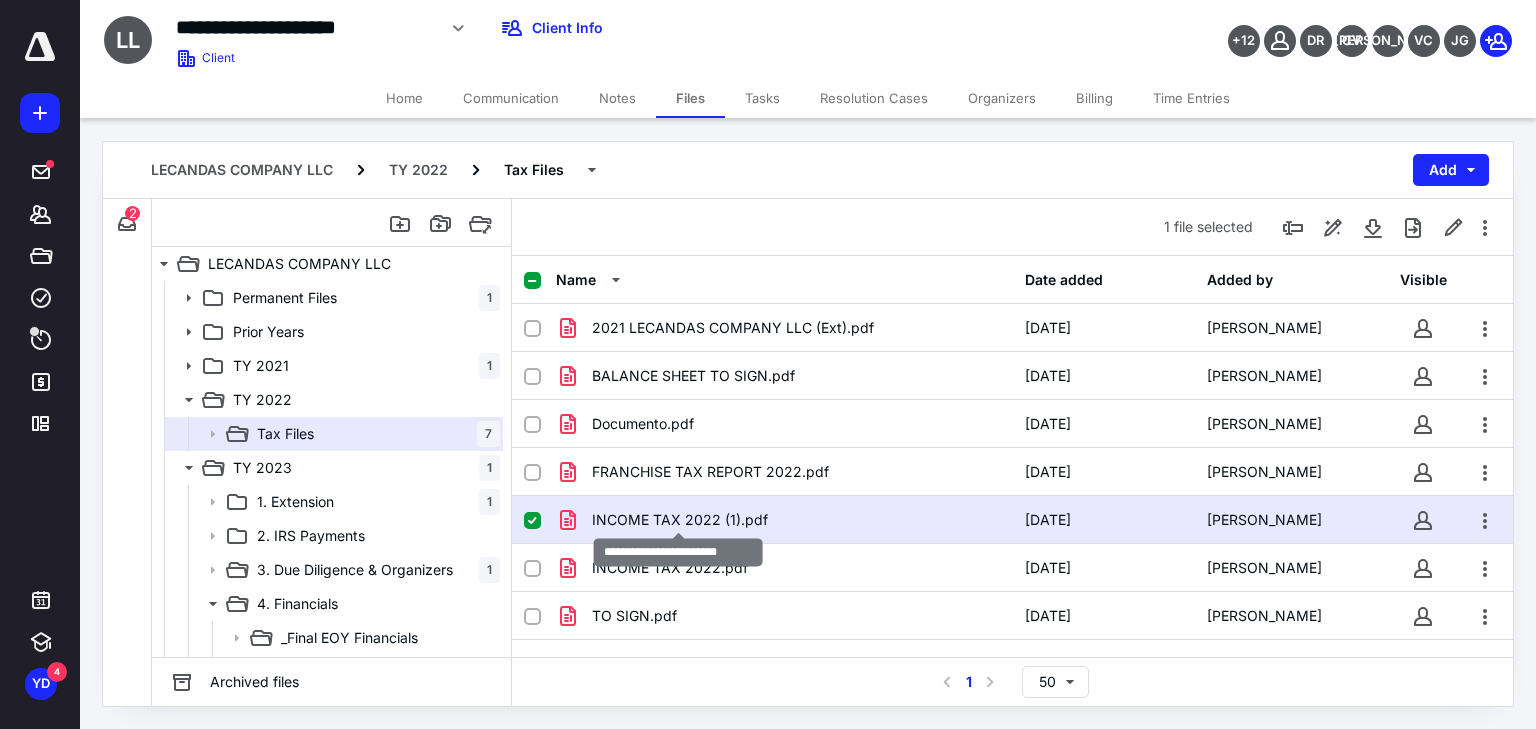 click on "INCOME TAX 2022 (1).pdf" at bounding box center (680, 520) 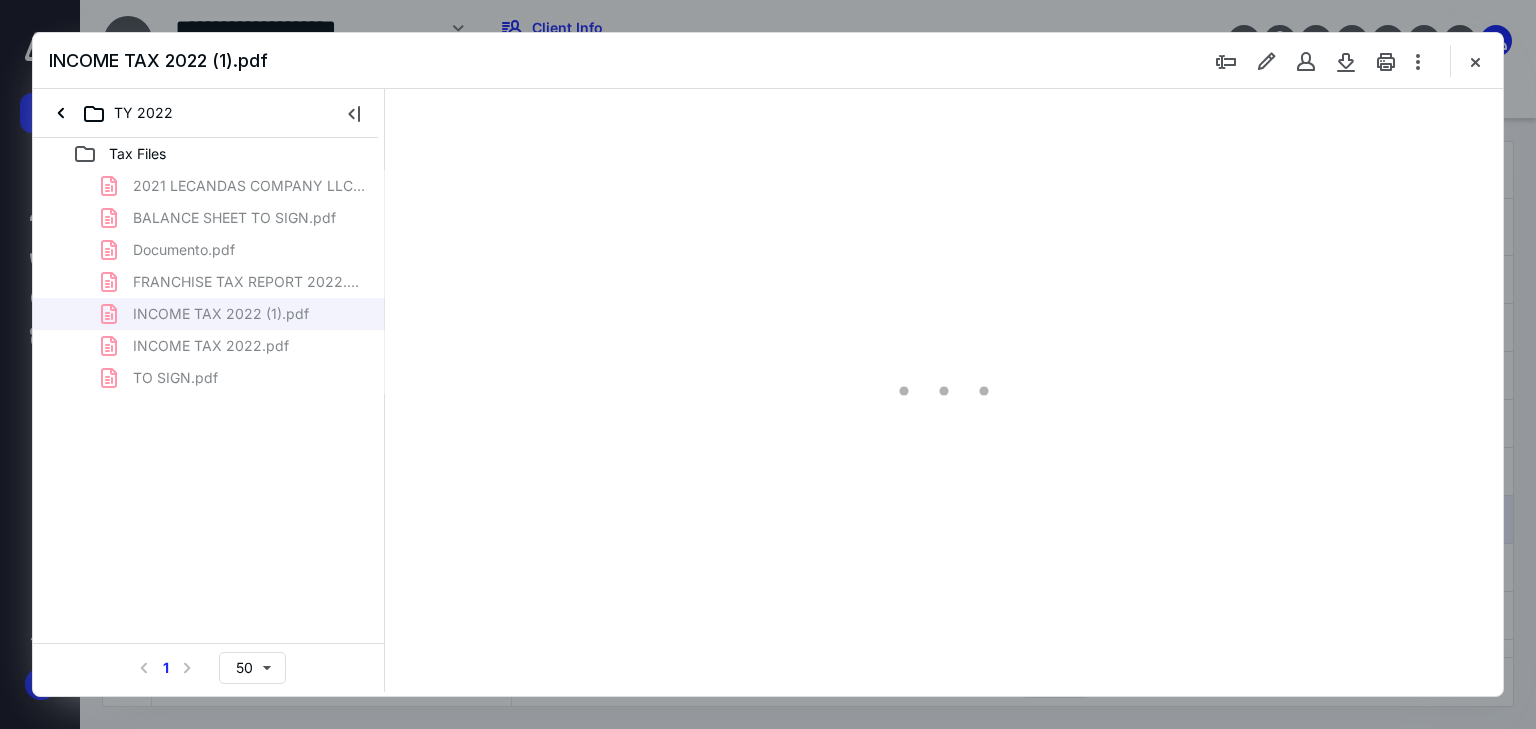 scroll, scrollTop: 0, scrollLeft: 0, axis: both 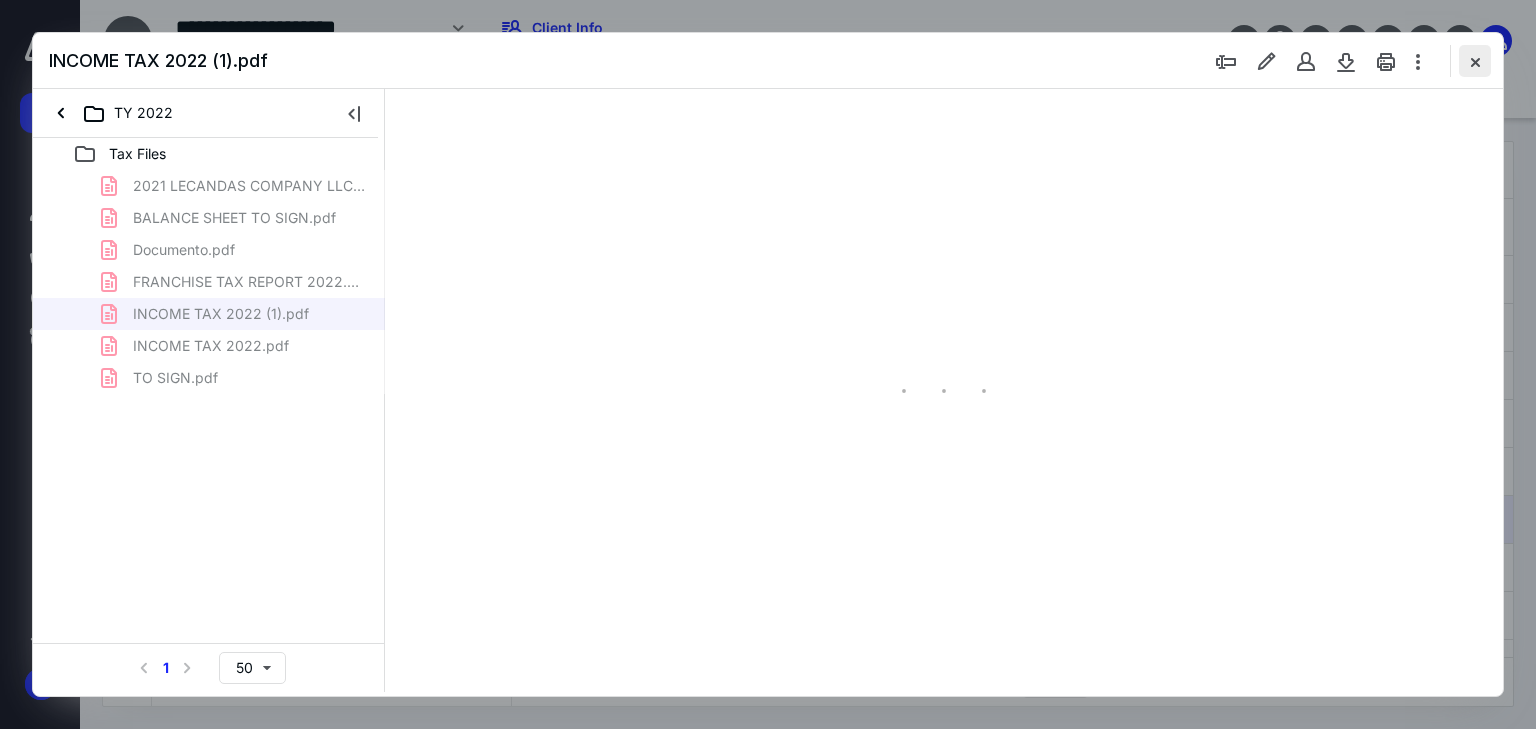 click at bounding box center (1475, 61) 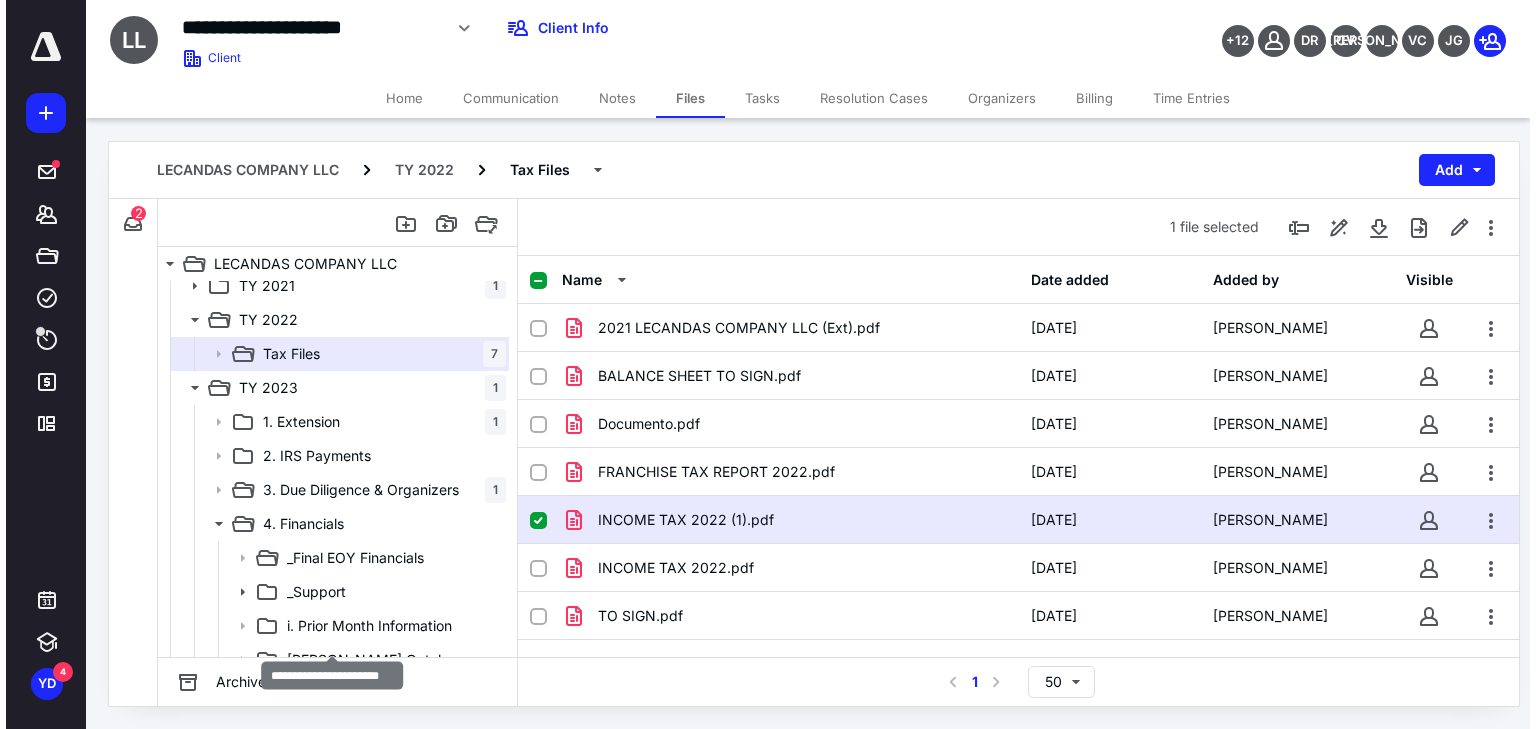 scroll, scrollTop: 80, scrollLeft: 0, axis: vertical 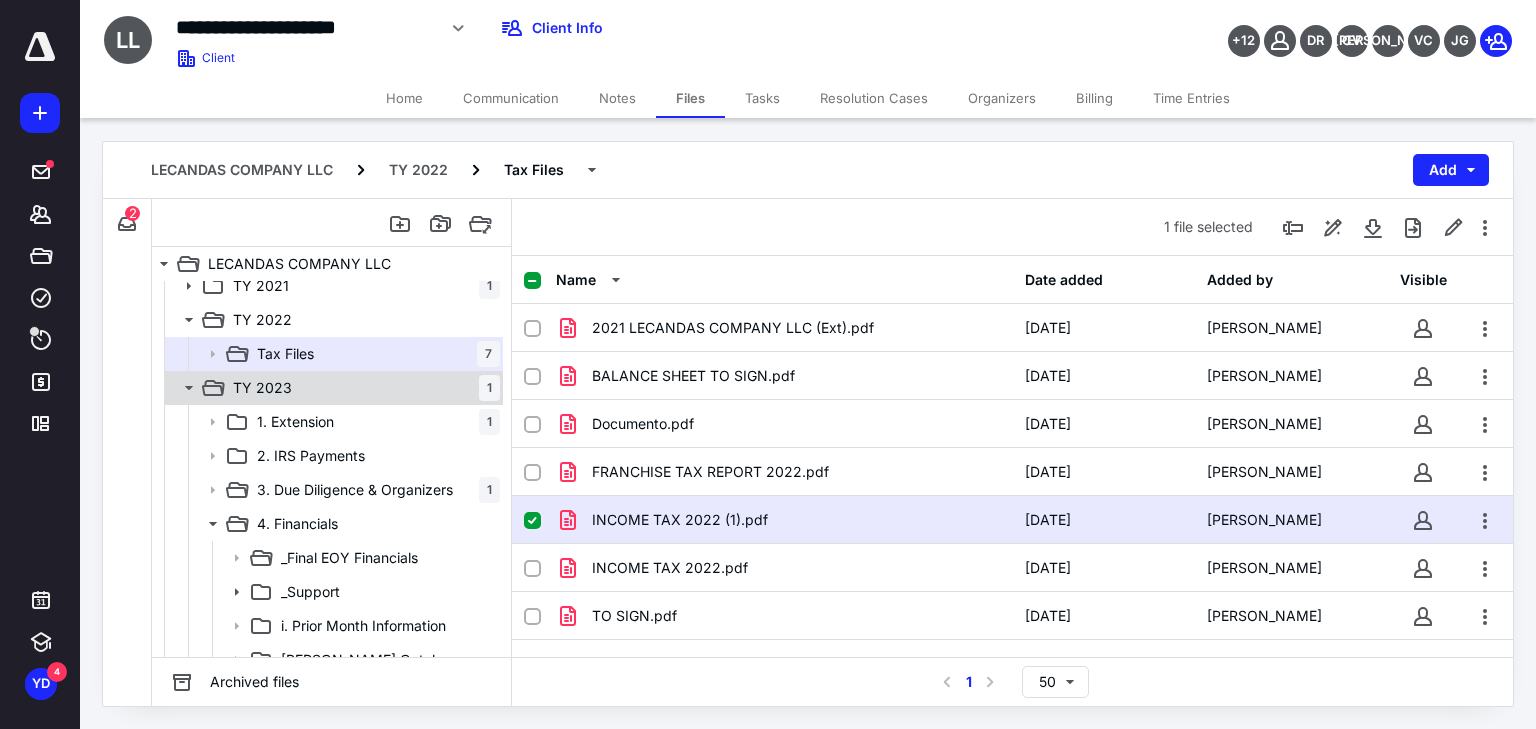 click on "TY 2023 1" at bounding box center (362, 388) 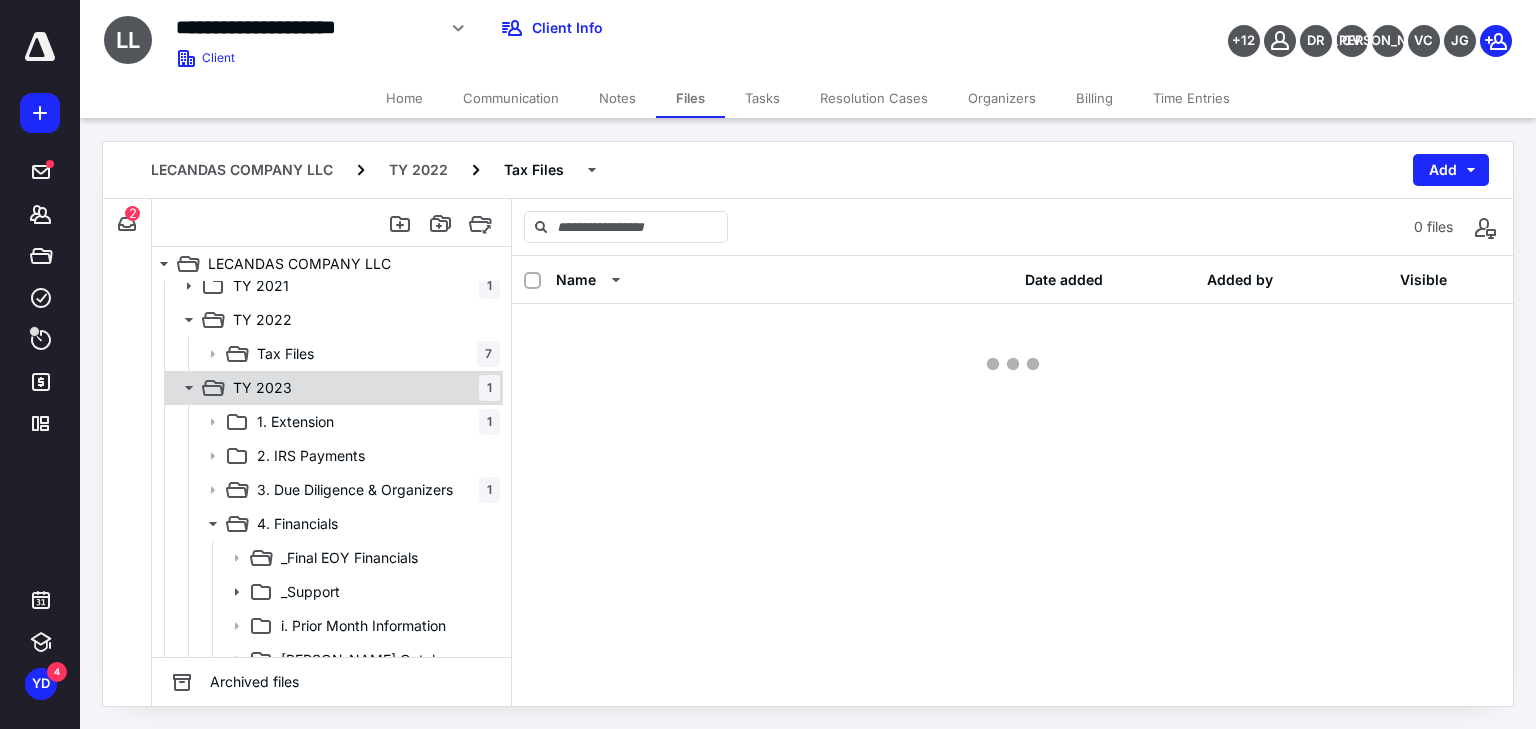 click on "TY 2023 1" at bounding box center (362, 388) 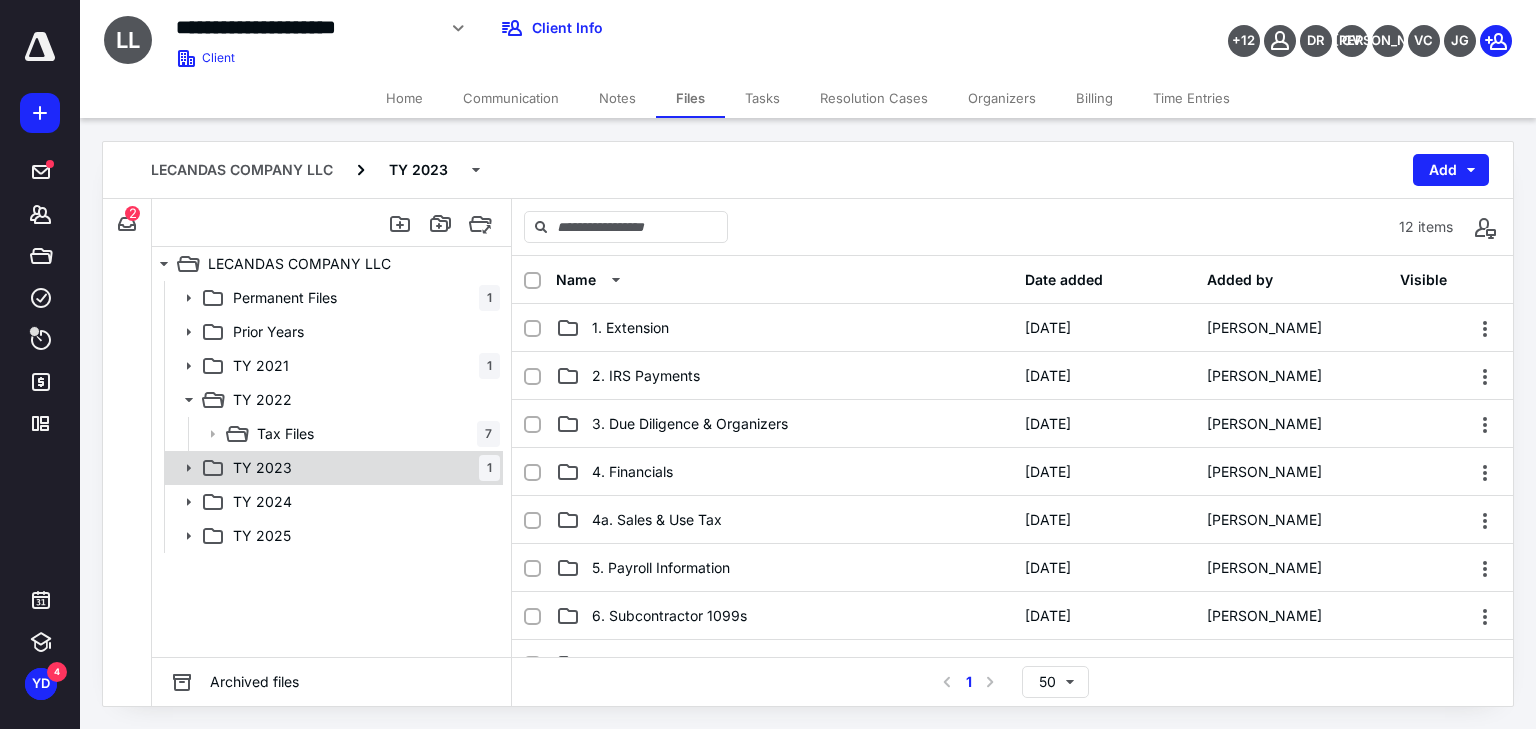 scroll, scrollTop: 0, scrollLeft: 0, axis: both 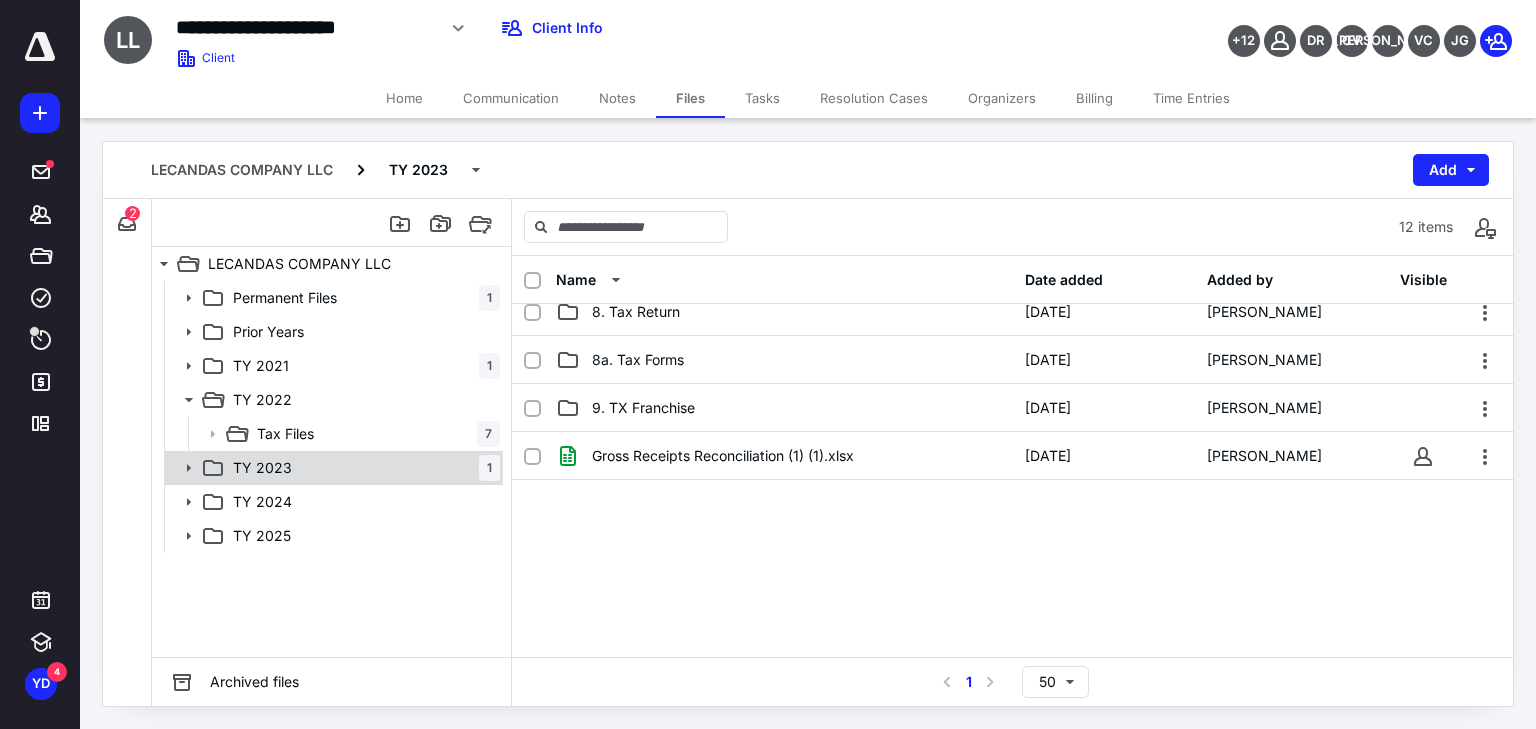 click on "TY 2023 1" at bounding box center [362, 468] 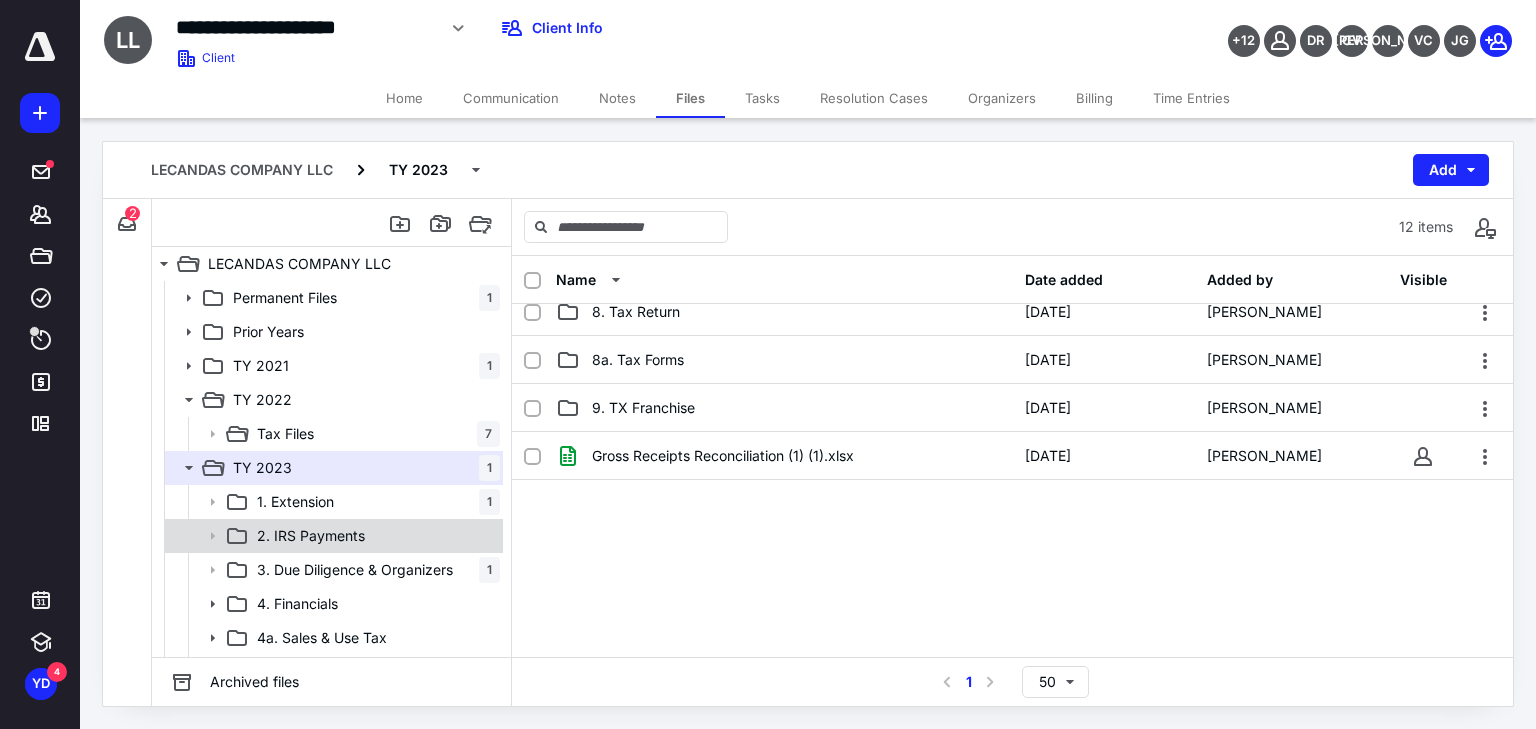 scroll, scrollTop: 240, scrollLeft: 0, axis: vertical 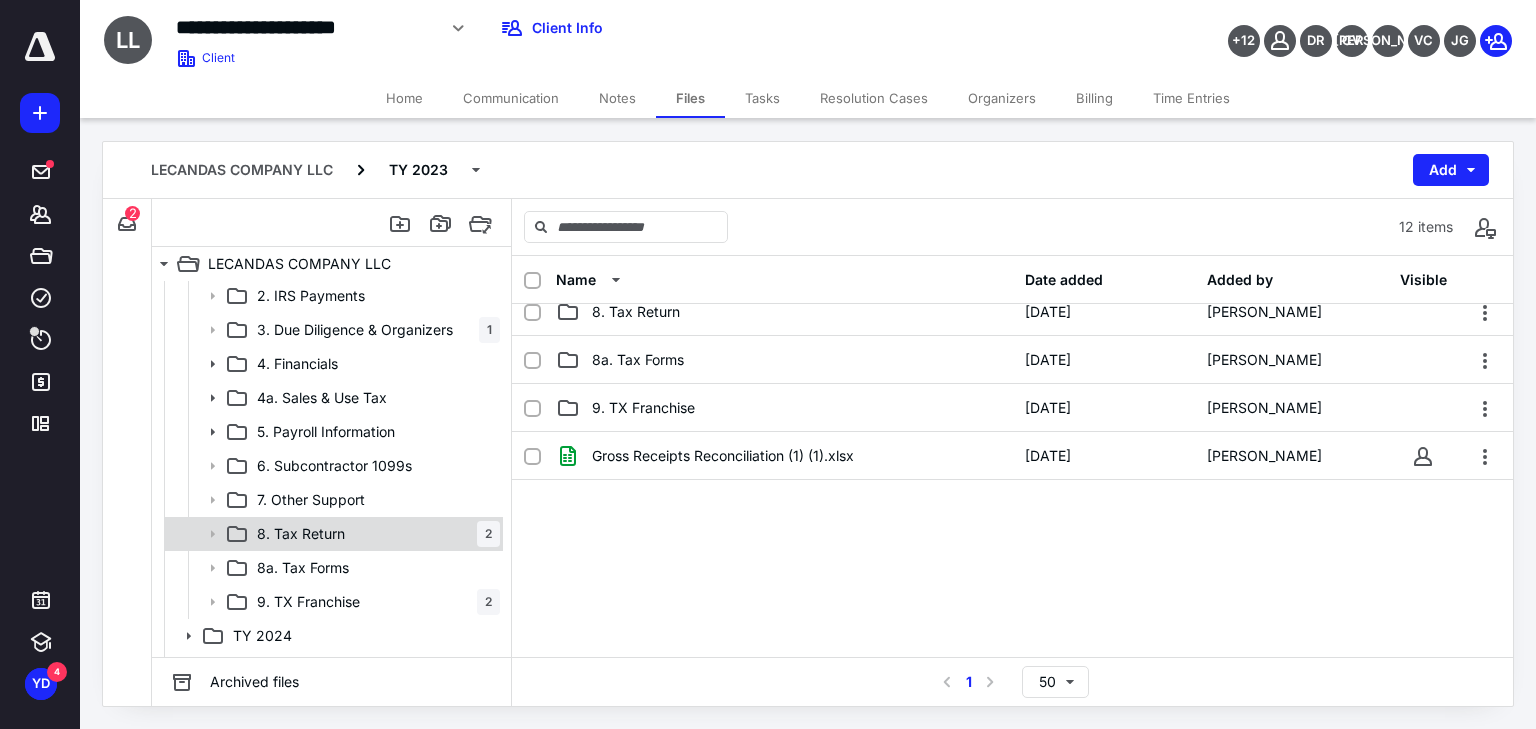 click on "8. Tax Return 2" at bounding box center [374, 534] 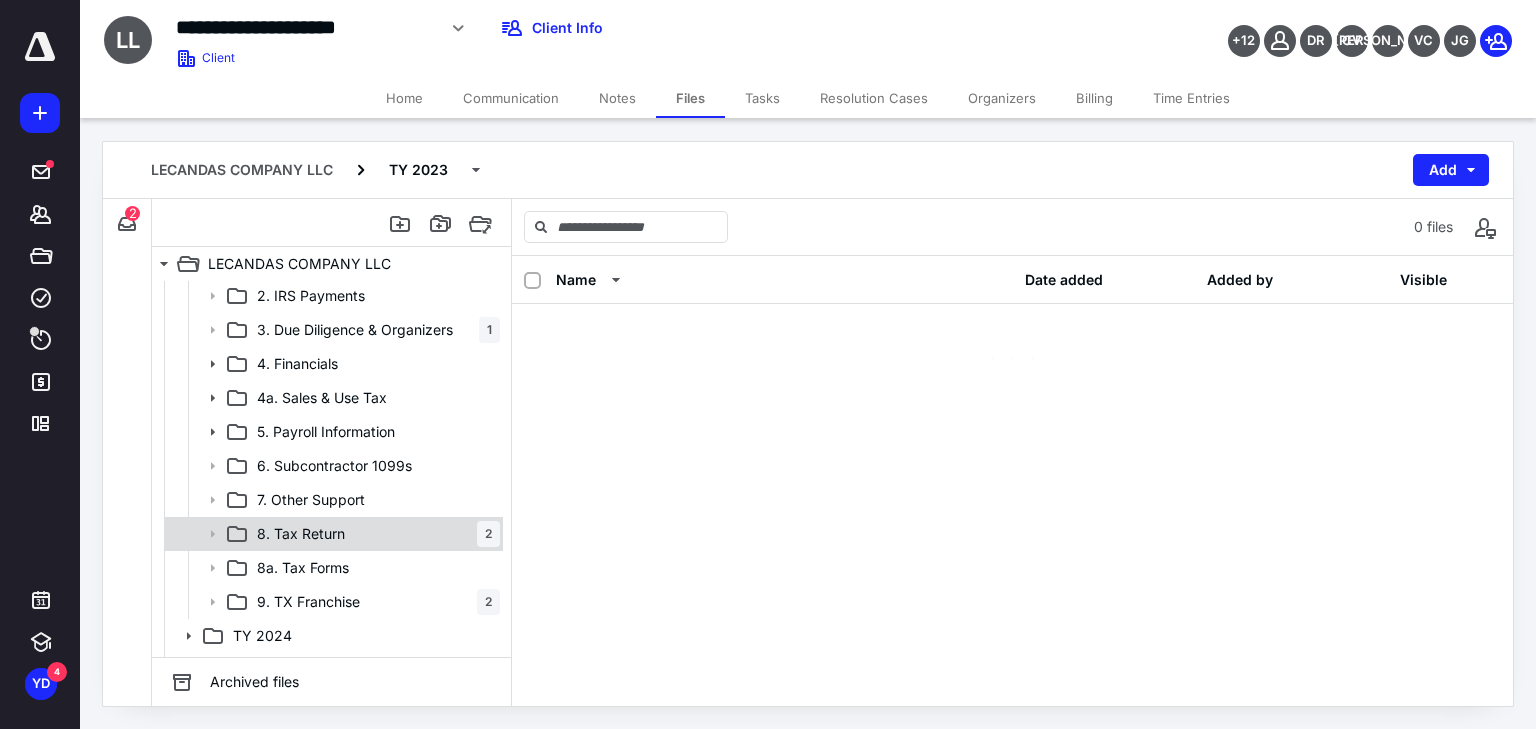 scroll, scrollTop: 0, scrollLeft: 0, axis: both 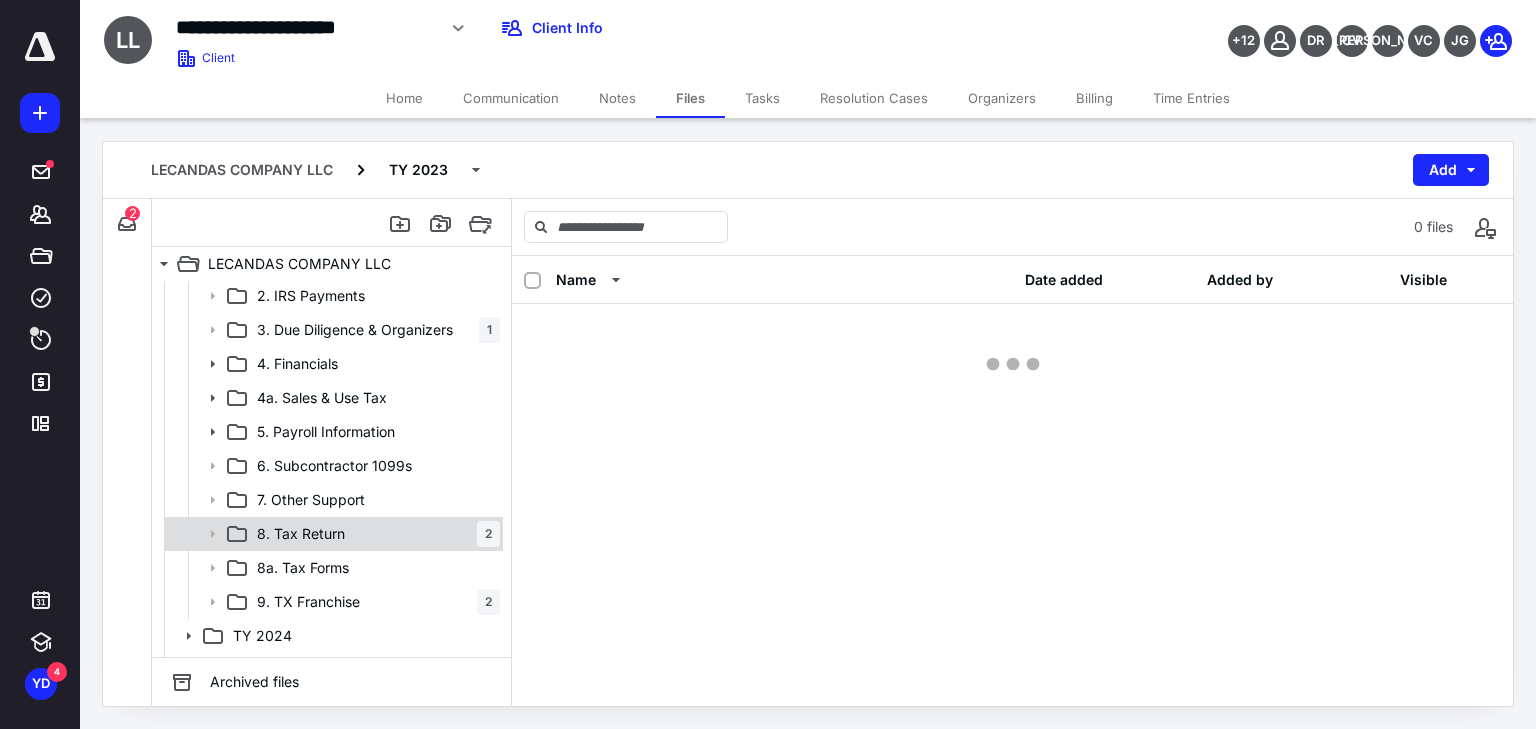 click on "8. Tax Return 2" at bounding box center (374, 534) 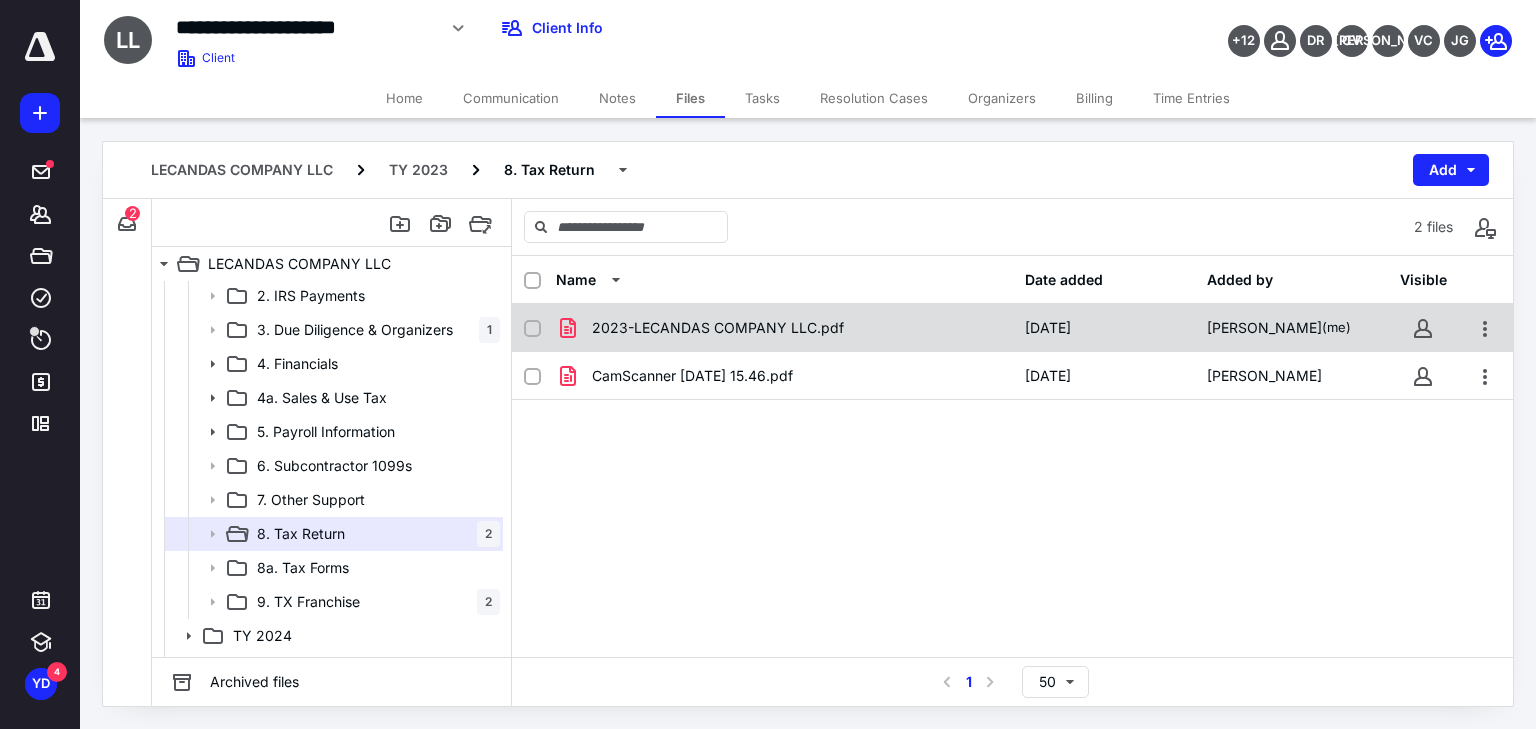 click on "2023-LECANDAS COMPANY LLC.pdf" at bounding box center (718, 328) 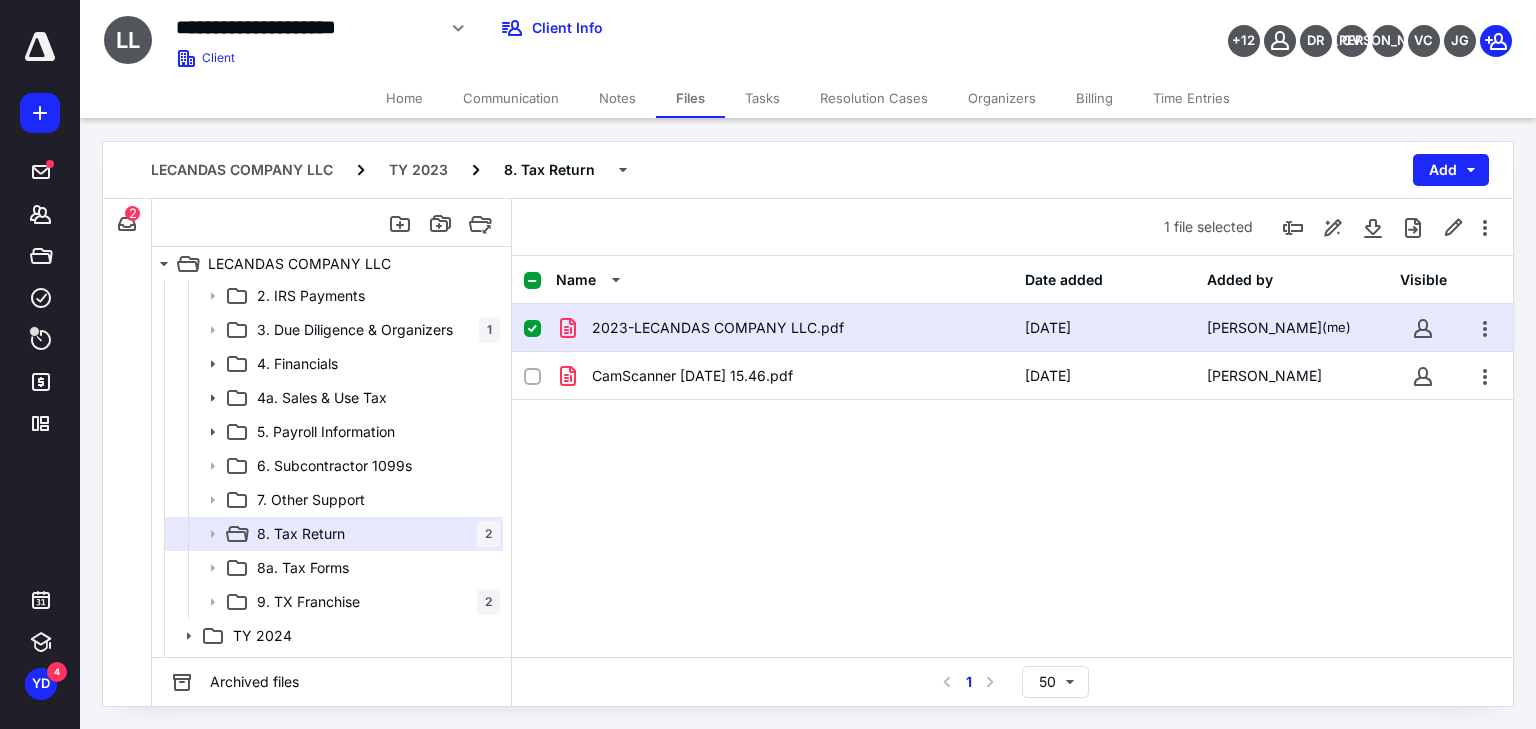 click on "2023-LECANDAS COMPANY LLC.pdf" at bounding box center (718, 328) 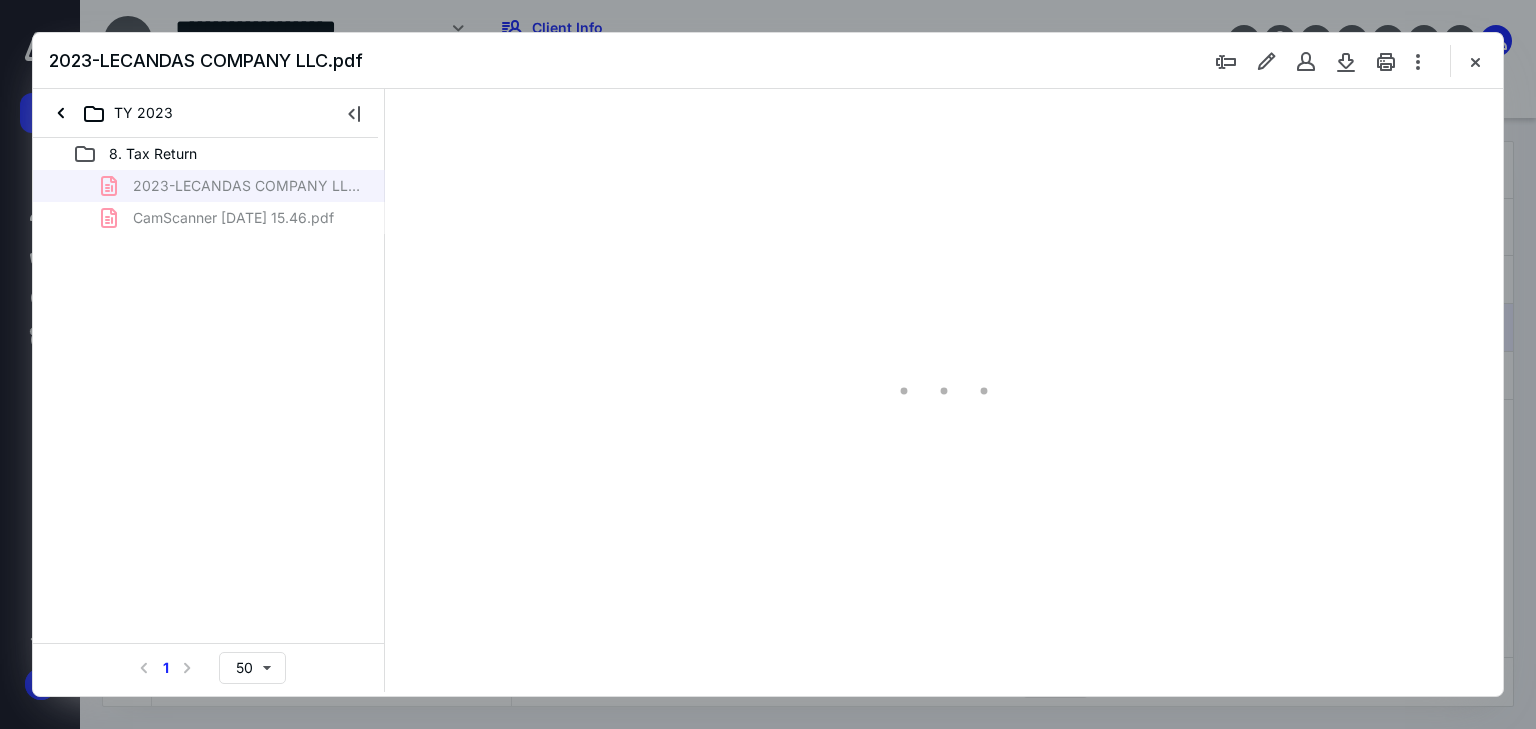 scroll, scrollTop: 0, scrollLeft: 0, axis: both 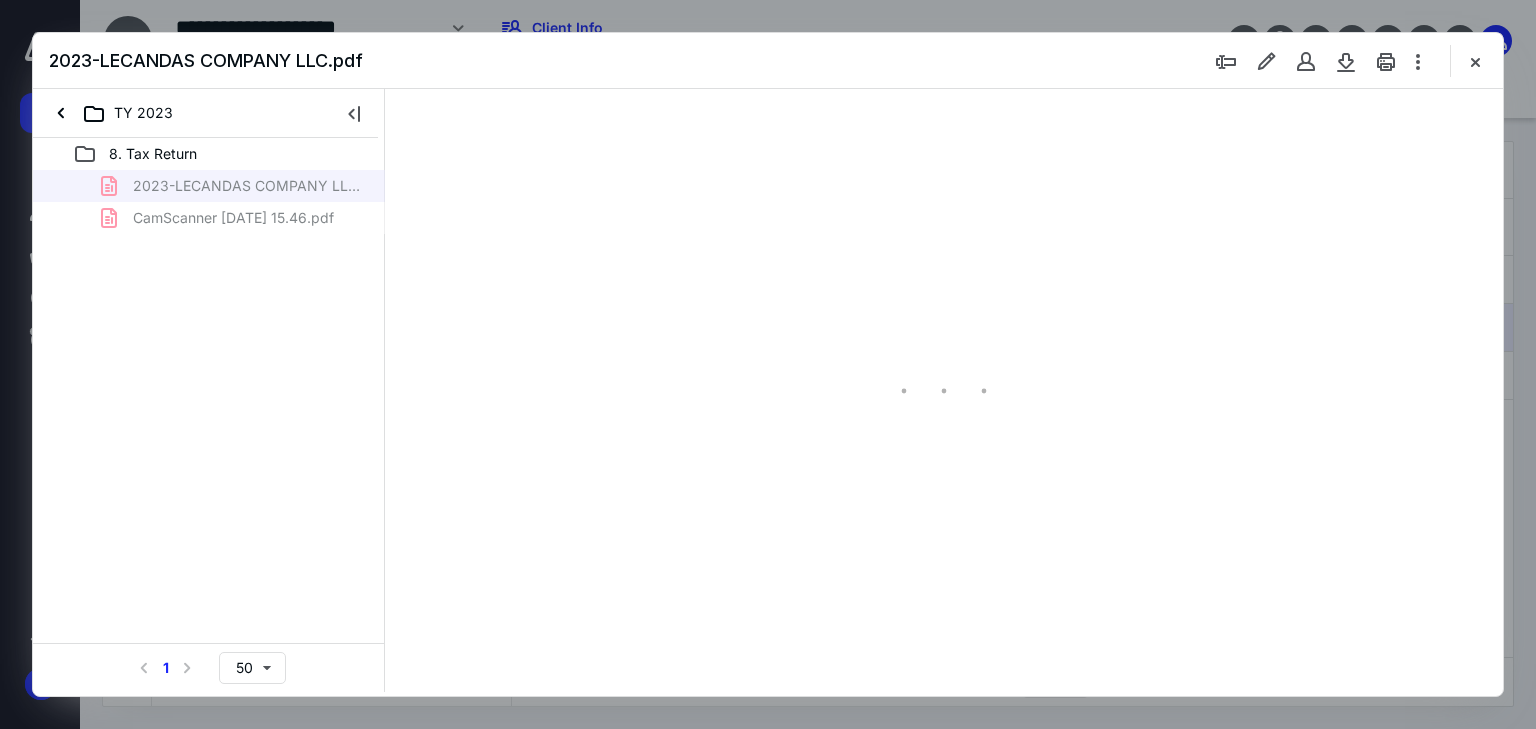 type on "66" 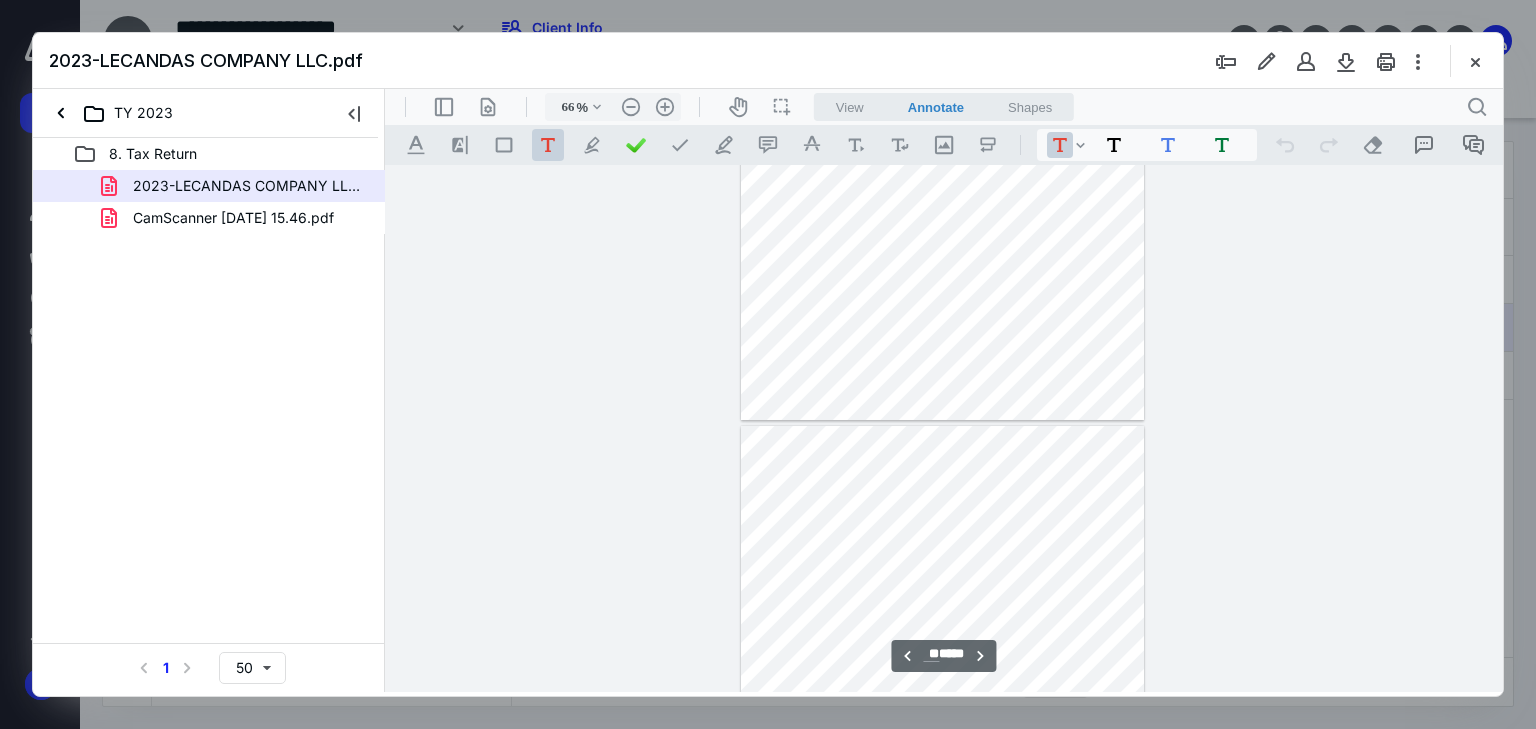 scroll, scrollTop: 16319, scrollLeft: 0, axis: vertical 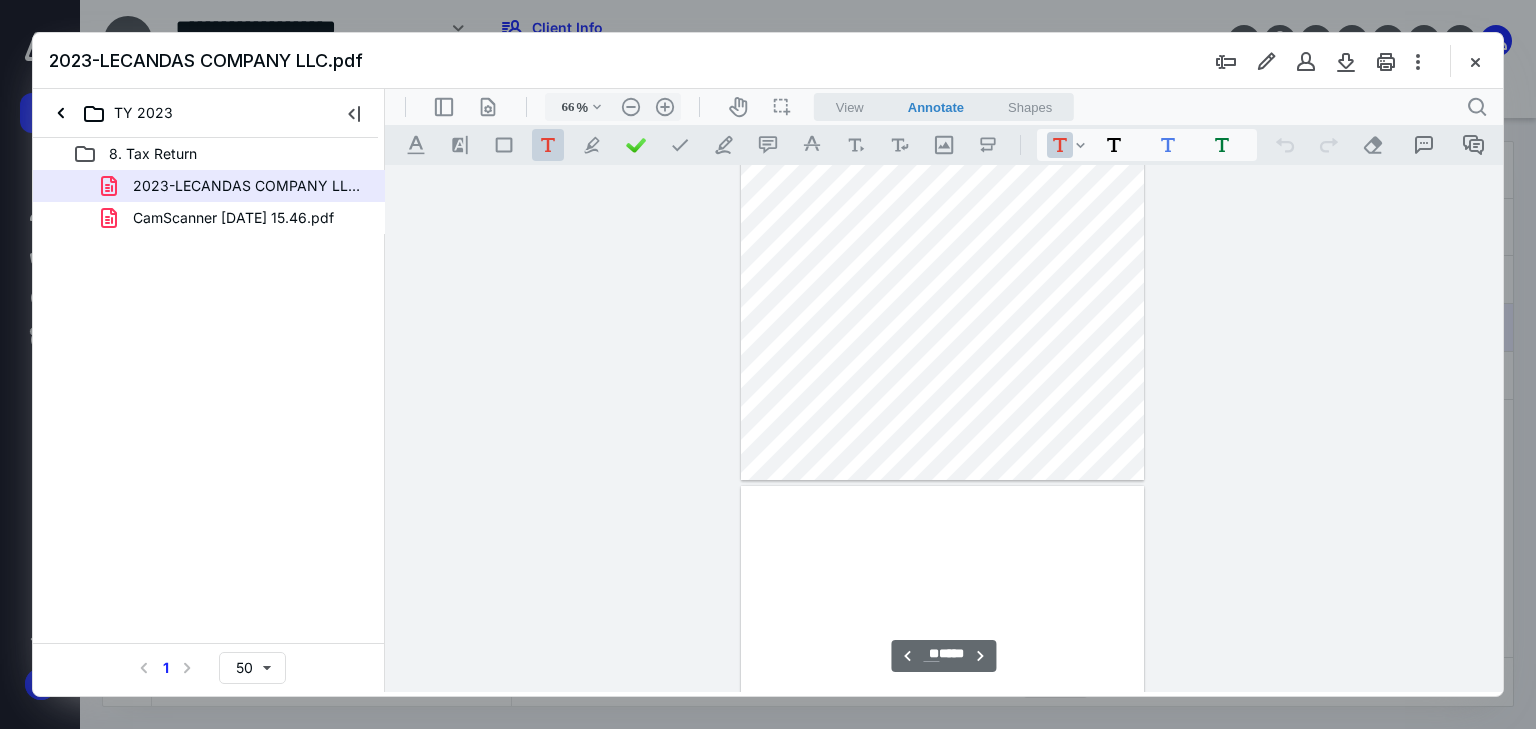 type on "**" 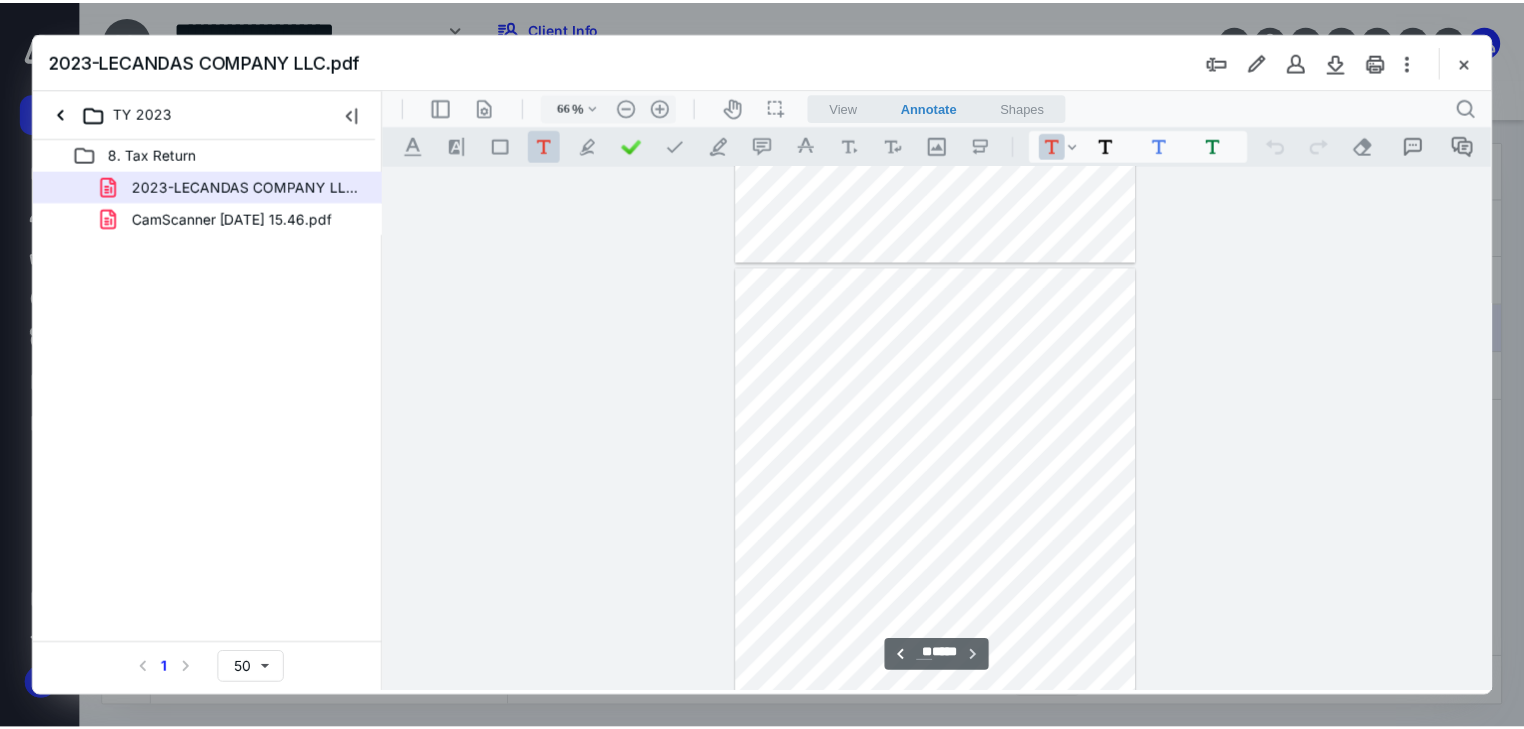 scroll, scrollTop: 24005, scrollLeft: 0, axis: vertical 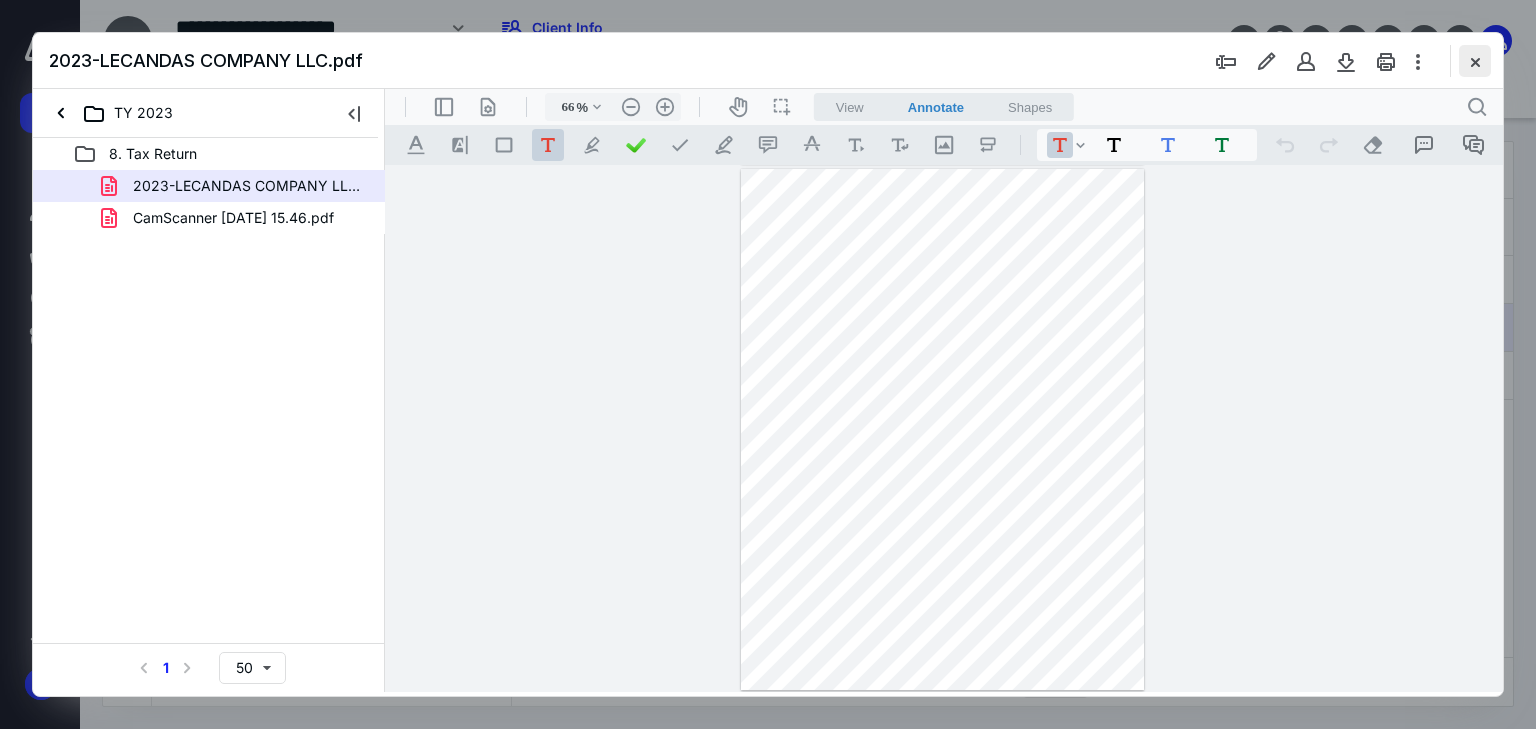 click at bounding box center (1475, 61) 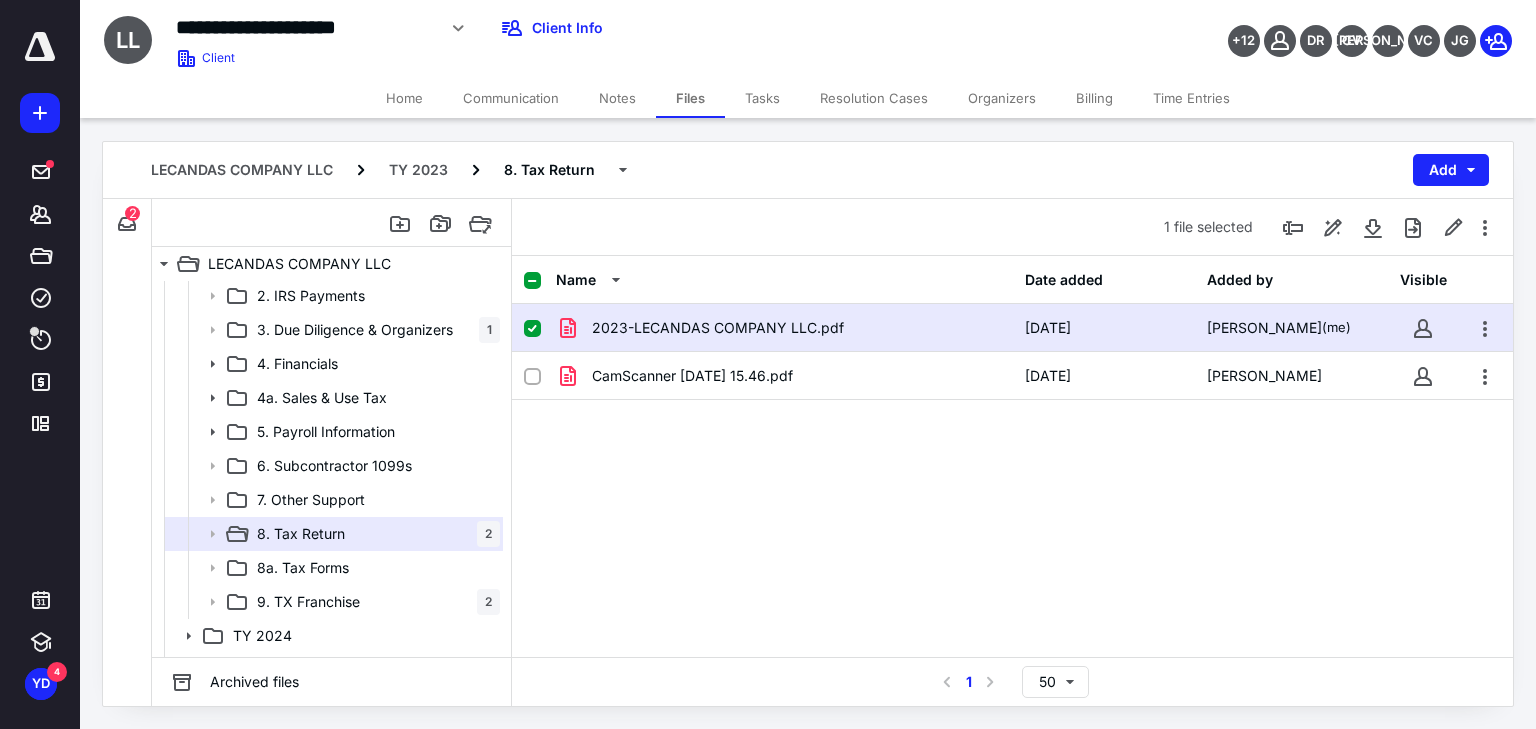 click on "Home" at bounding box center [404, 98] 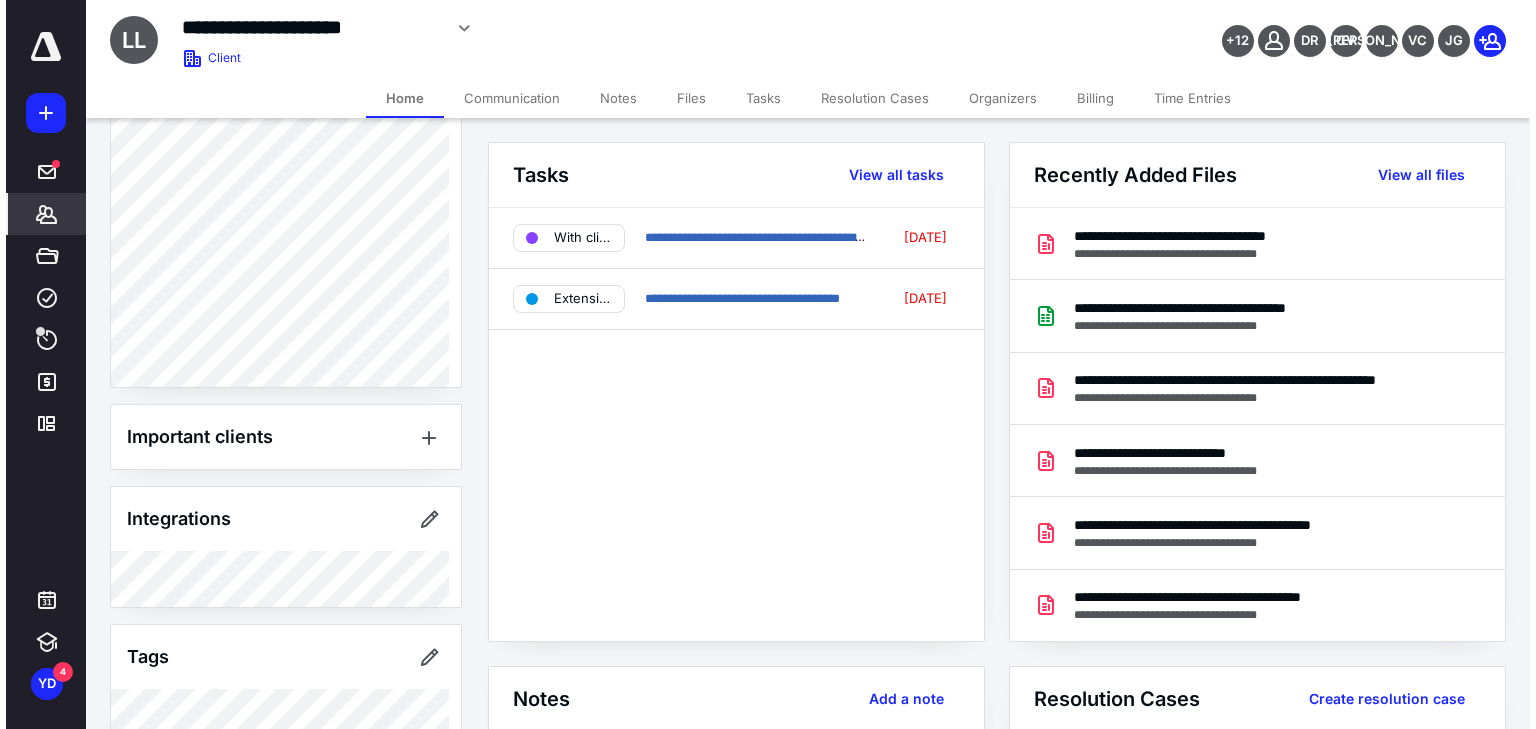 scroll, scrollTop: 1304, scrollLeft: 0, axis: vertical 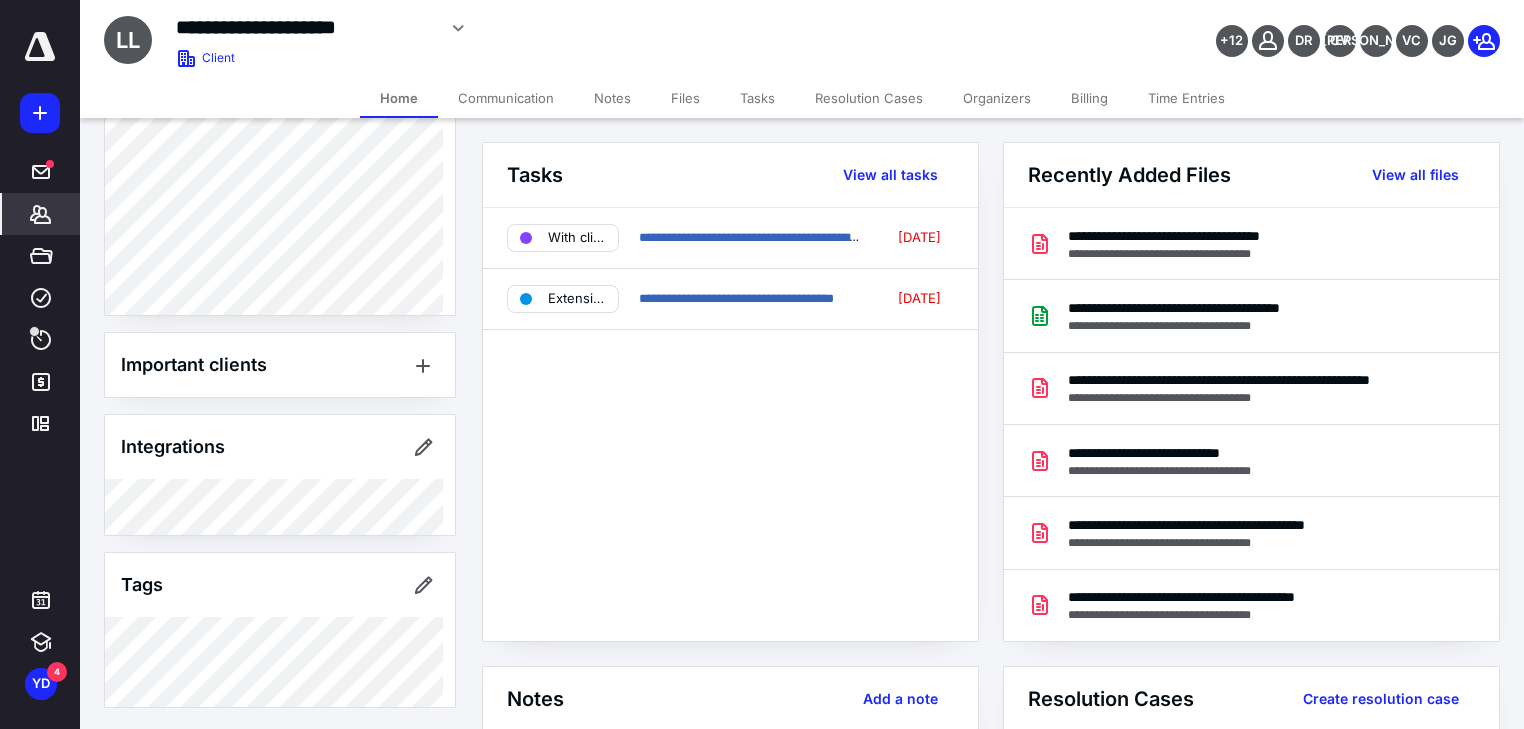 click on "Tasks" at bounding box center (757, 98) 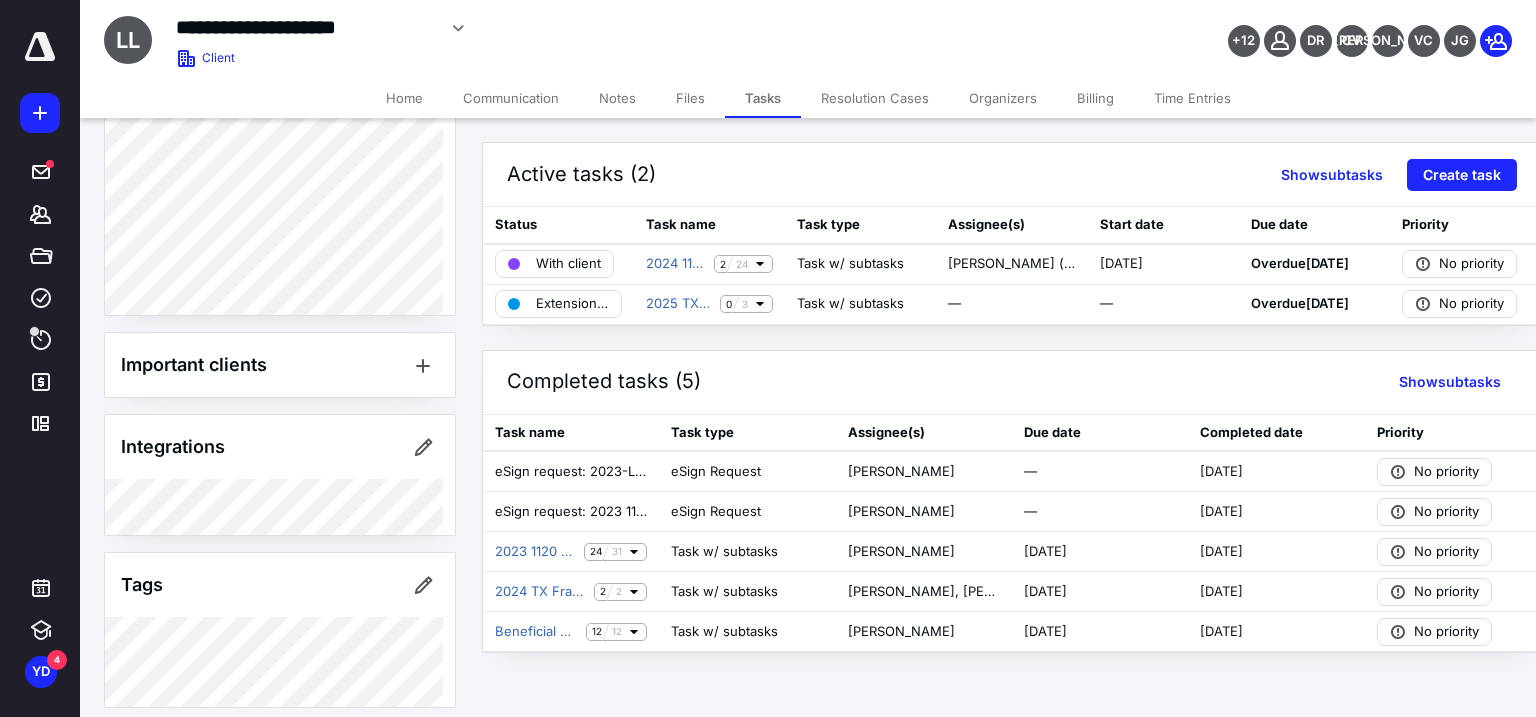 click on "Files" at bounding box center [690, 98] 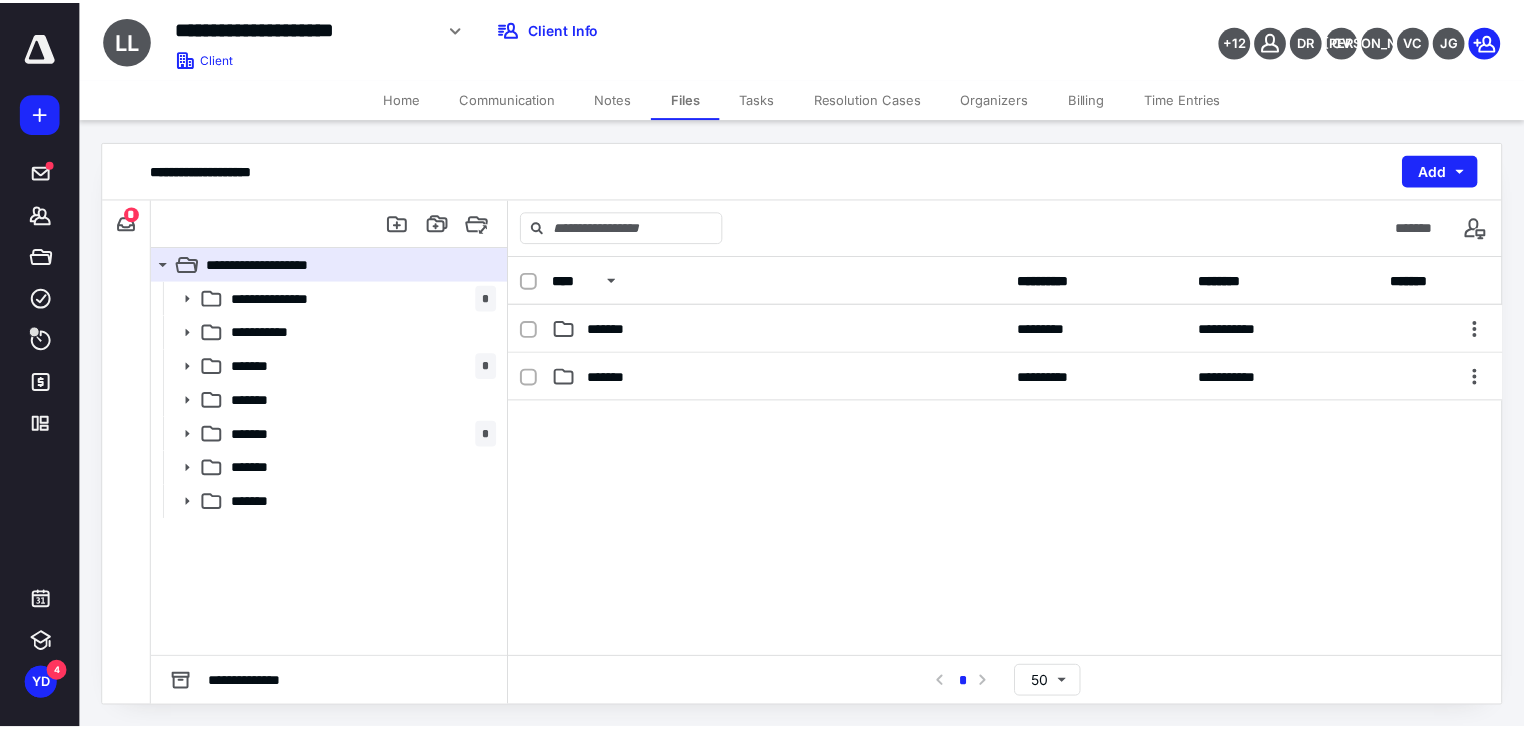 scroll, scrollTop: 240, scrollLeft: 0, axis: vertical 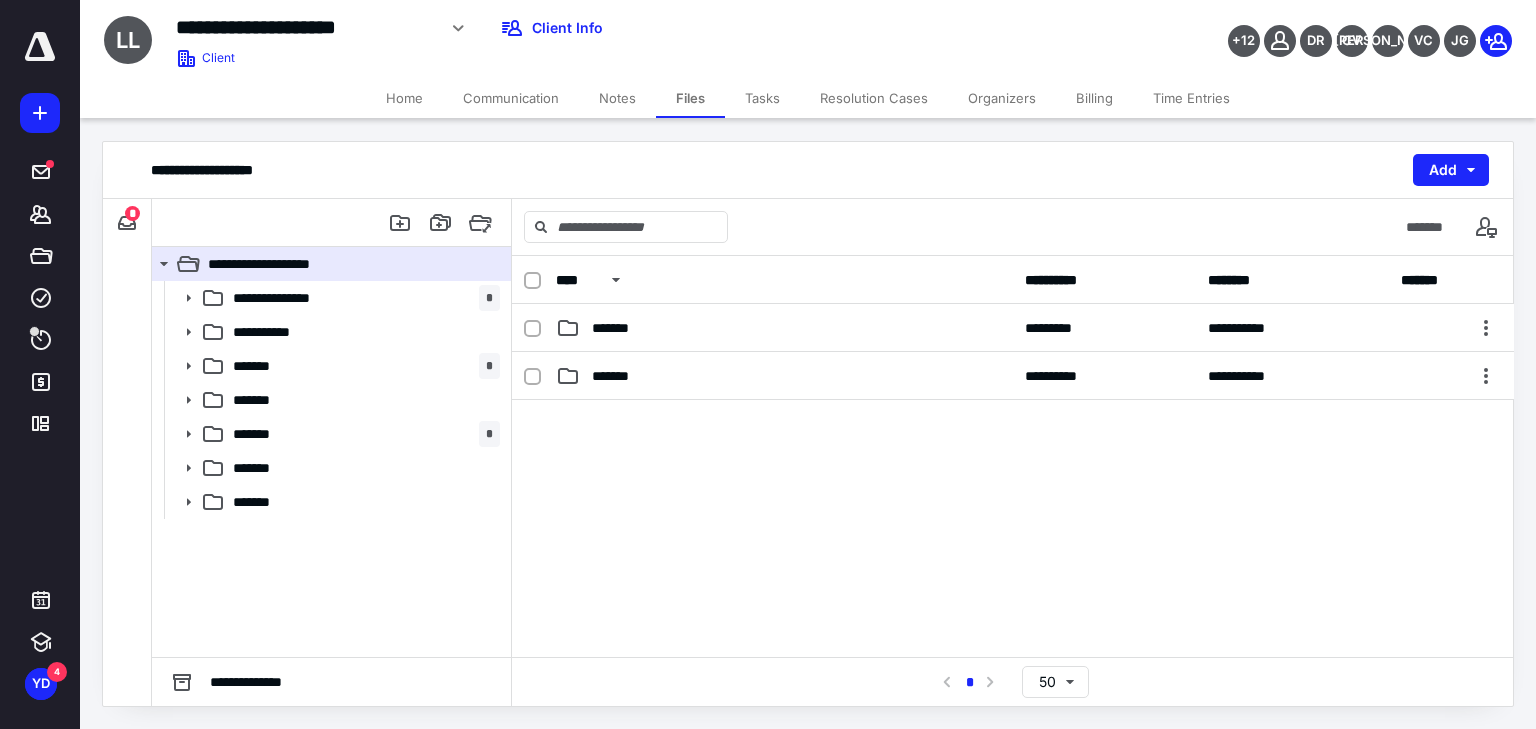 click on "Tasks" at bounding box center [762, 98] 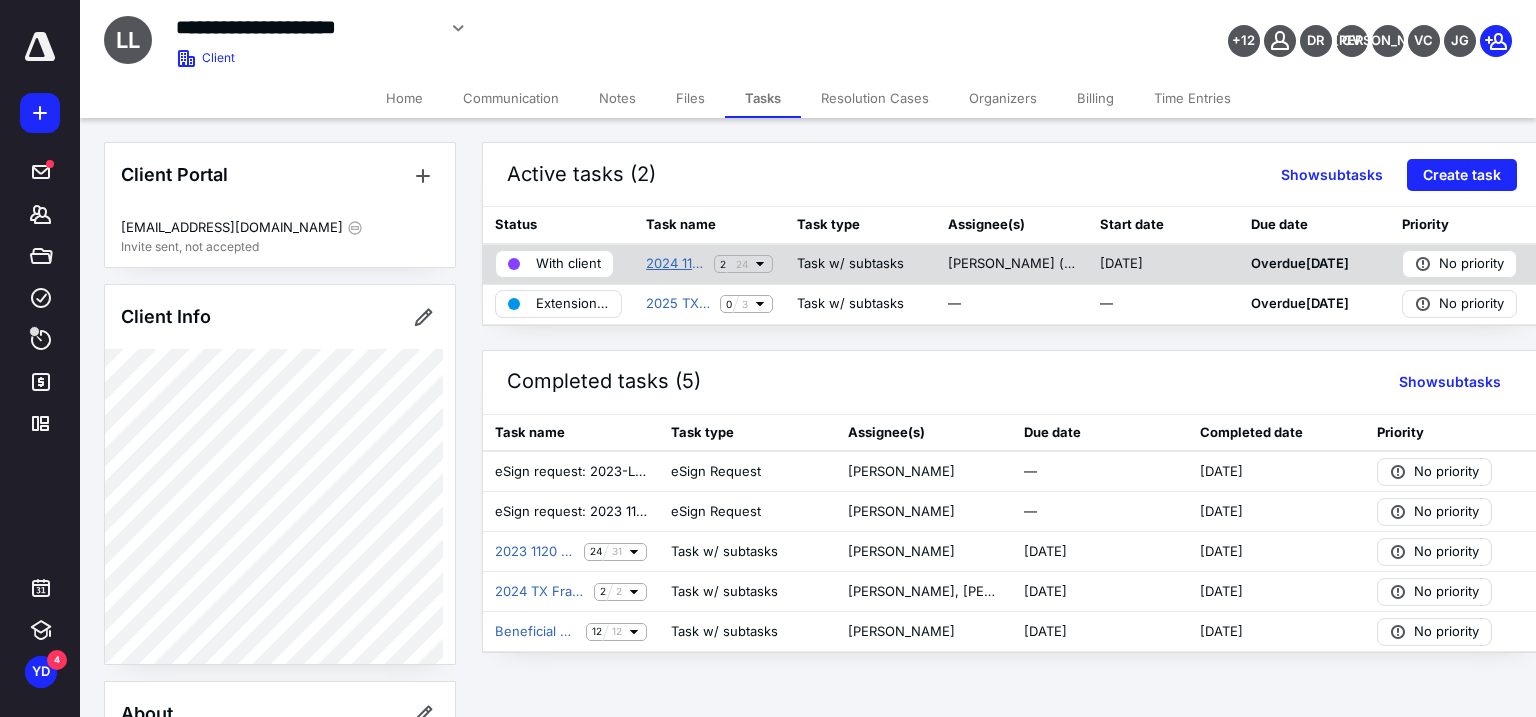 click on "2024 1120 Return -LECA0602- LECANDAS COMPANY LLC (EOY)" at bounding box center [676, 264] 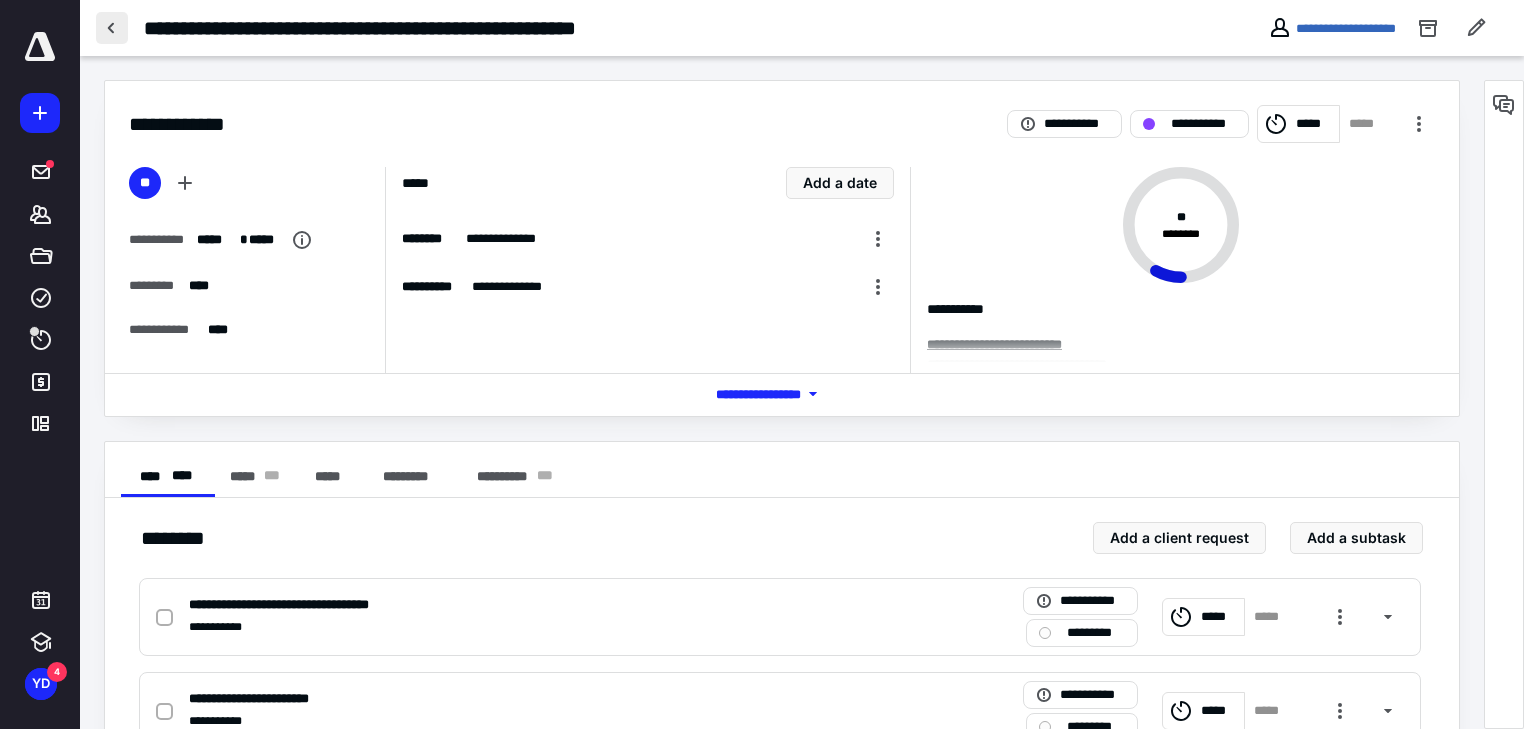 click at bounding box center (112, 28) 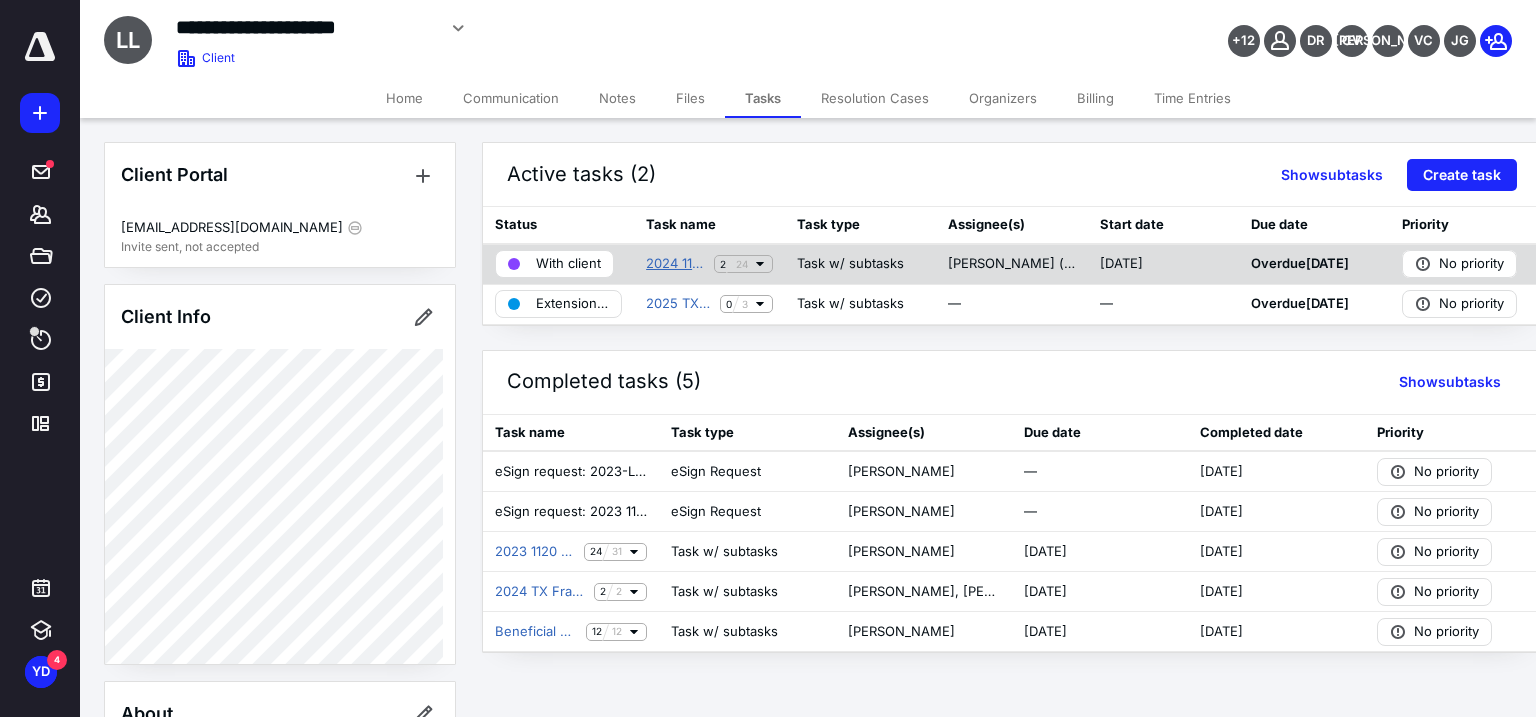 click on "2024 1120 Return -LECA0602- LECANDAS COMPANY LLC (EOY)" at bounding box center [676, 264] 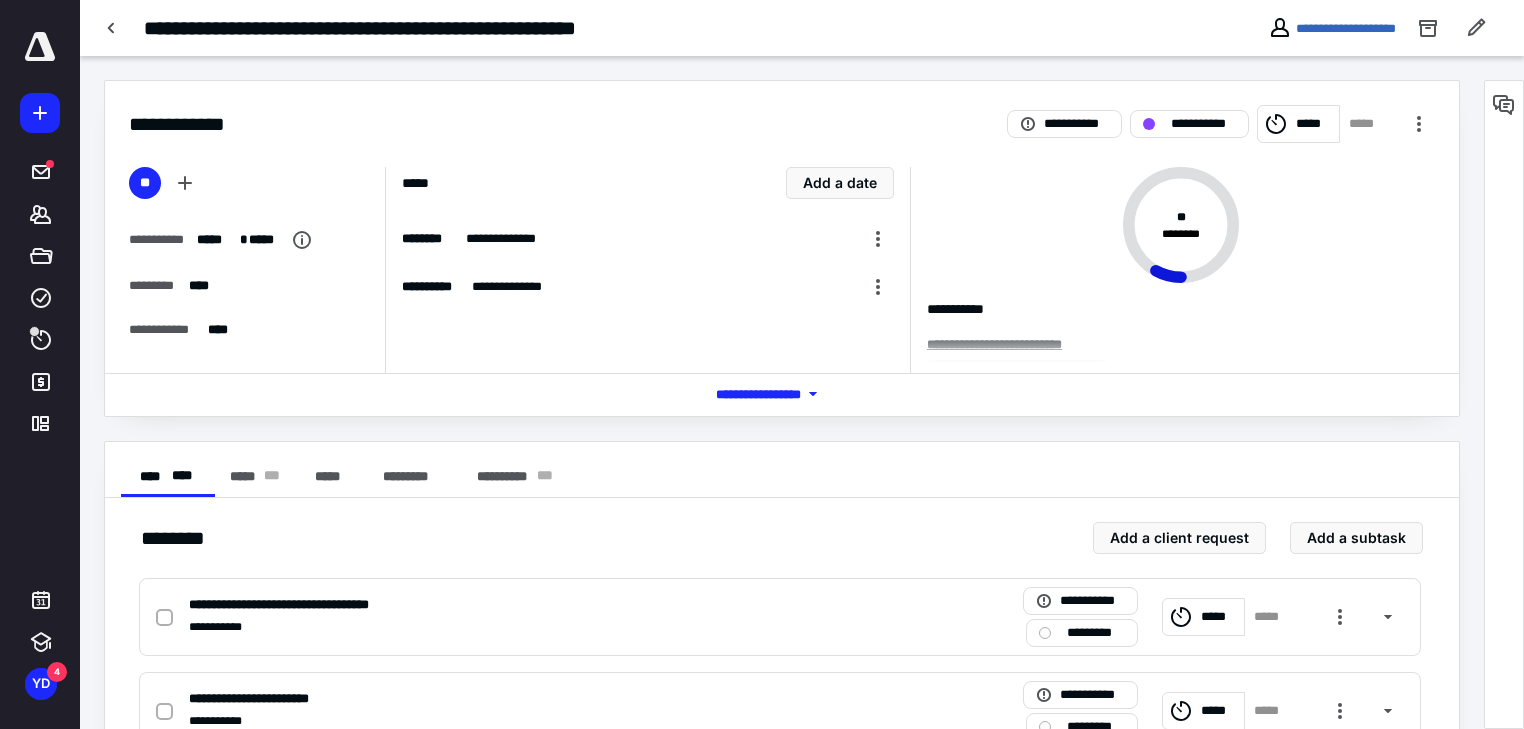 scroll, scrollTop: 480, scrollLeft: 0, axis: vertical 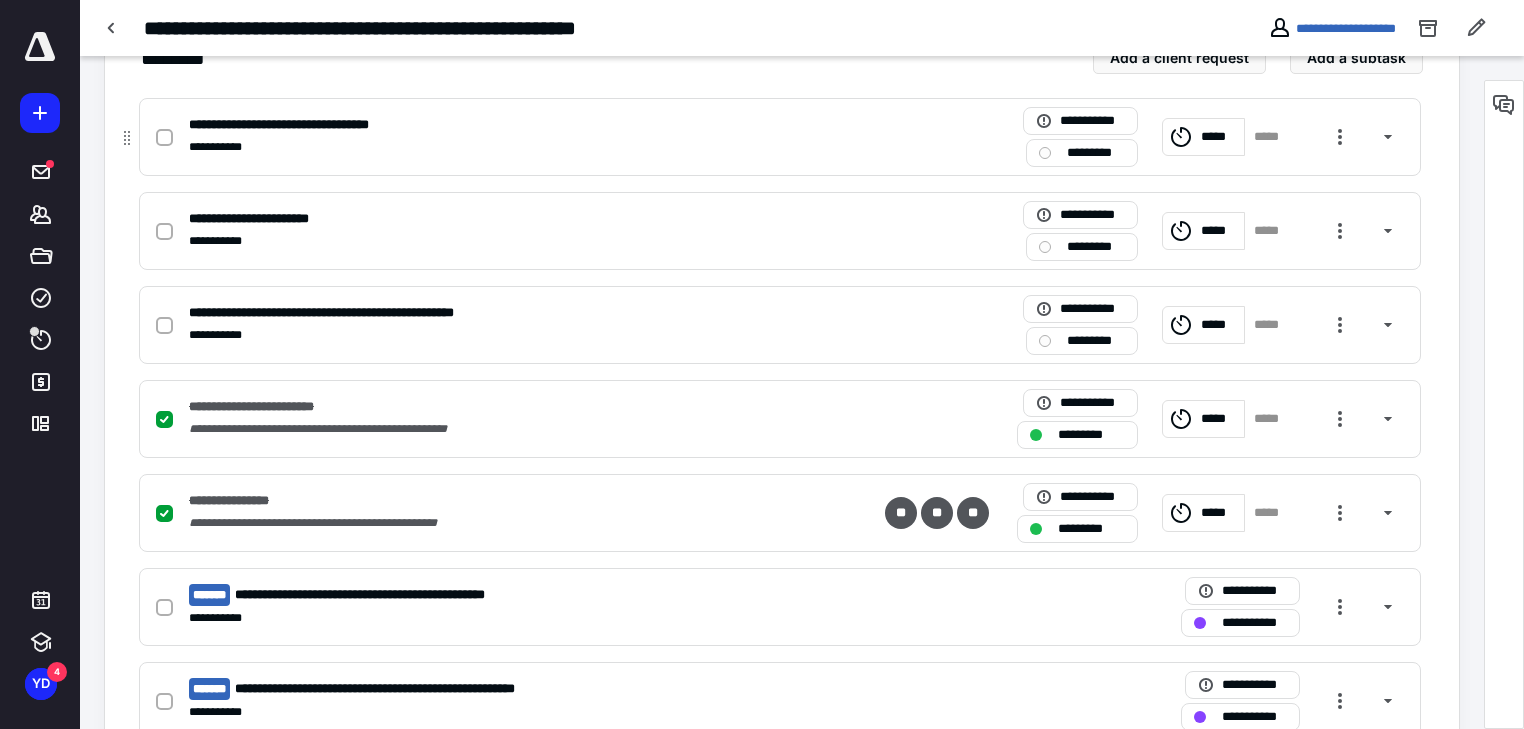 click at bounding box center (168, 137) 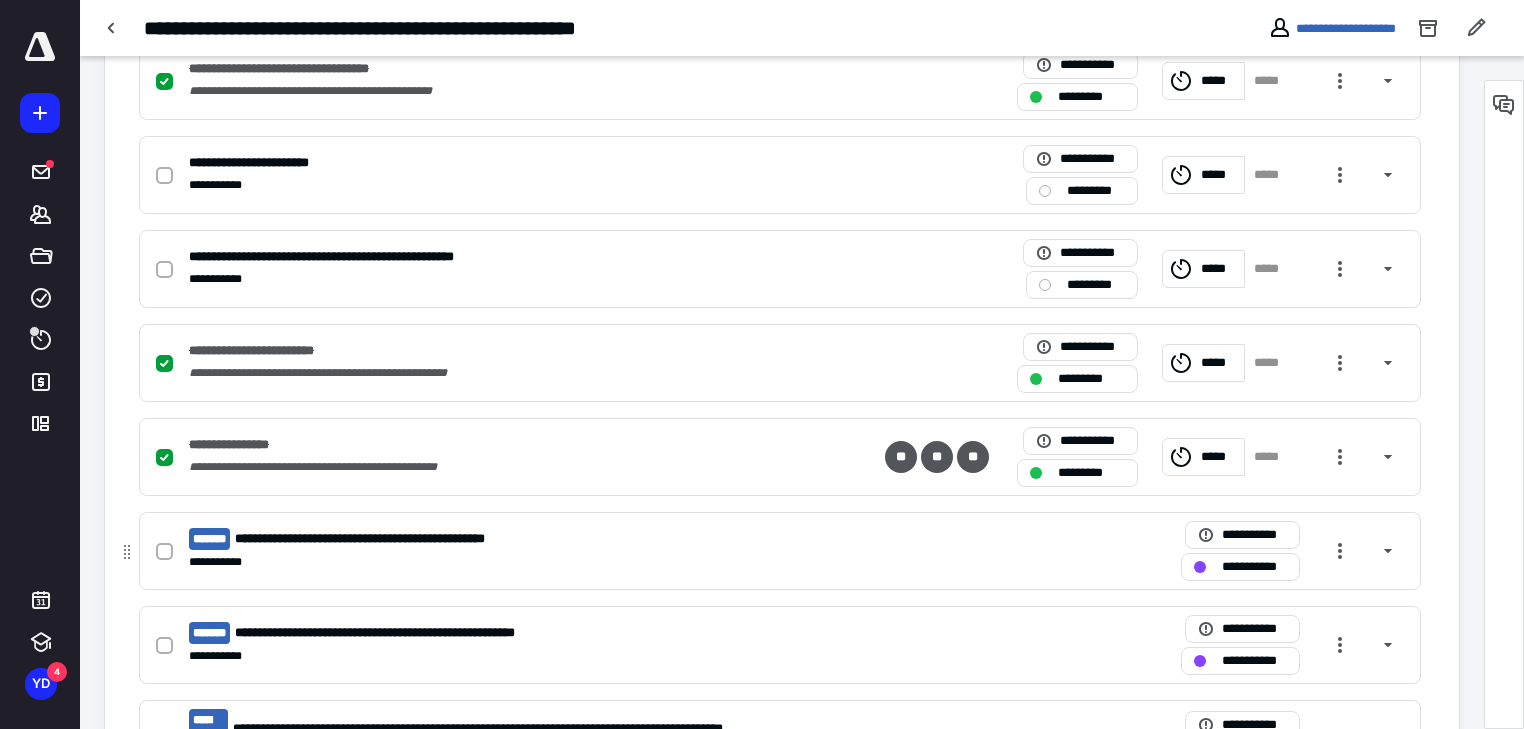 scroll, scrollTop: 640, scrollLeft: 0, axis: vertical 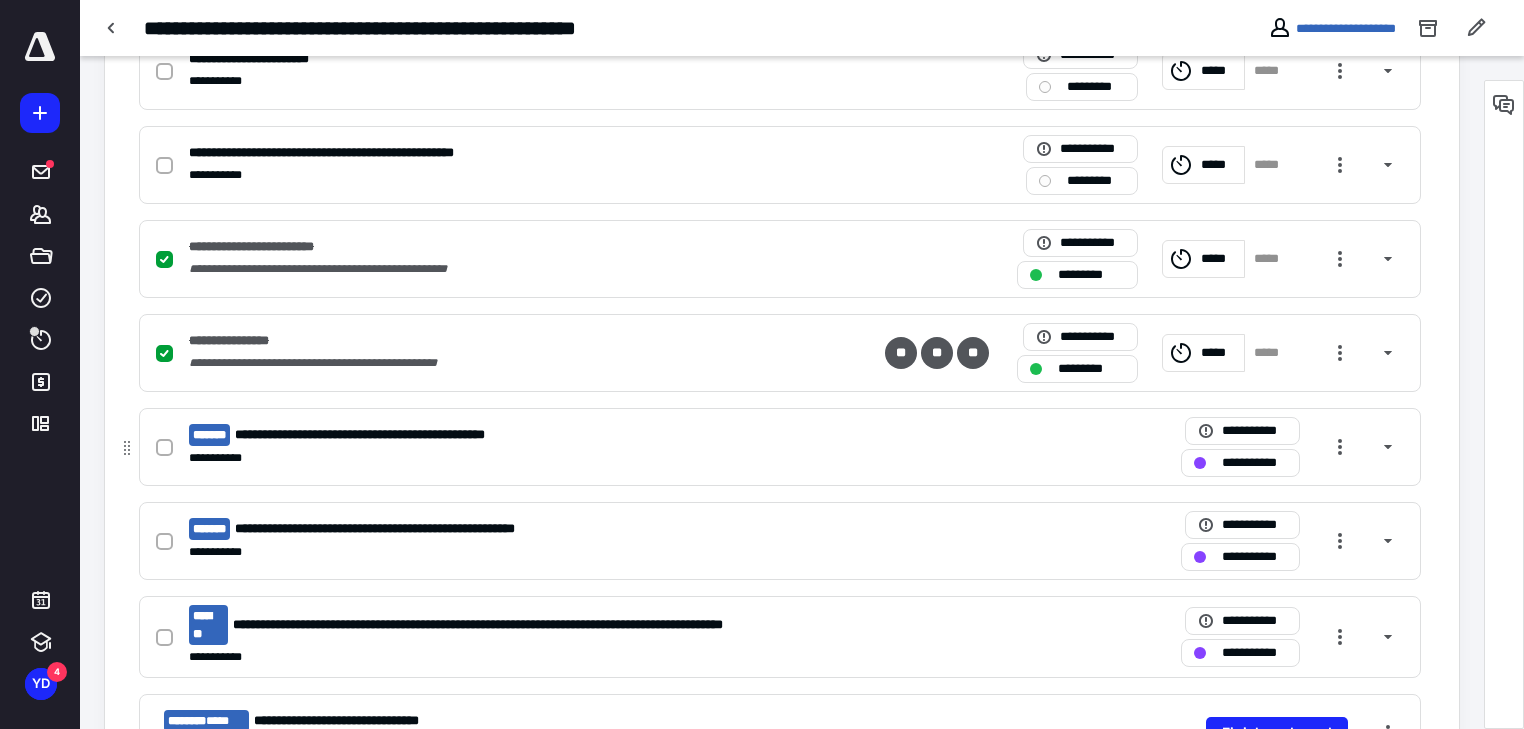 click 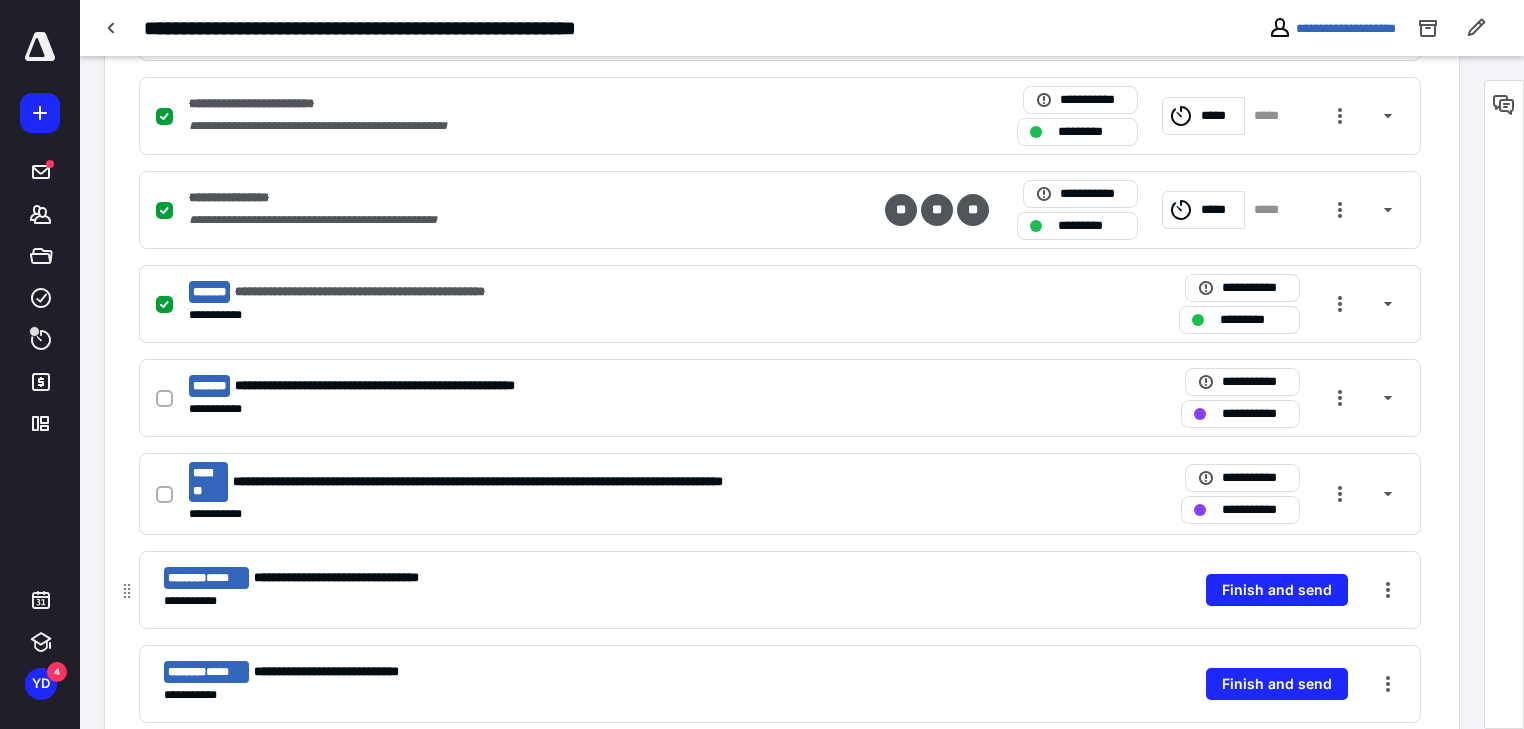 scroll, scrollTop: 960, scrollLeft: 0, axis: vertical 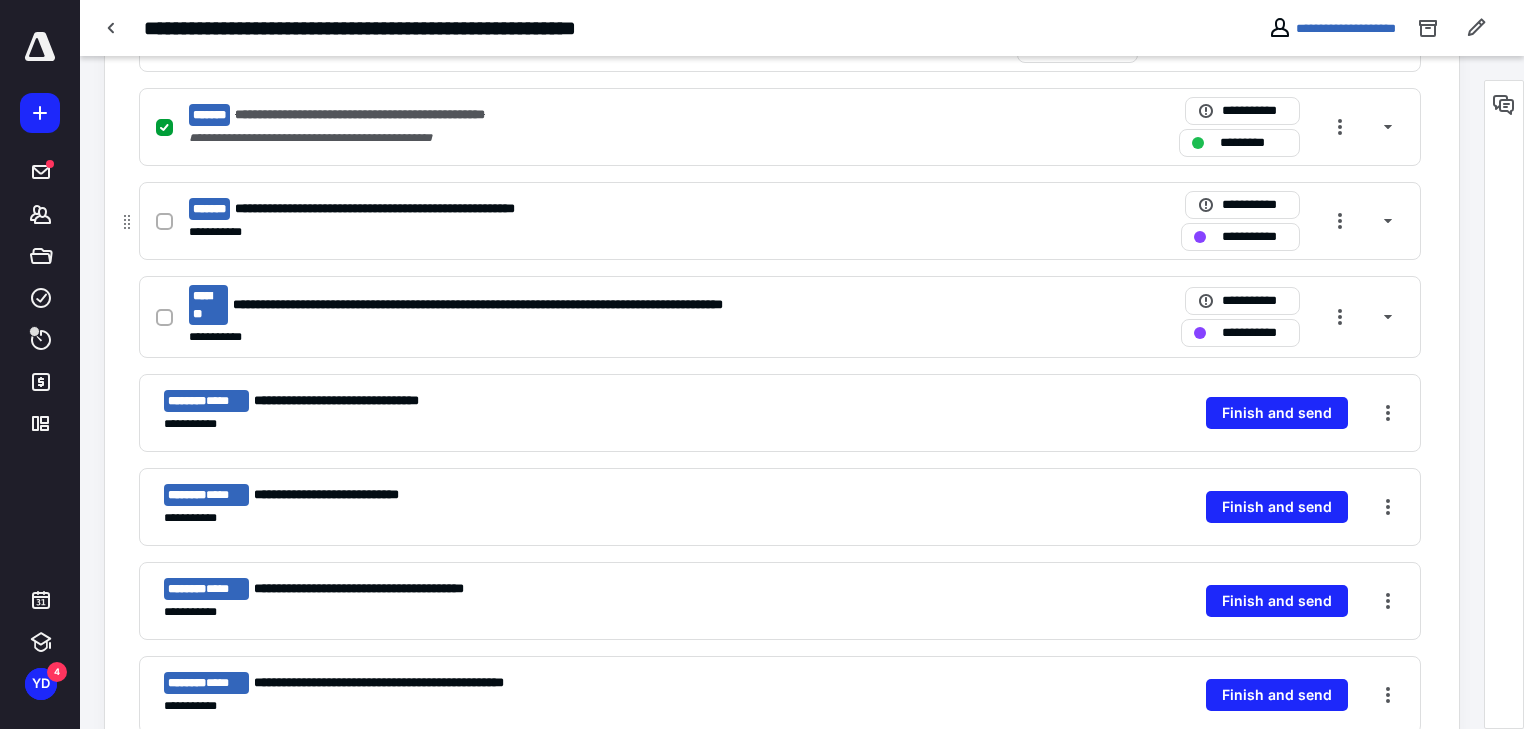 click at bounding box center [164, 222] 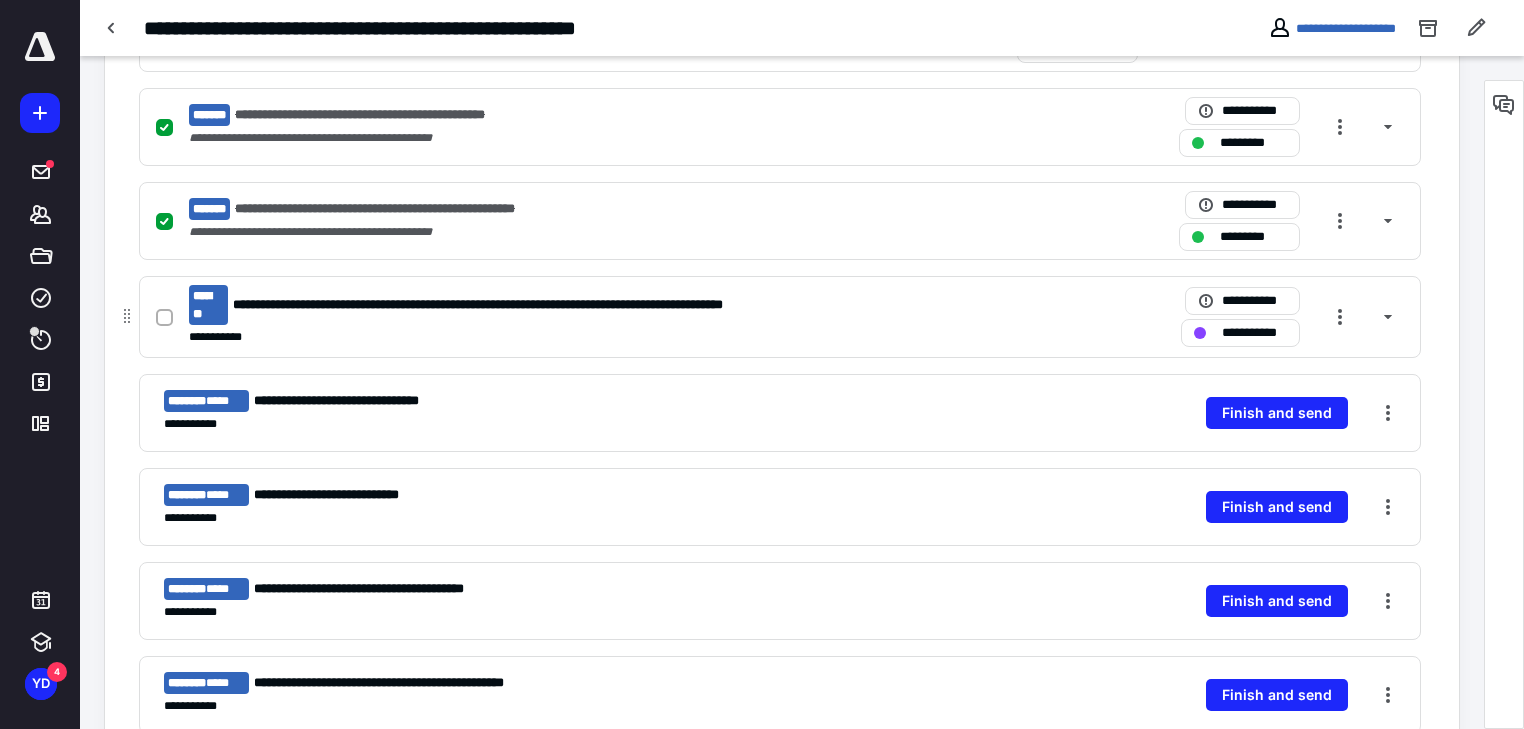 click at bounding box center [164, 318] 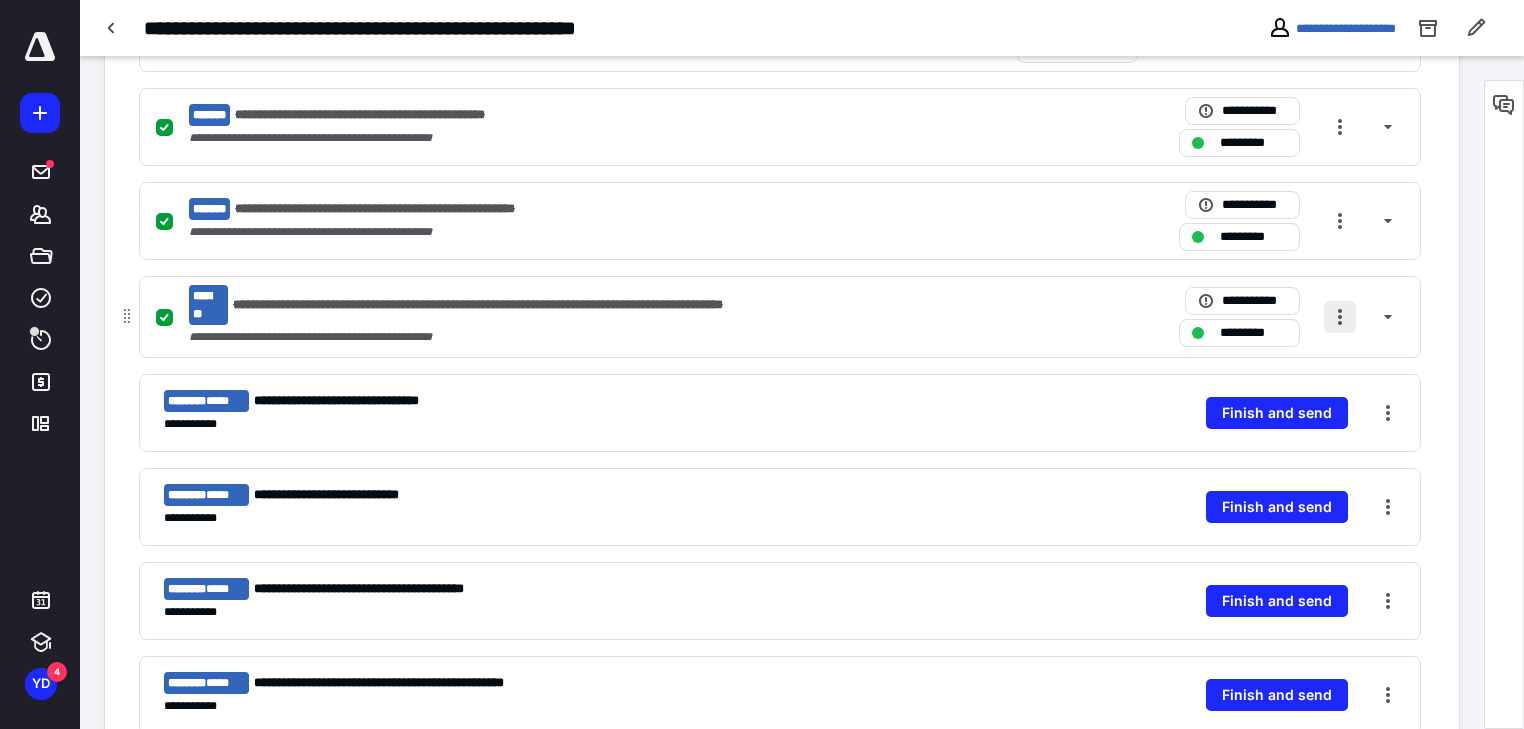 click at bounding box center (1340, 317) 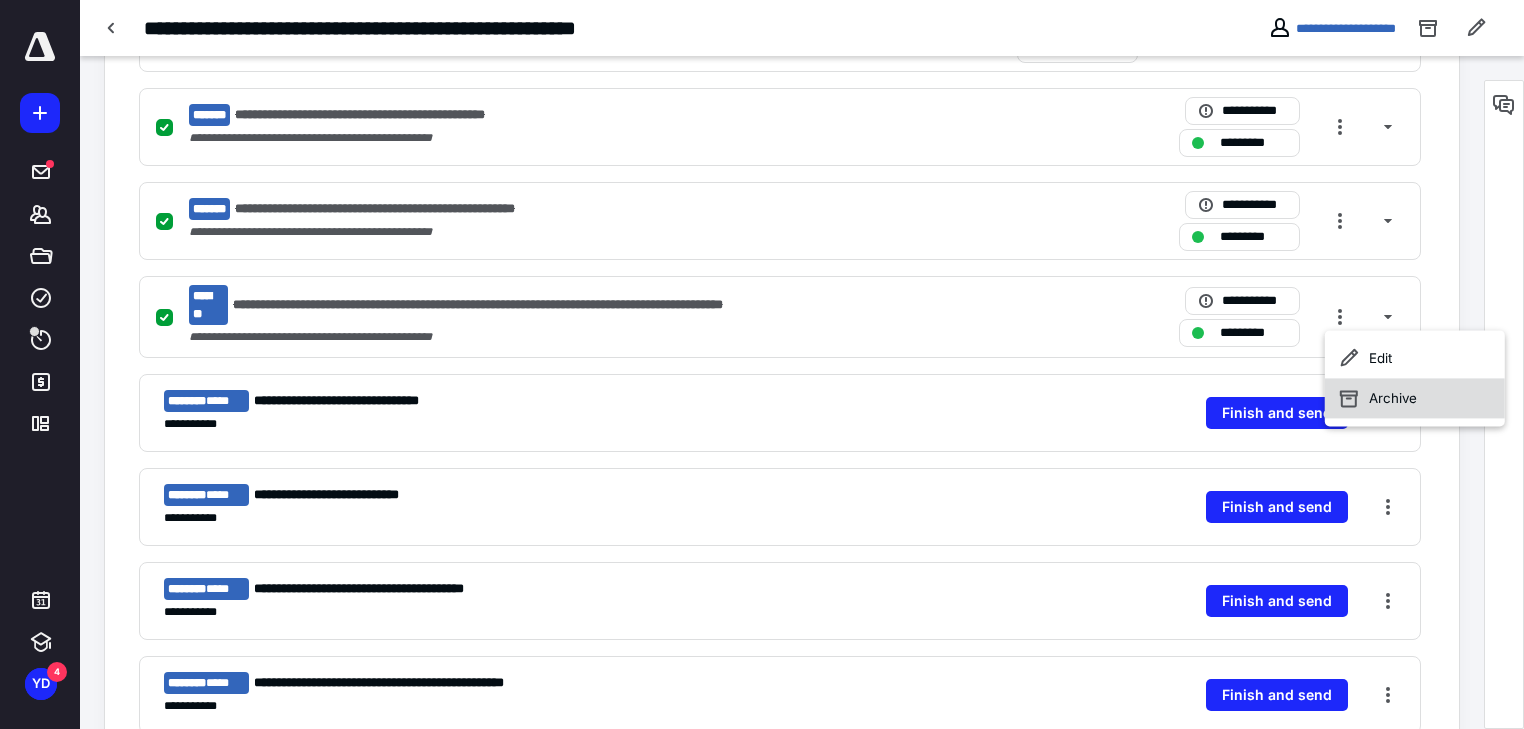 click on "Archive" at bounding box center (1415, 398) 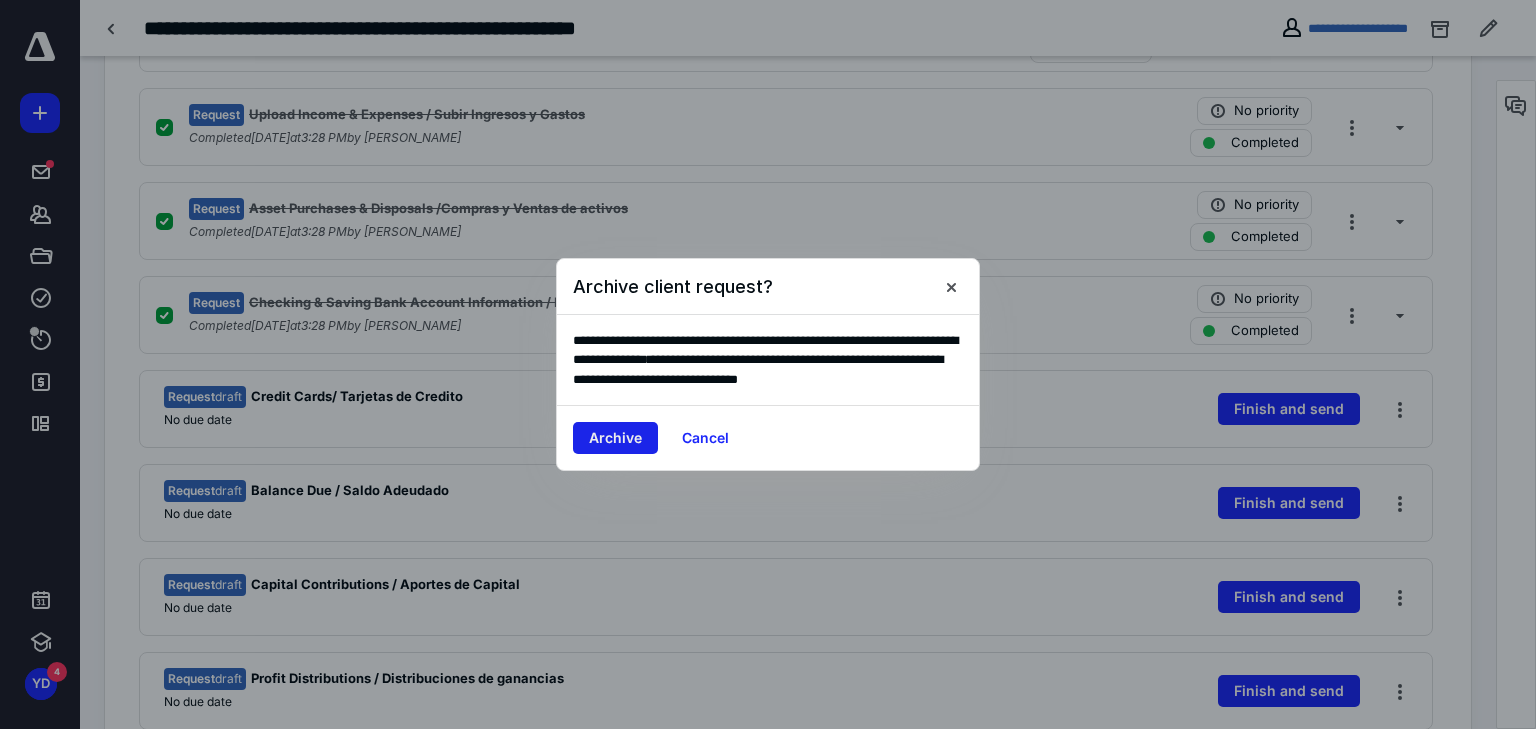 click on "Archive" at bounding box center (615, 438) 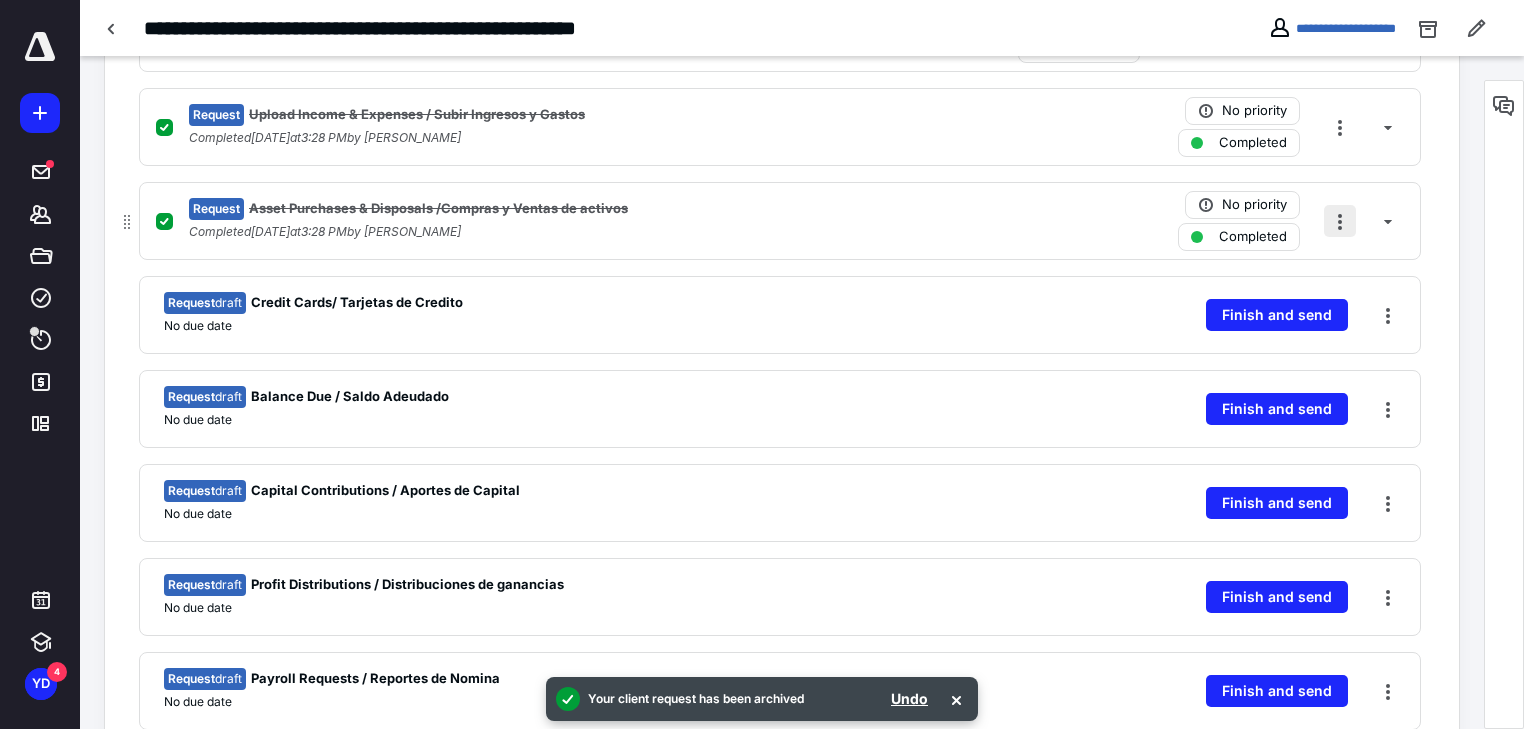 click at bounding box center (1340, 221) 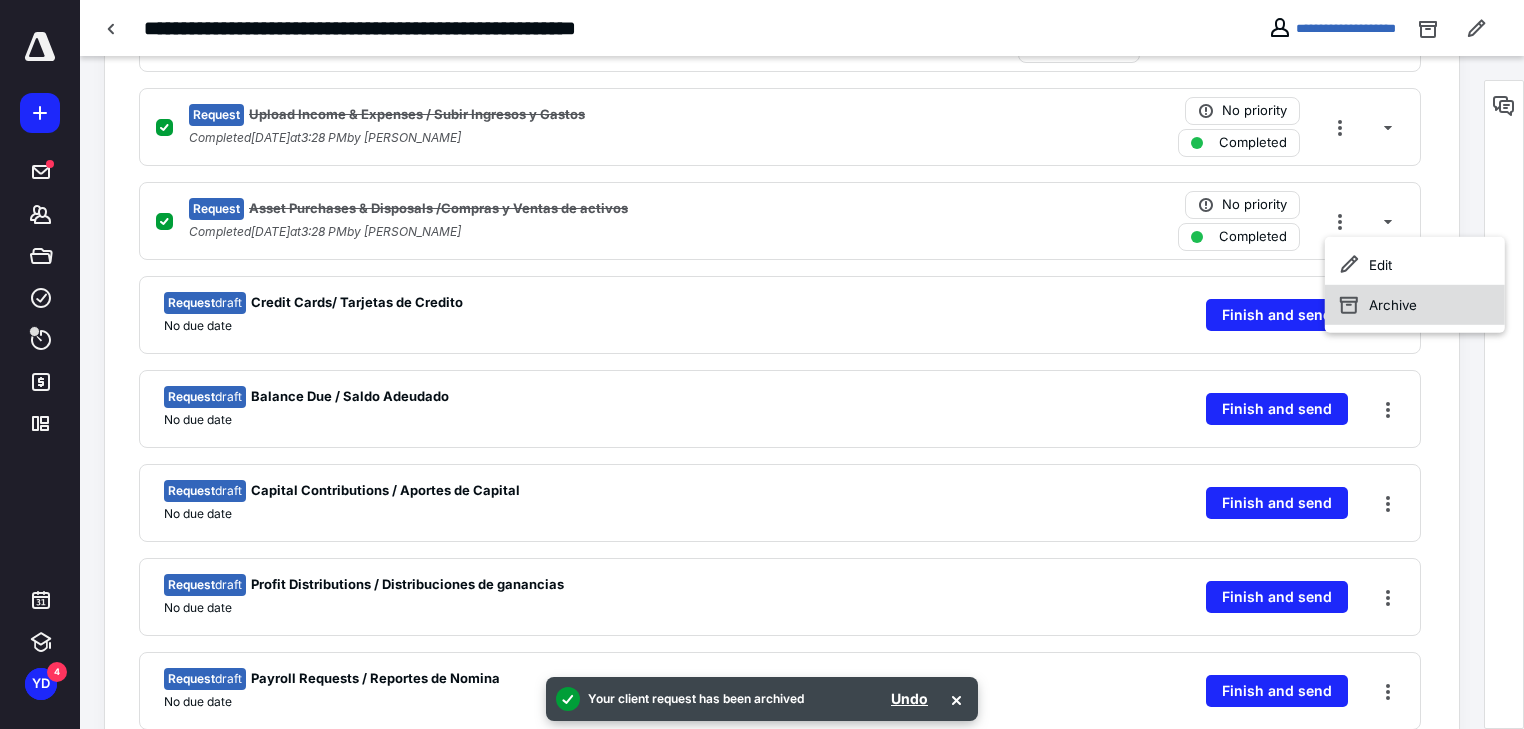 click on "Archive" at bounding box center (1415, 305) 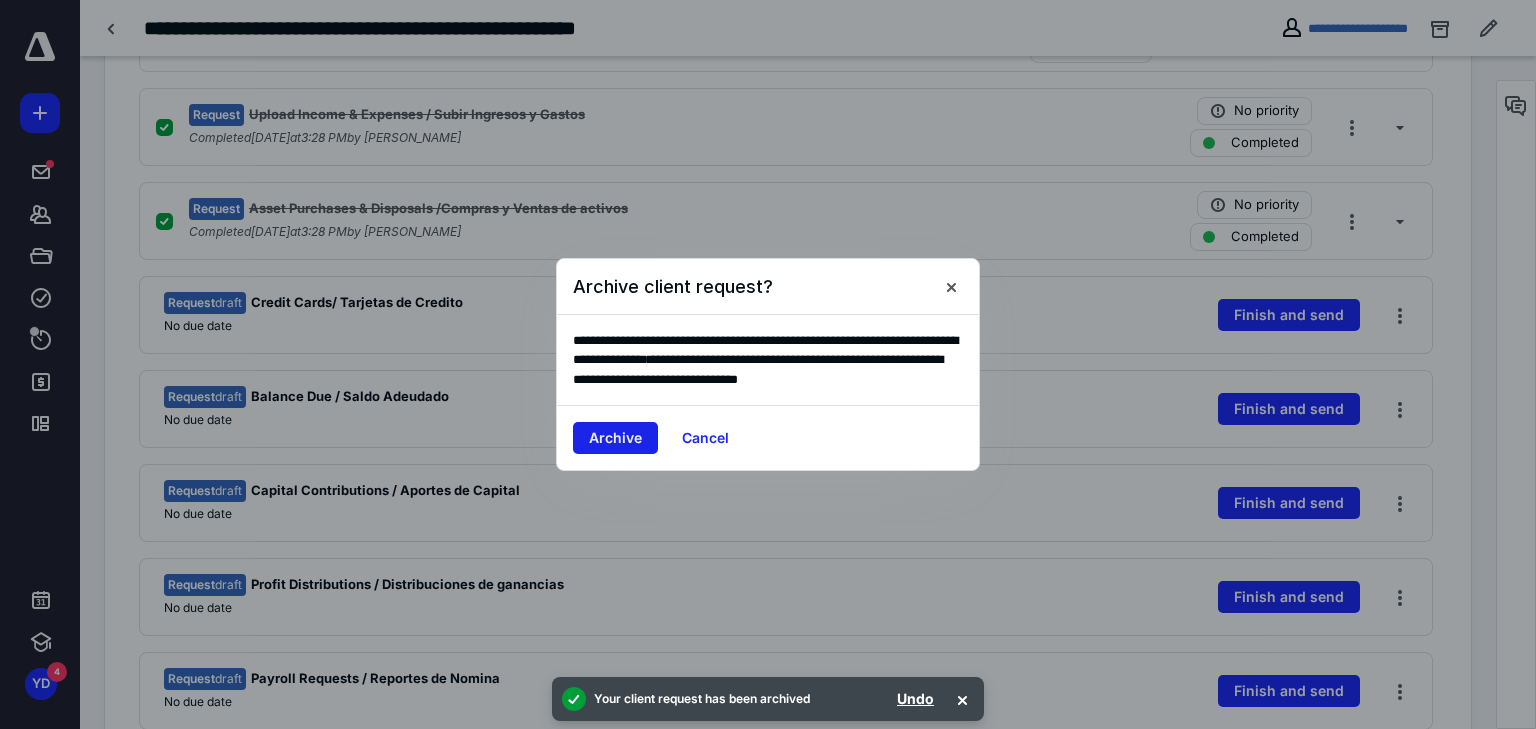 click on "Archive" at bounding box center (615, 438) 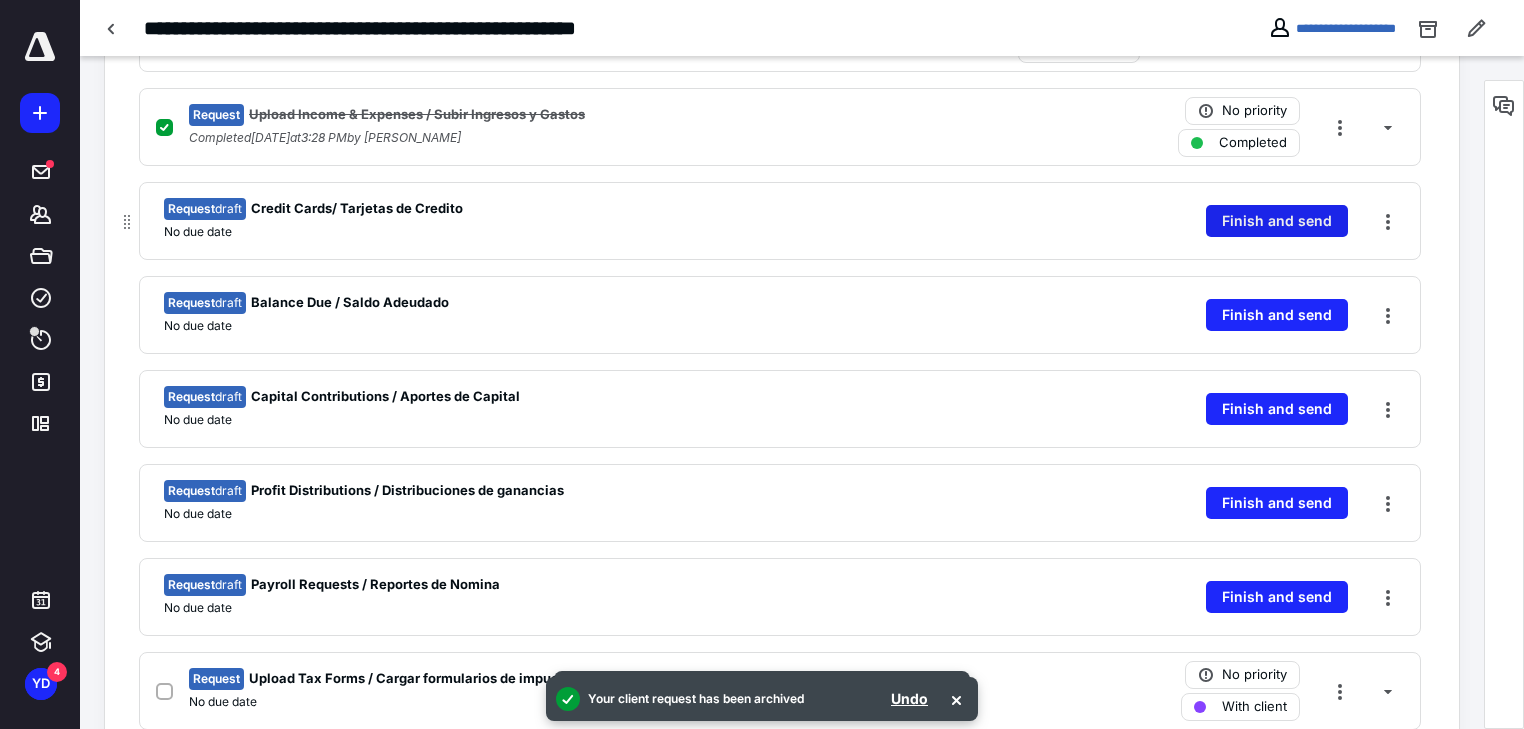 scroll, scrollTop: 720, scrollLeft: 0, axis: vertical 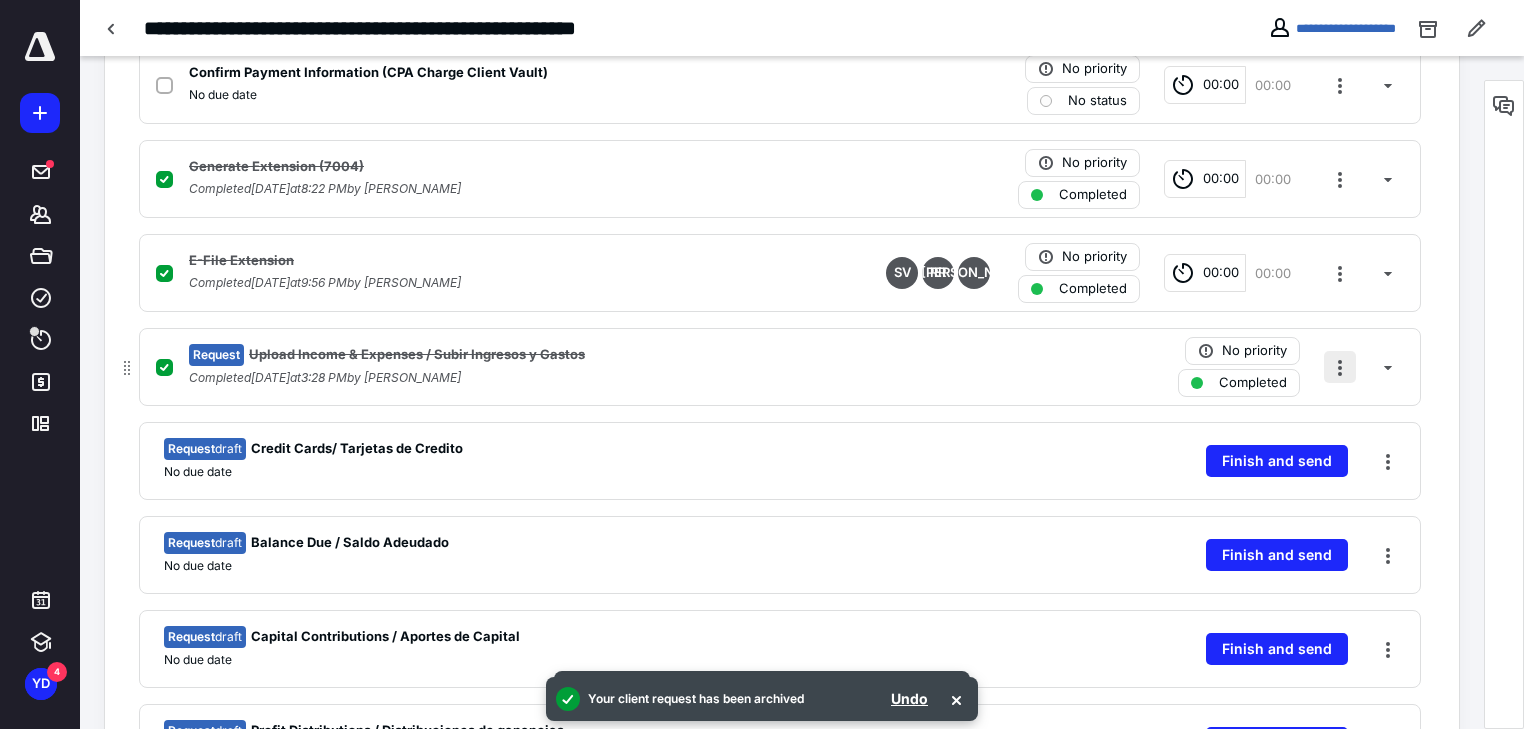 click at bounding box center [1340, 367] 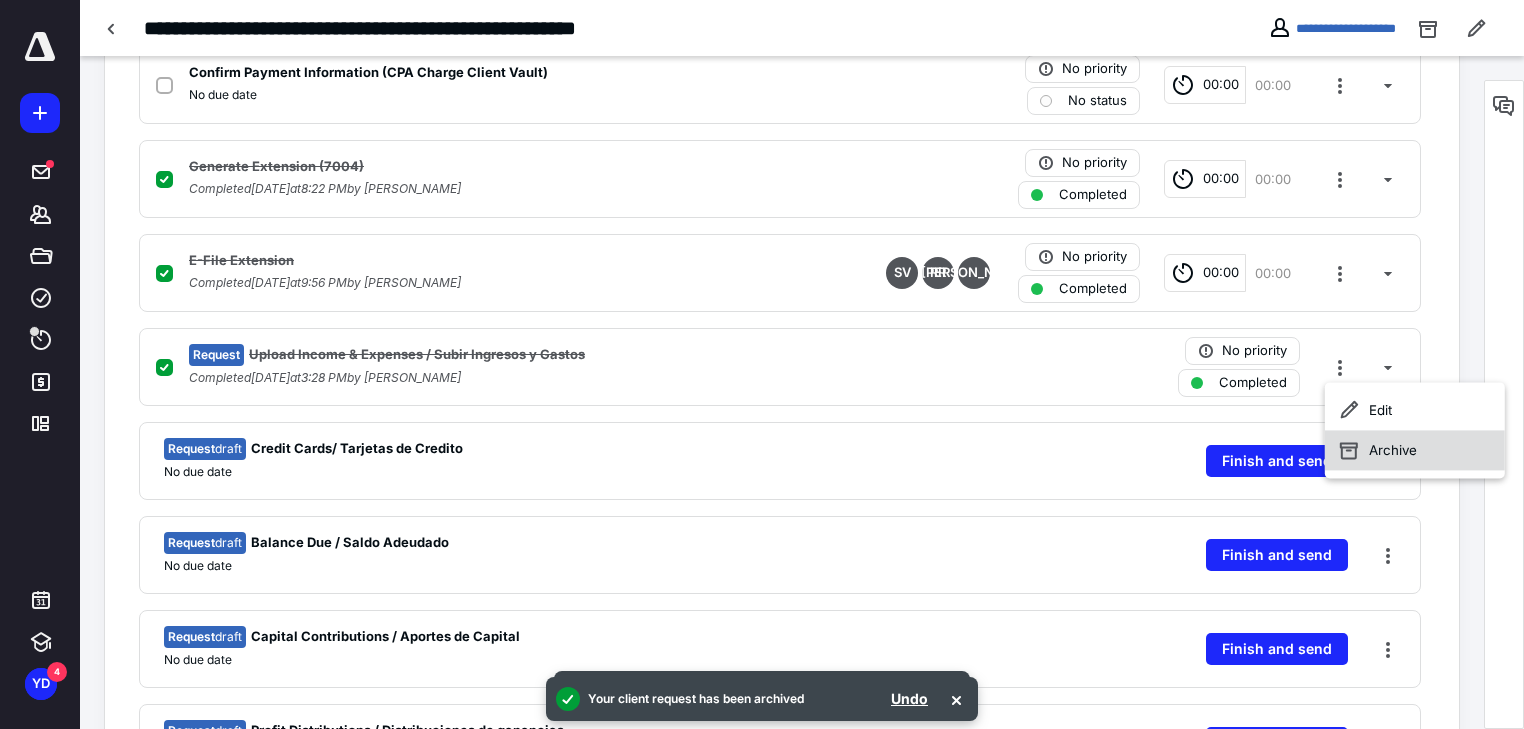 click on "Archive" at bounding box center (1415, 450) 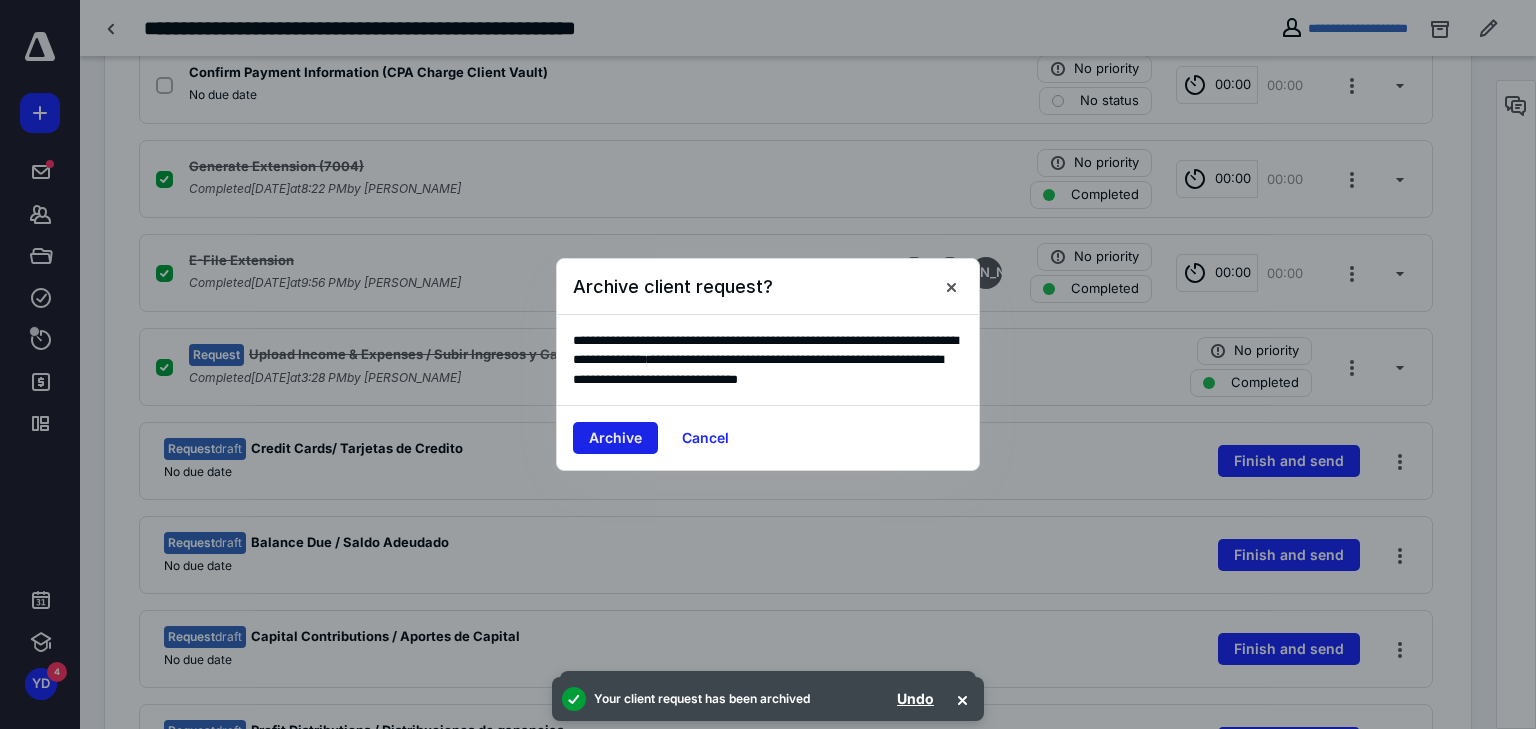 click on "Archive" at bounding box center (615, 438) 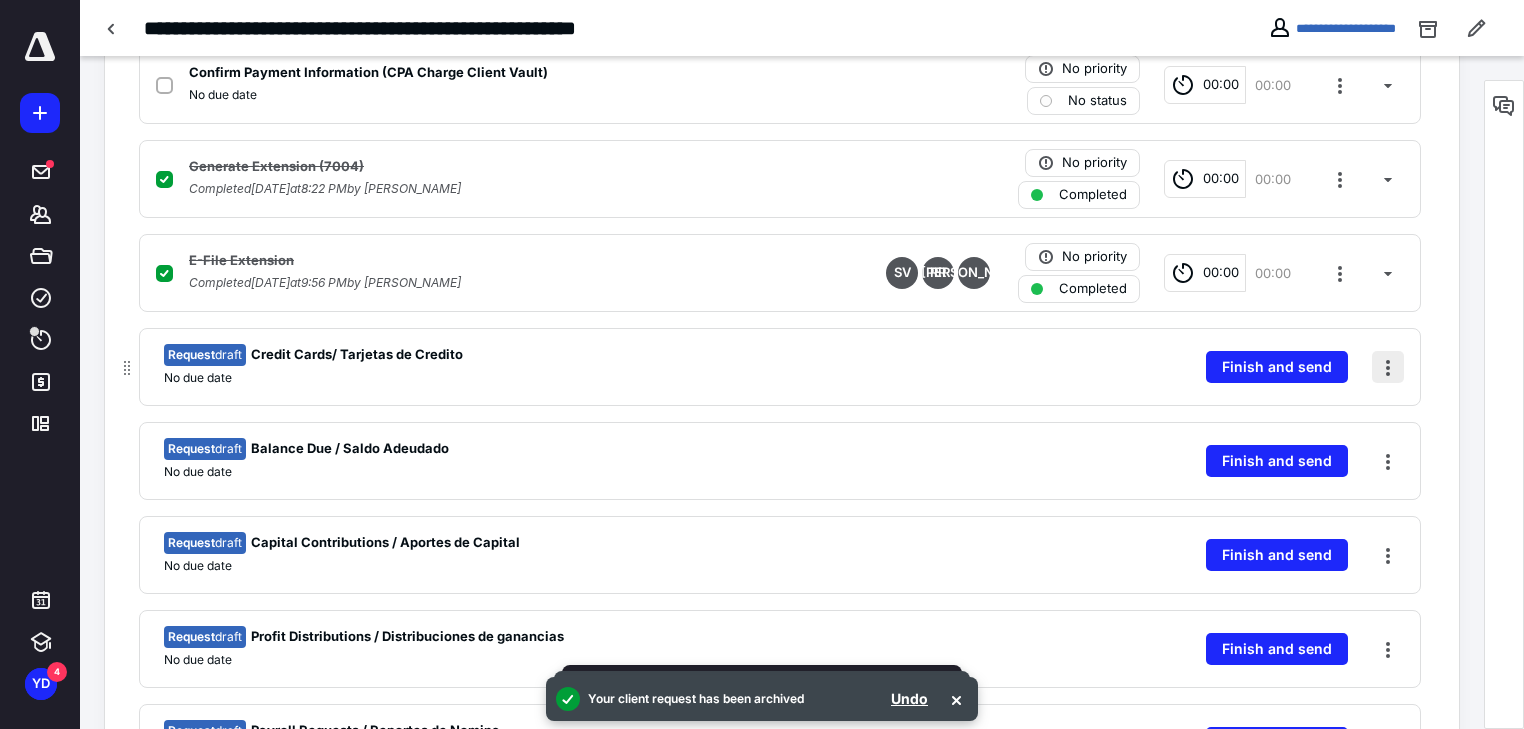 click at bounding box center [1388, 367] 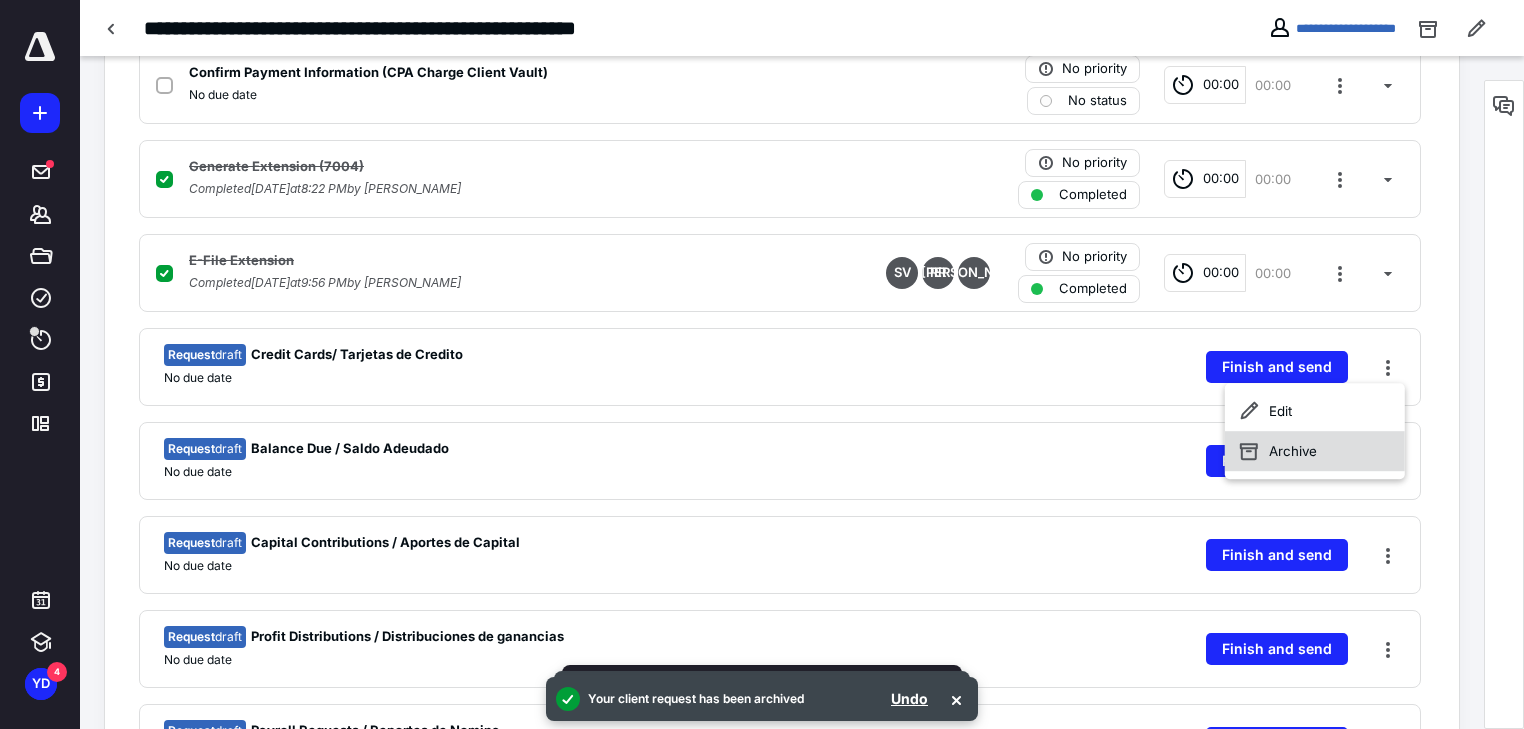 click on "Archive" at bounding box center (1315, 451) 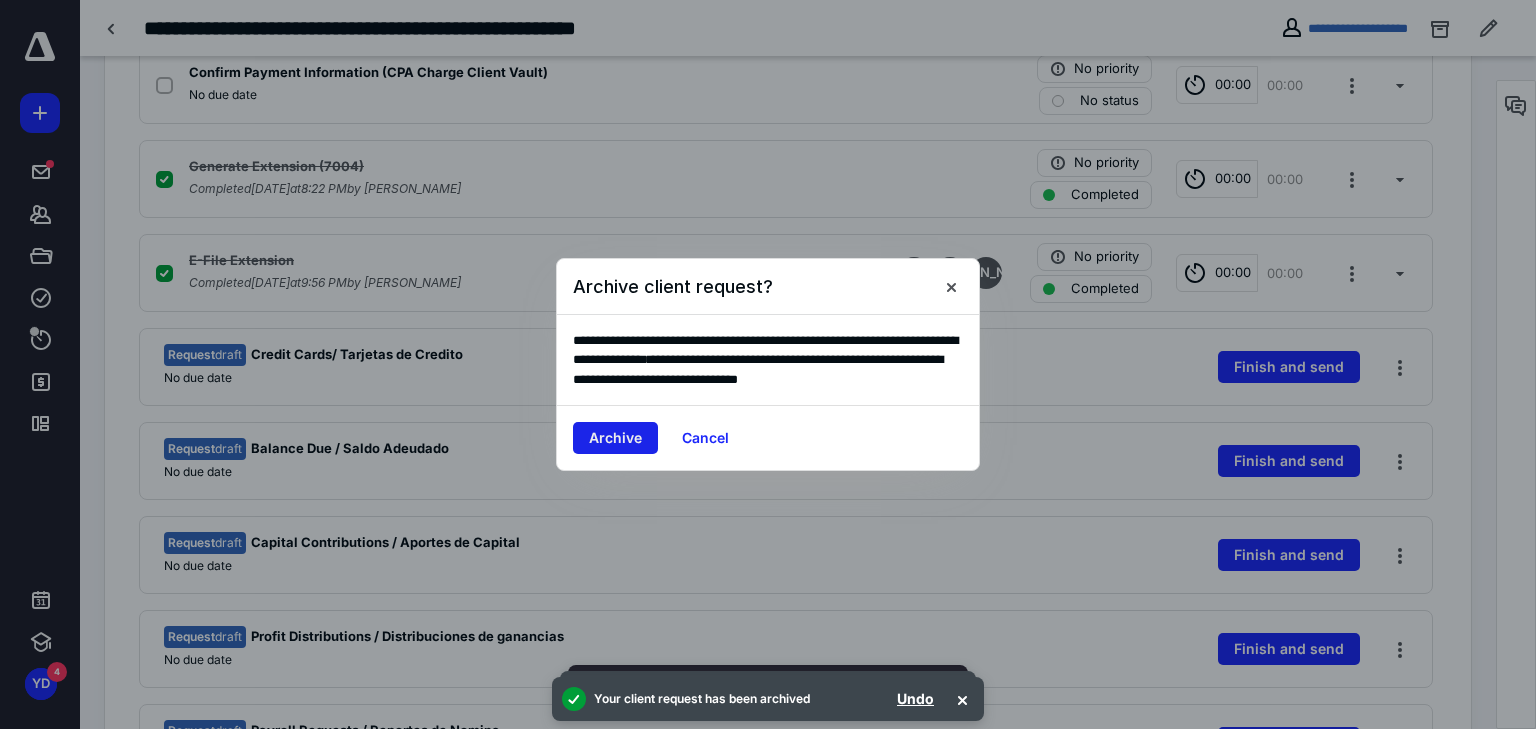 click on "Archive" at bounding box center [615, 438] 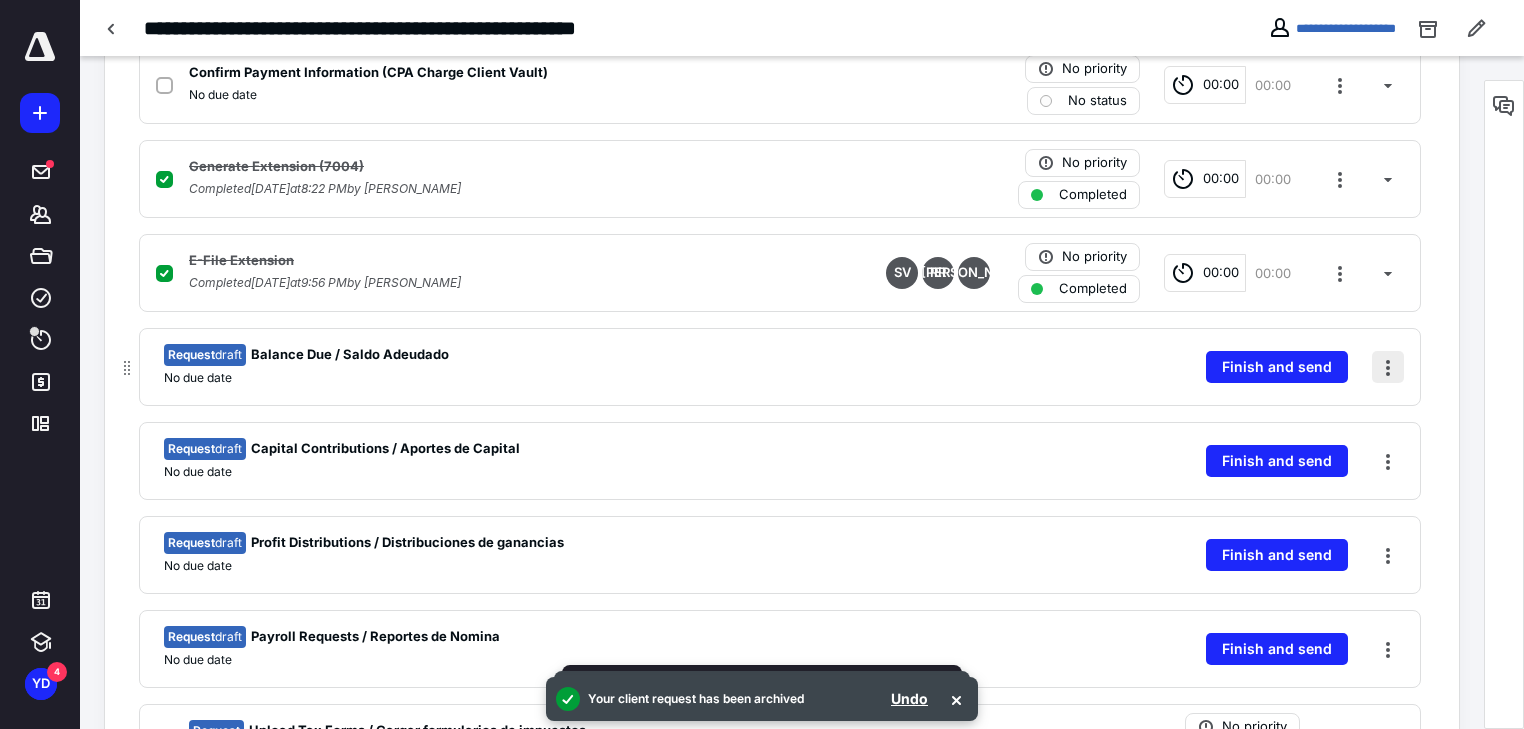 click at bounding box center [1388, 367] 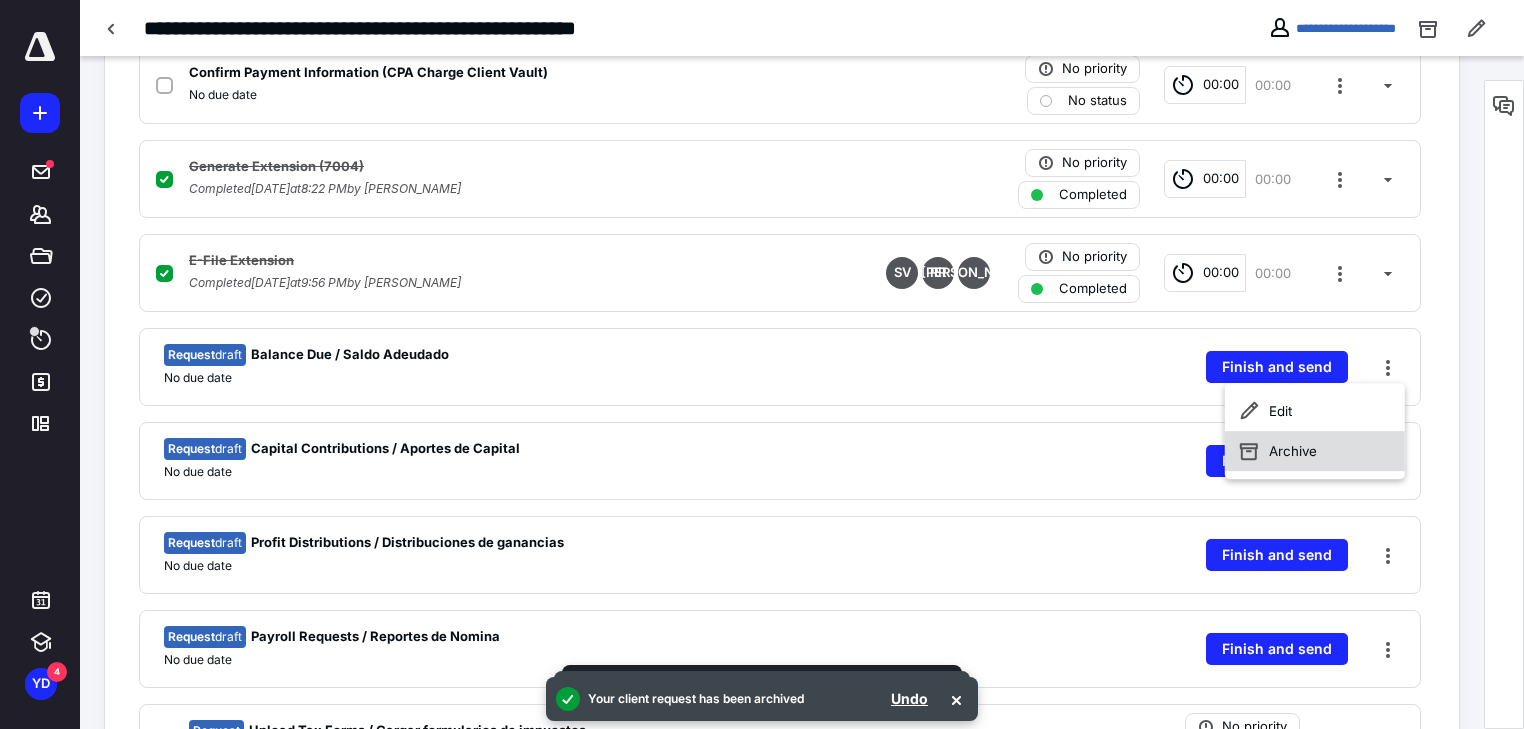 click on "Archive" at bounding box center (1315, 451) 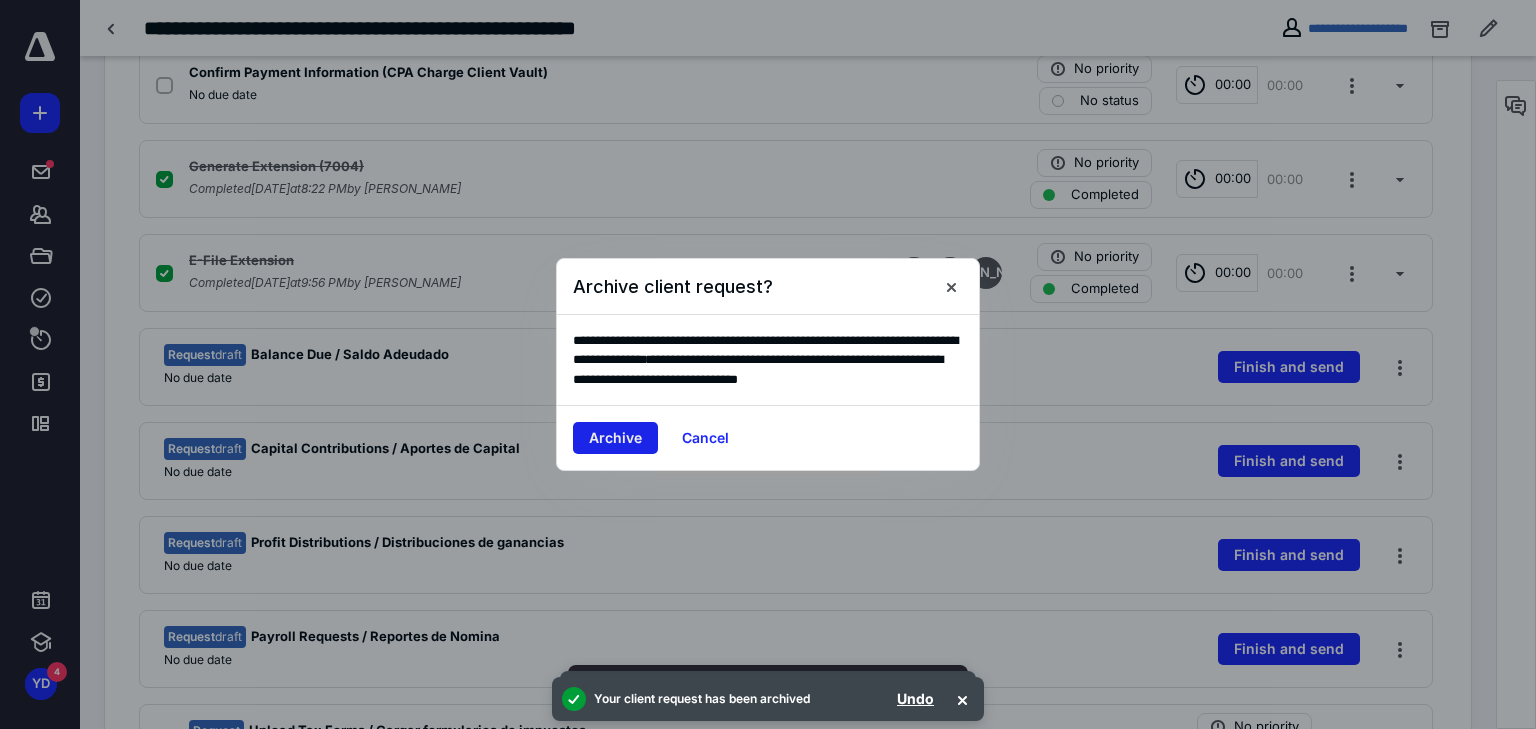 click on "Archive" at bounding box center [615, 438] 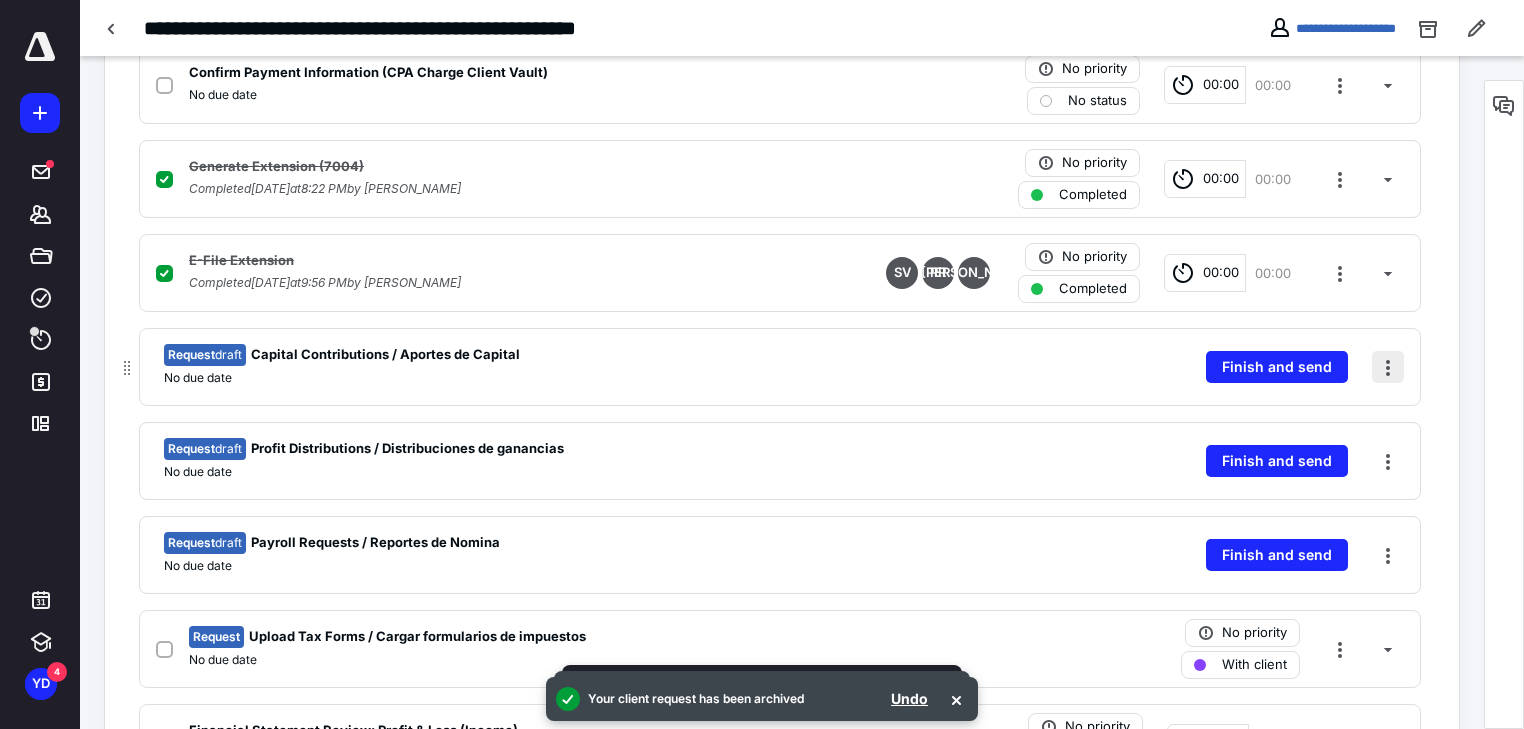 click at bounding box center (1388, 367) 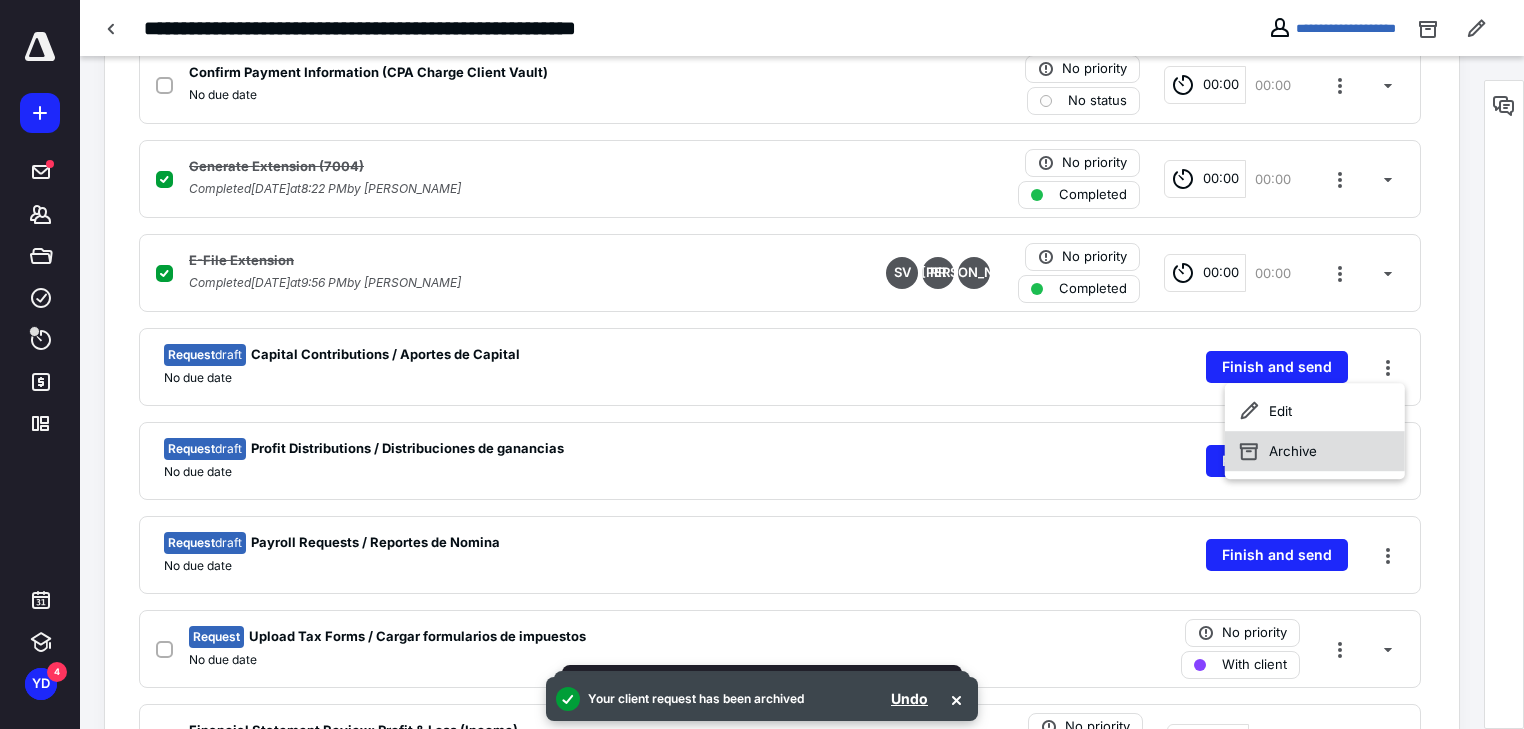 click on "Archive" at bounding box center (1315, 451) 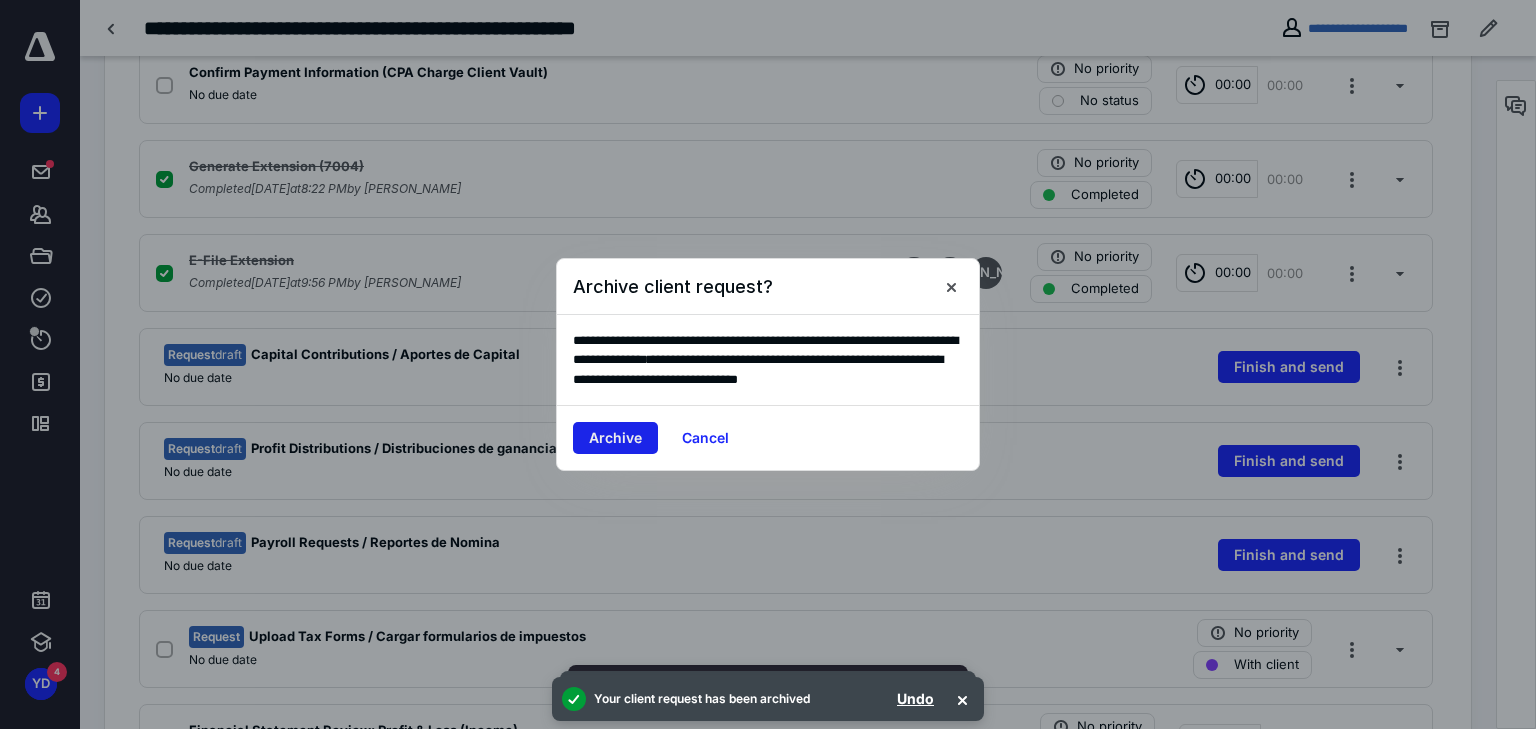 click on "Archive" at bounding box center [615, 438] 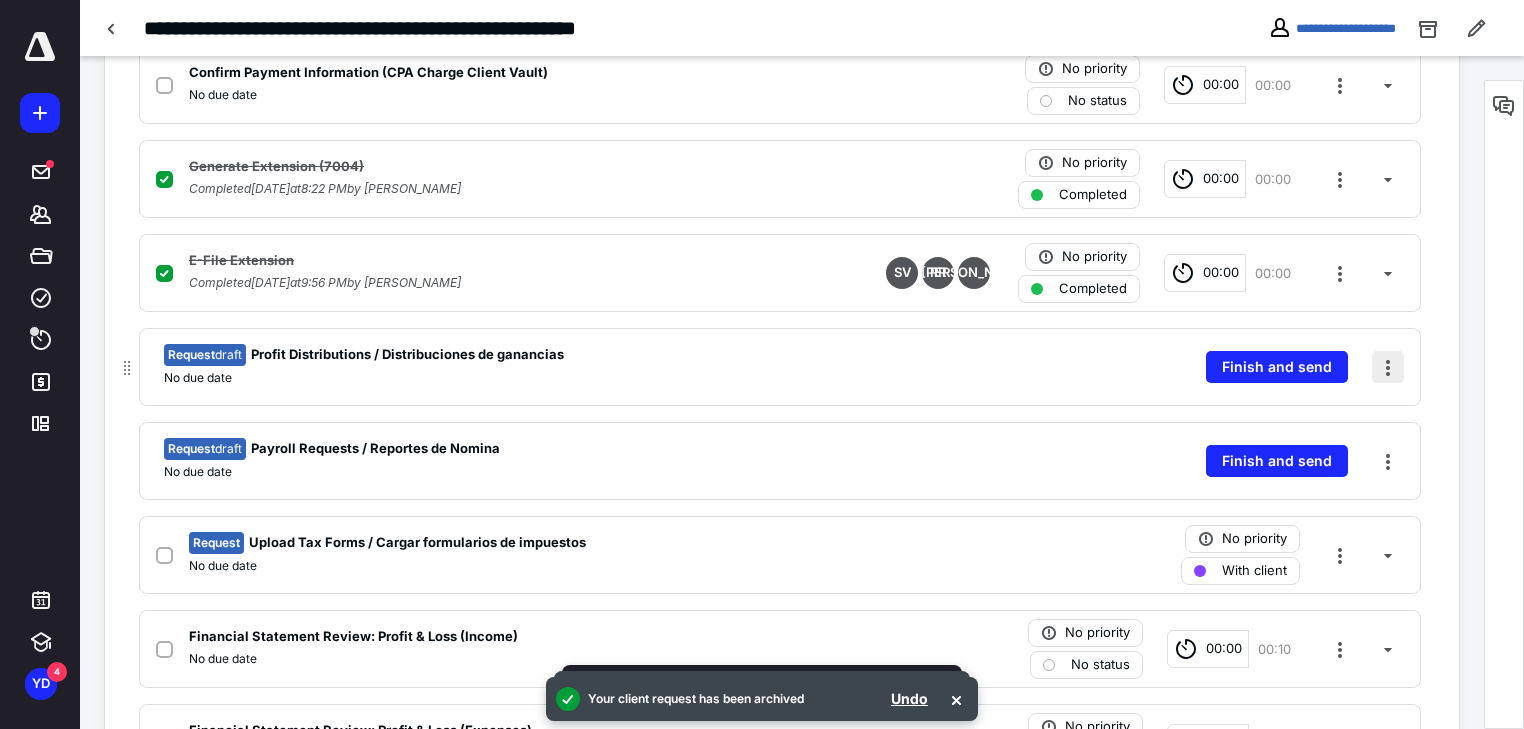 click at bounding box center [1388, 367] 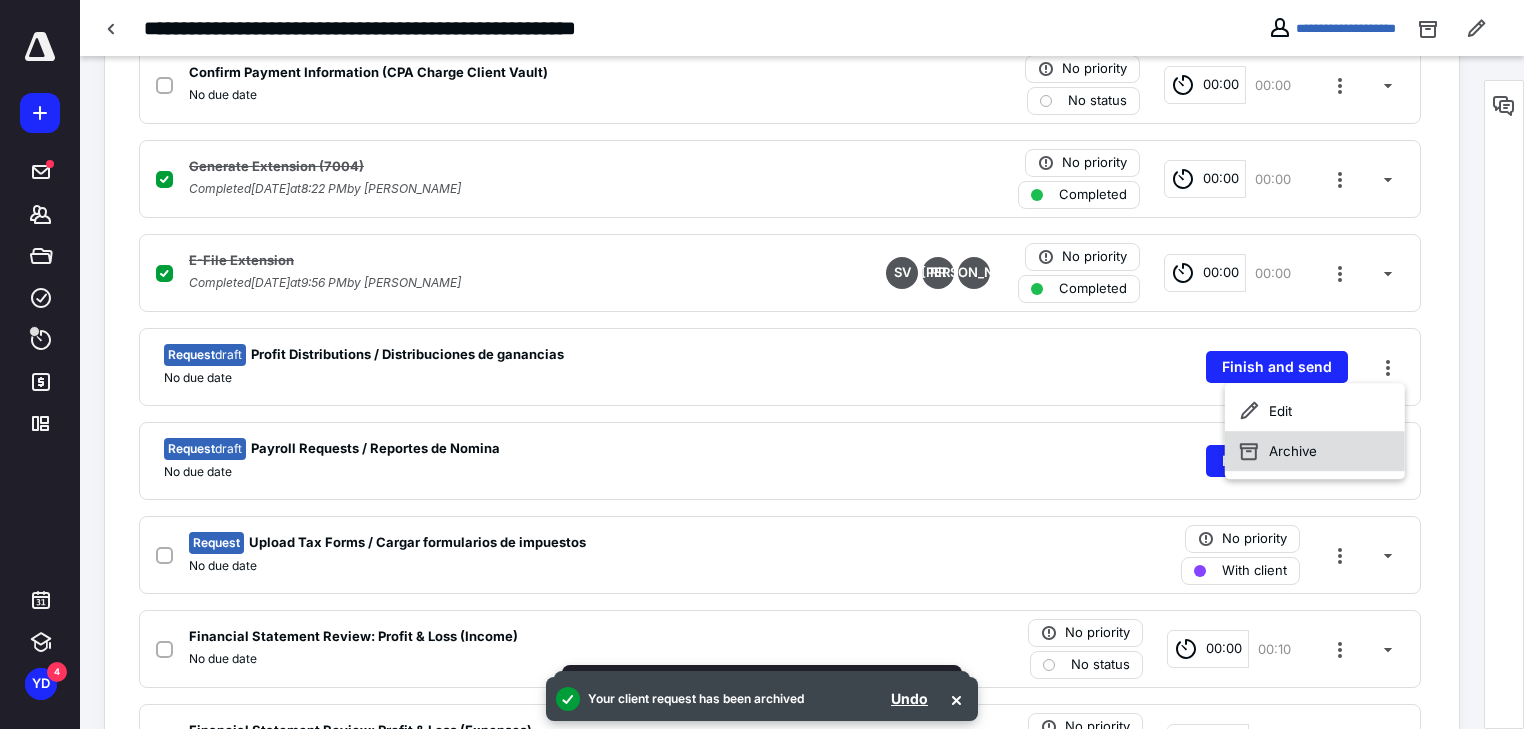 click on "Archive" at bounding box center (1315, 451) 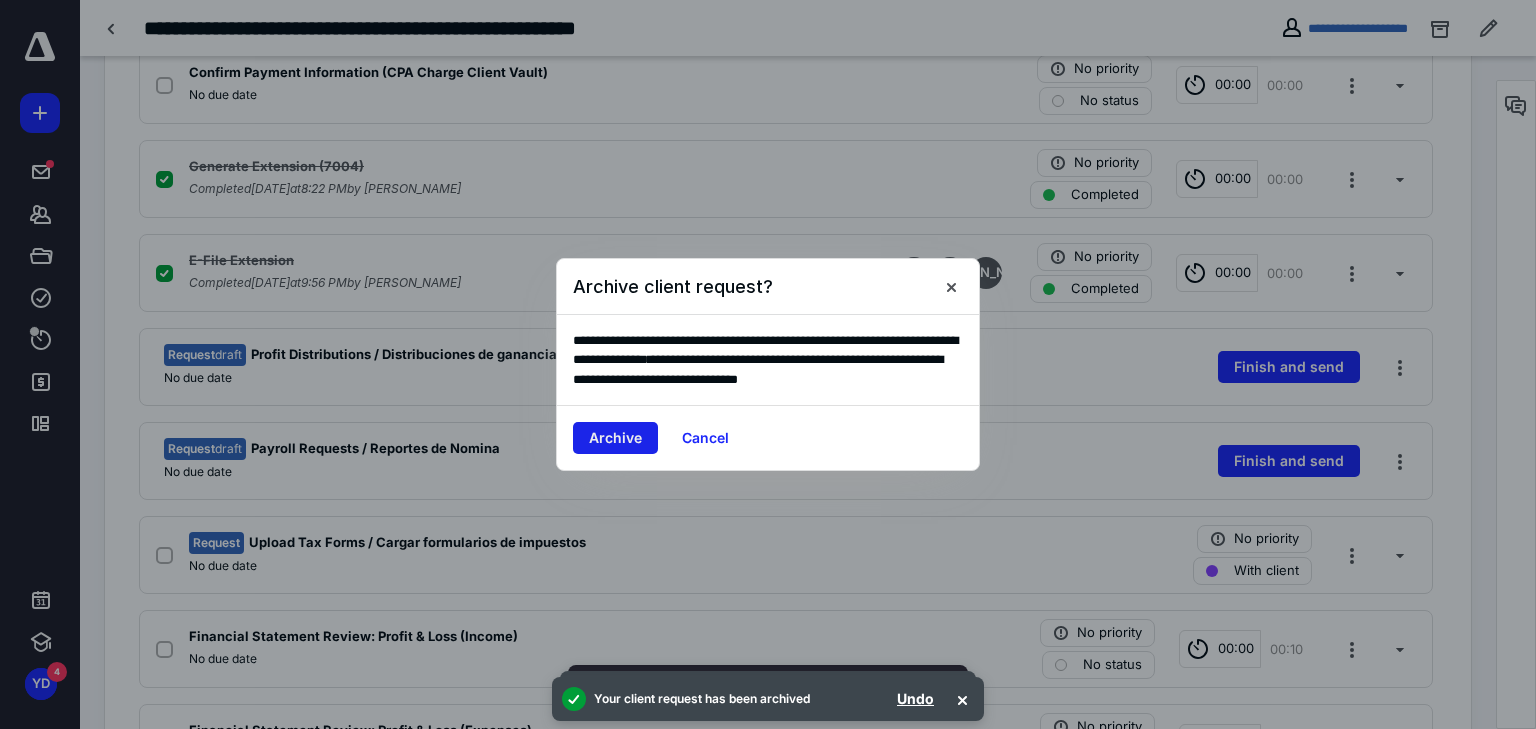click on "Archive" at bounding box center (615, 438) 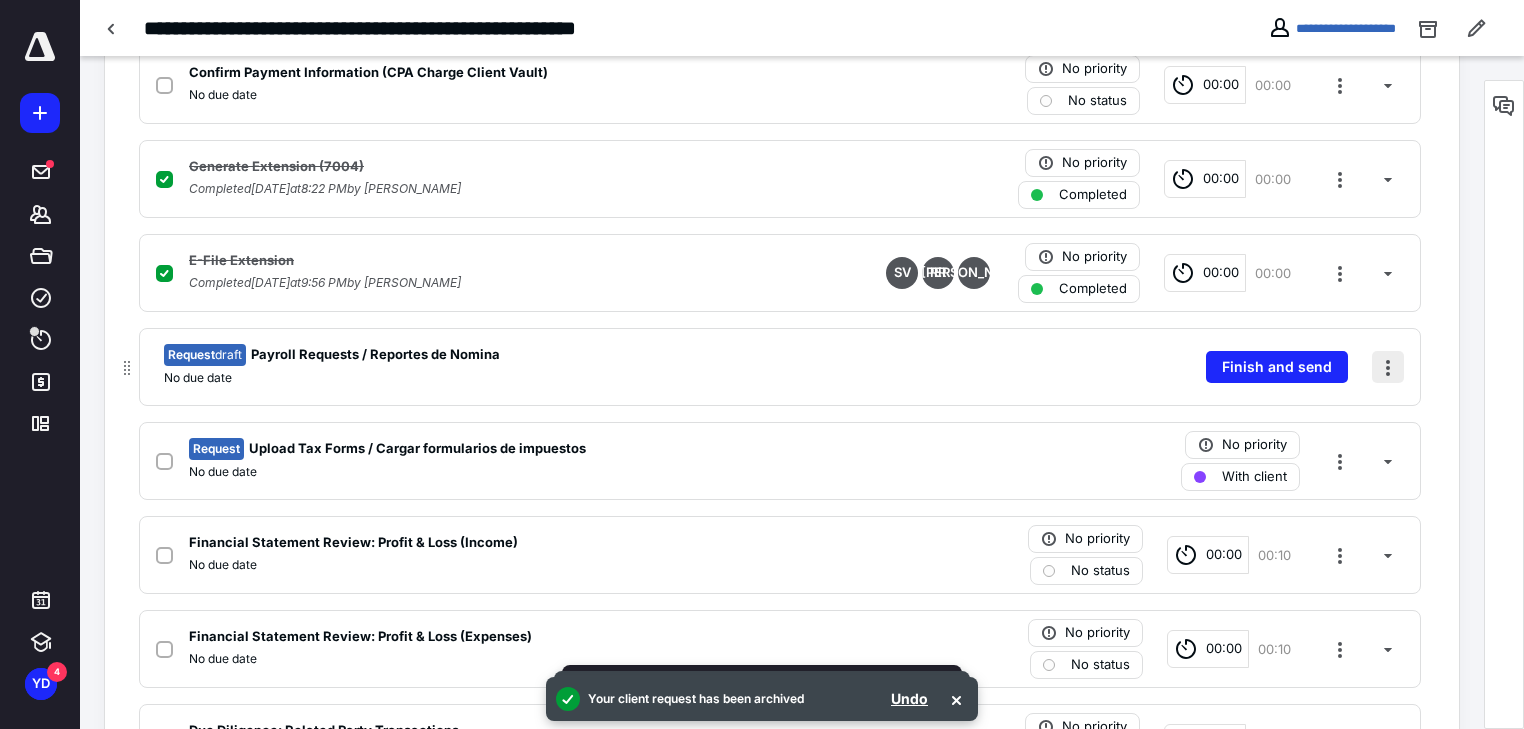 click at bounding box center (1388, 367) 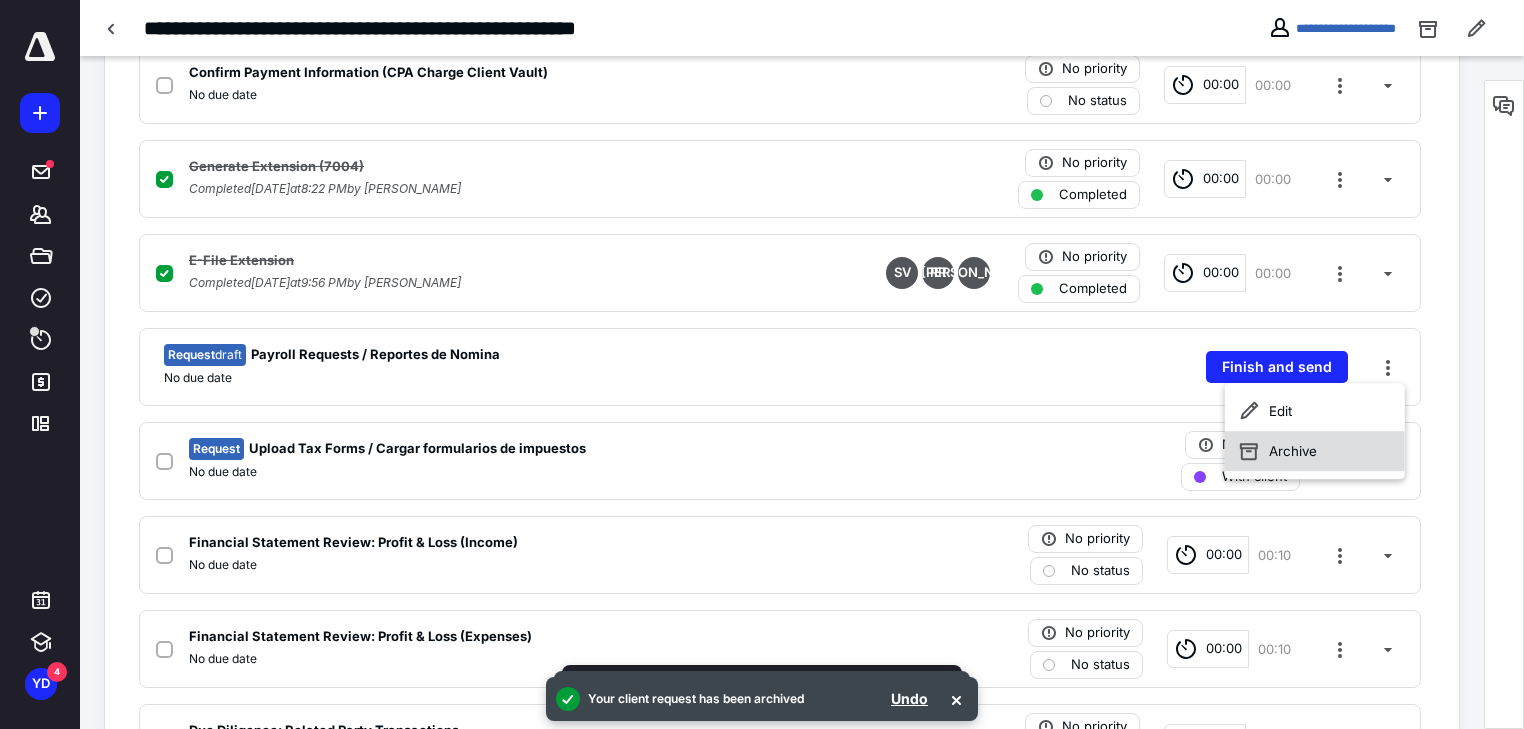 click on "Archive" at bounding box center [1315, 451] 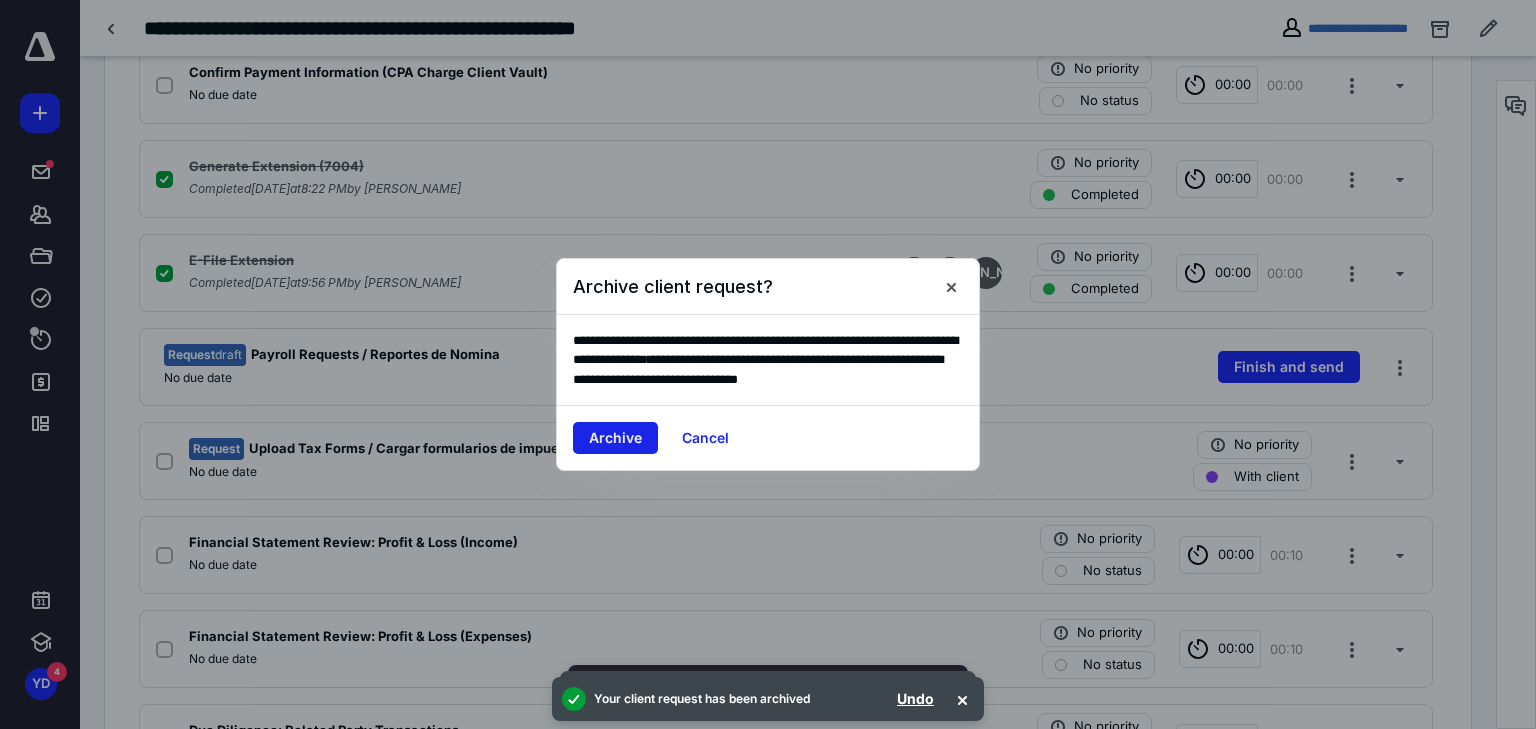 click on "Archive" at bounding box center [615, 438] 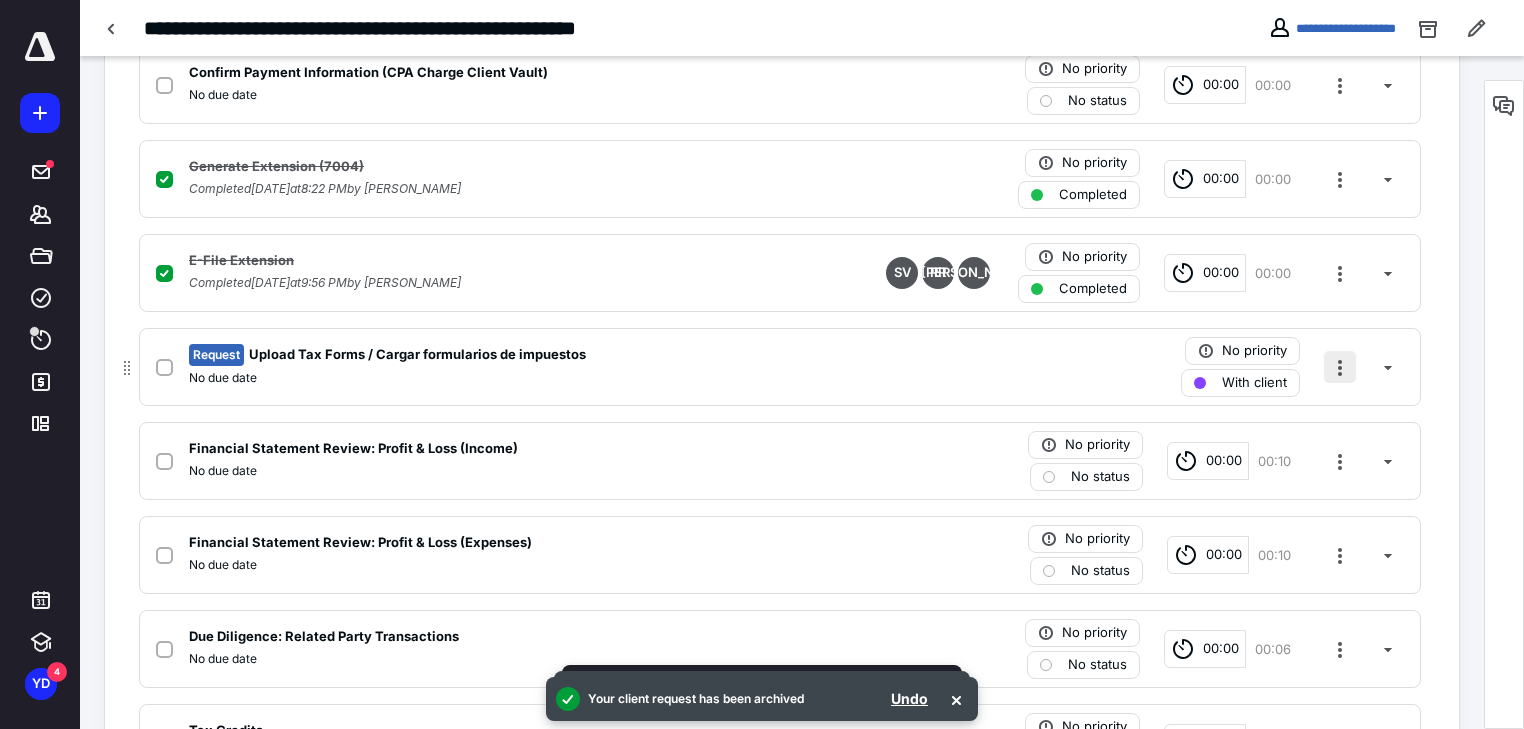 click at bounding box center [1340, 367] 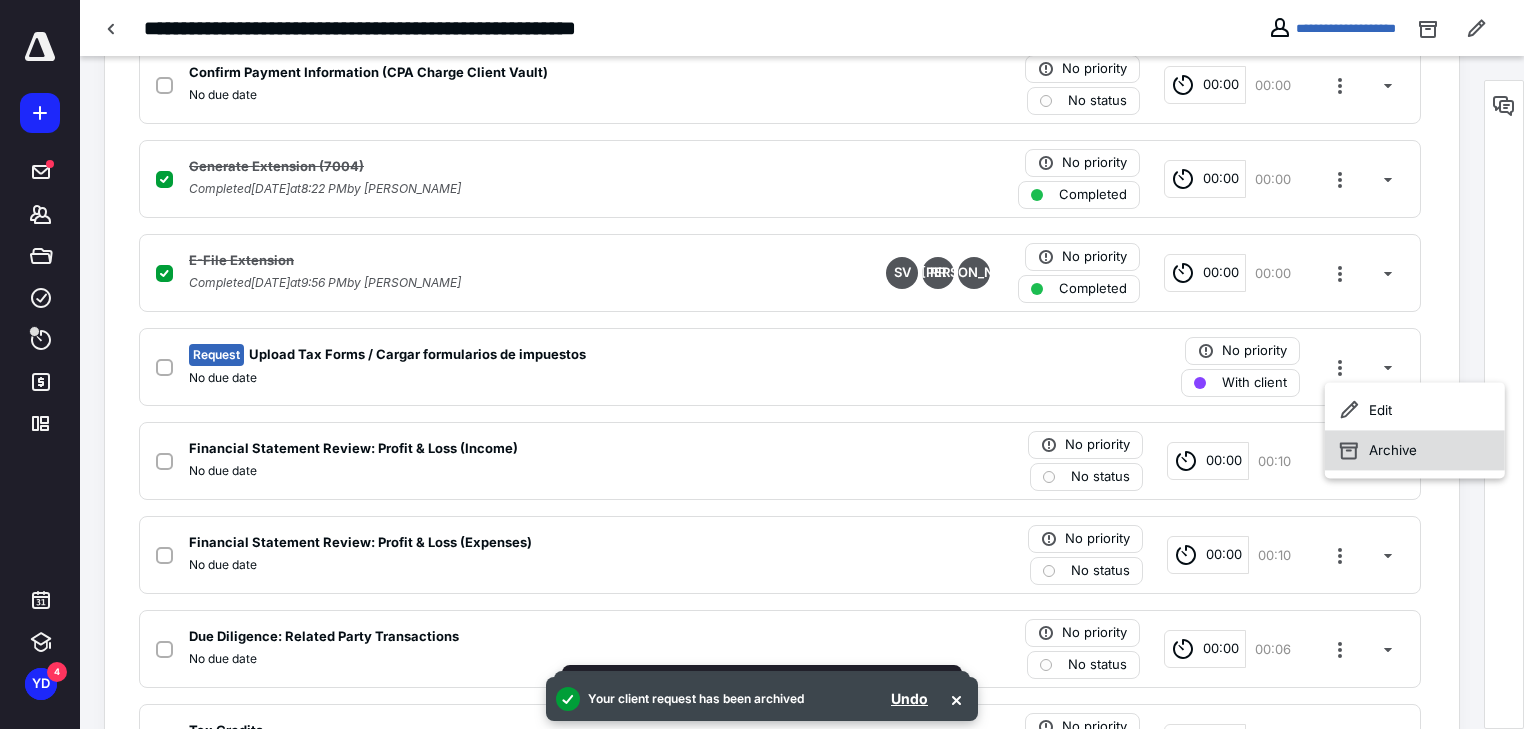 click 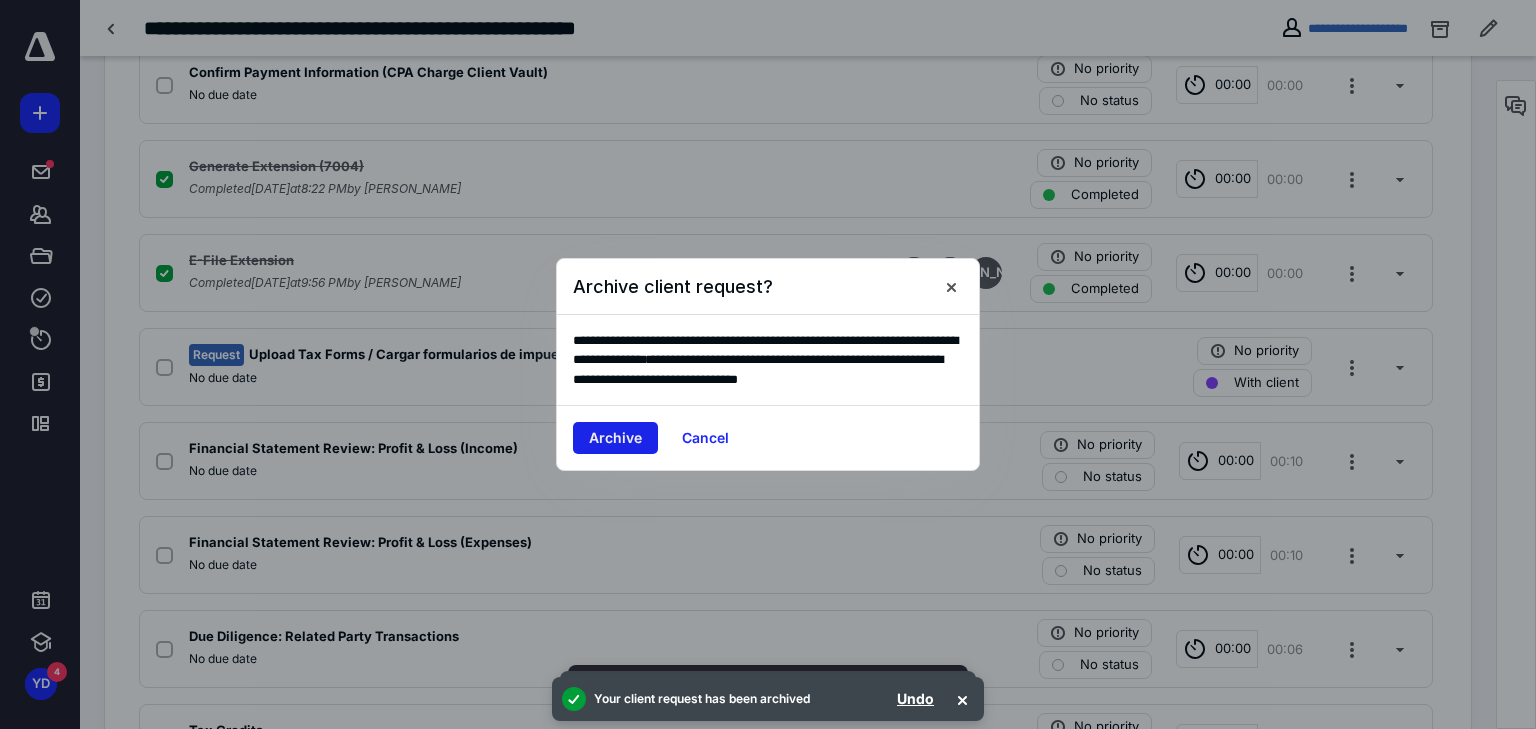 click on "Archive" at bounding box center (615, 438) 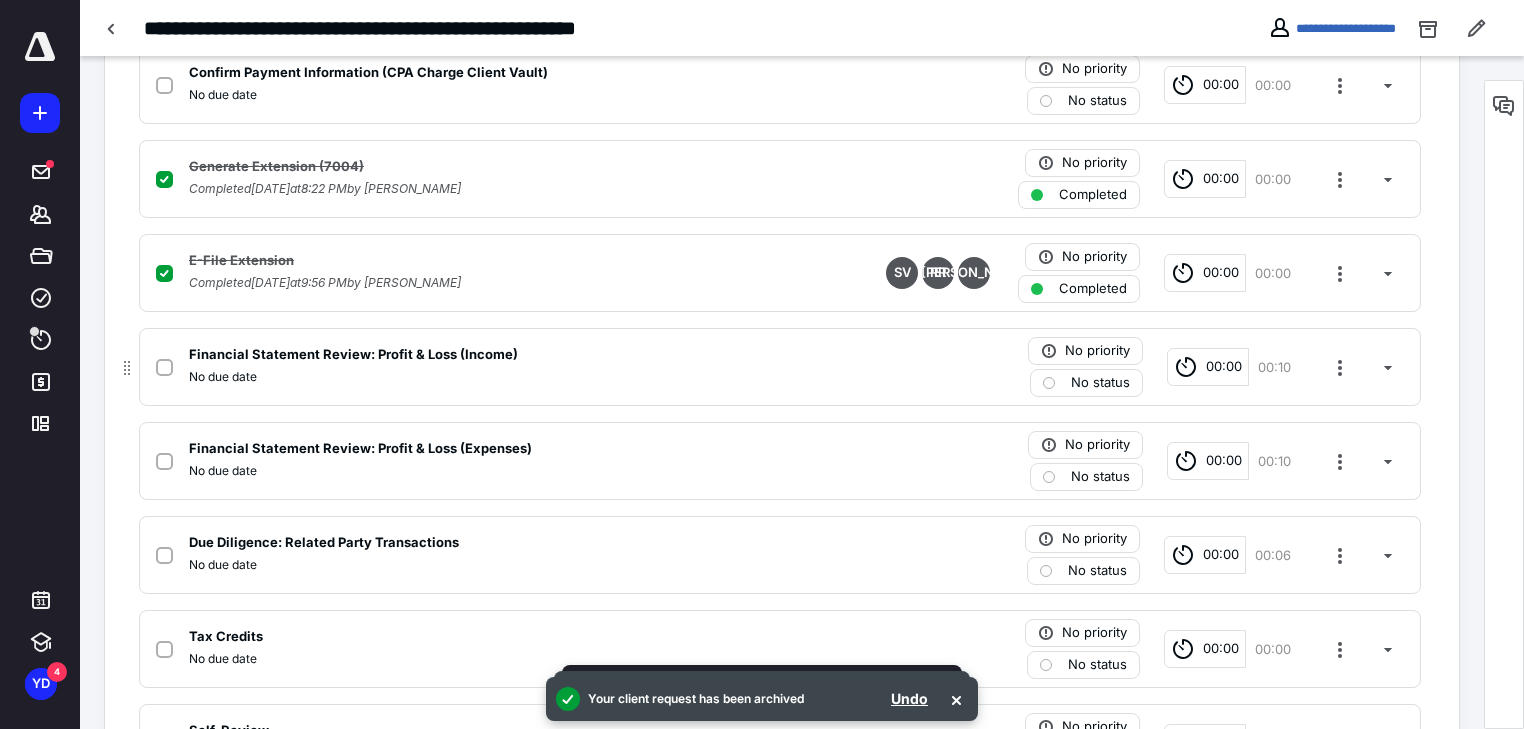 click at bounding box center [168, 367] 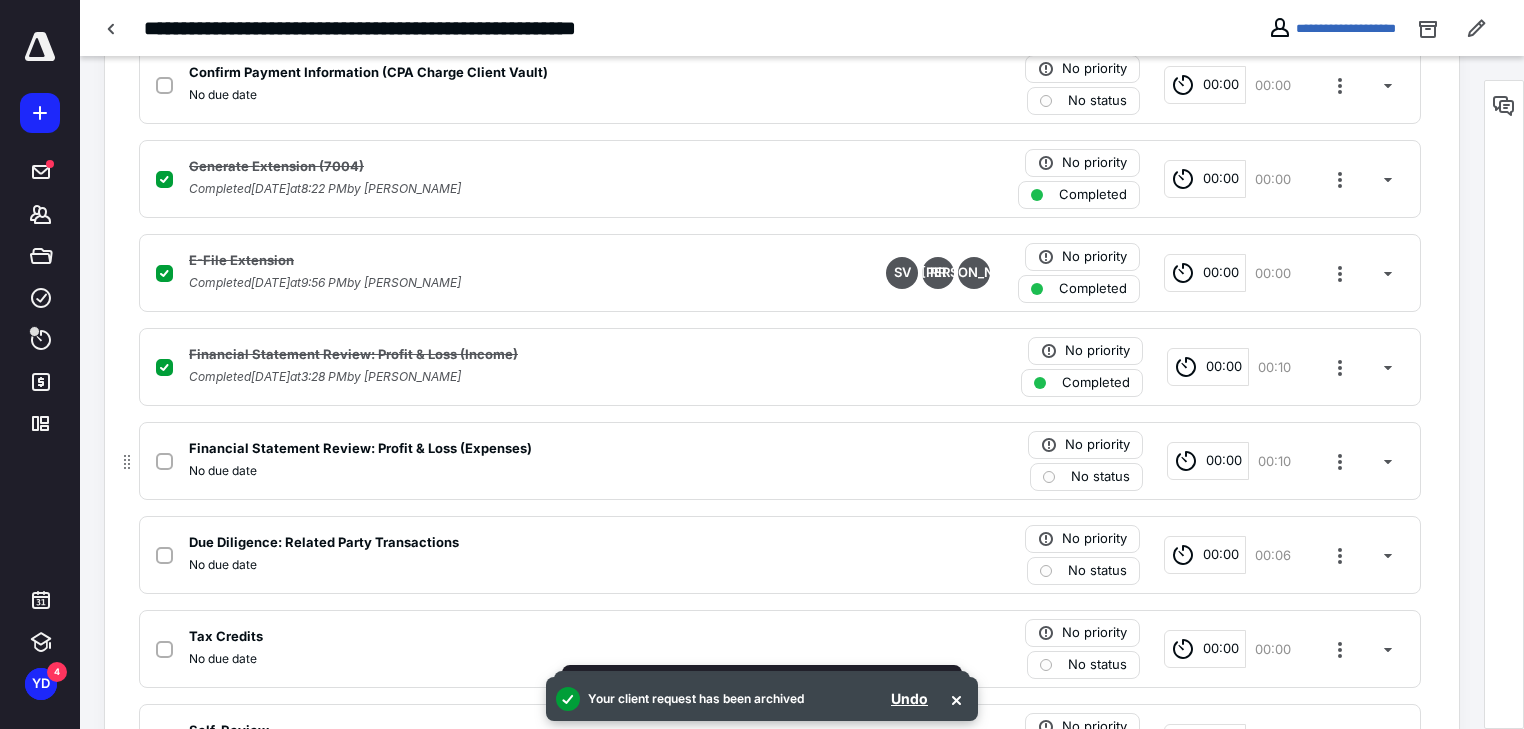 click at bounding box center (164, 462) 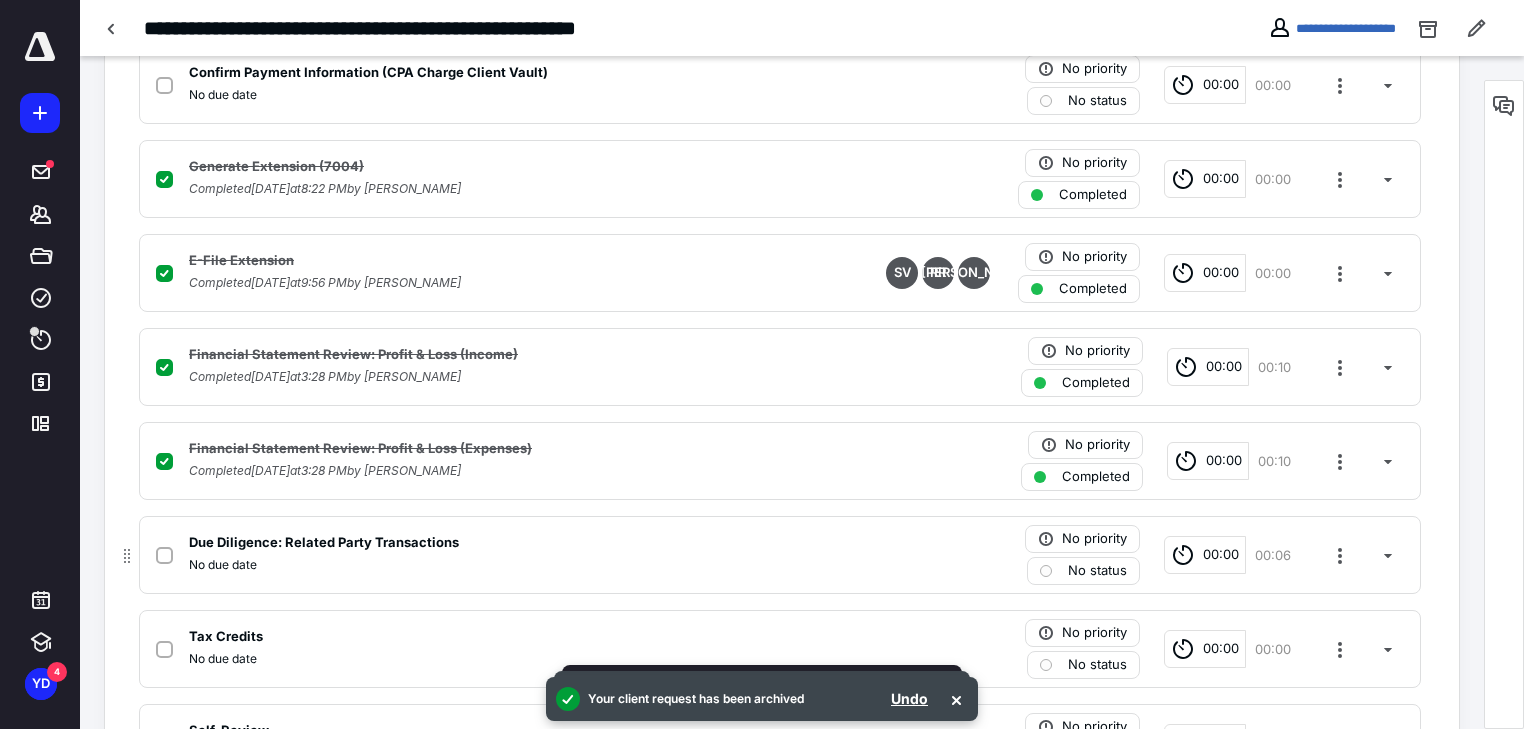 click at bounding box center (164, 556) 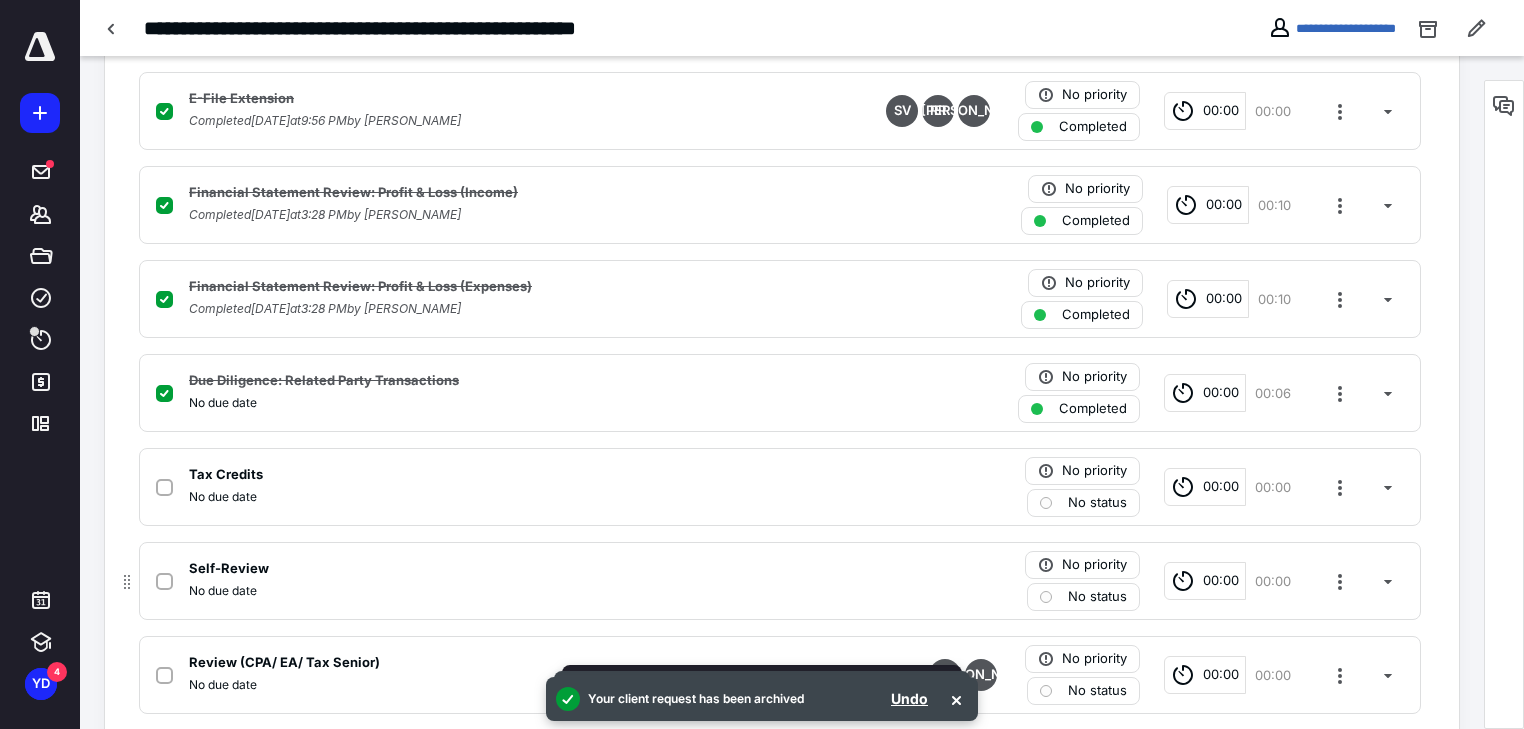scroll, scrollTop: 960, scrollLeft: 0, axis: vertical 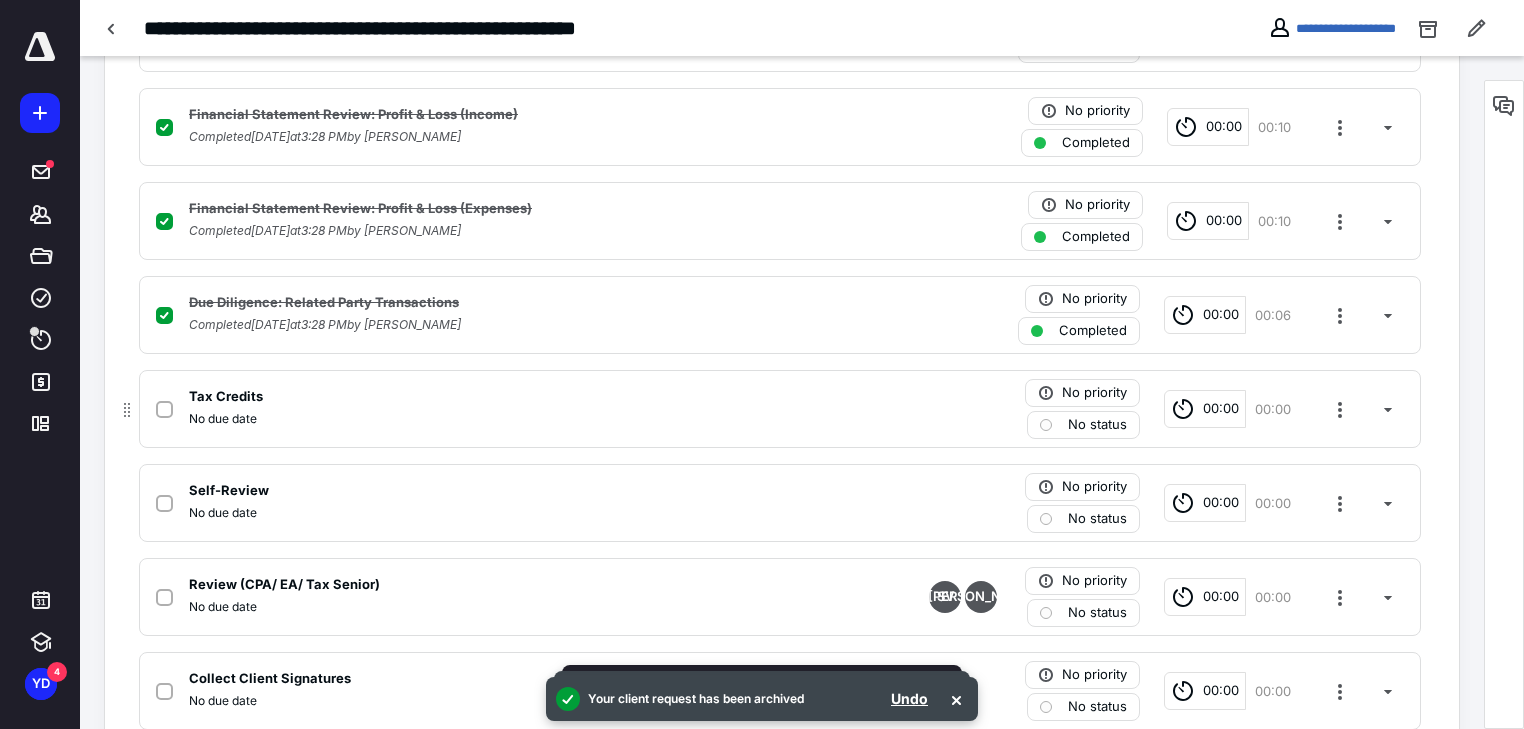 click 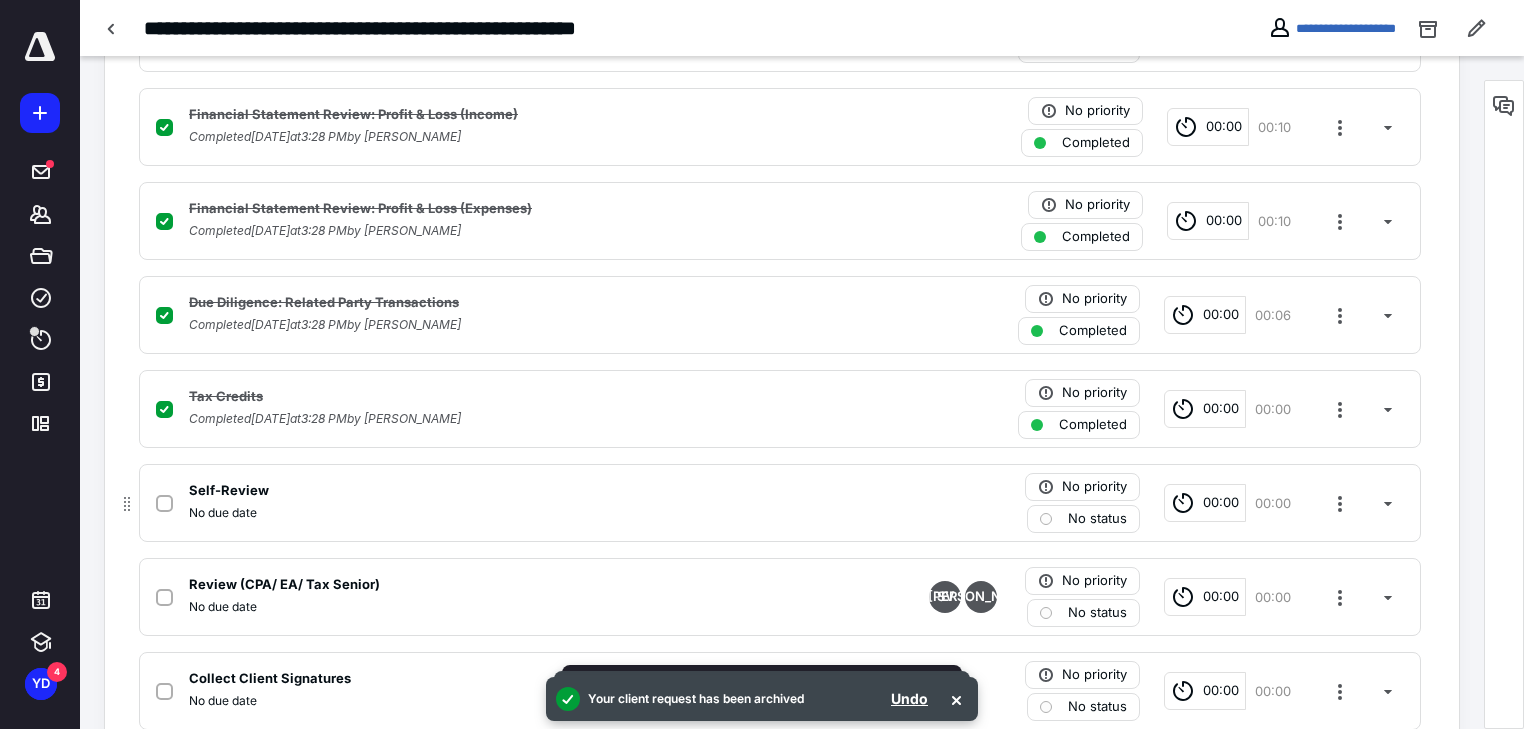 click at bounding box center [164, 504] 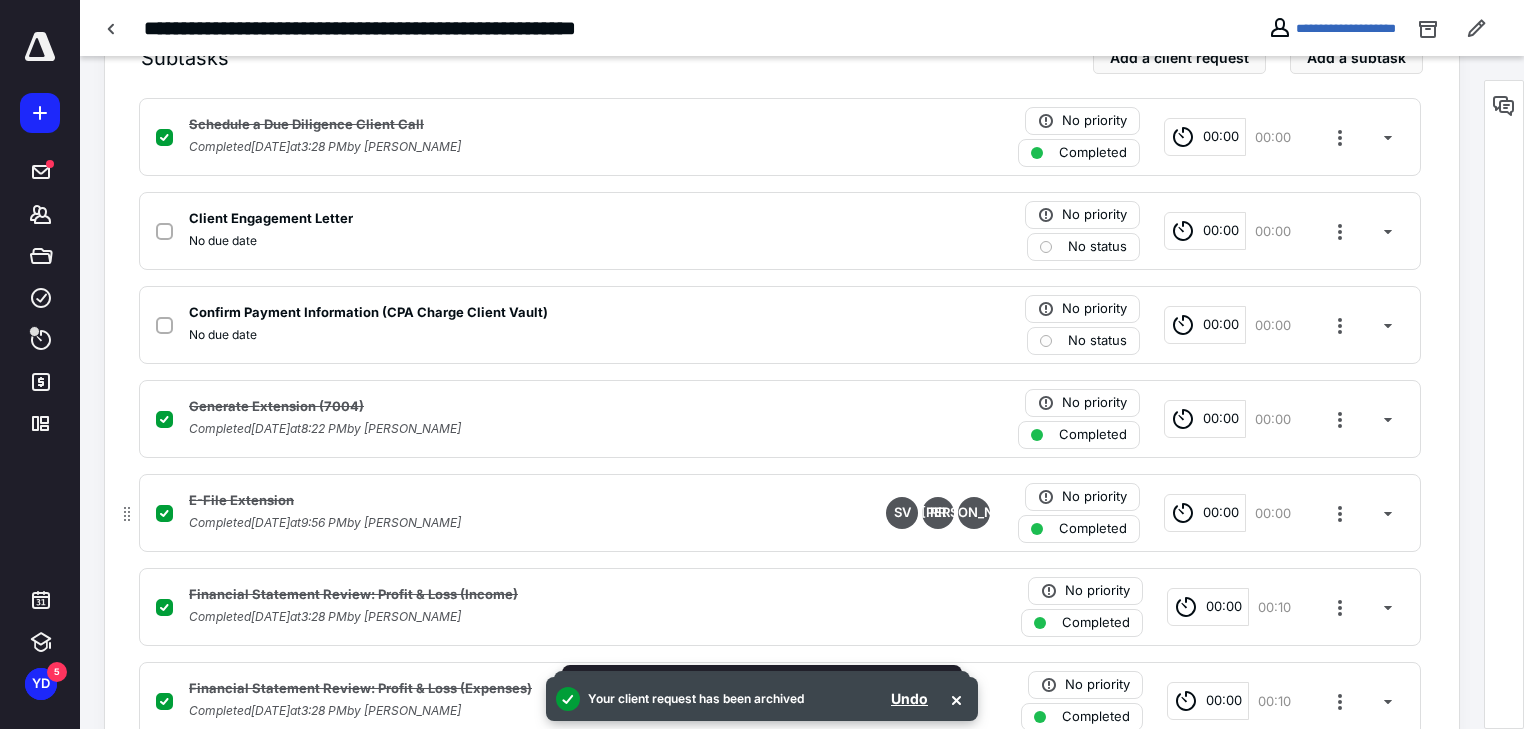 scroll, scrollTop: 0, scrollLeft: 0, axis: both 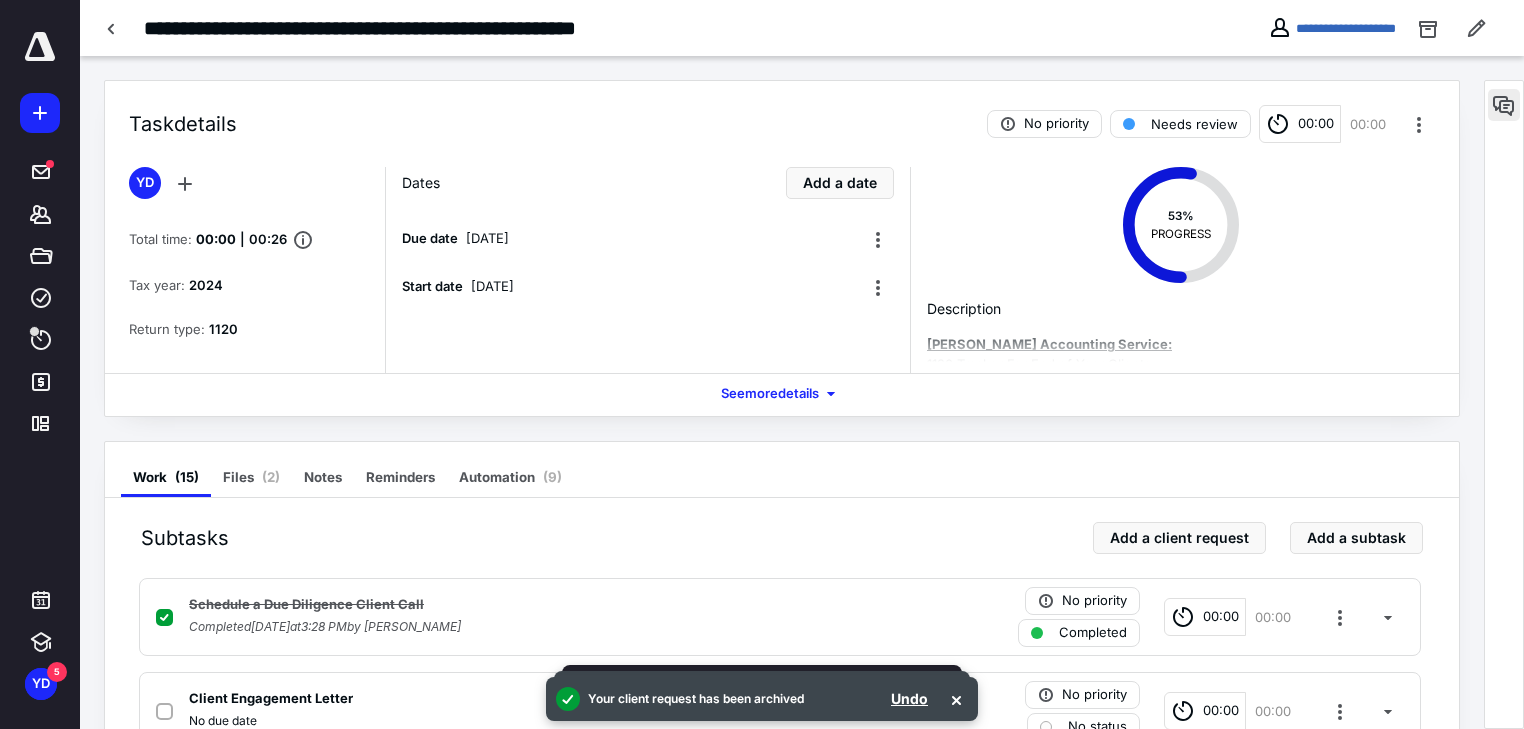 click at bounding box center (1504, 105) 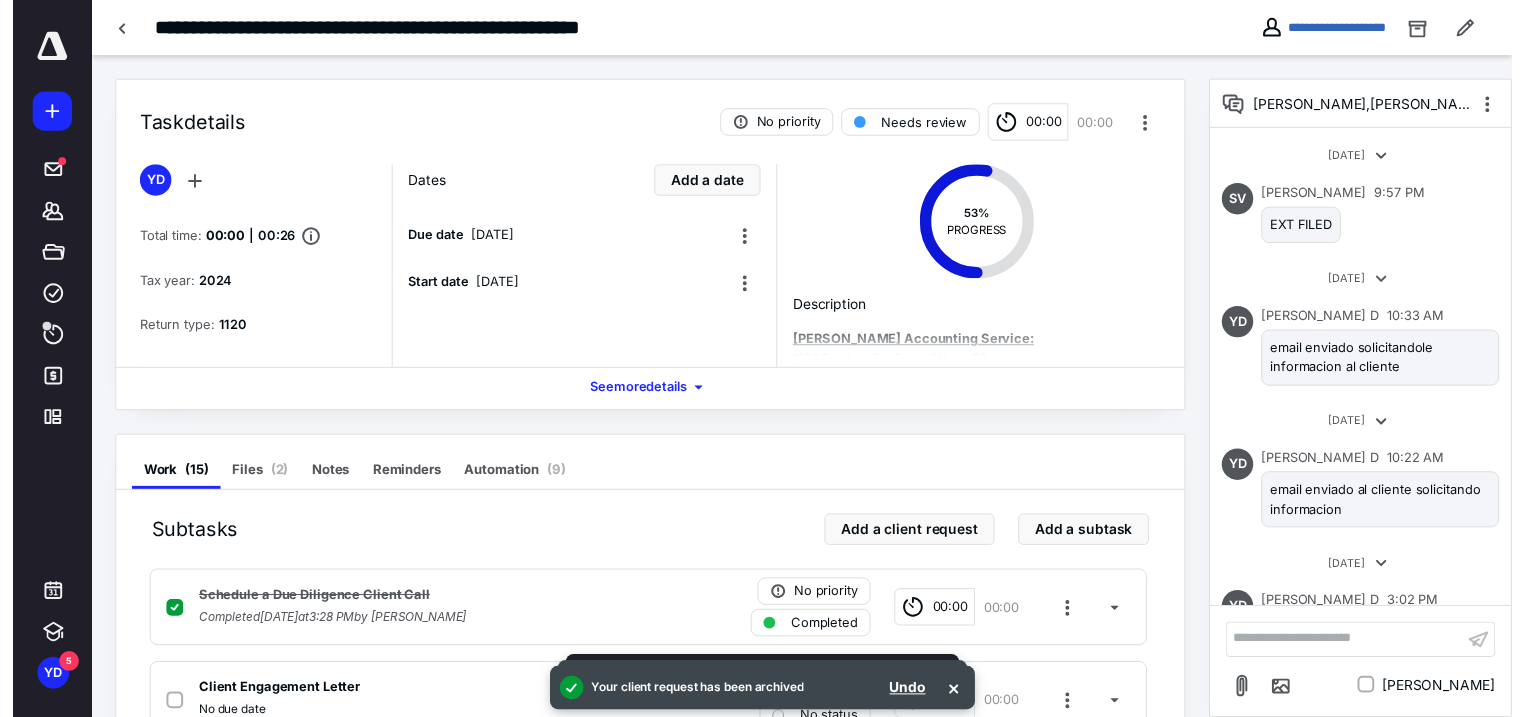 scroll, scrollTop: 140, scrollLeft: 0, axis: vertical 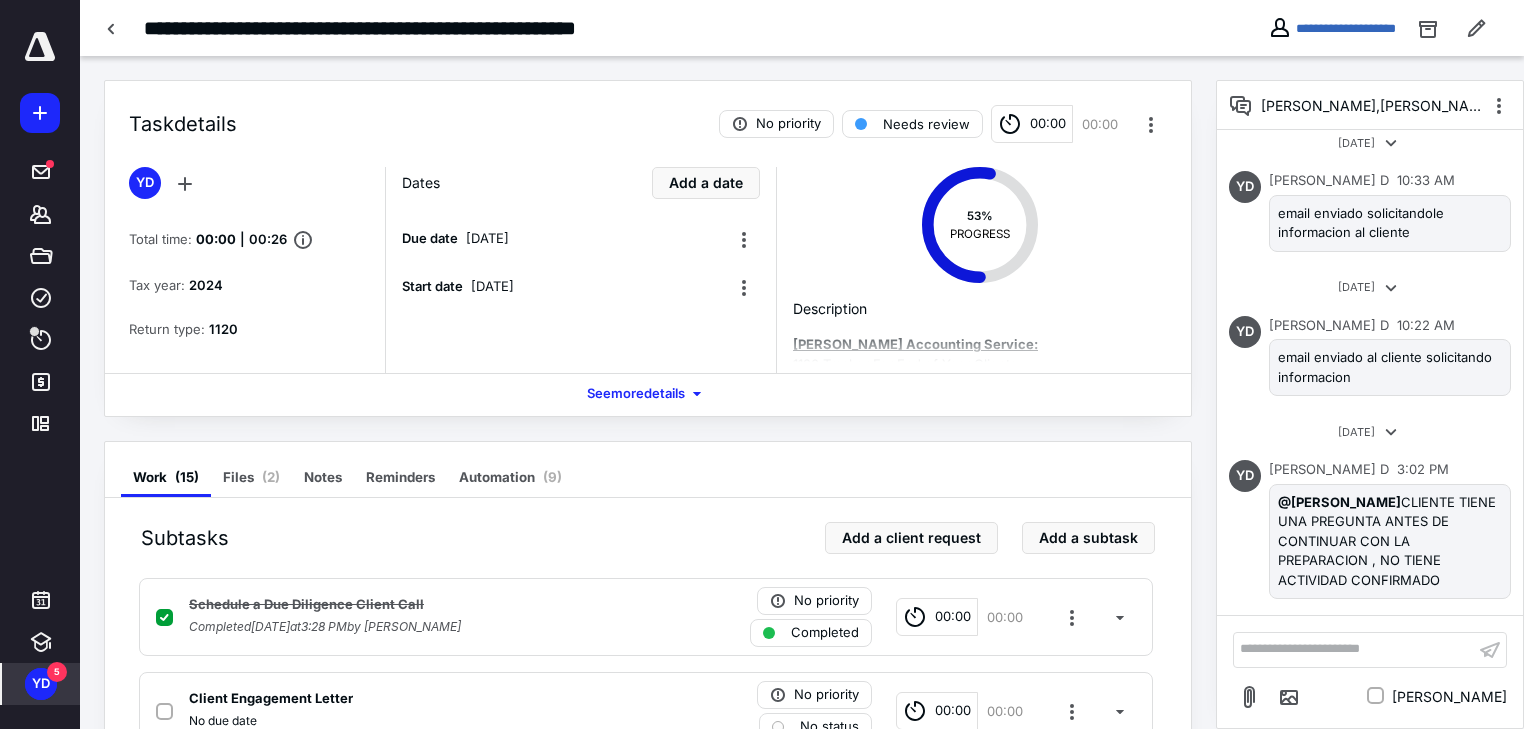 click on "YD 5" at bounding box center (41, 684) 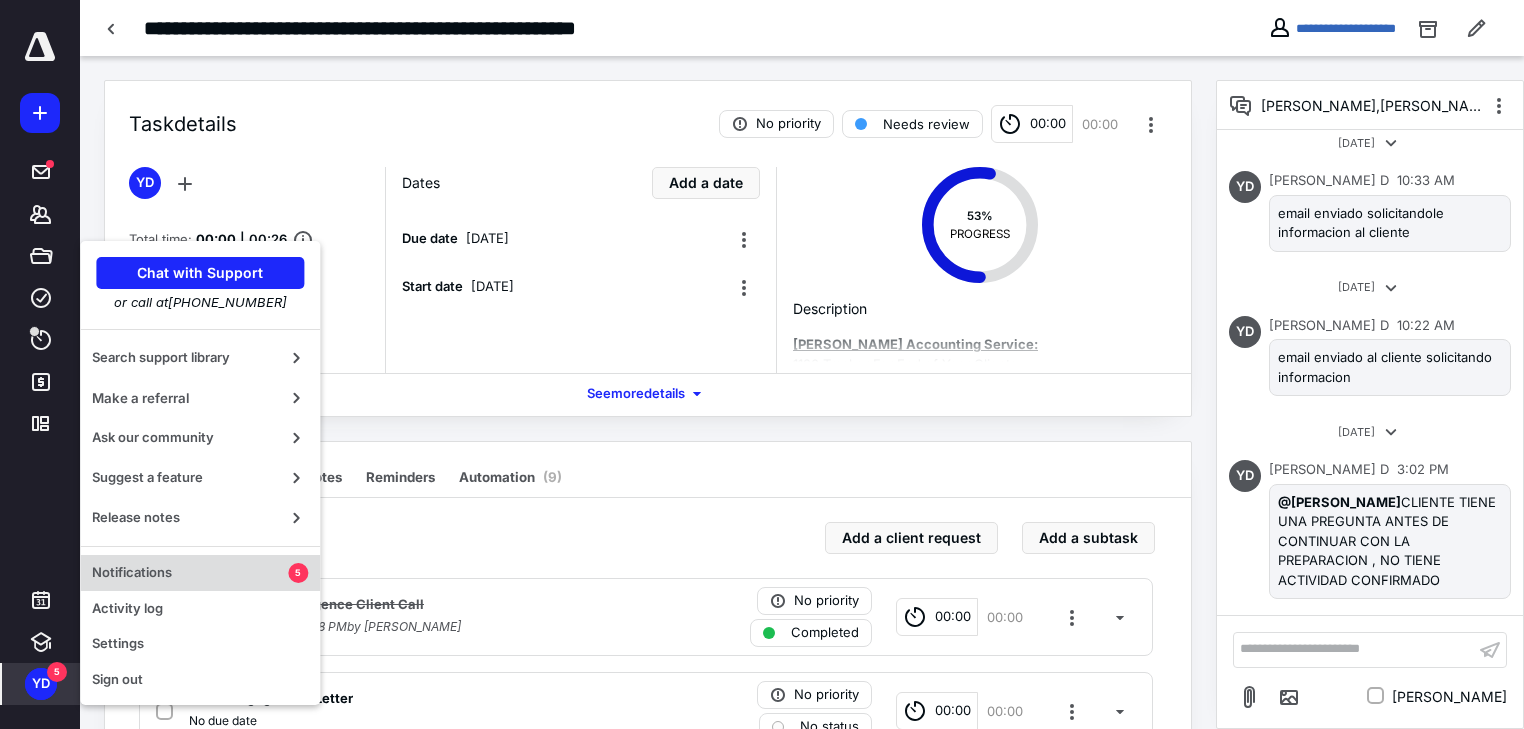 click on "Notifications" at bounding box center (190, 573) 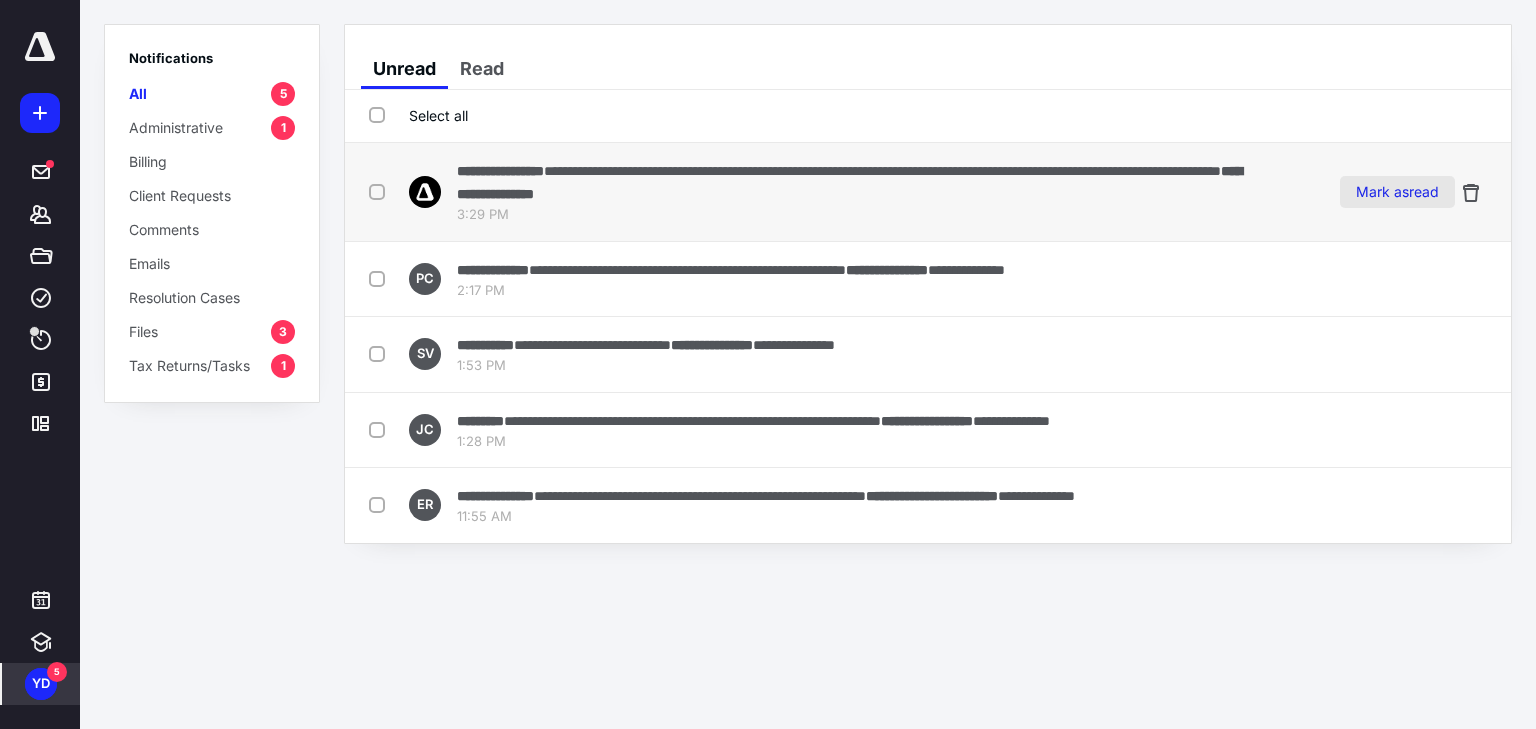 click on "Mark as  read" at bounding box center [1397, 192] 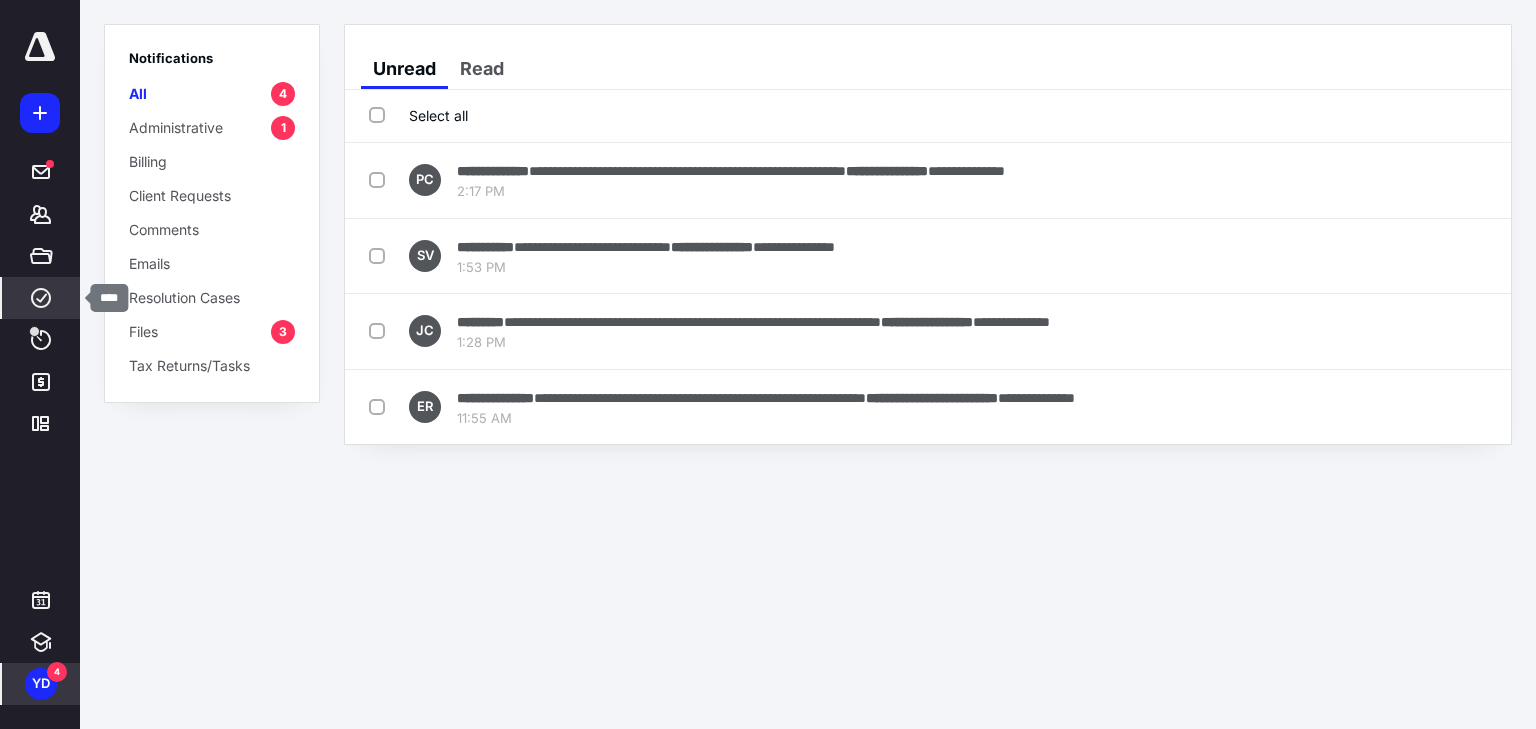 click 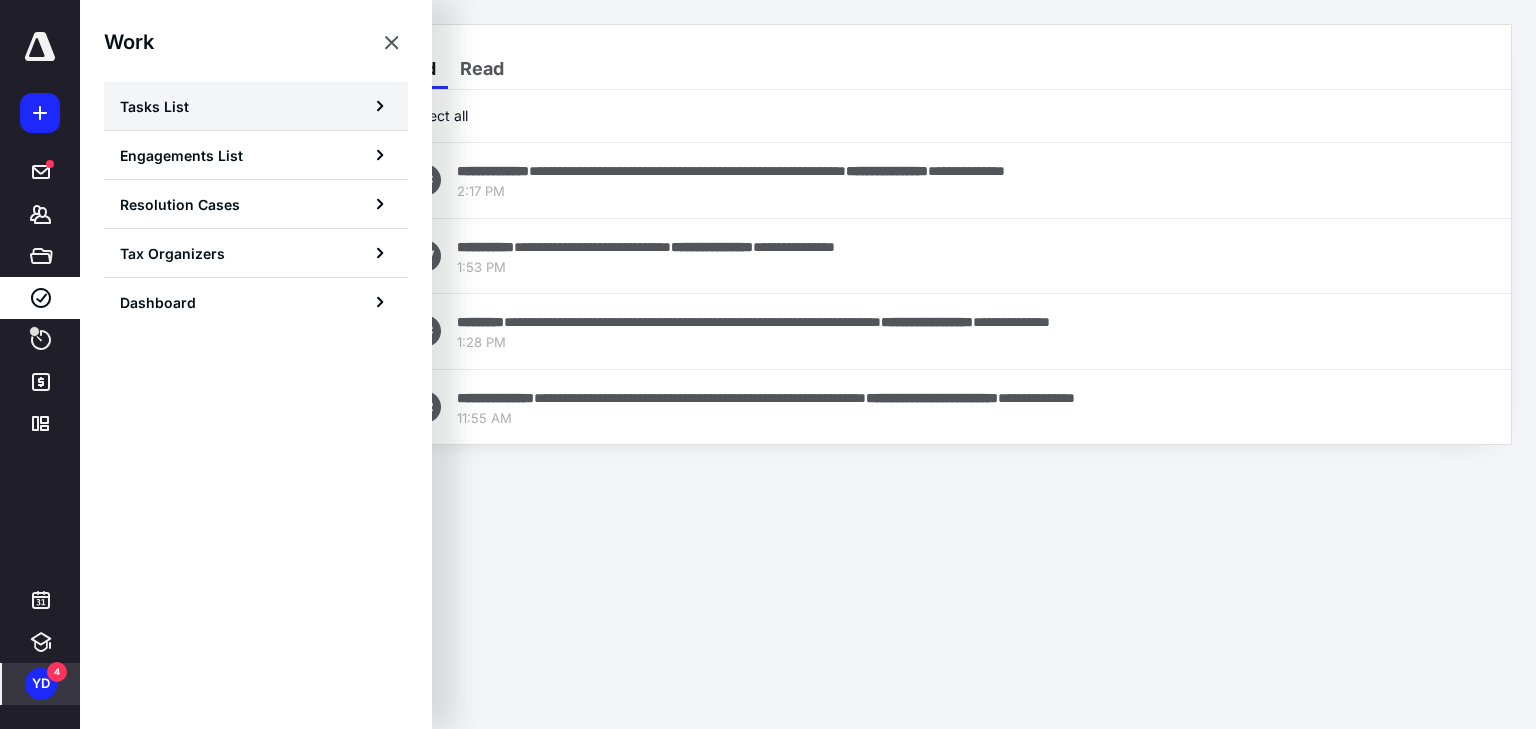 click on "Tasks List" at bounding box center (256, 106) 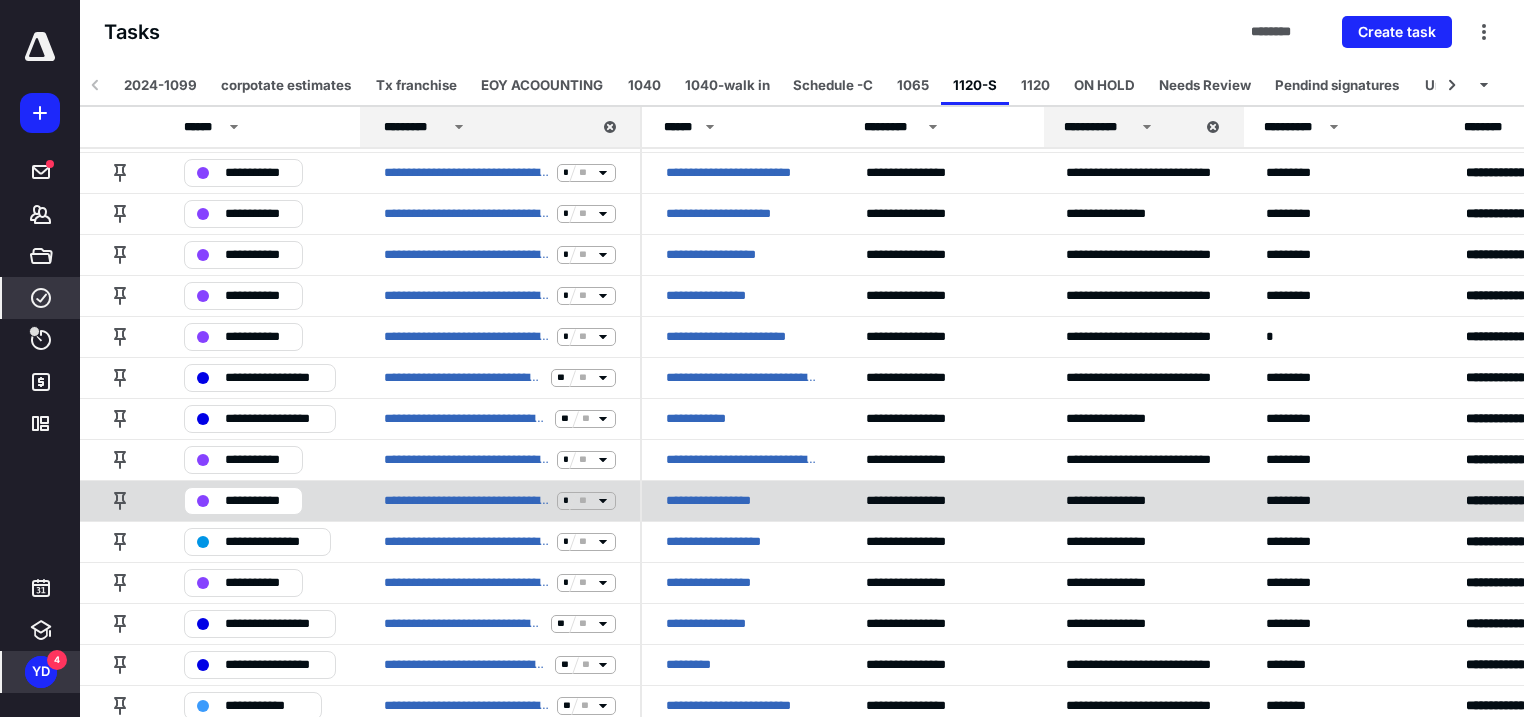 scroll, scrollTop: 231, scrollLeft: 0, axis: vertical 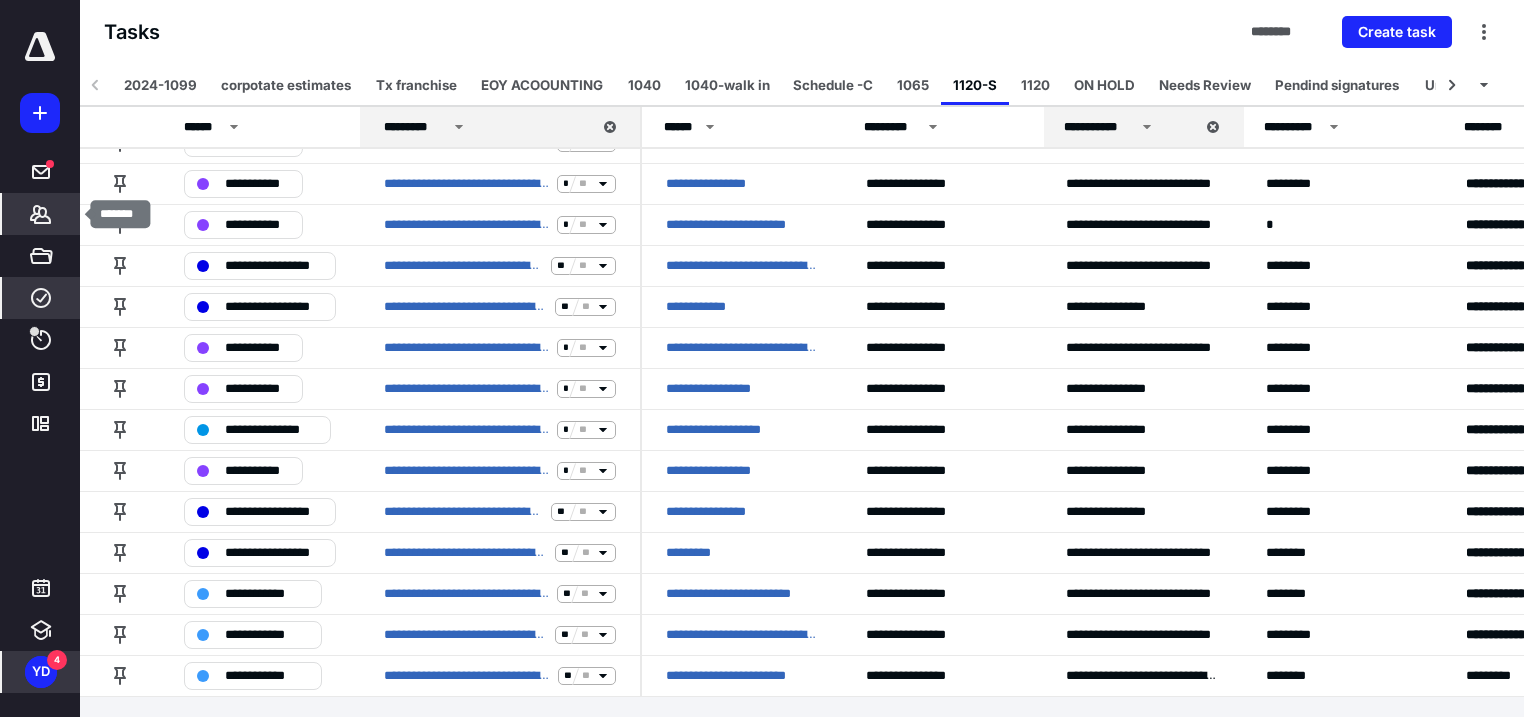 click 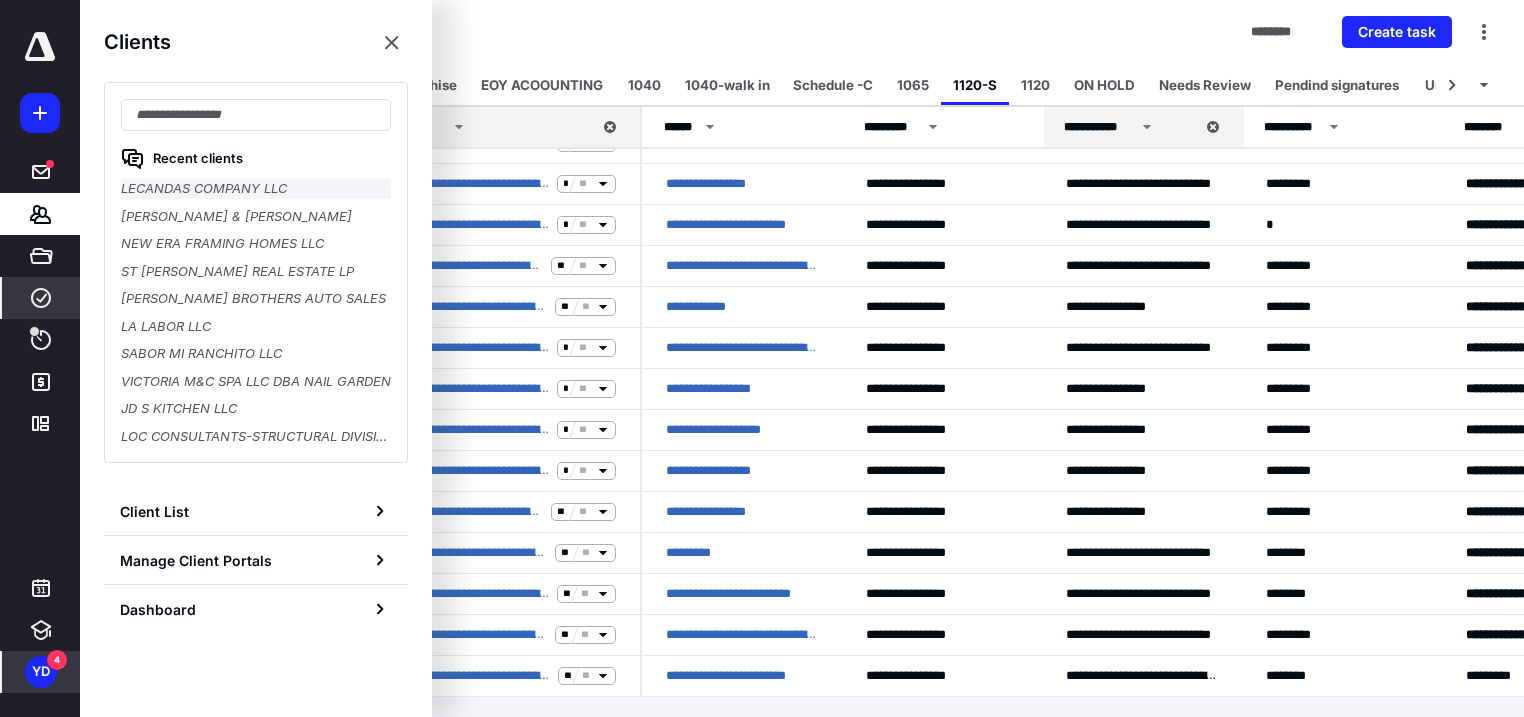click on "LECANDAS COMPANY LLC" at bounding box center (256, 189) 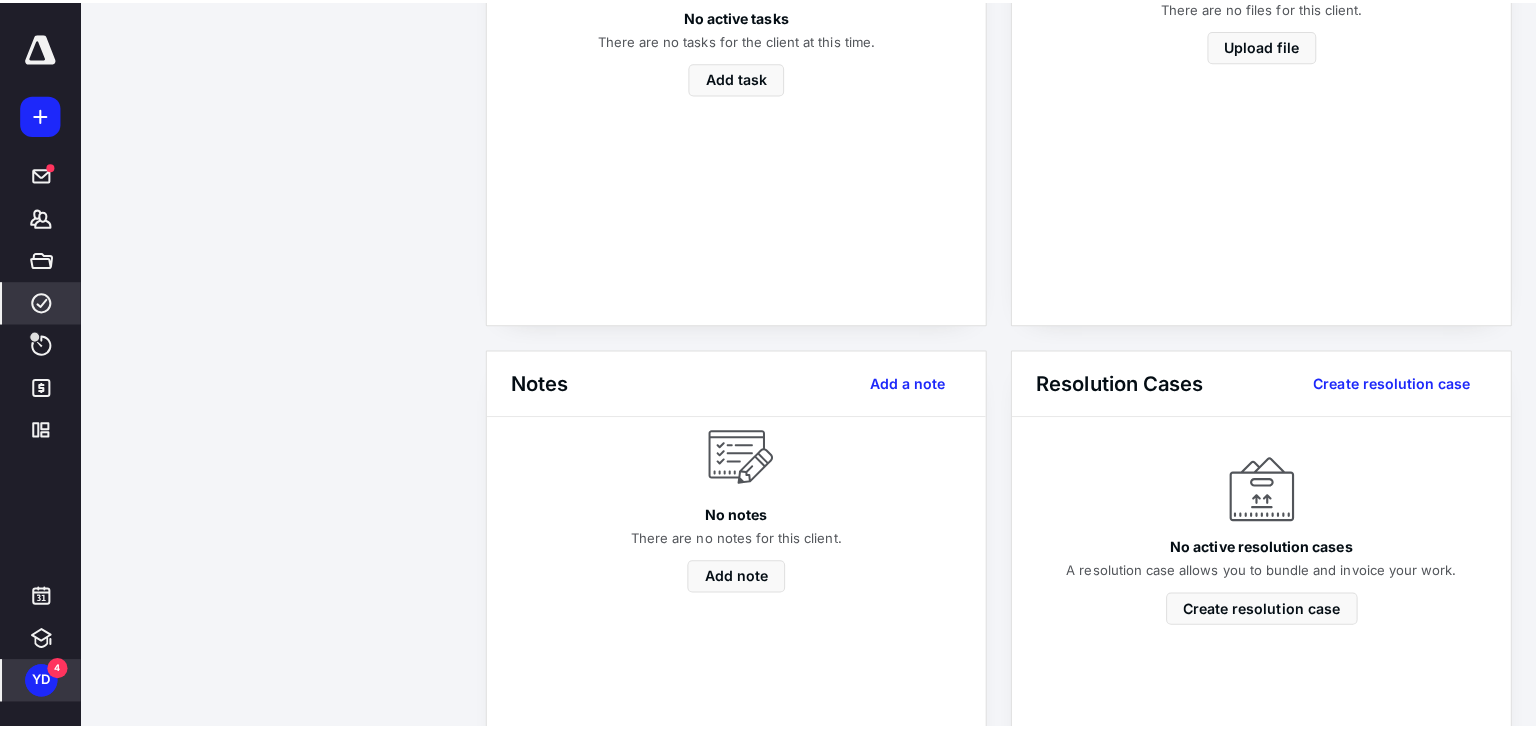 scroll, scrollTop: 0, scrollLeft: 0, axis: both 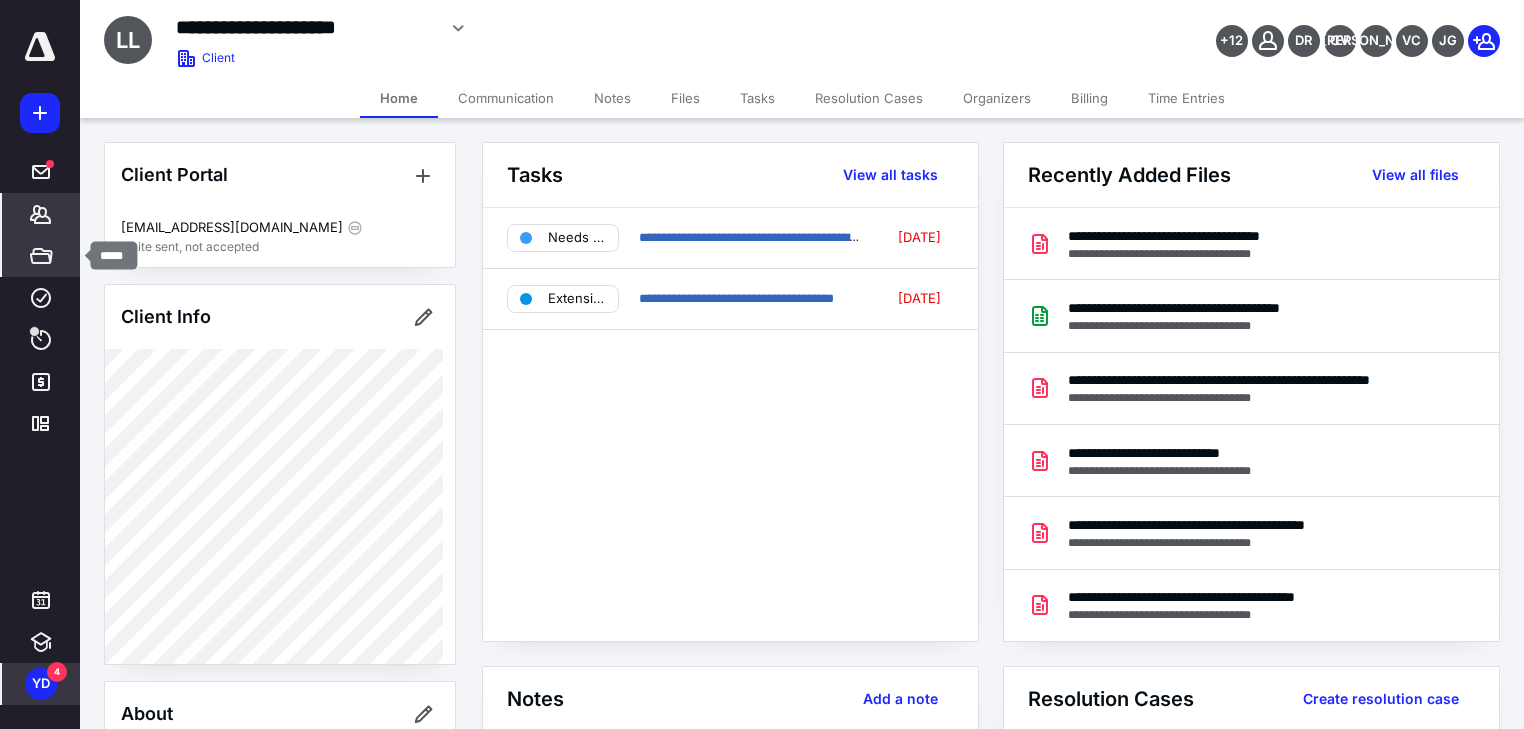 click on "Files" at bounding box center (41, 256) 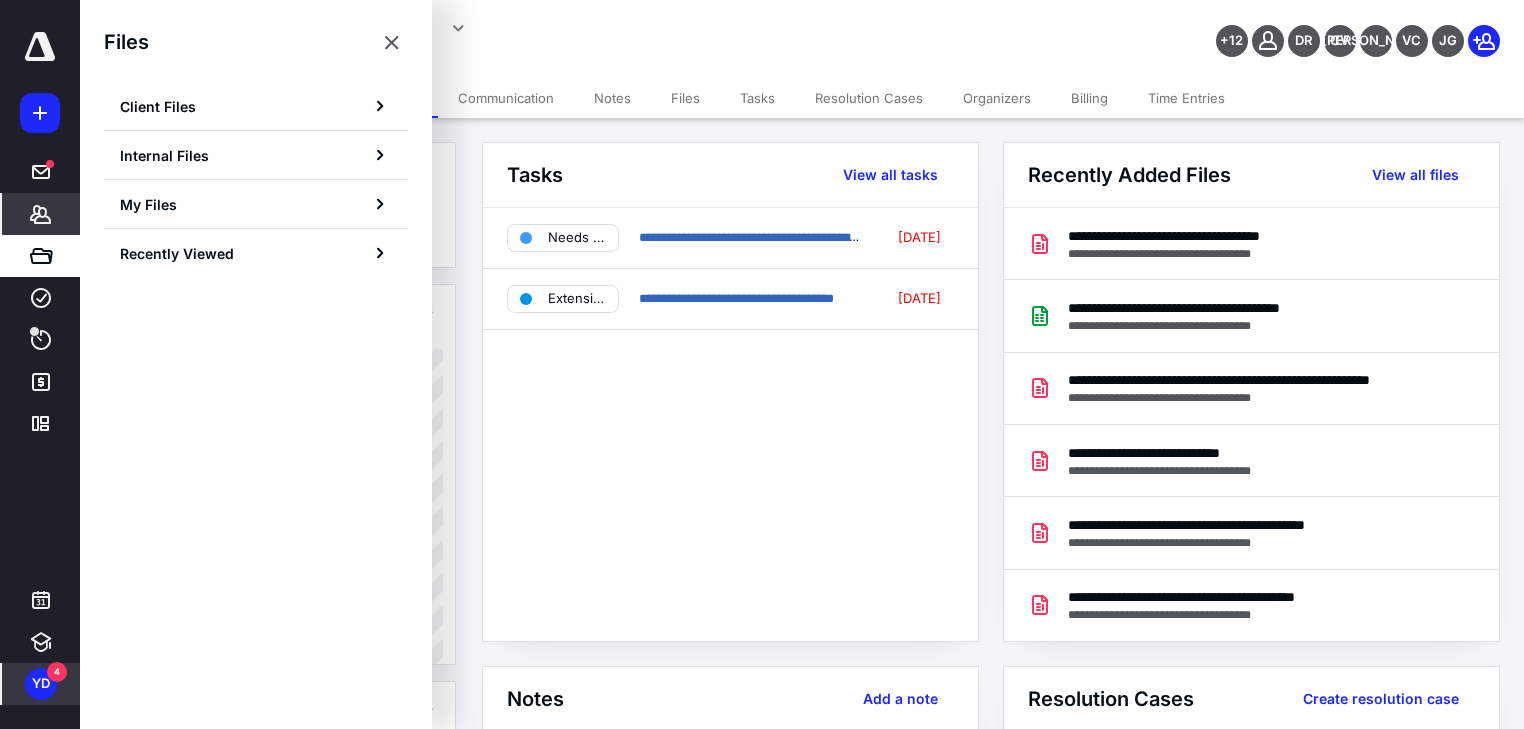 click on "Files" at bounding box center [685, 98] 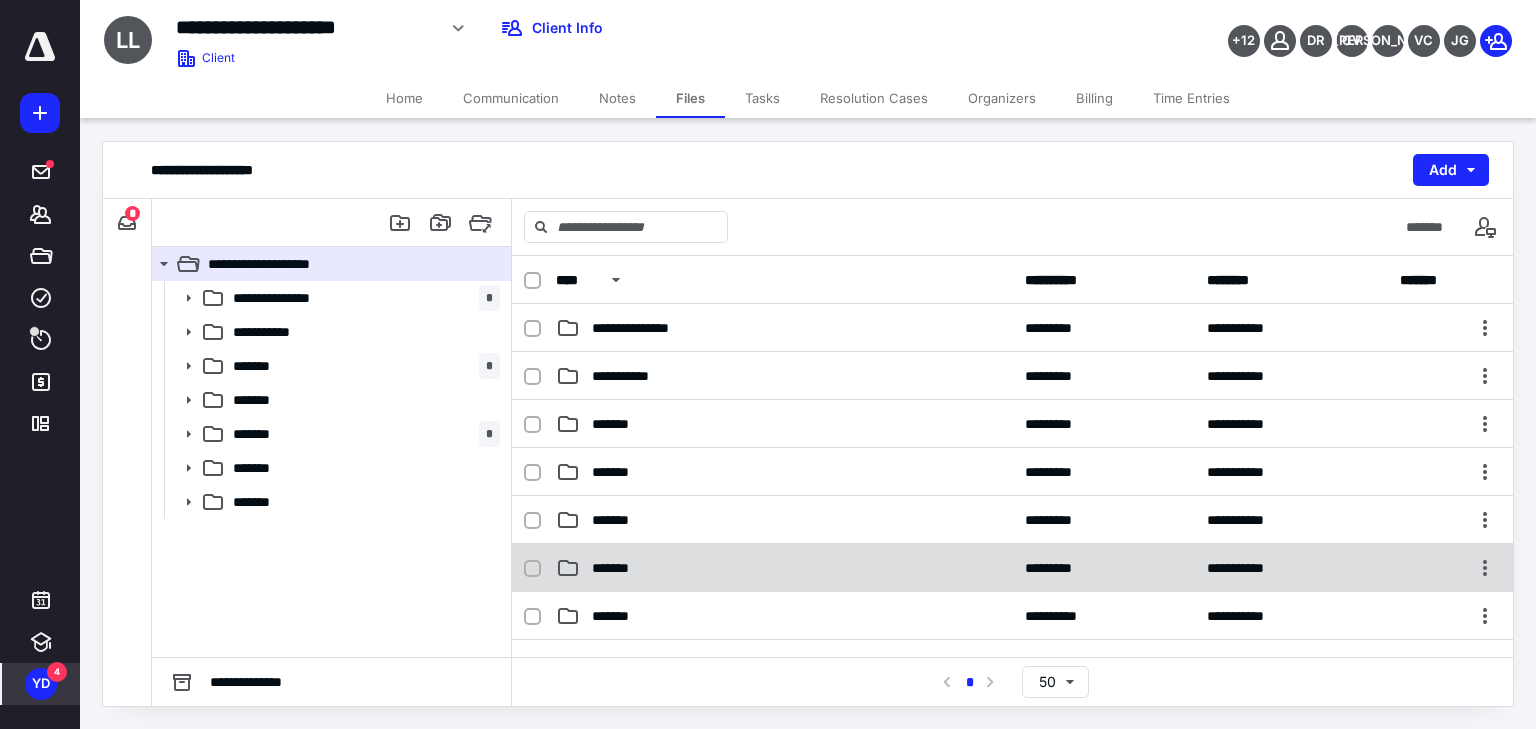 click on "*******" at bounding box center (784, 568) 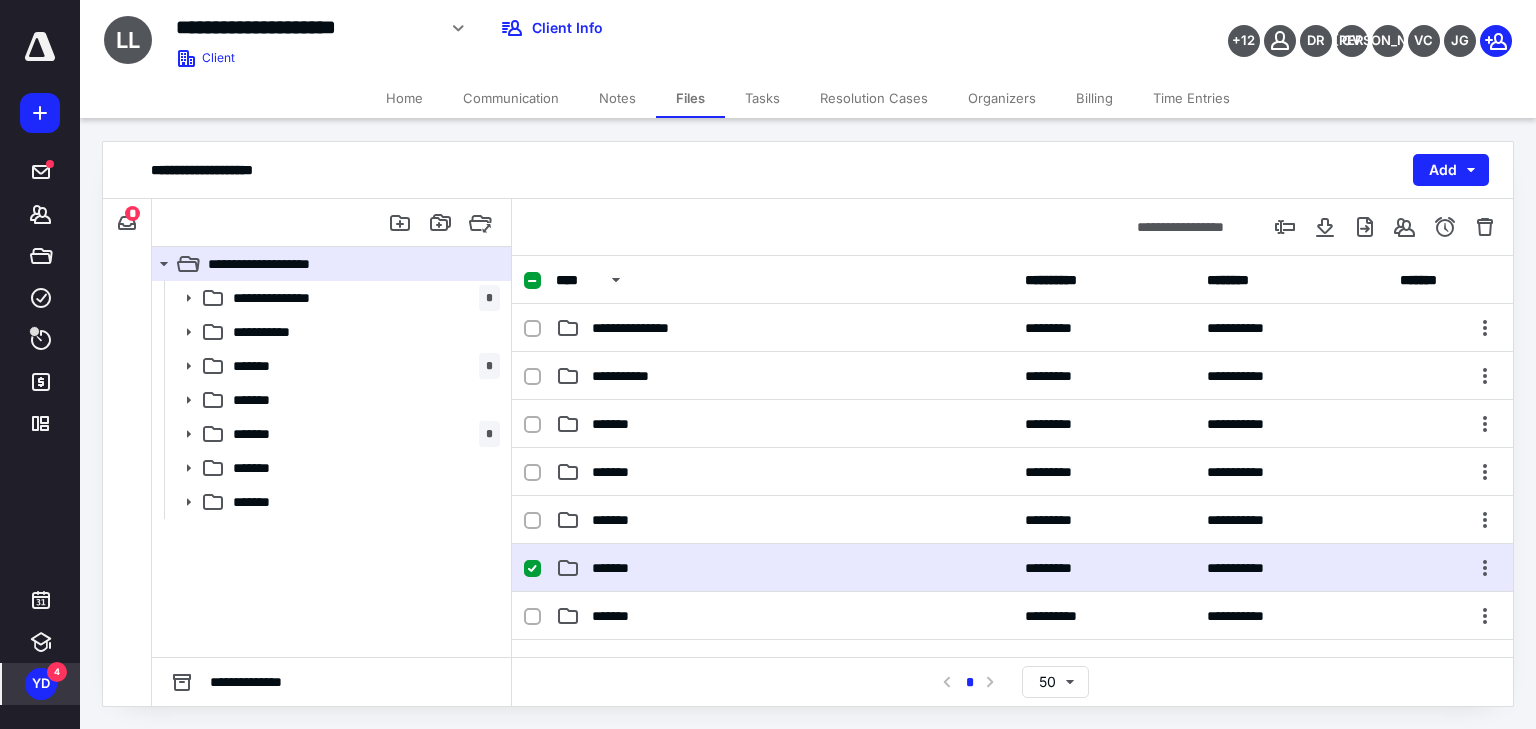click on "*******" at bounding box center [784, 568] 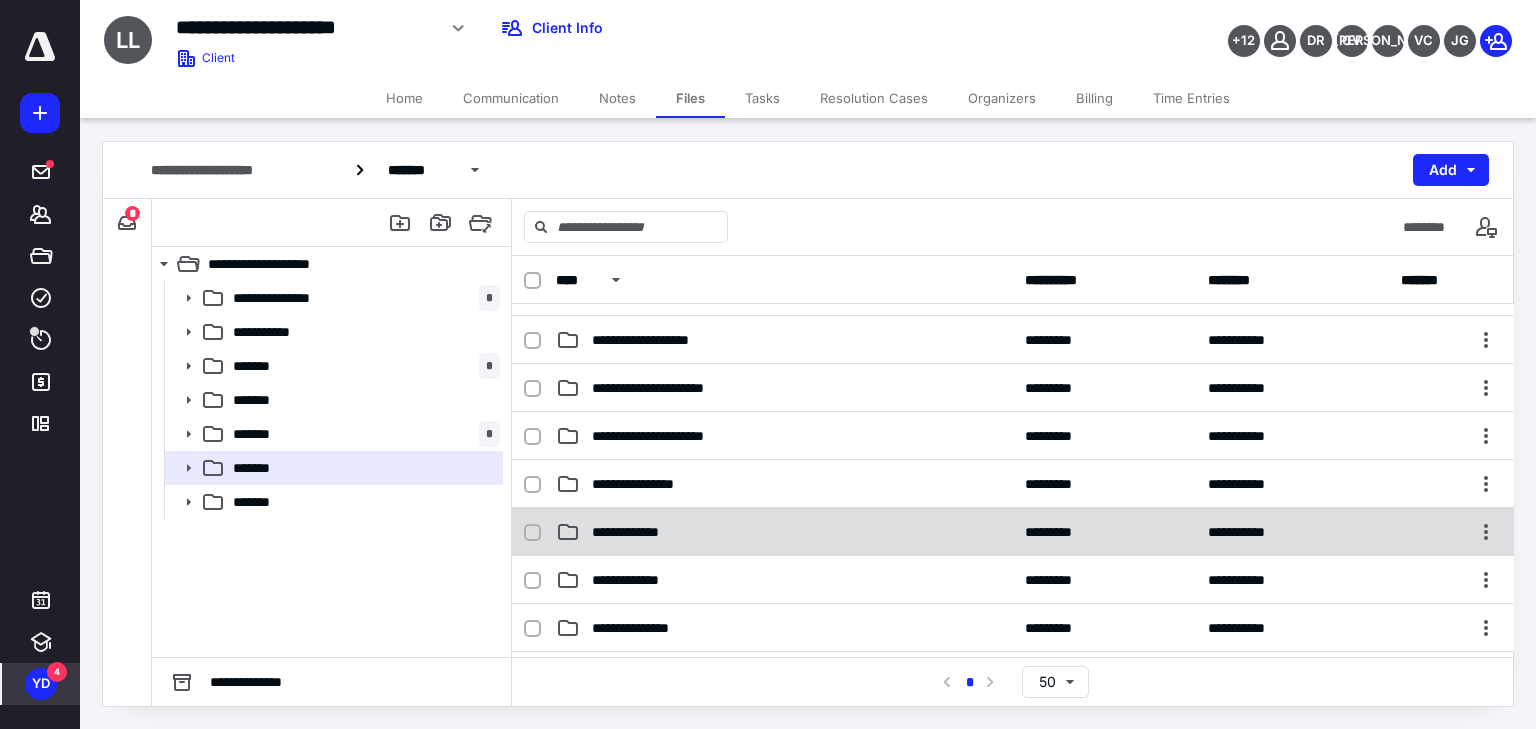 scroll, scrollTop: 240, scrollLeft: 0, axis: vertical 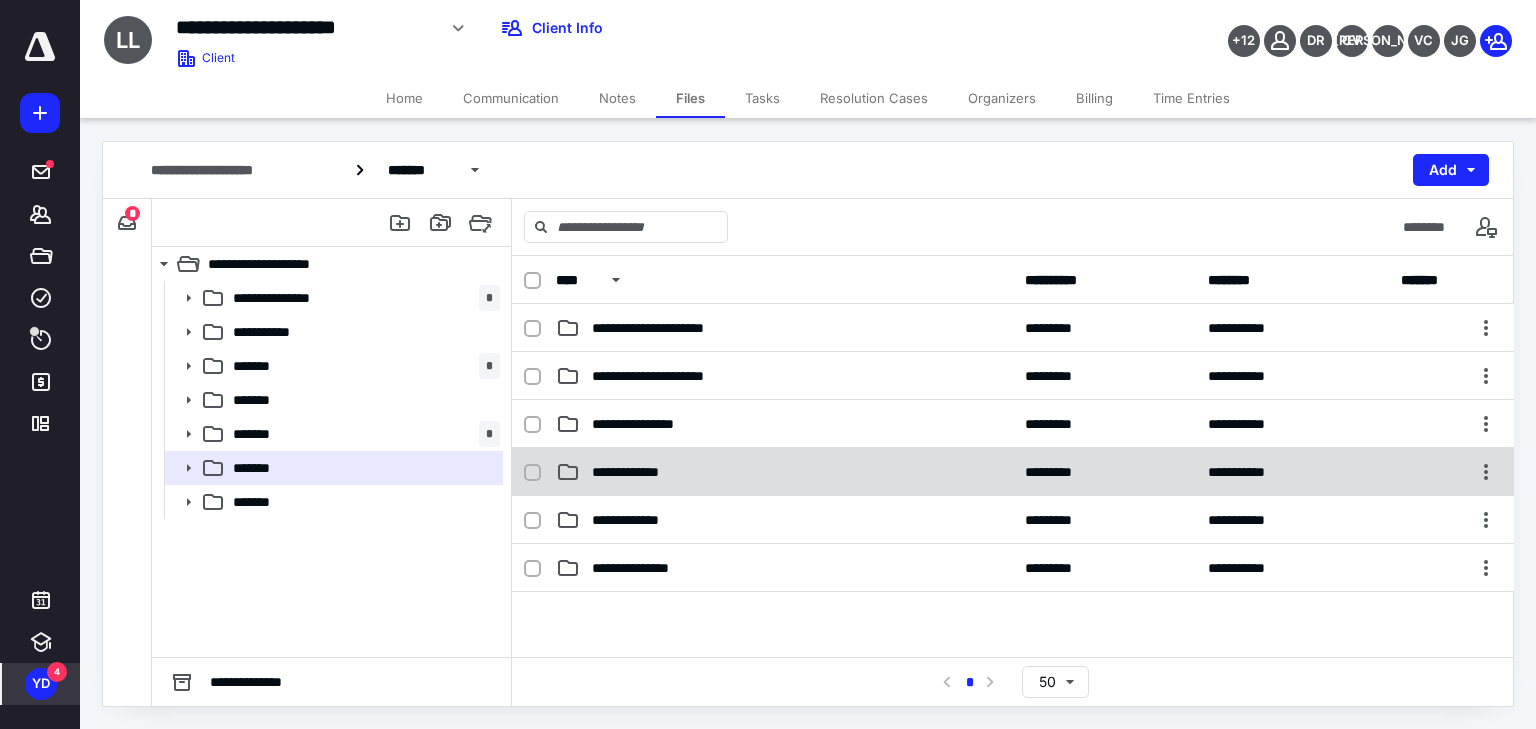 click on "**********" at bounding box center [784, 472] 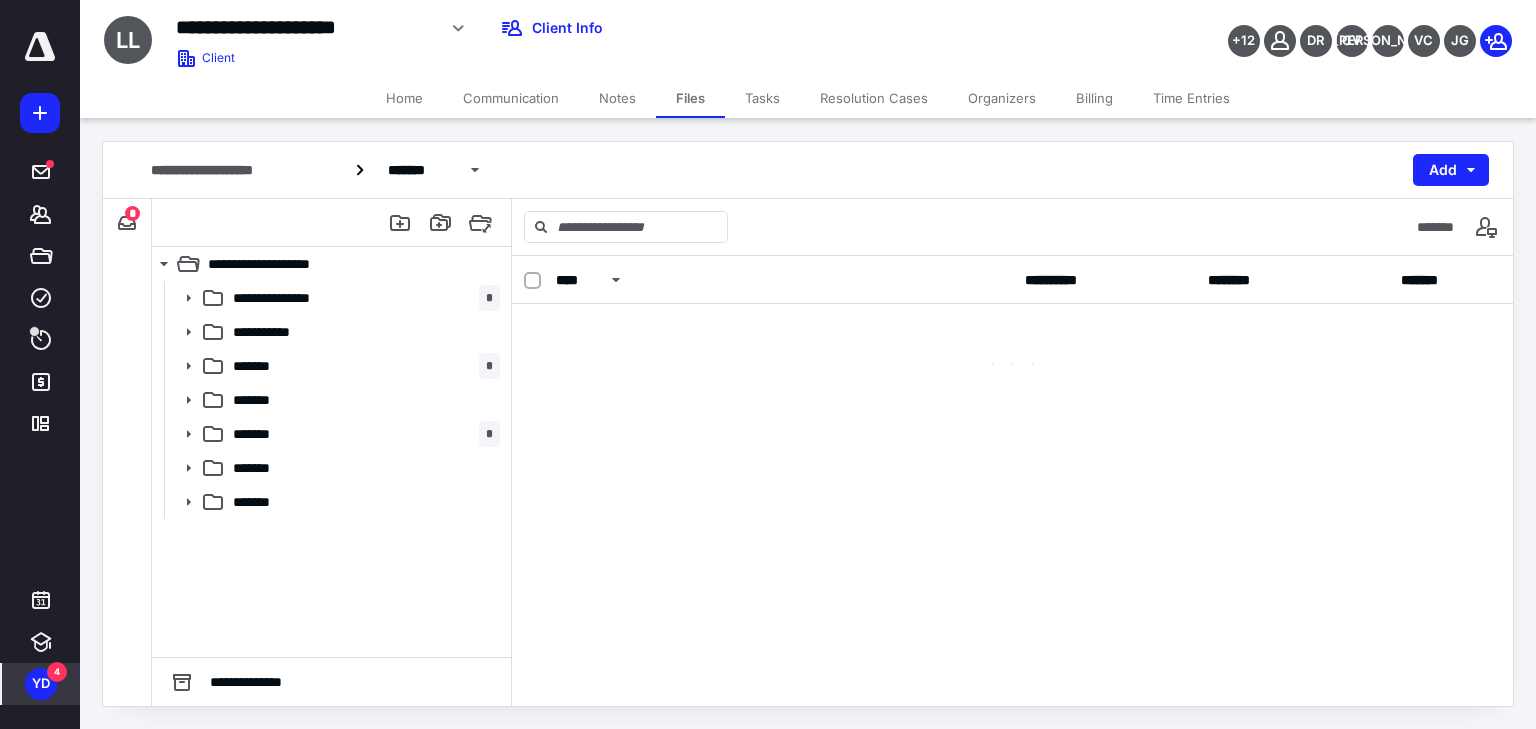 scroll, scrollTop: 0, scrollLeft: 0, axis: both 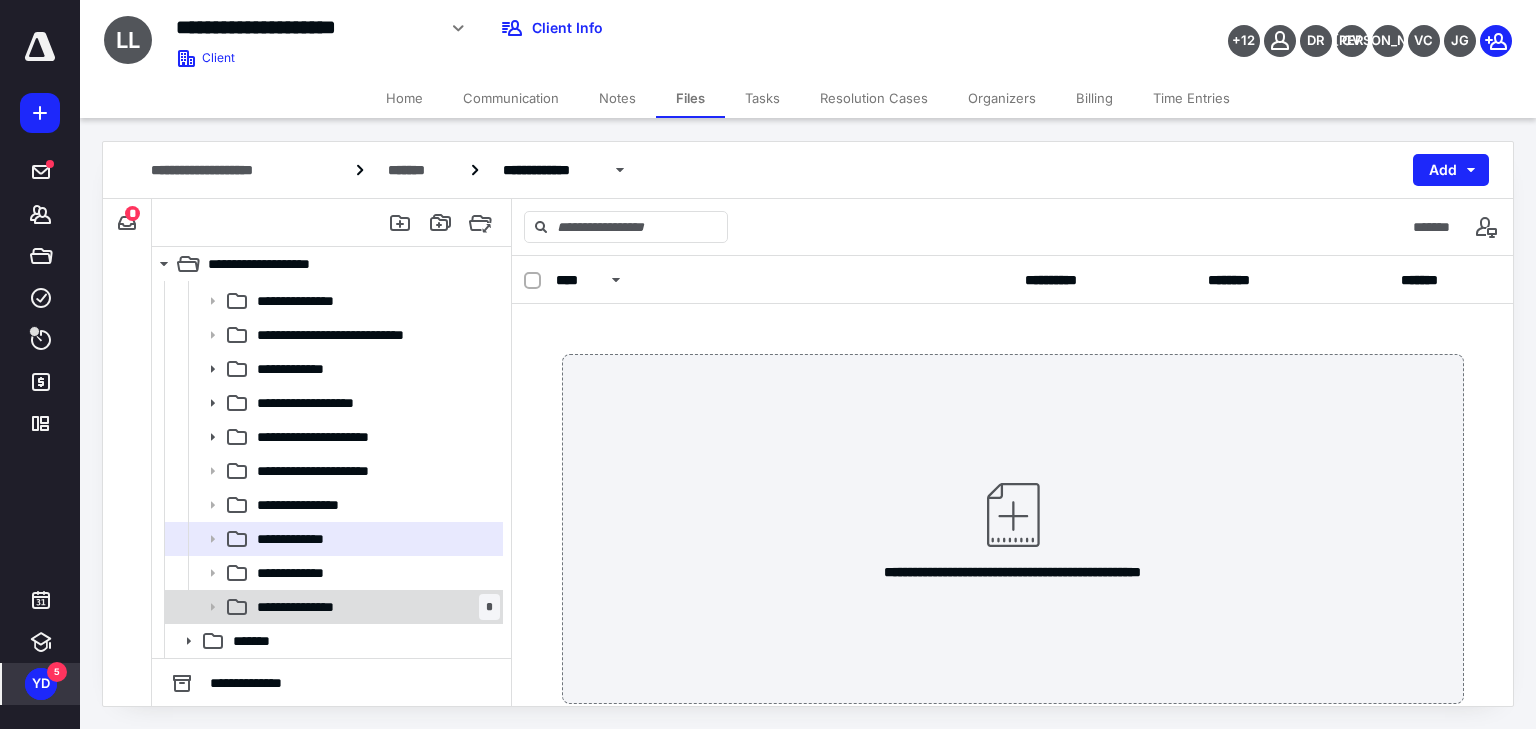 click on "**********" at bounding box center [374, 607] 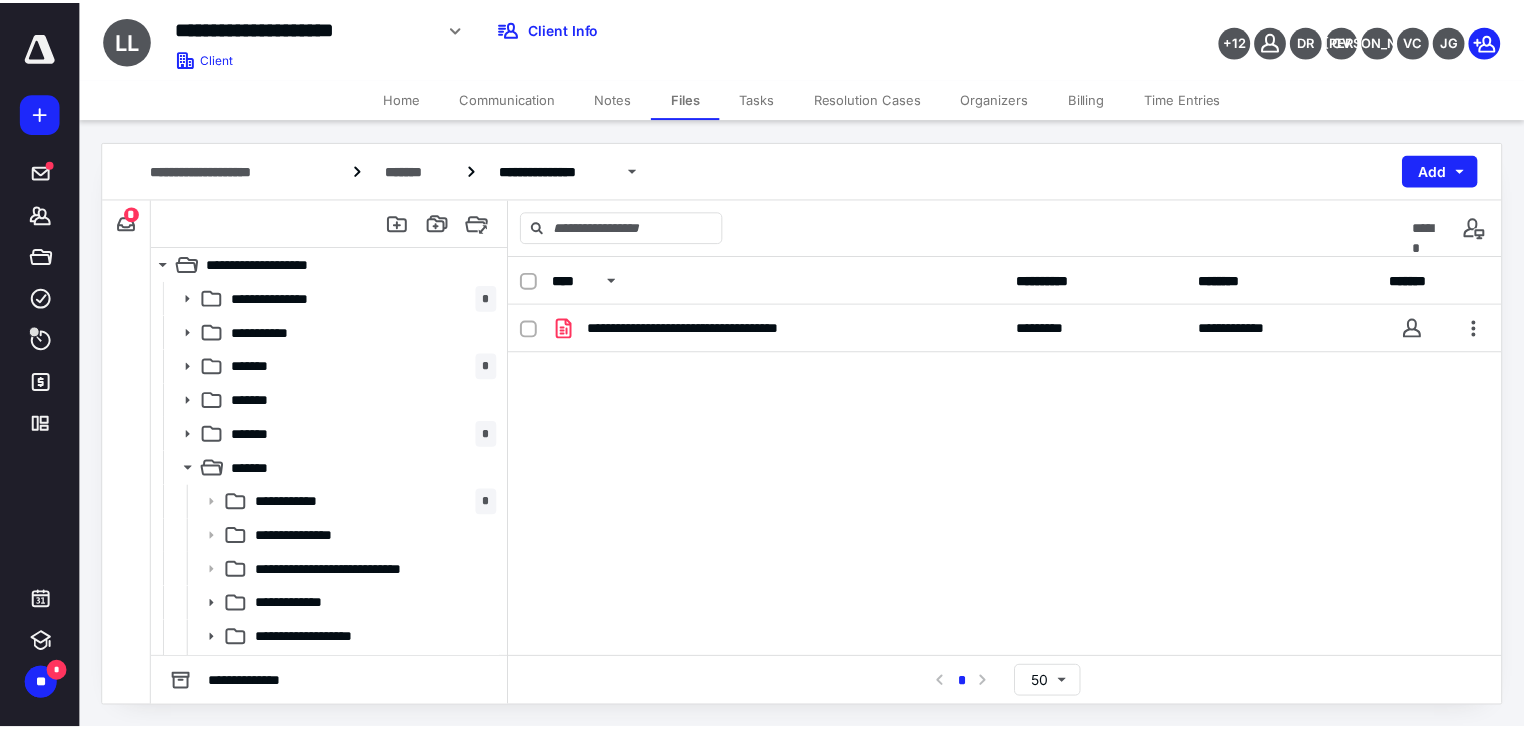 scroll, scrollTop: 0, scrollLeft: 0, axis: both 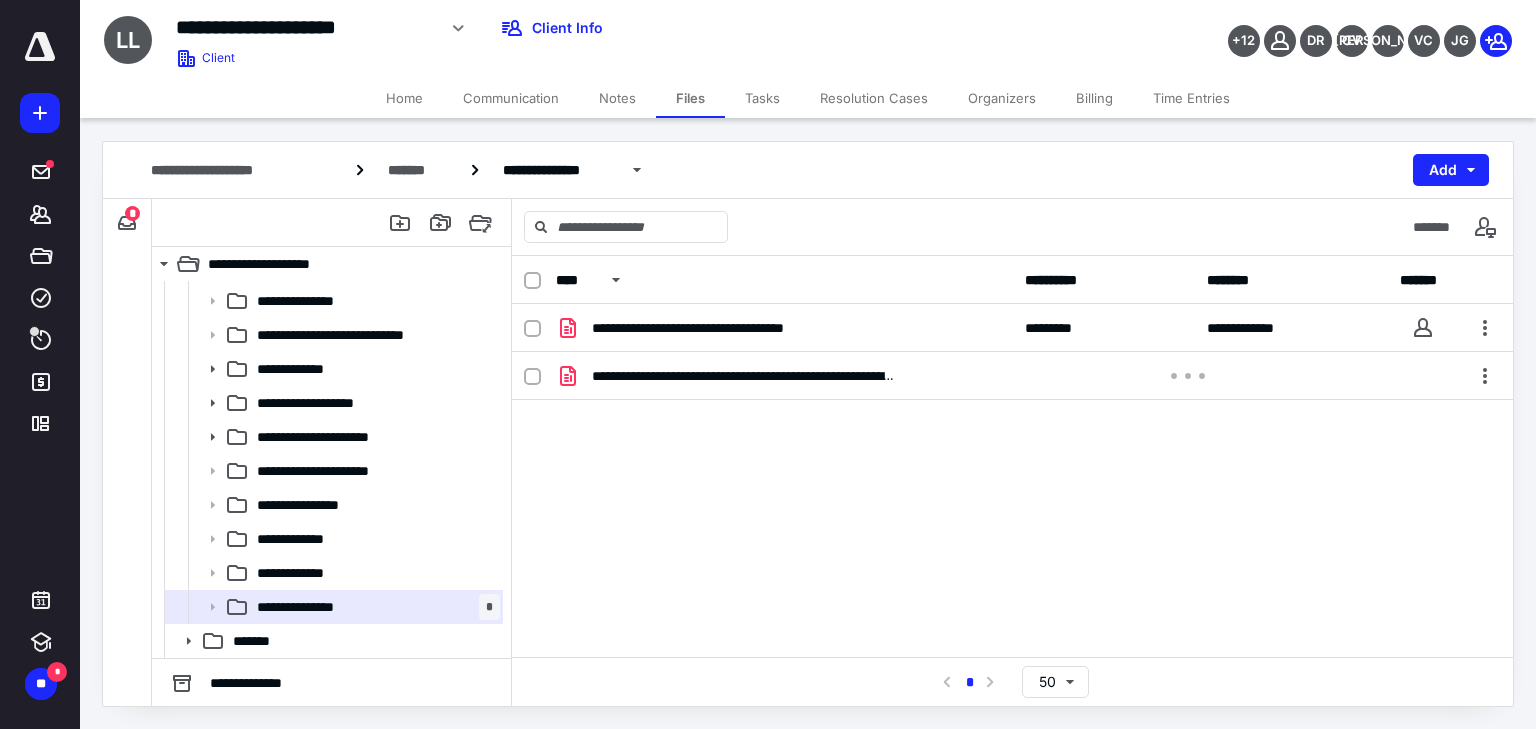 click on "Tasks" at bounding box center [762, 98] 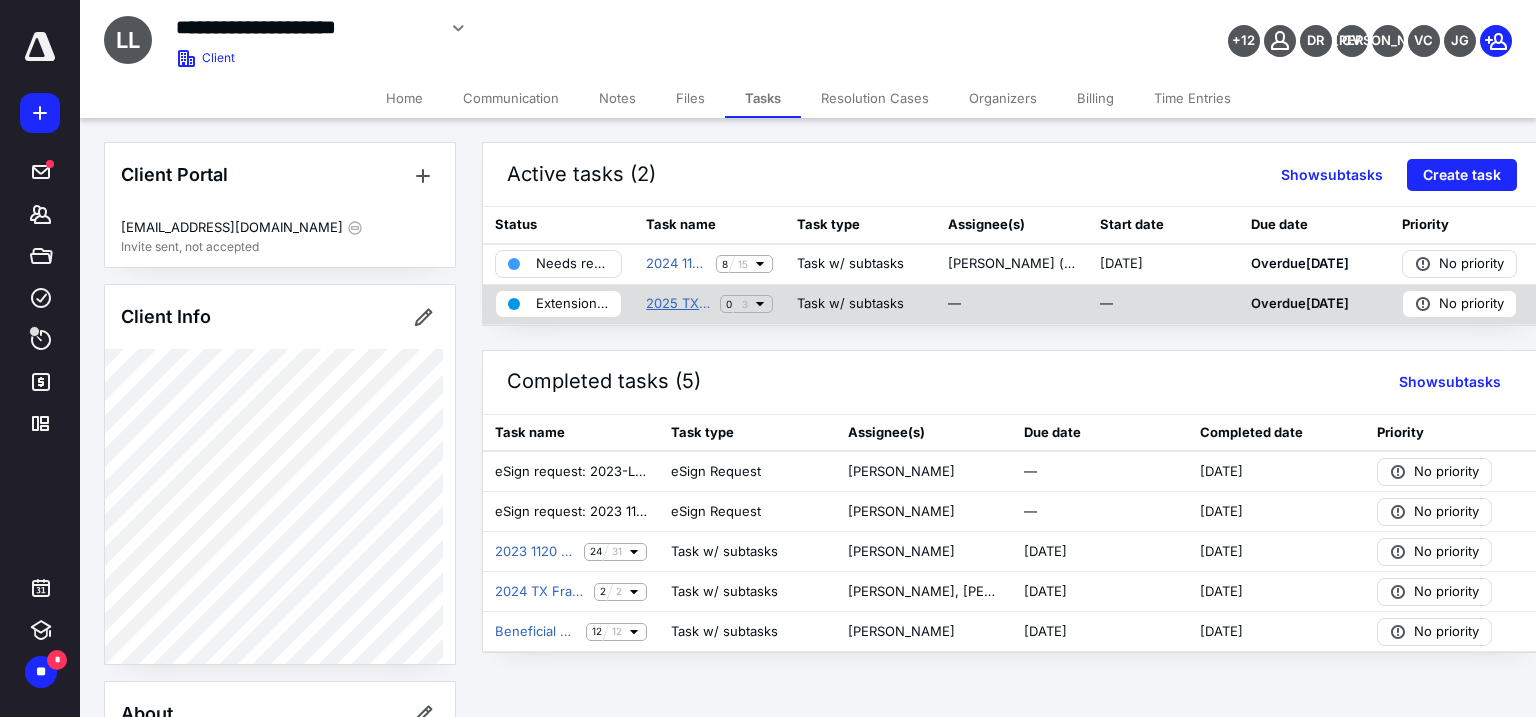 click on "2025 TX Franchise  LECANDAS COMPANY LLC" at bounding box center (679, 304) 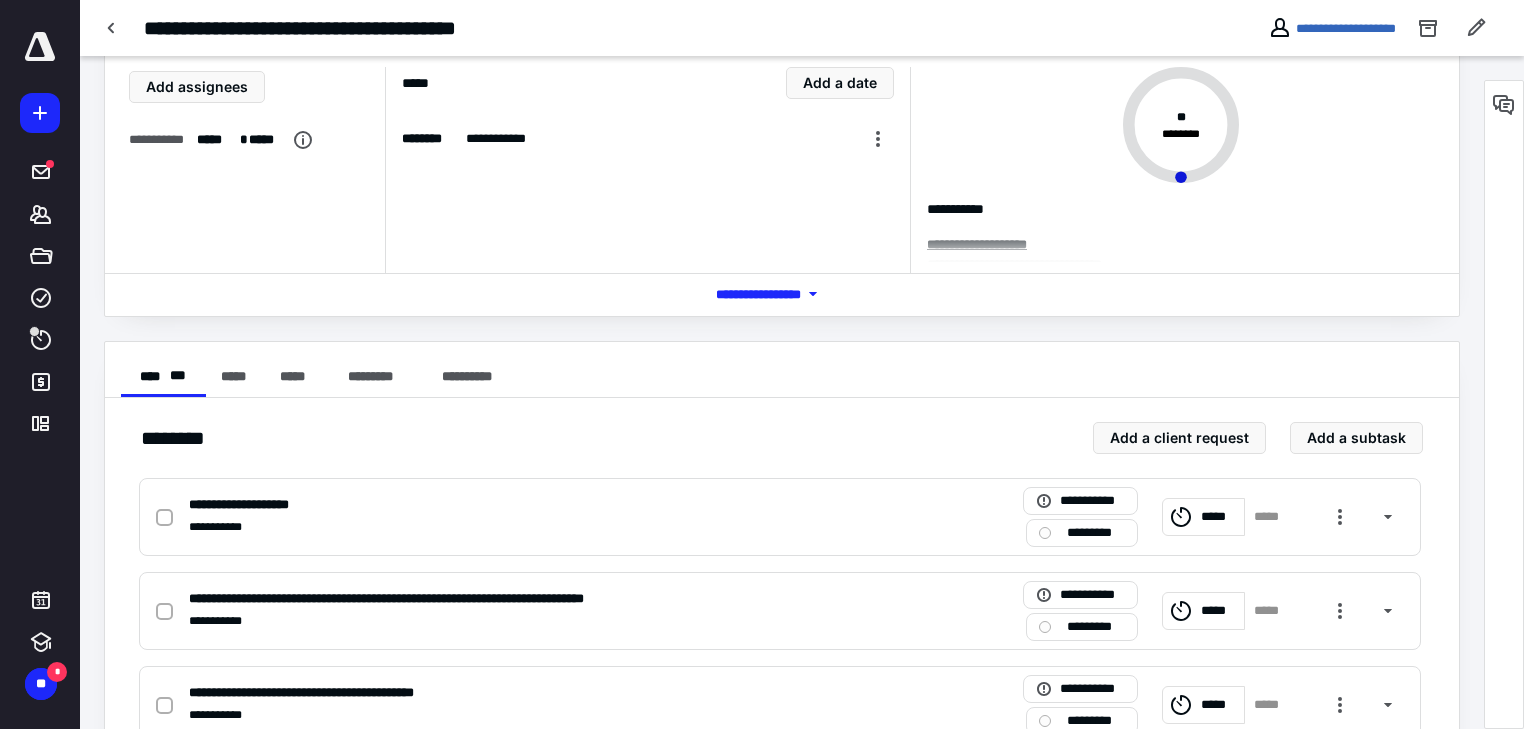 scroll, scrollTop: 164, scrollLeft: 0, axis: vertical 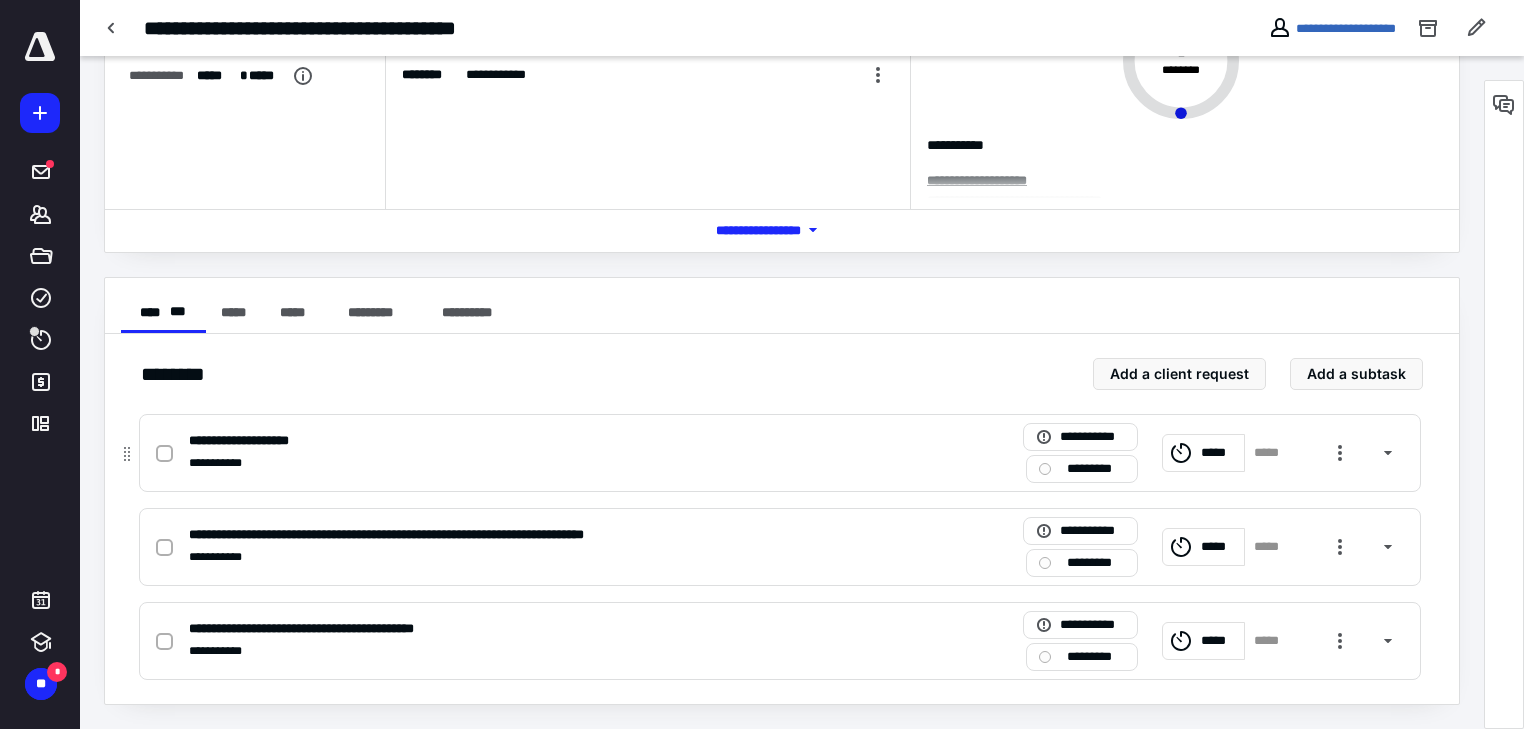 click 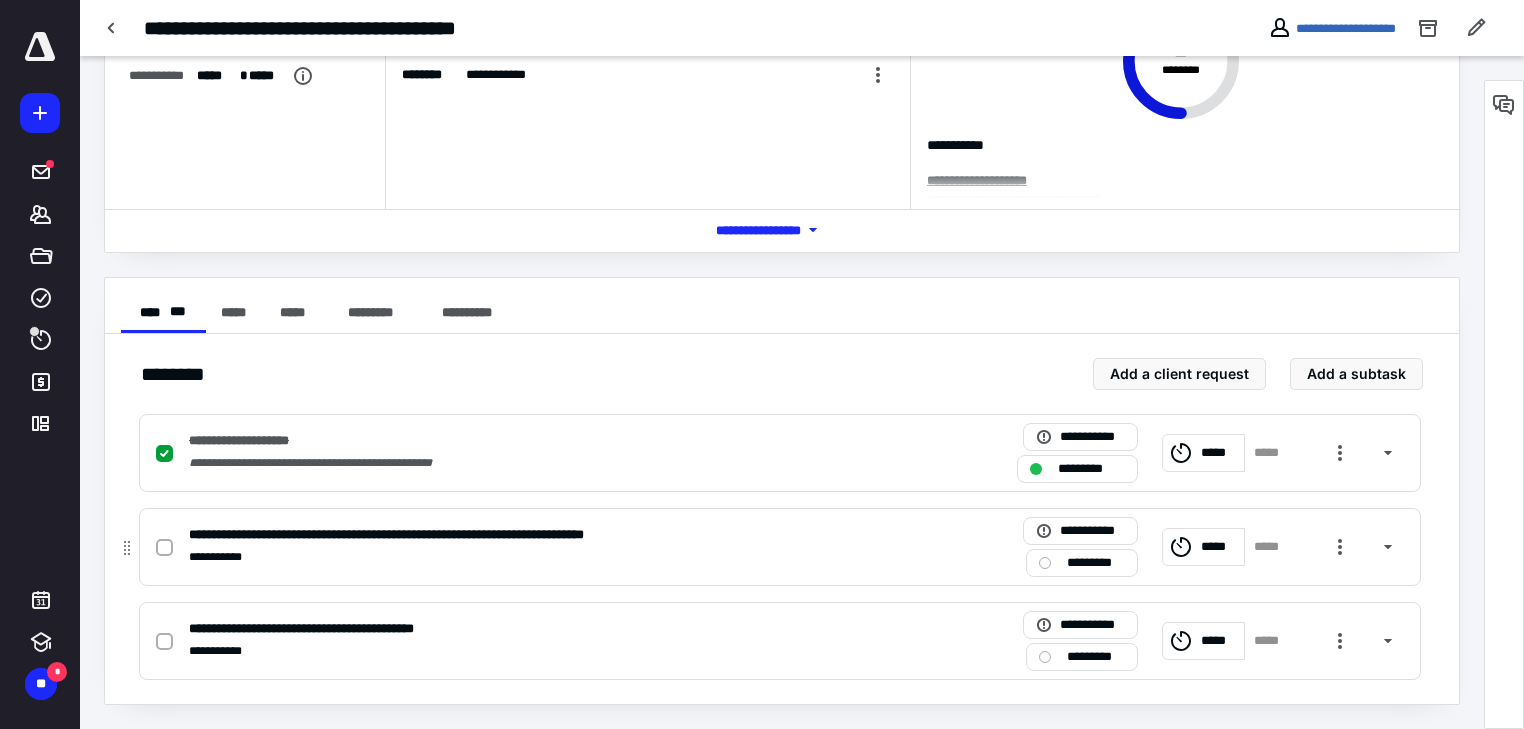 click 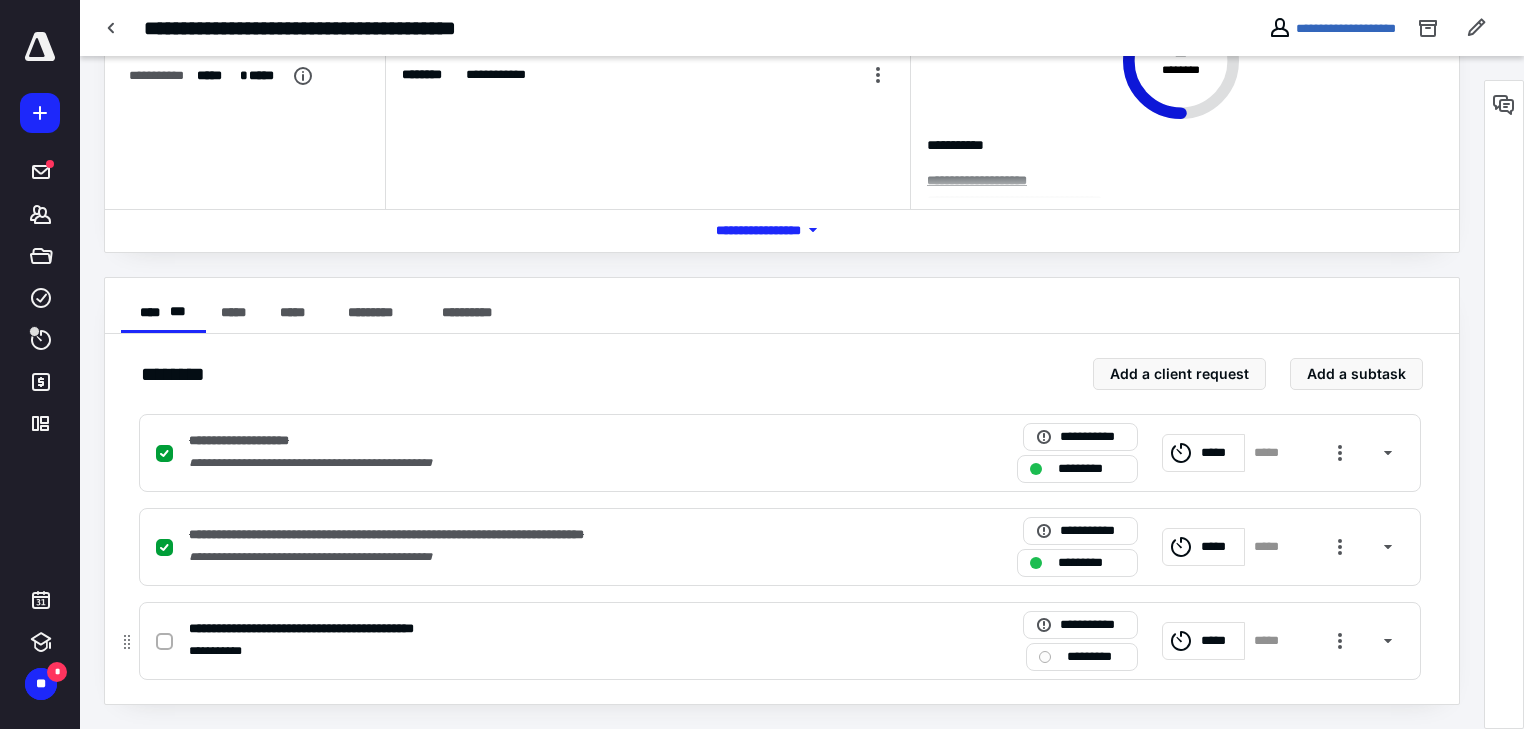 click at bounding box center (164, 642) 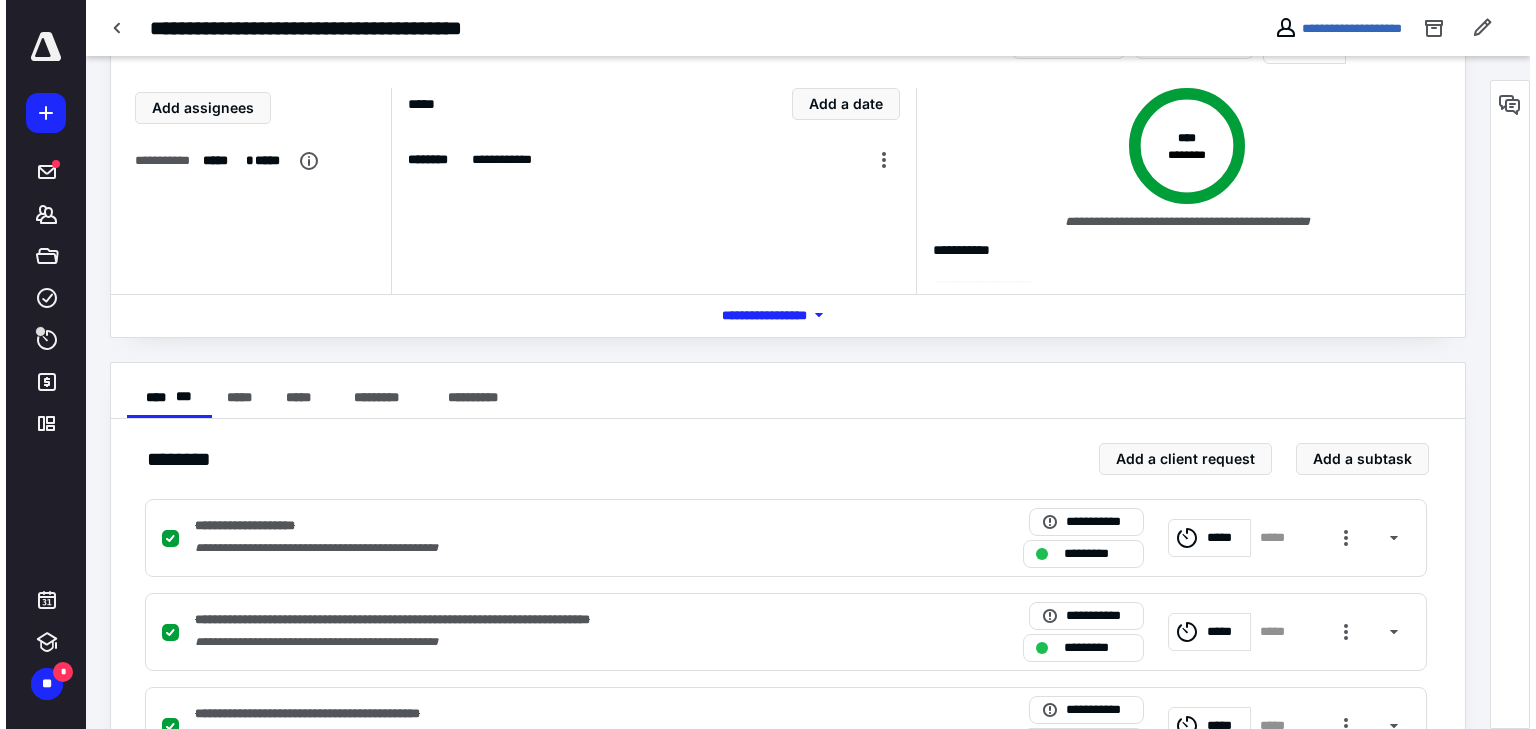 scroll, scrollTop: 0, scrollLeft: 0, axis: both 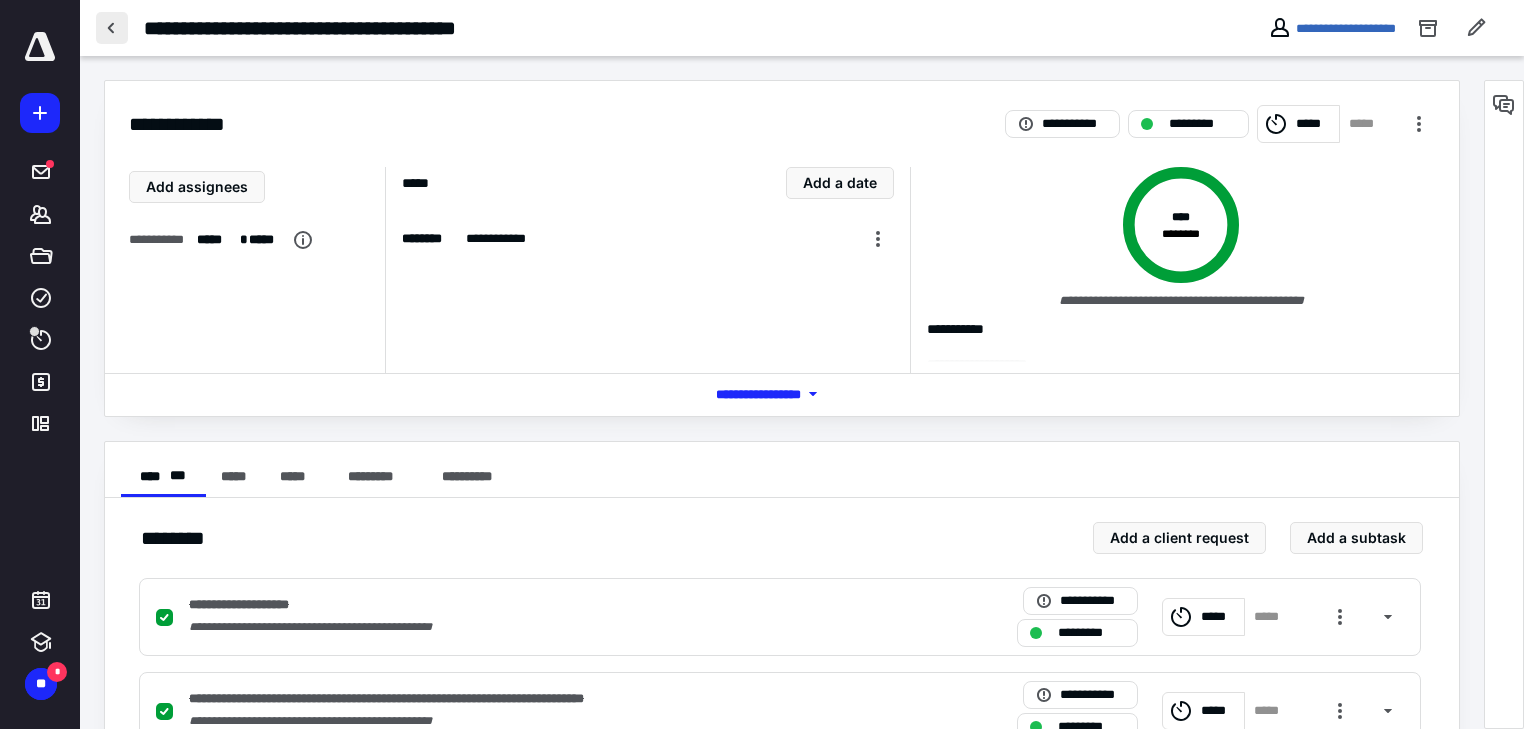 click at bounding box center [112, 28] 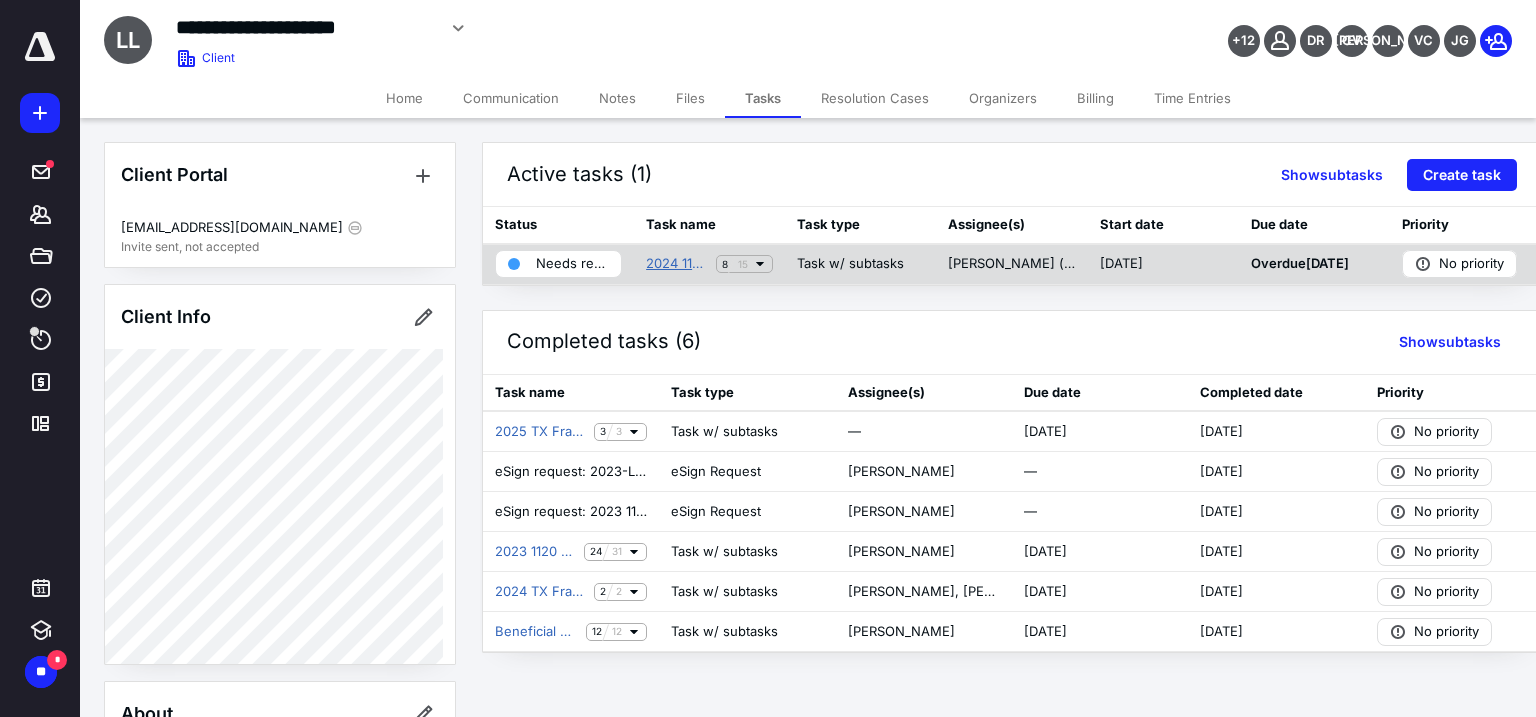 click on "2024 1120 Return -LECA0602- LECANDAS COMPANY LLC (EOY)" at bounding box center [677, 264] 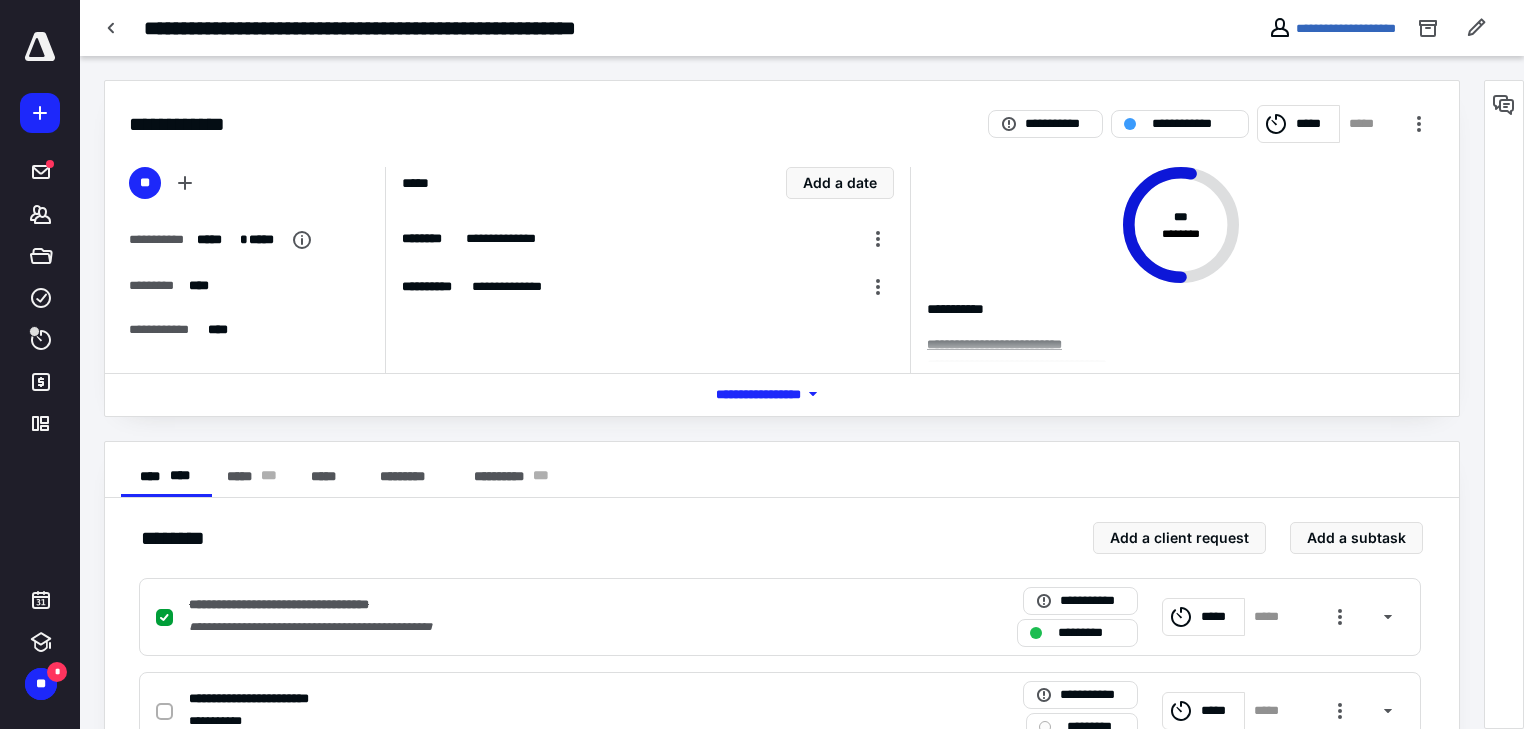 click at bounding box center (112, 28) 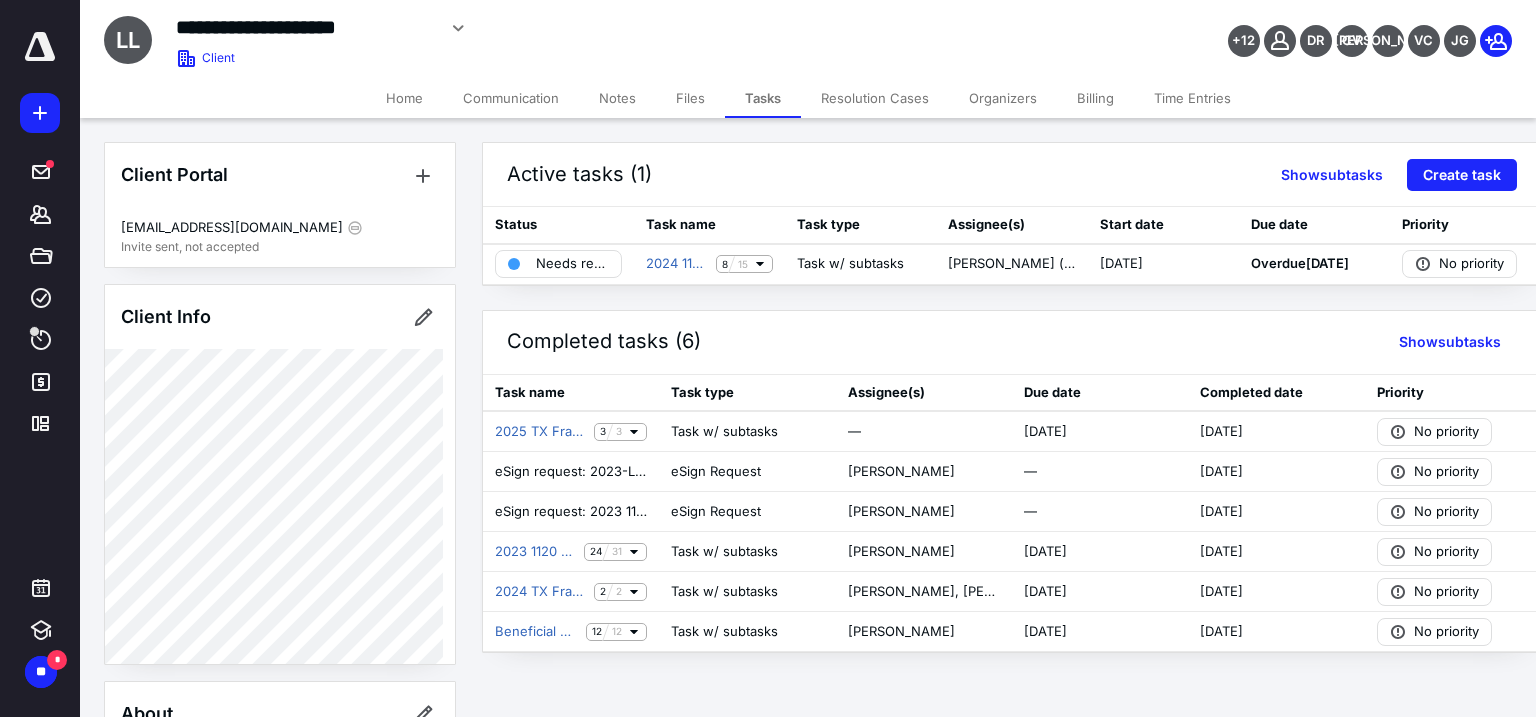 click on "Files" at bounding box center (690, 98) 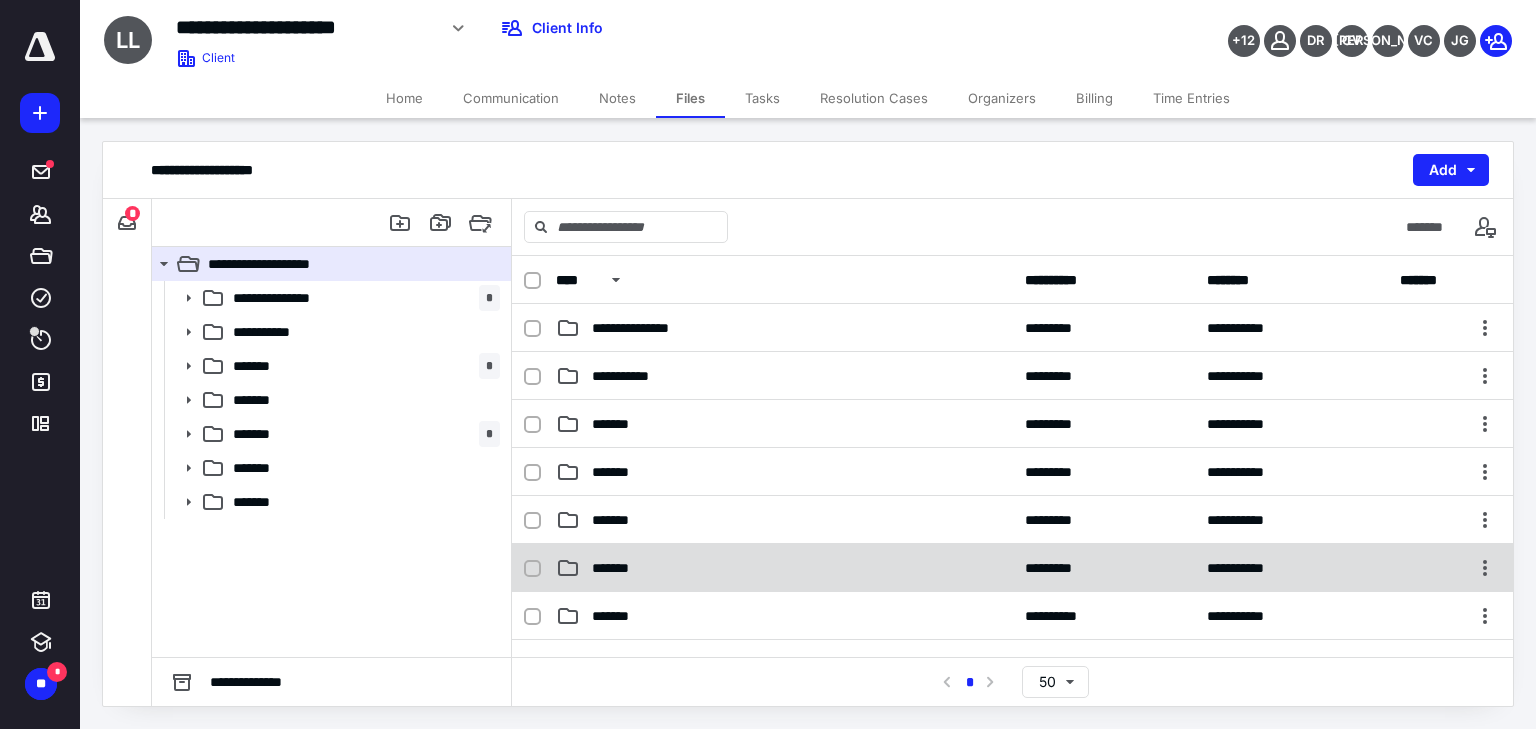 click on "*******" at bounding box center (784, 568) 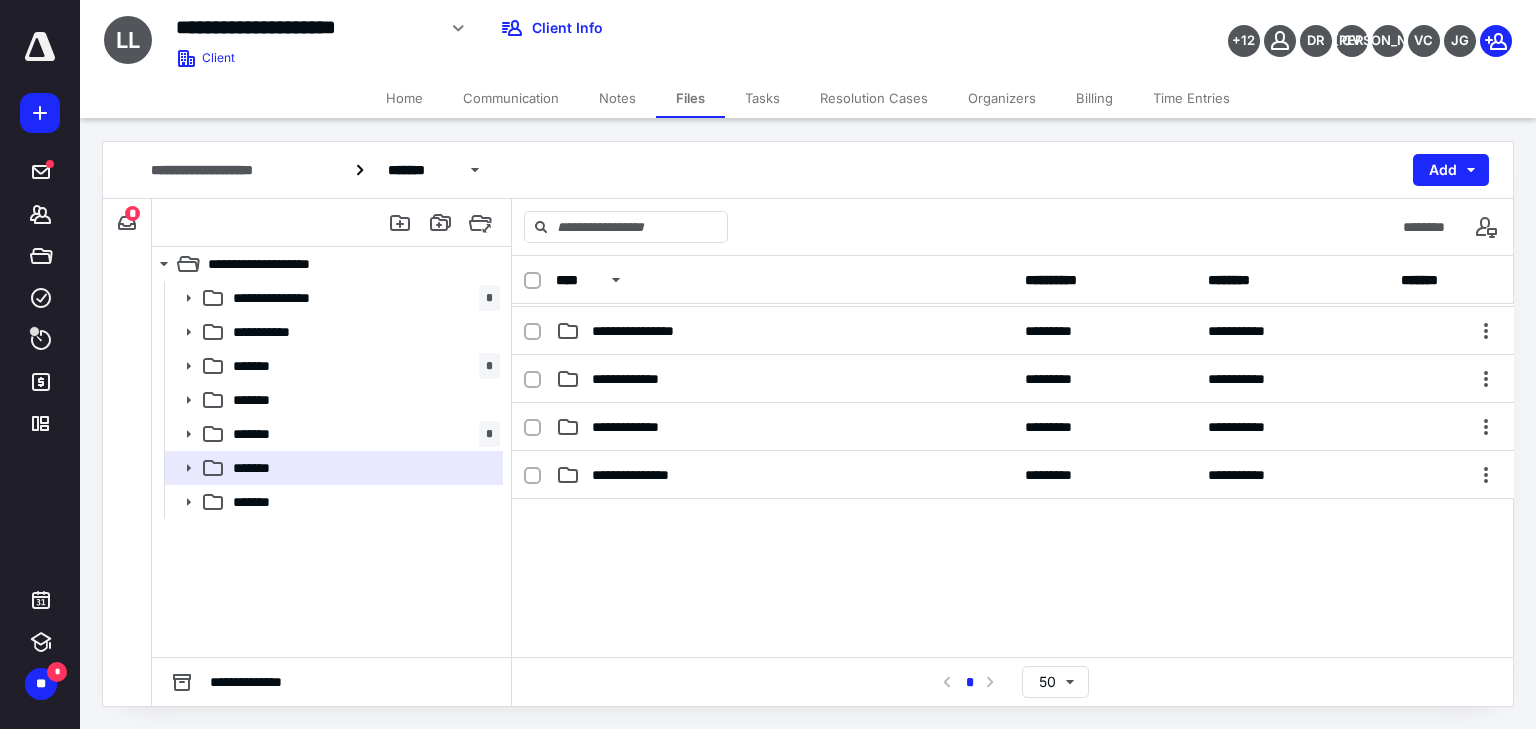 scroll, scrollTop: 400, scrollLeft: 0, axis: vertical 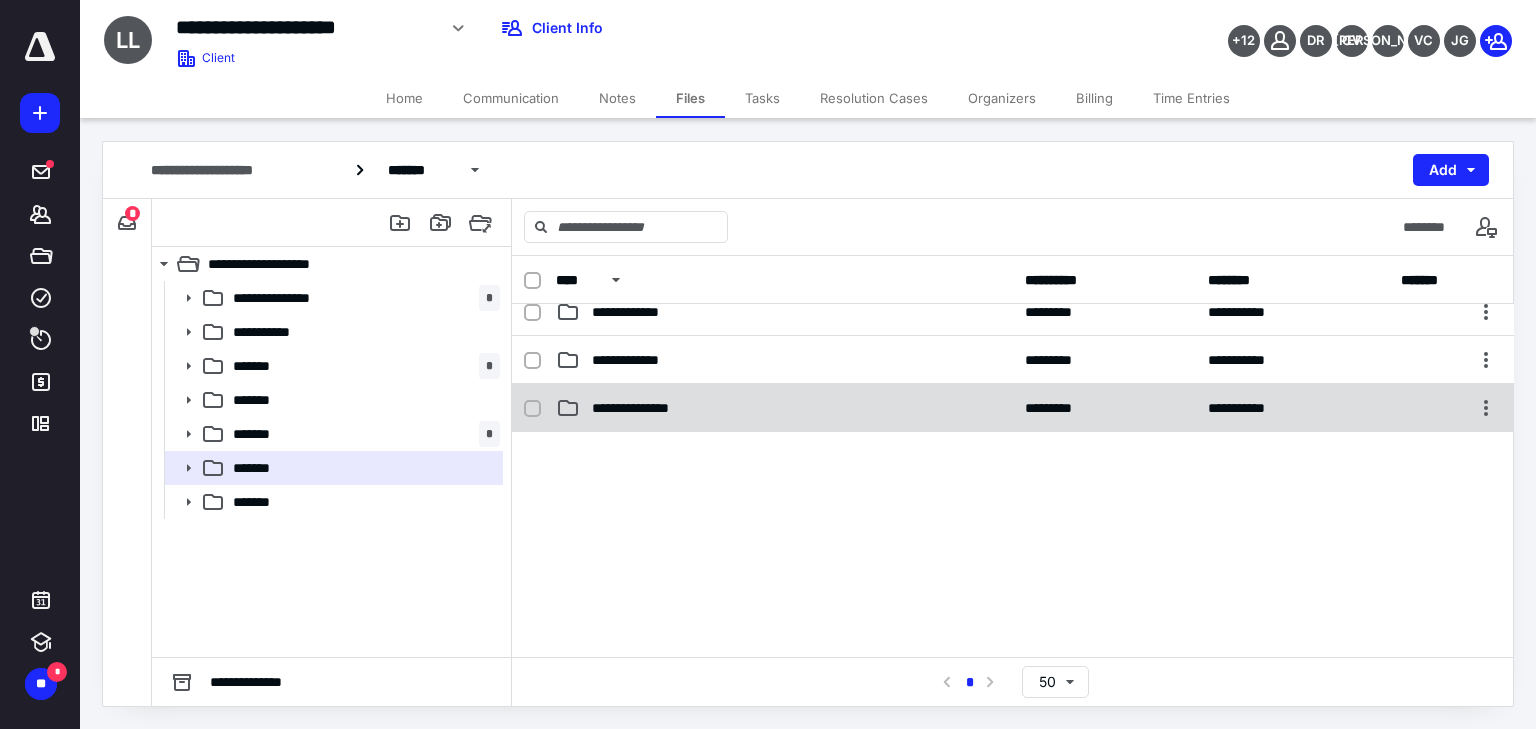 click on "**********" at bounding box center [784, 408] 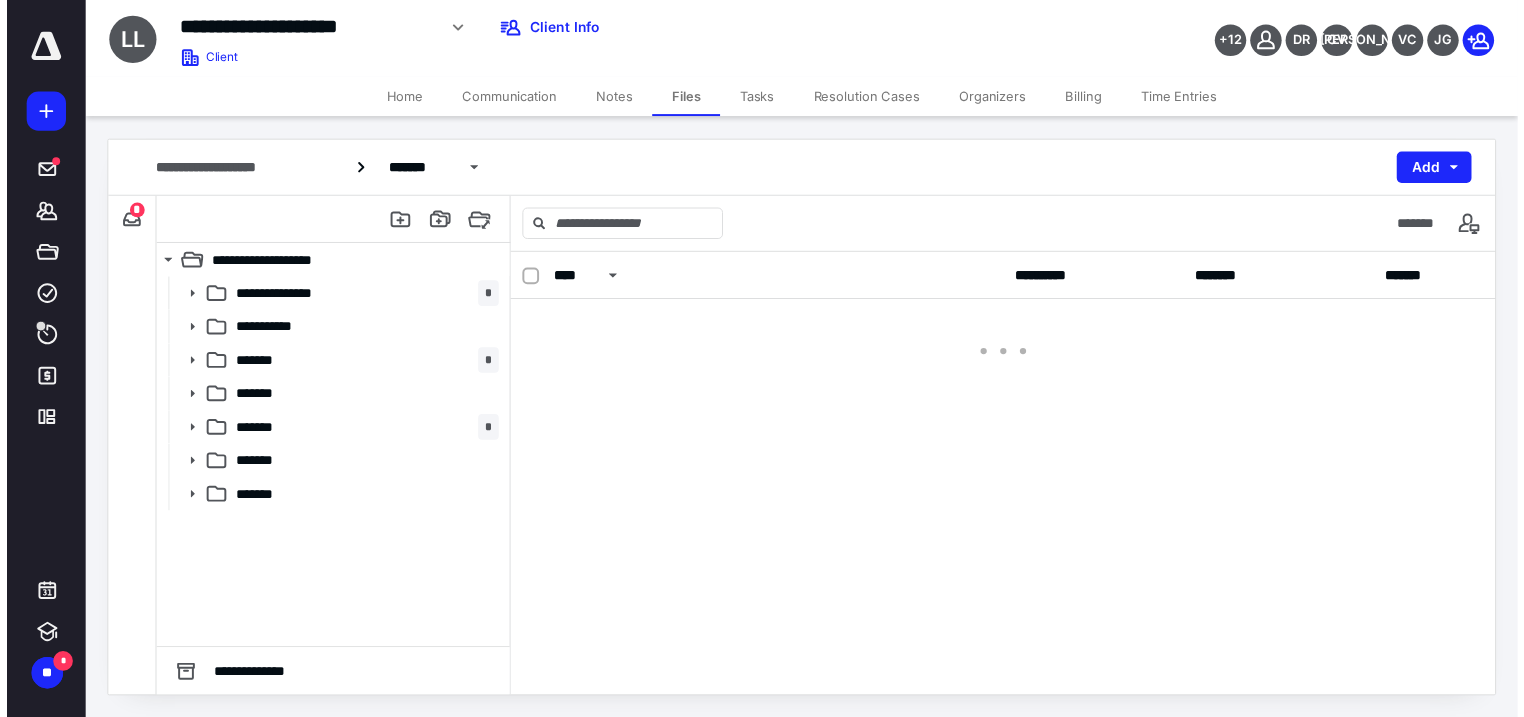 scroll, scrollTop: 0, scrollLeft: 0, axis: both 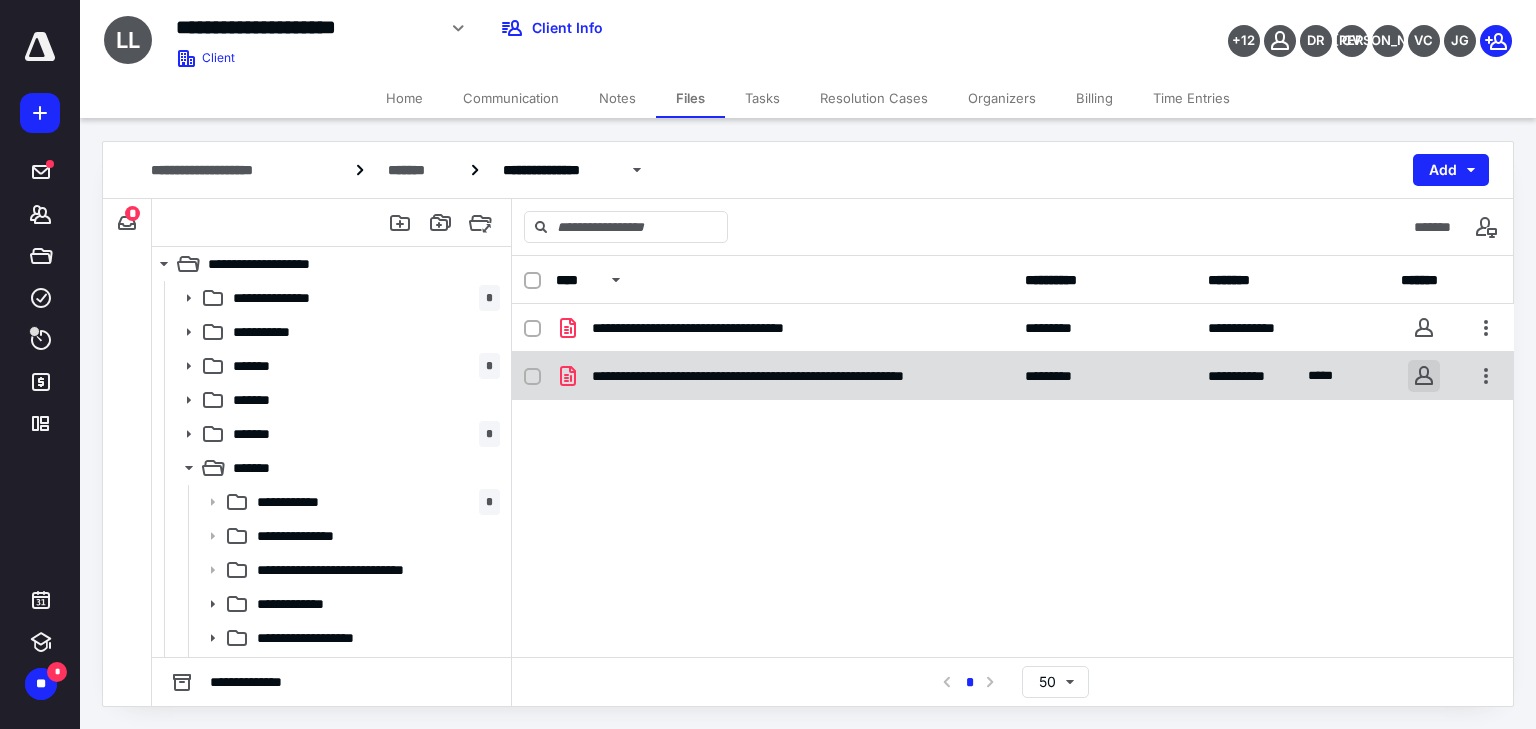 click at bounding box center (1424, 376) 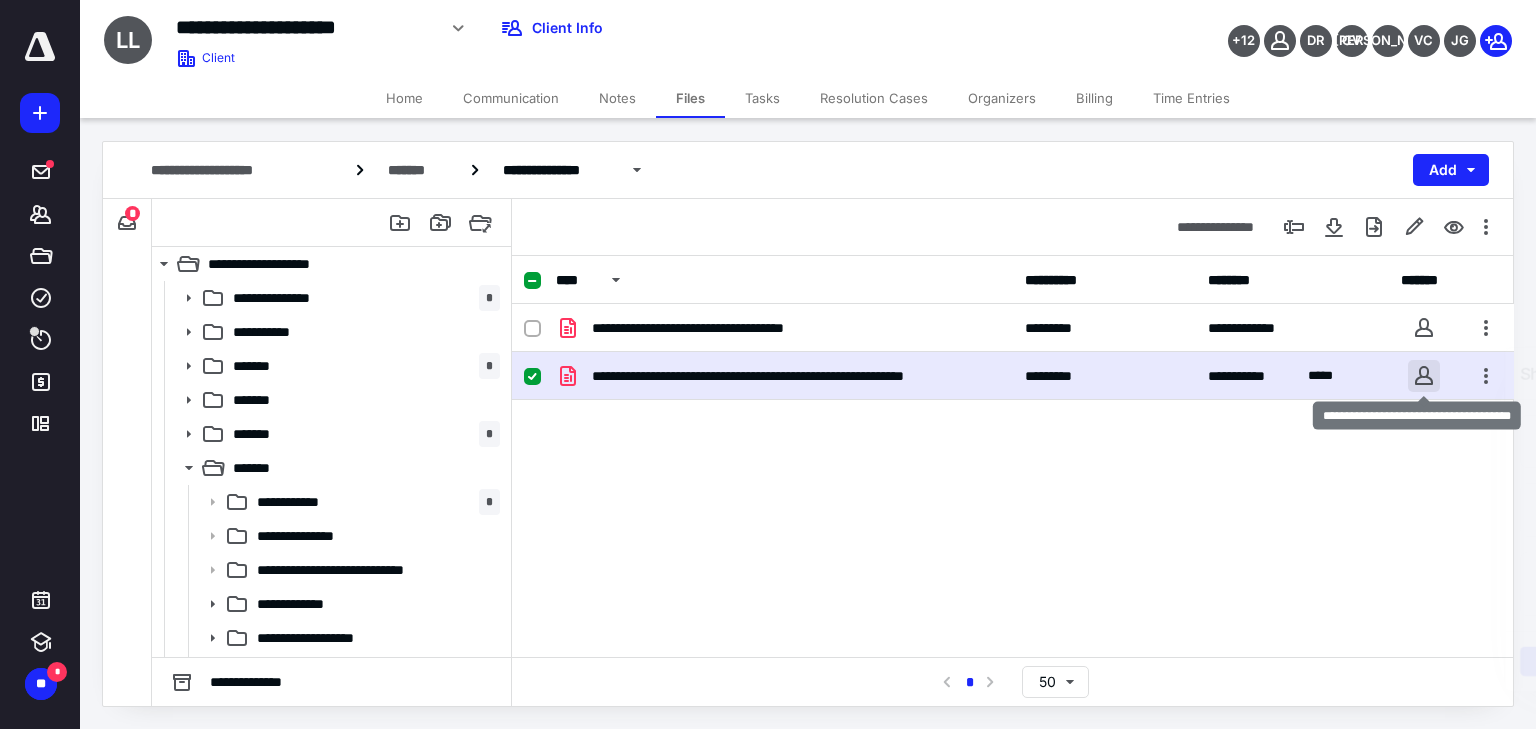 checkbox on "true" 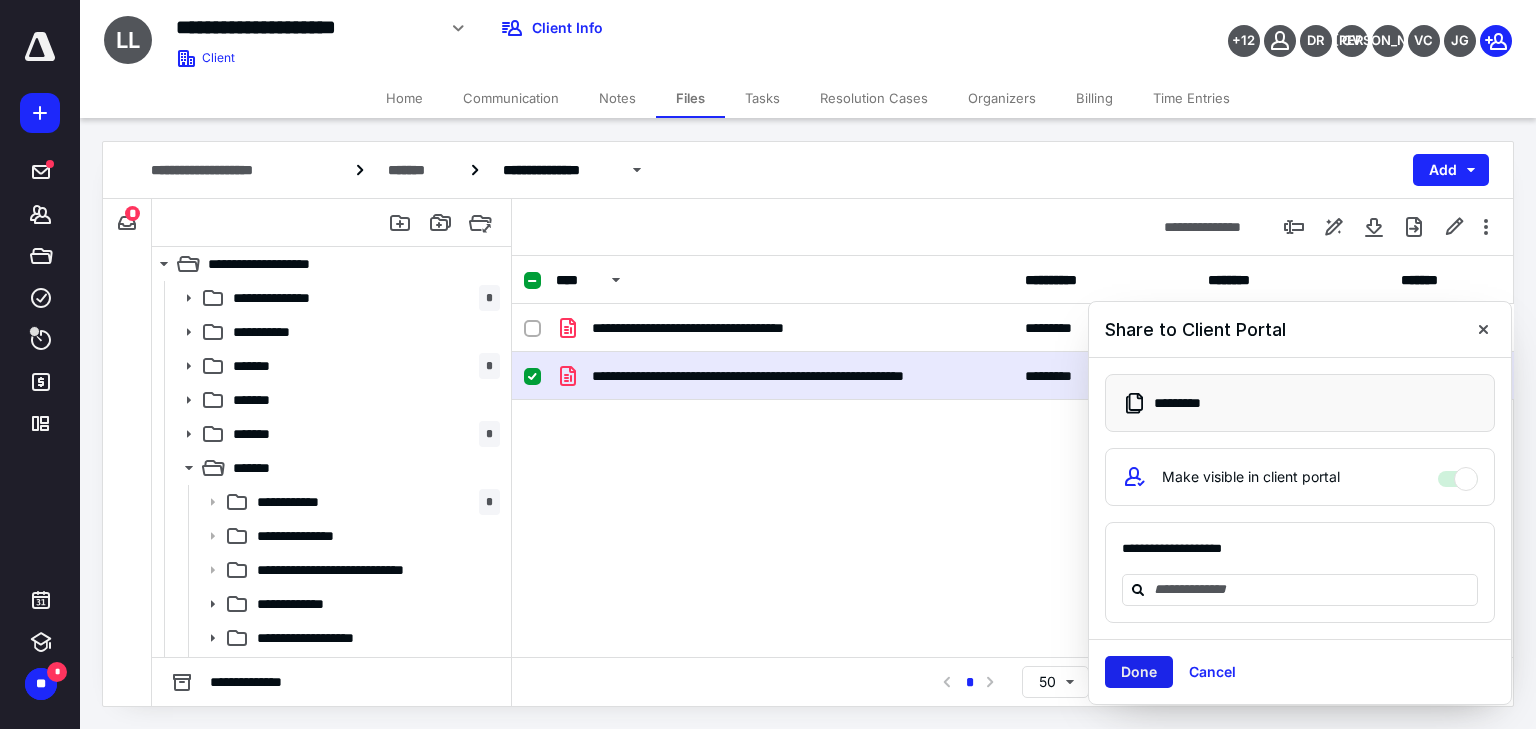 click on "Done" at bounding box center (1139, 672) 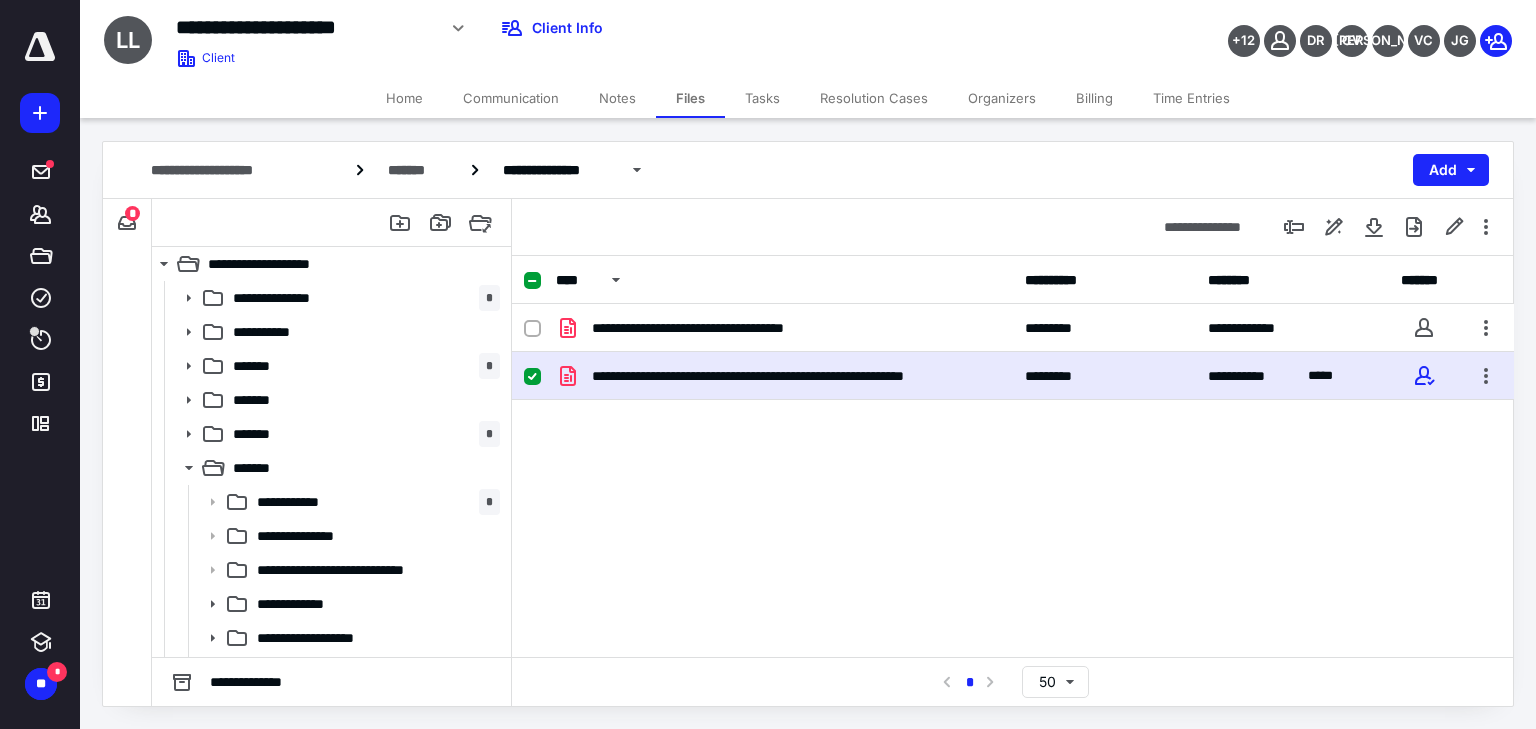 click on "**********" at bounding box center (1013, 454) 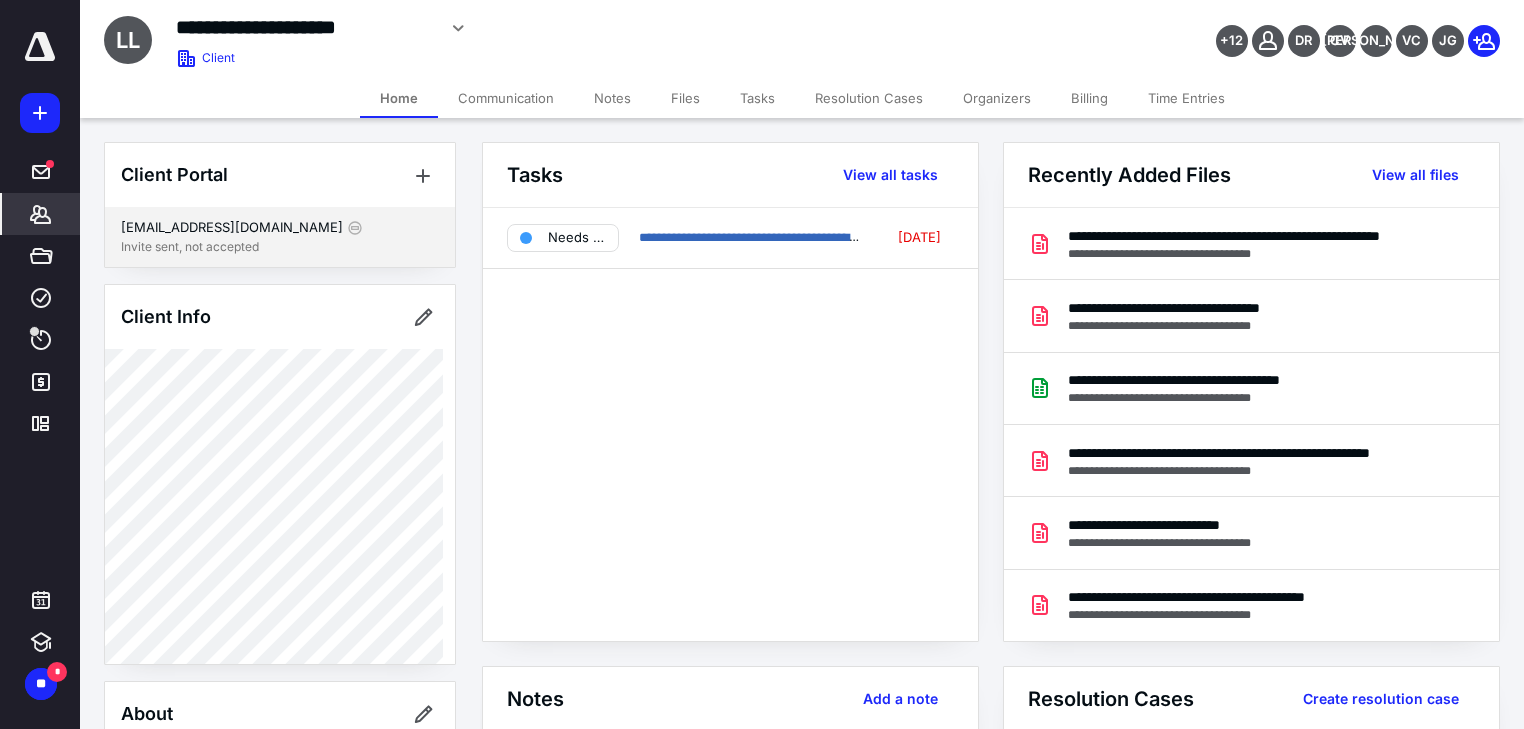click on "Invite sent, not accepted" at bounding box center [280, 247] 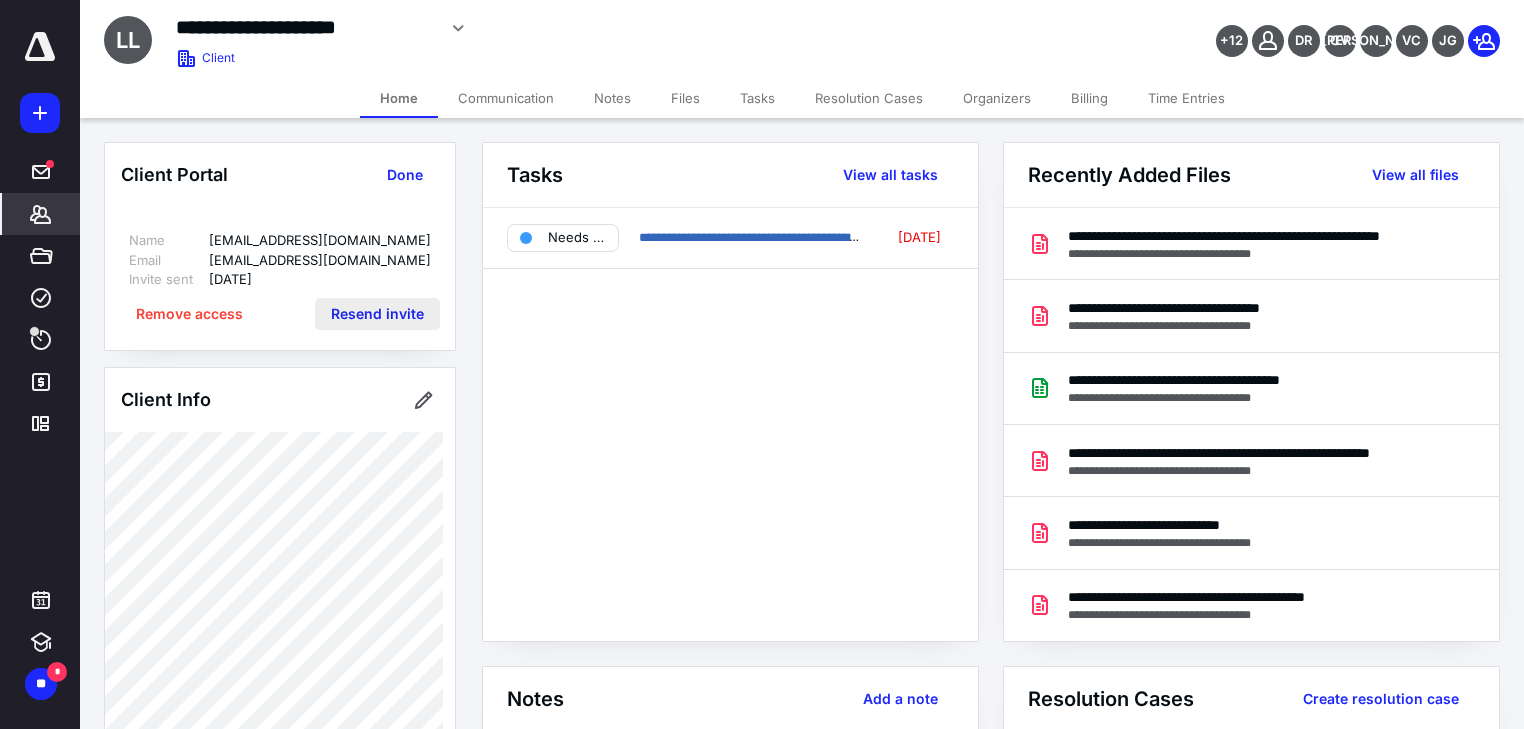 click on "Resend invite" at bounding box center (377, 314) 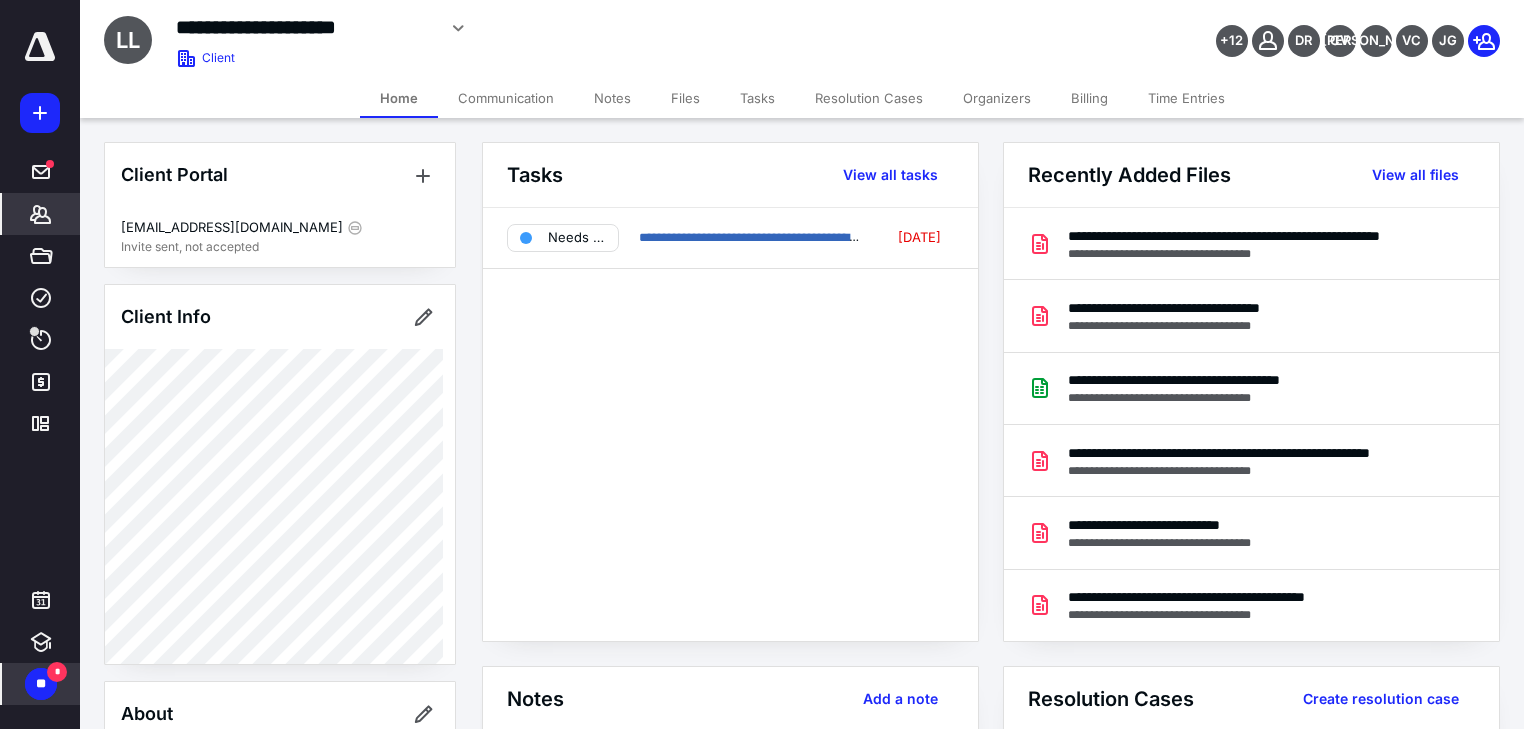 click on "**" at bounding box center (41, 684) 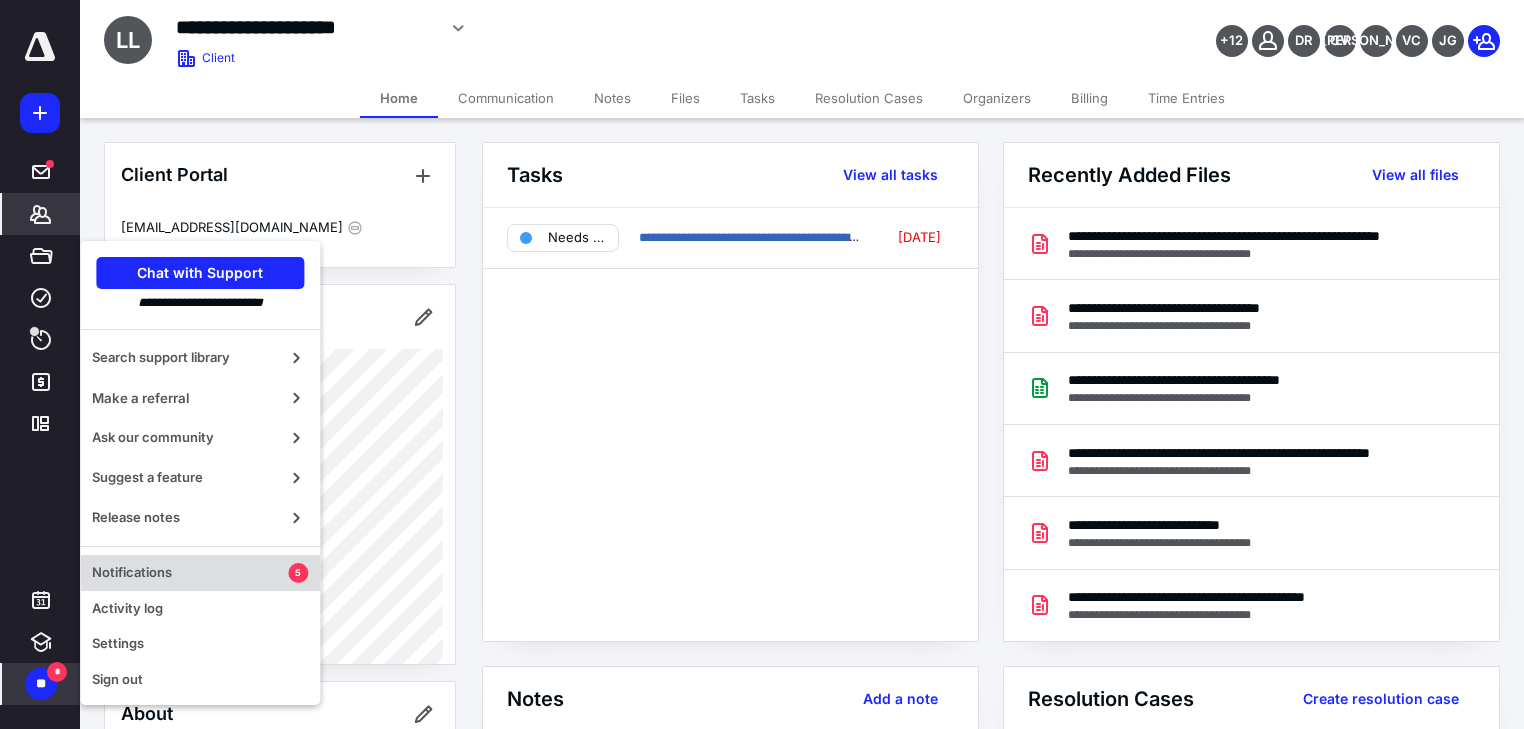 click on "Notifications" at bounding box center (190, 573) 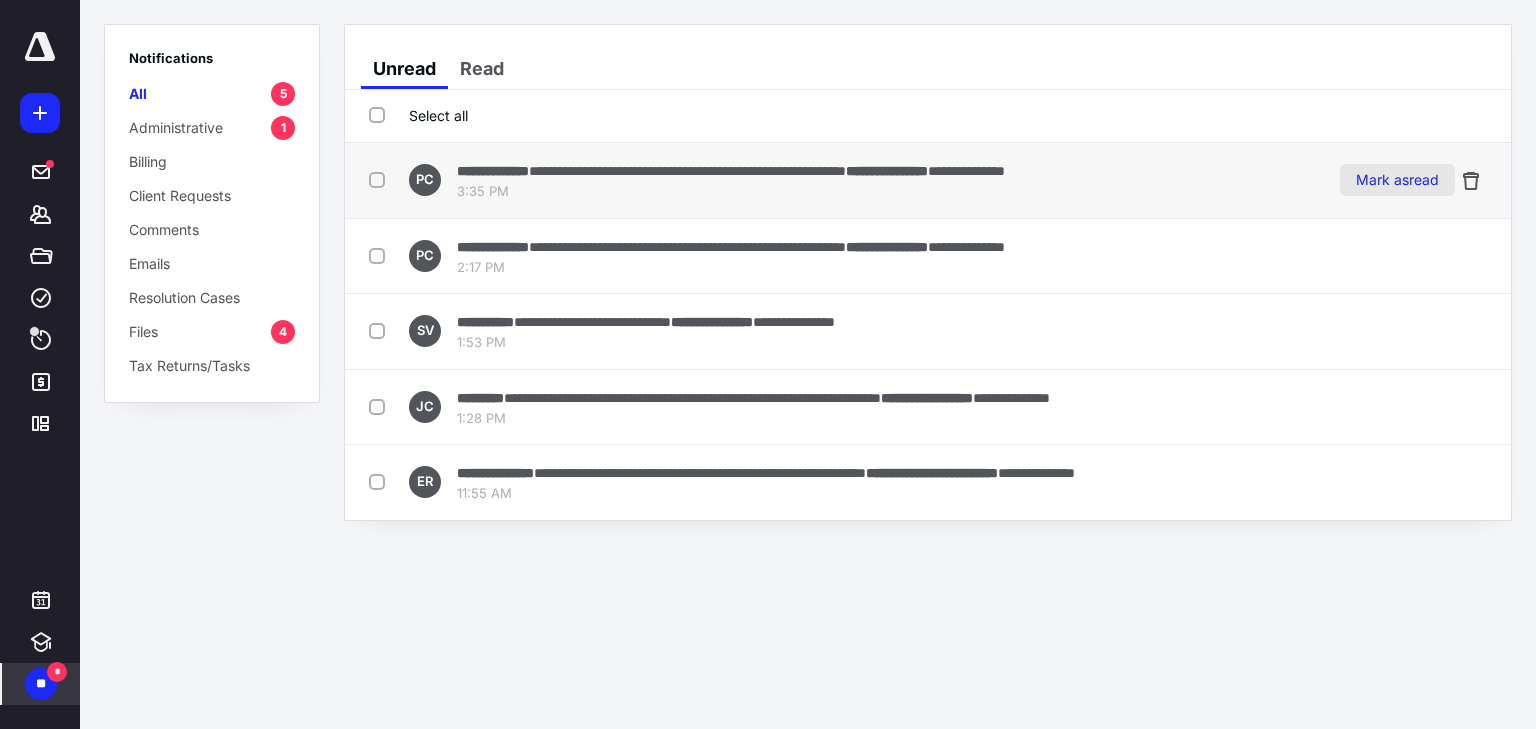 click on "Mark as  read" at bounding box center (1397, 180) 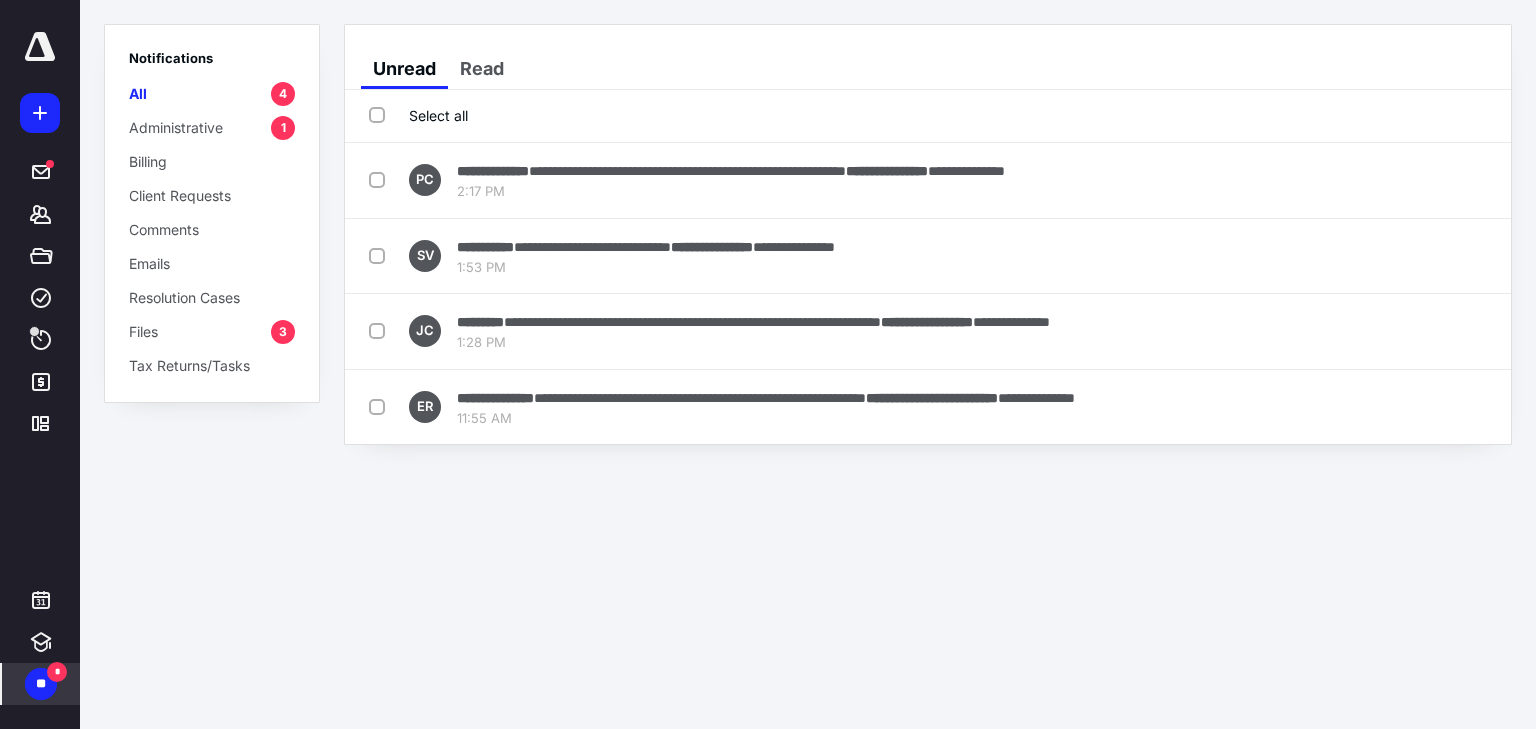 click on "Mark as  read" at bounding box center [1397, 180] 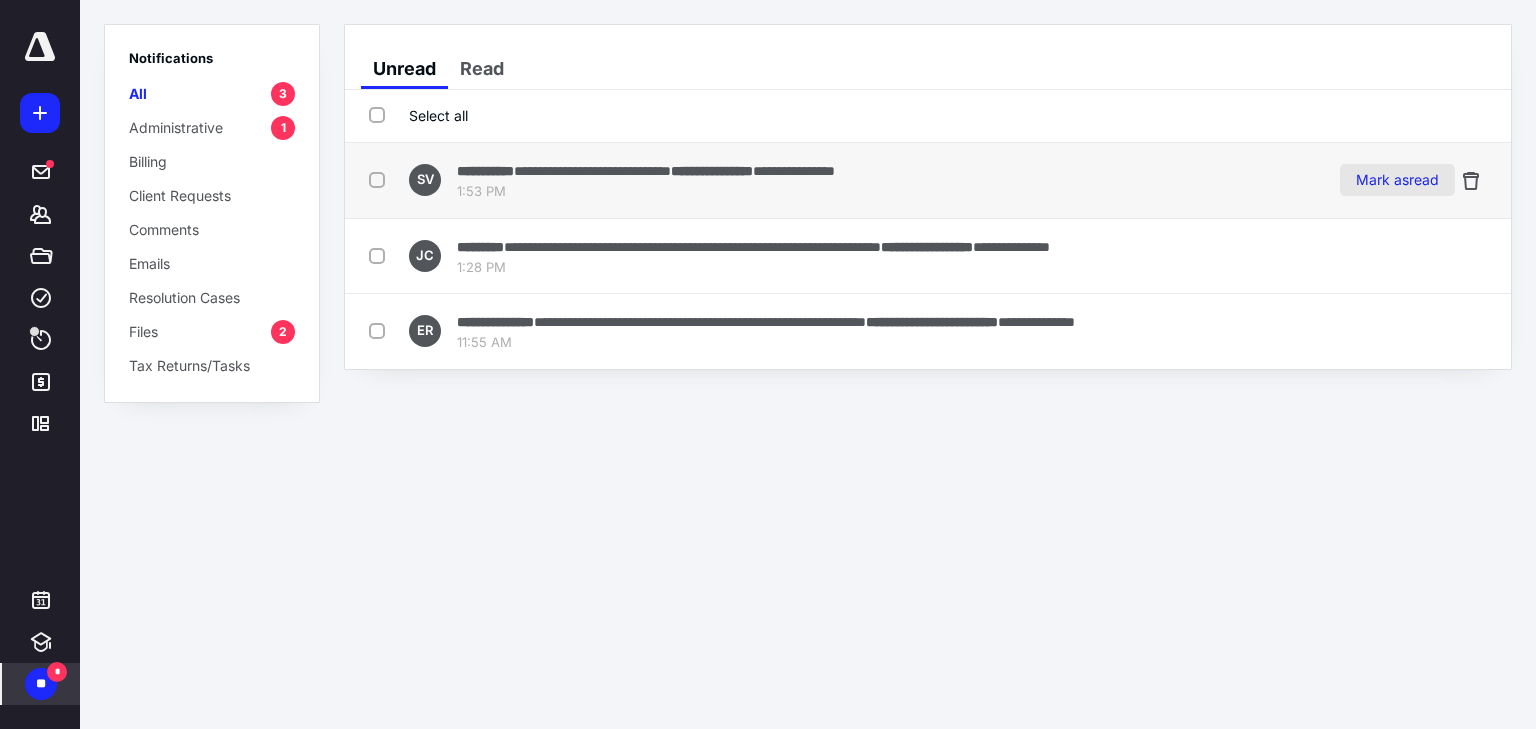 click on "Mark as  read" at bounding box center (1397, 180) 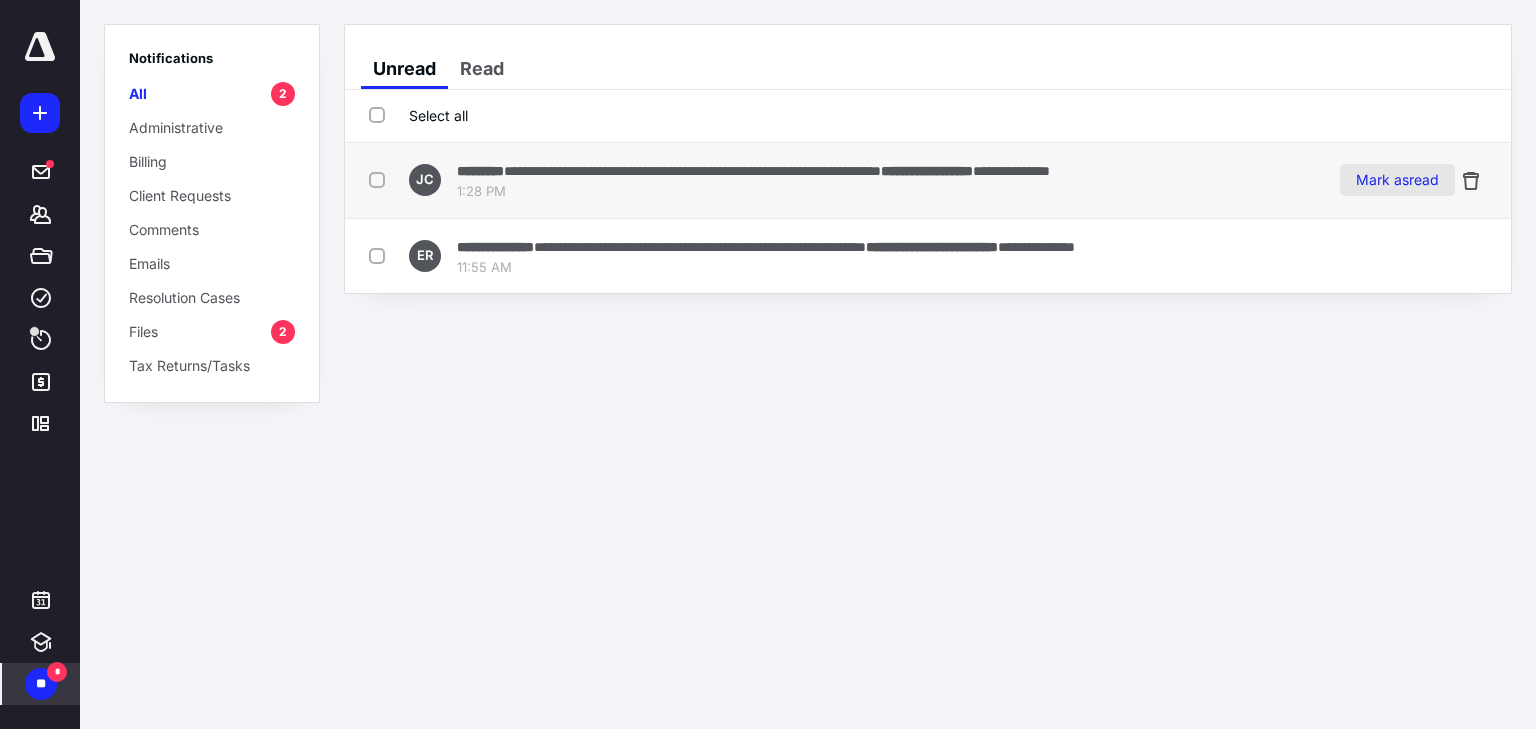 click on "Mark as  read" at bounding box center [1397, 180] 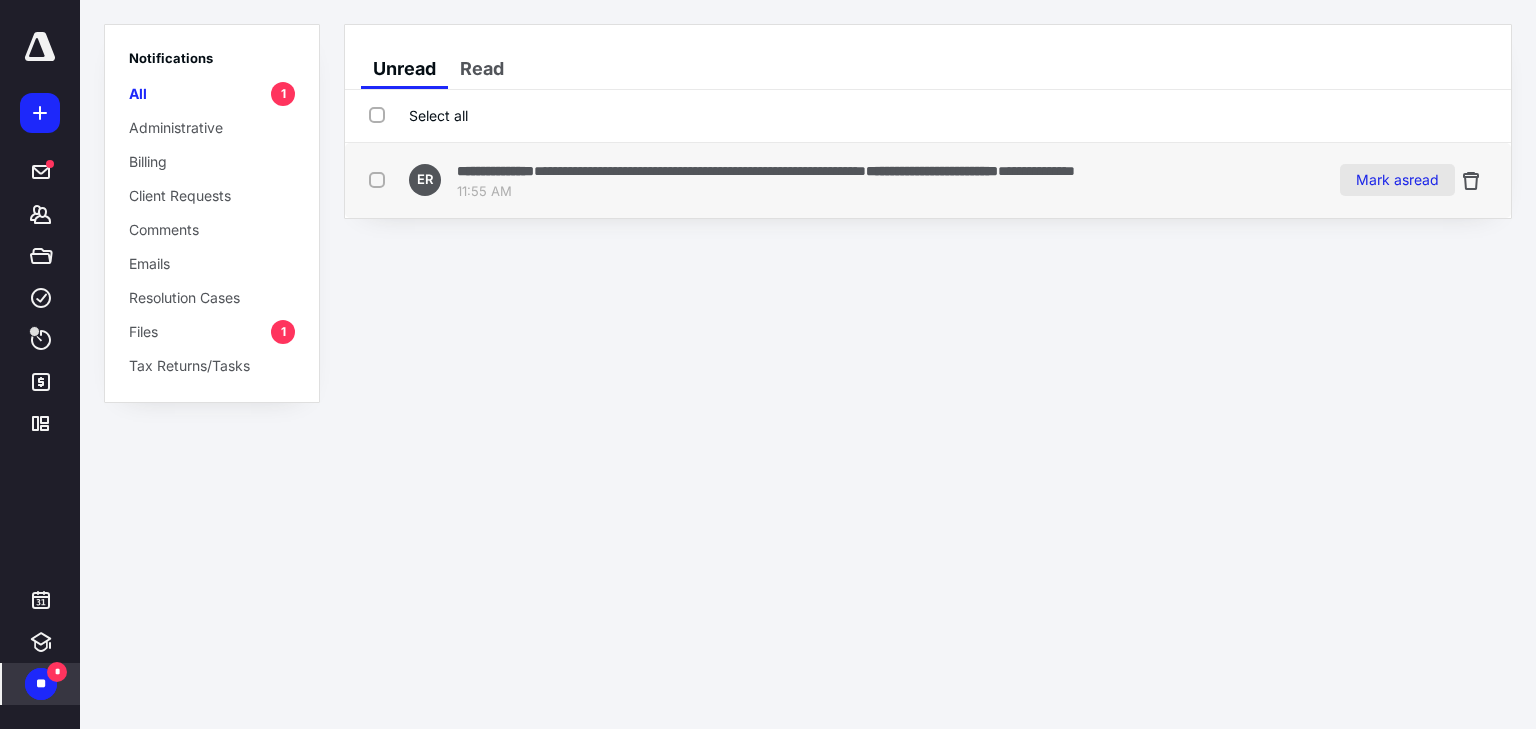 click on "Mark as  read" at bounding box center [1397, 180] 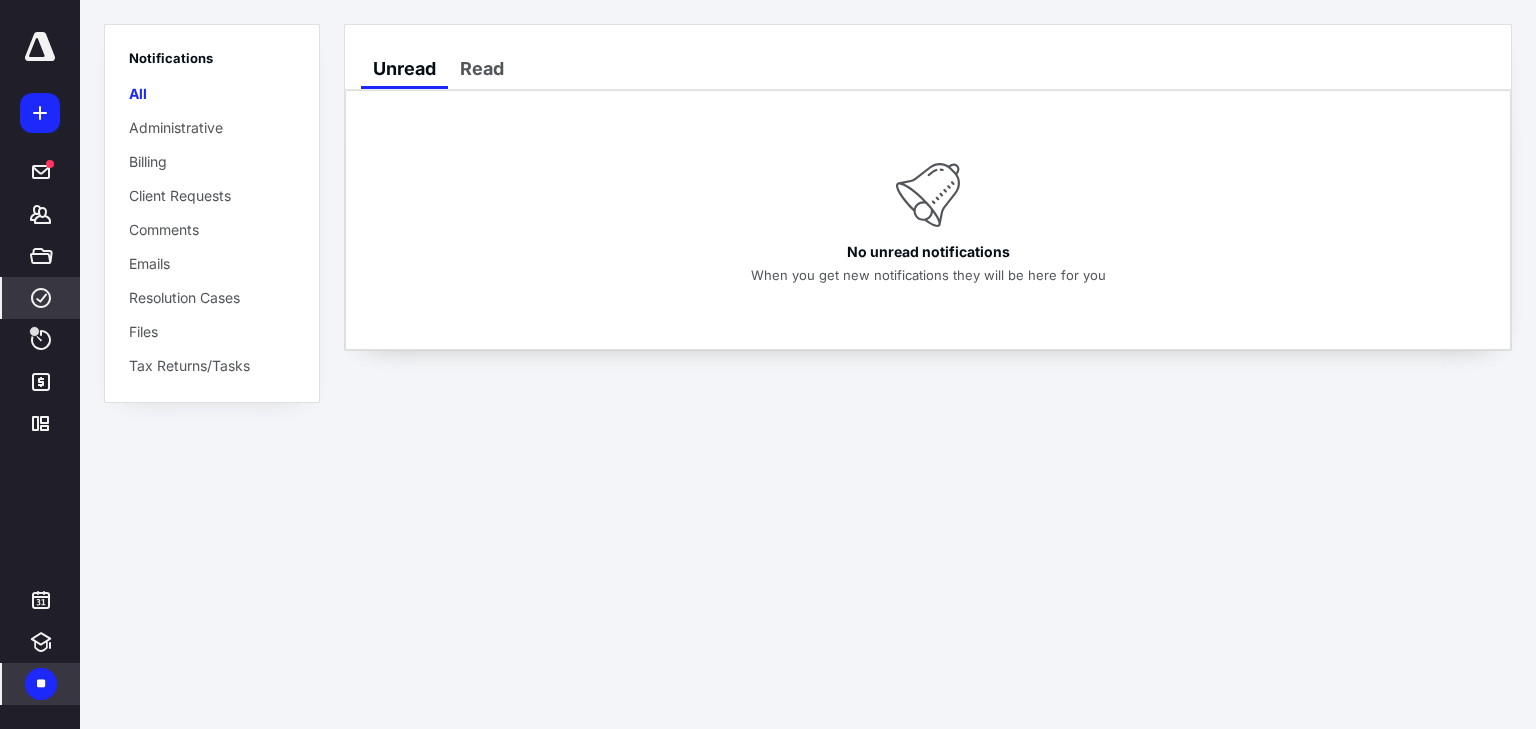 click 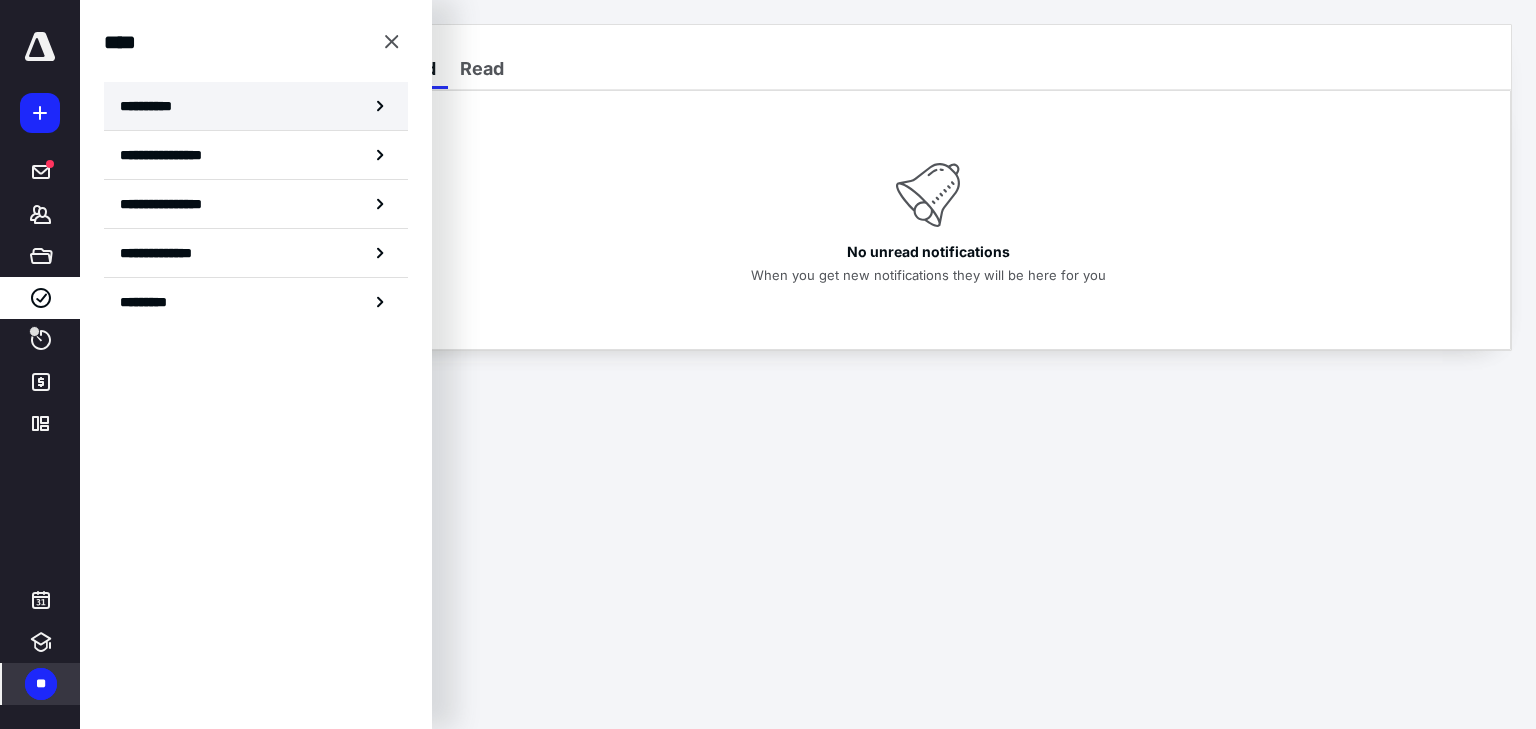 click on "**********" at bounding box center [256, 106] 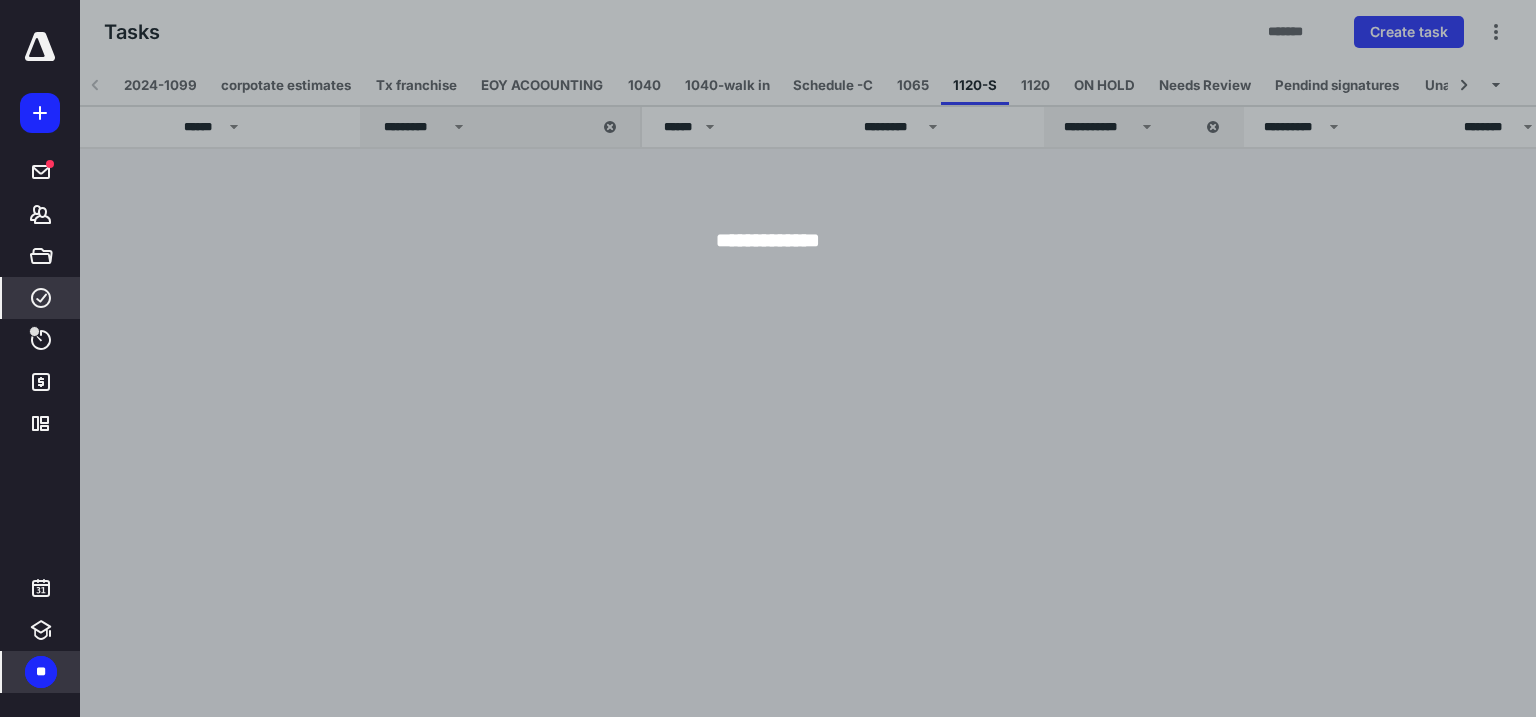 click on "2024-1099 corpotate estimates Tx franchise EOY ACOOUNTING 1040 1040-walk in Schedule -C 1065 1120-S 1120 ON HOLD Needs Review Pendind signatures Unasign List Active Work All Work IN PROGRESS My Work" at bounding box center (808, 85) 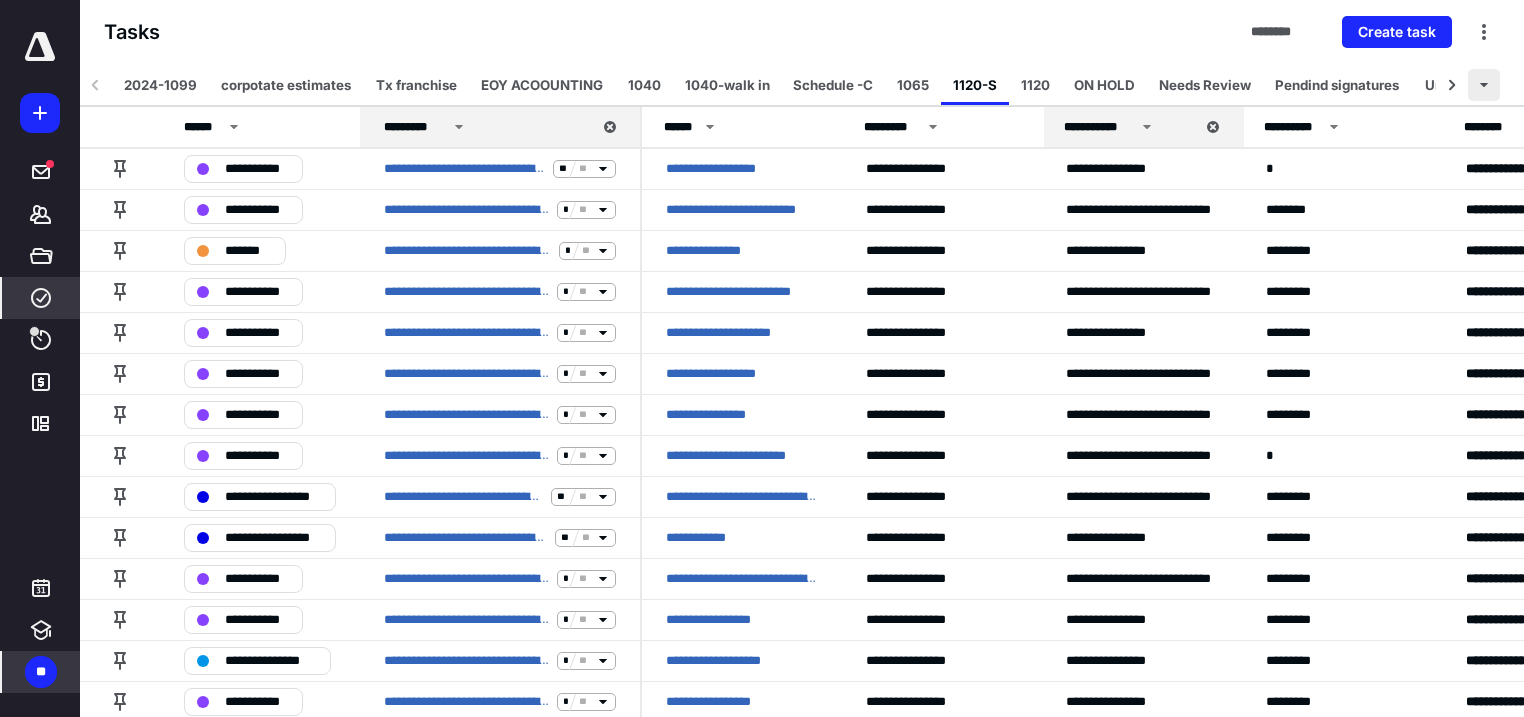 click at bounding box center [1484, 85] 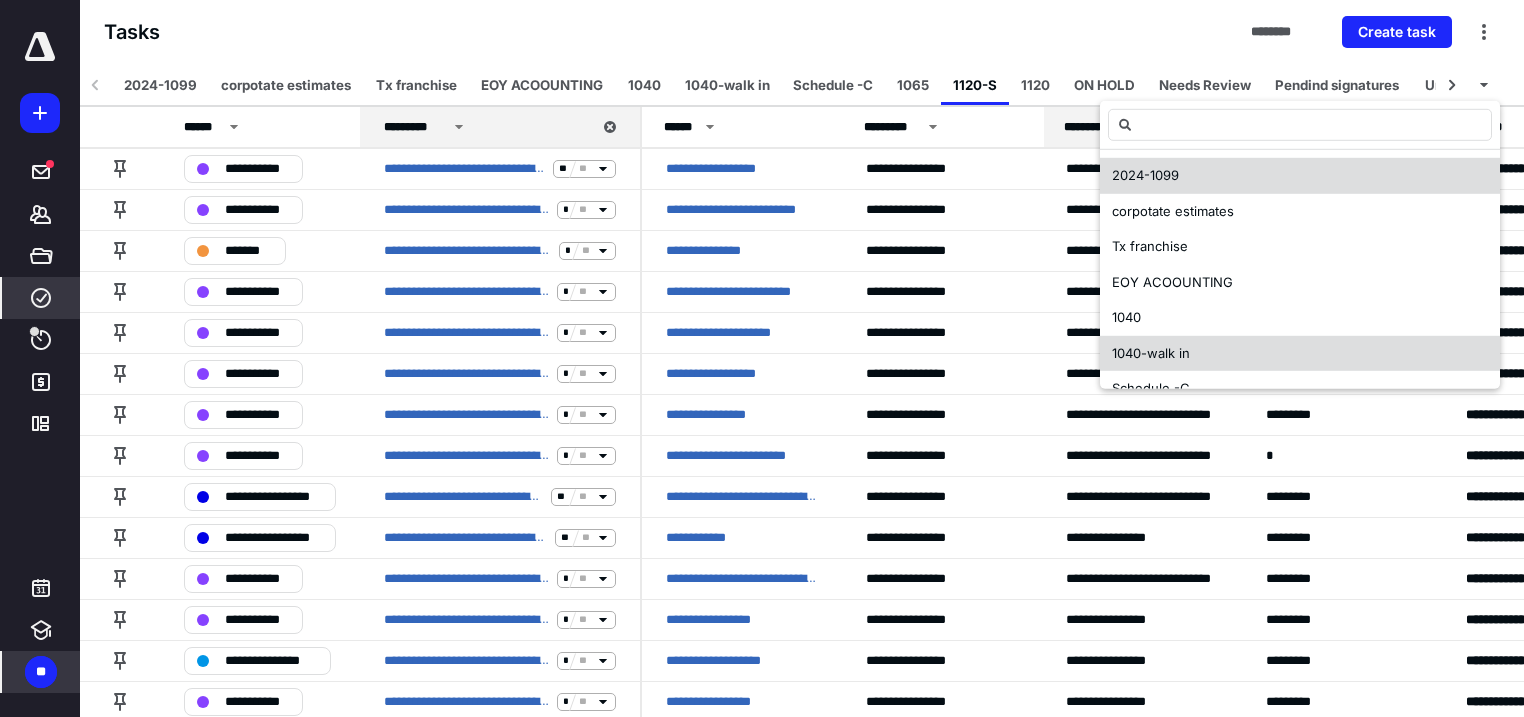 scroll, scrollTop: 420, scrollLeft: 0, axis: vertical 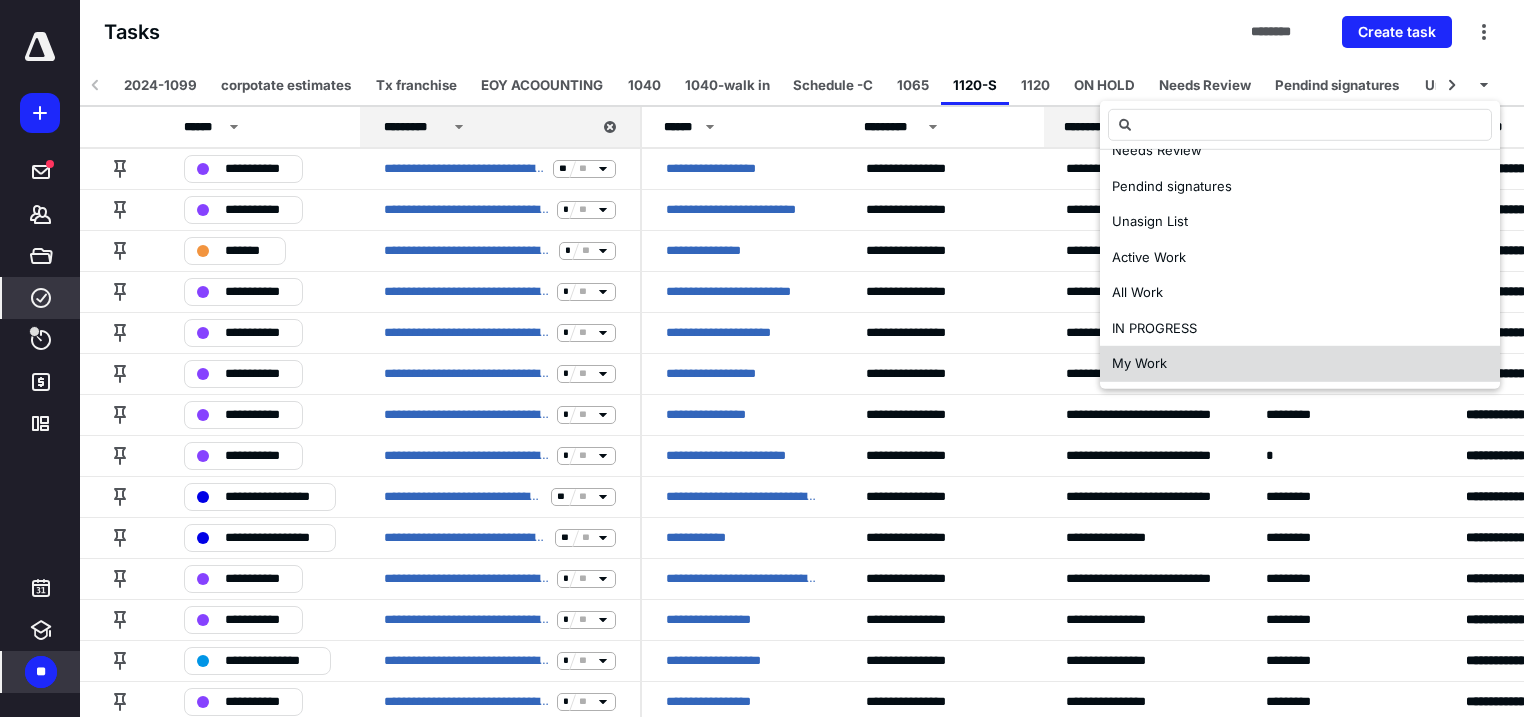 click on "My Work" at bounding box center (1300, 364) 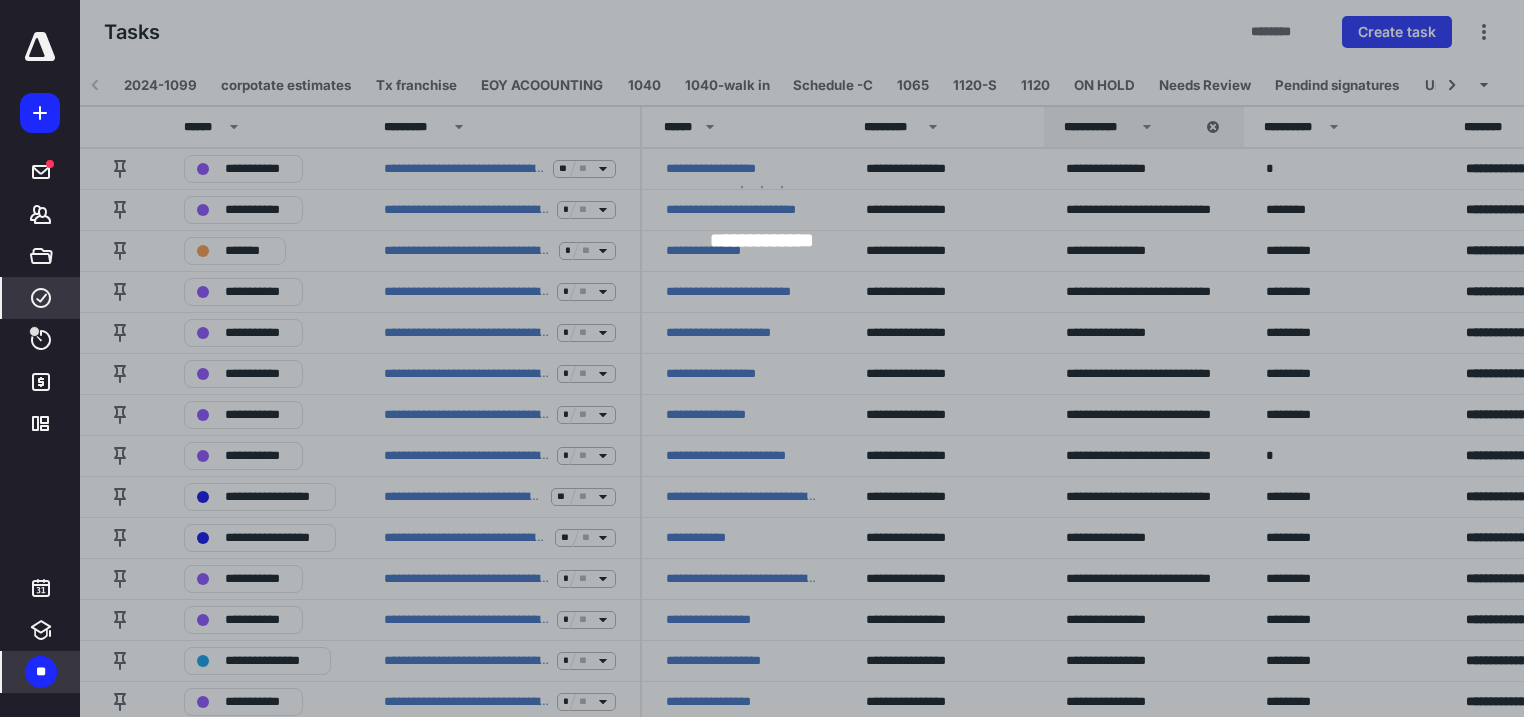 scroll, scrollTop: 0, scrollLeft: 0, axis: both 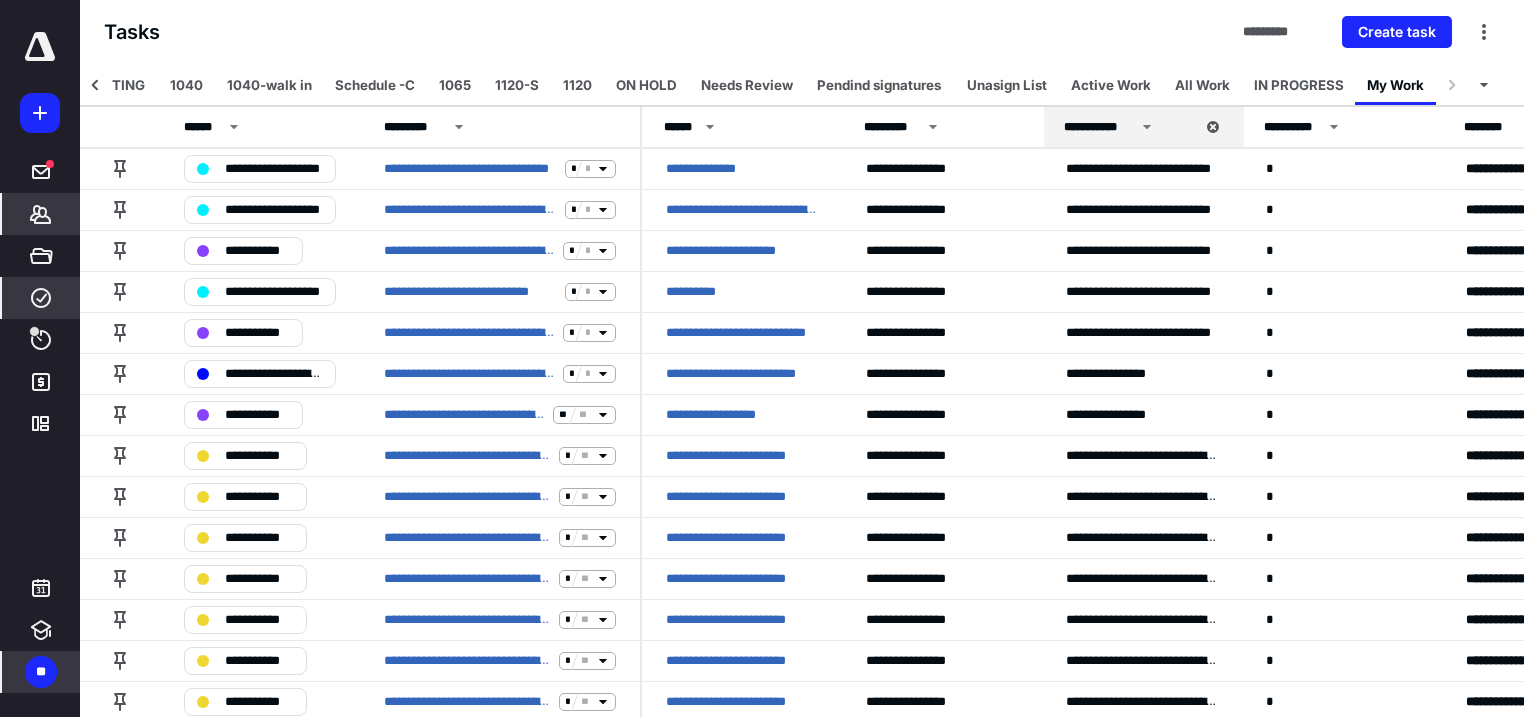 click 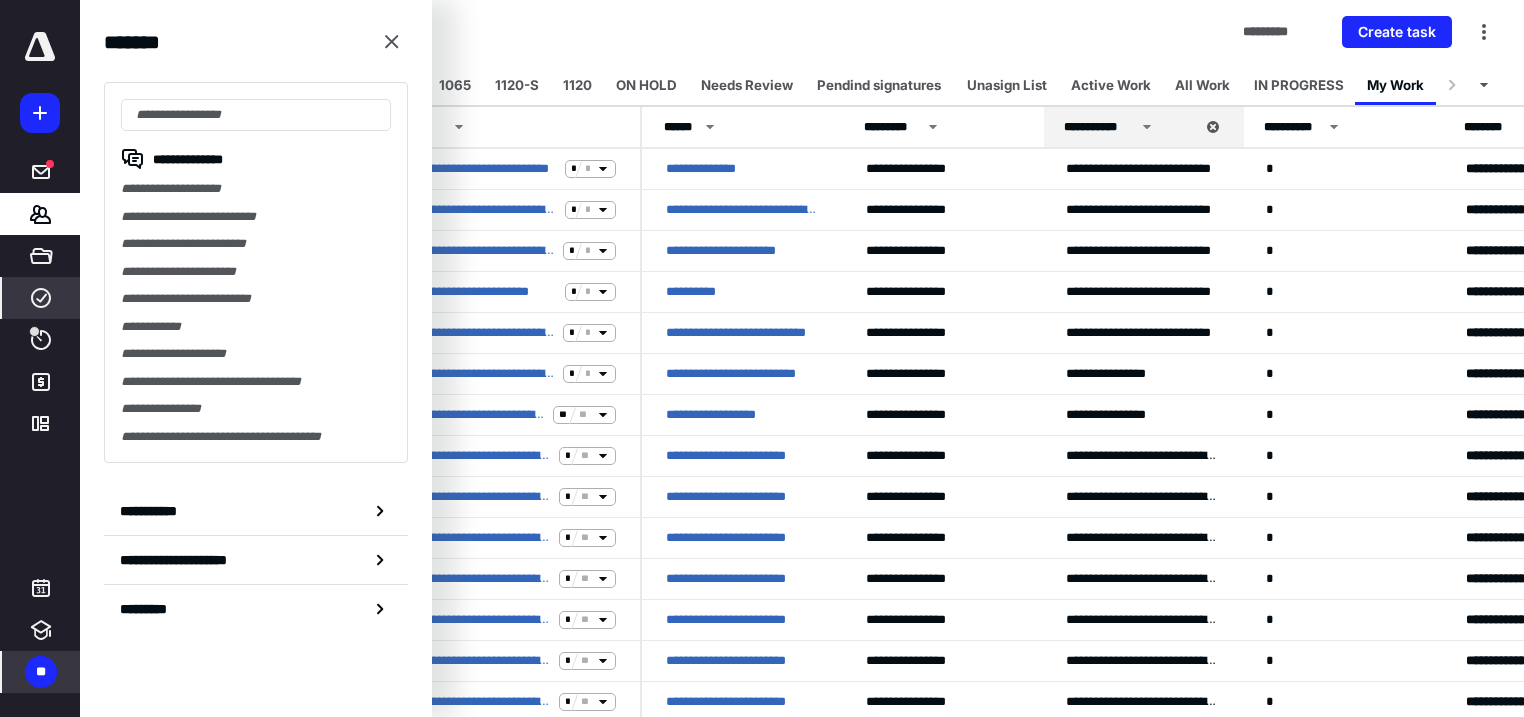 click on "Tasks ********* Create task" at bounding box center (802, 32) 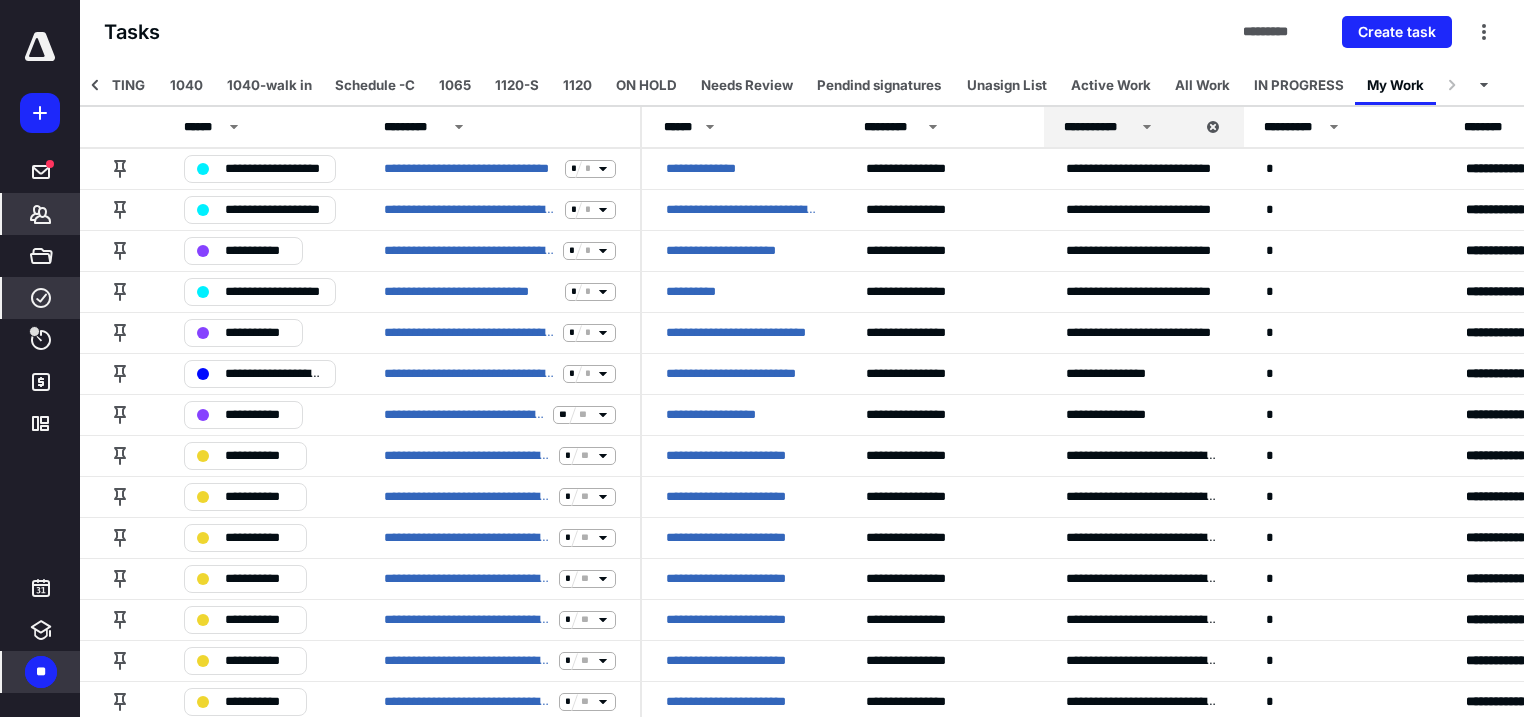 click on "*******" at bounding box center (41, 214) 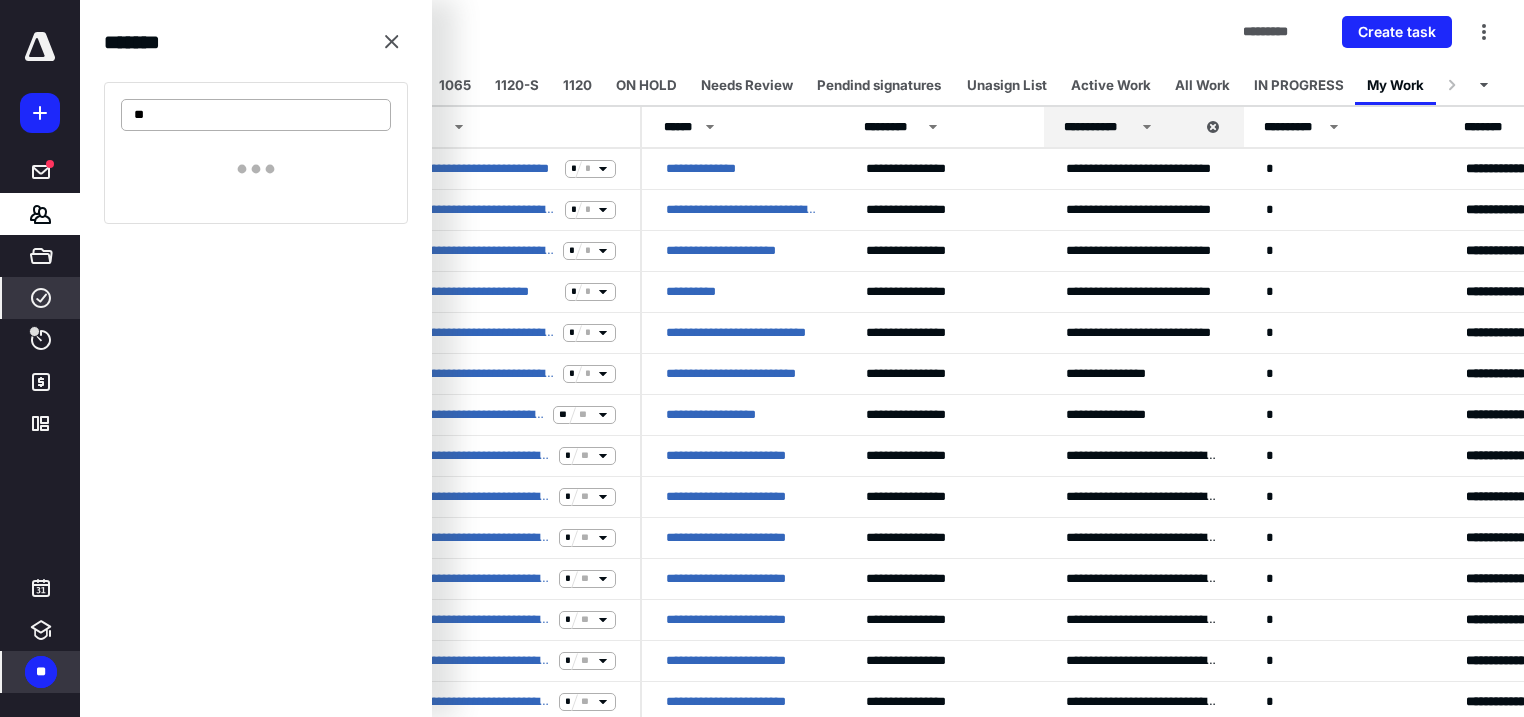 type on "*" 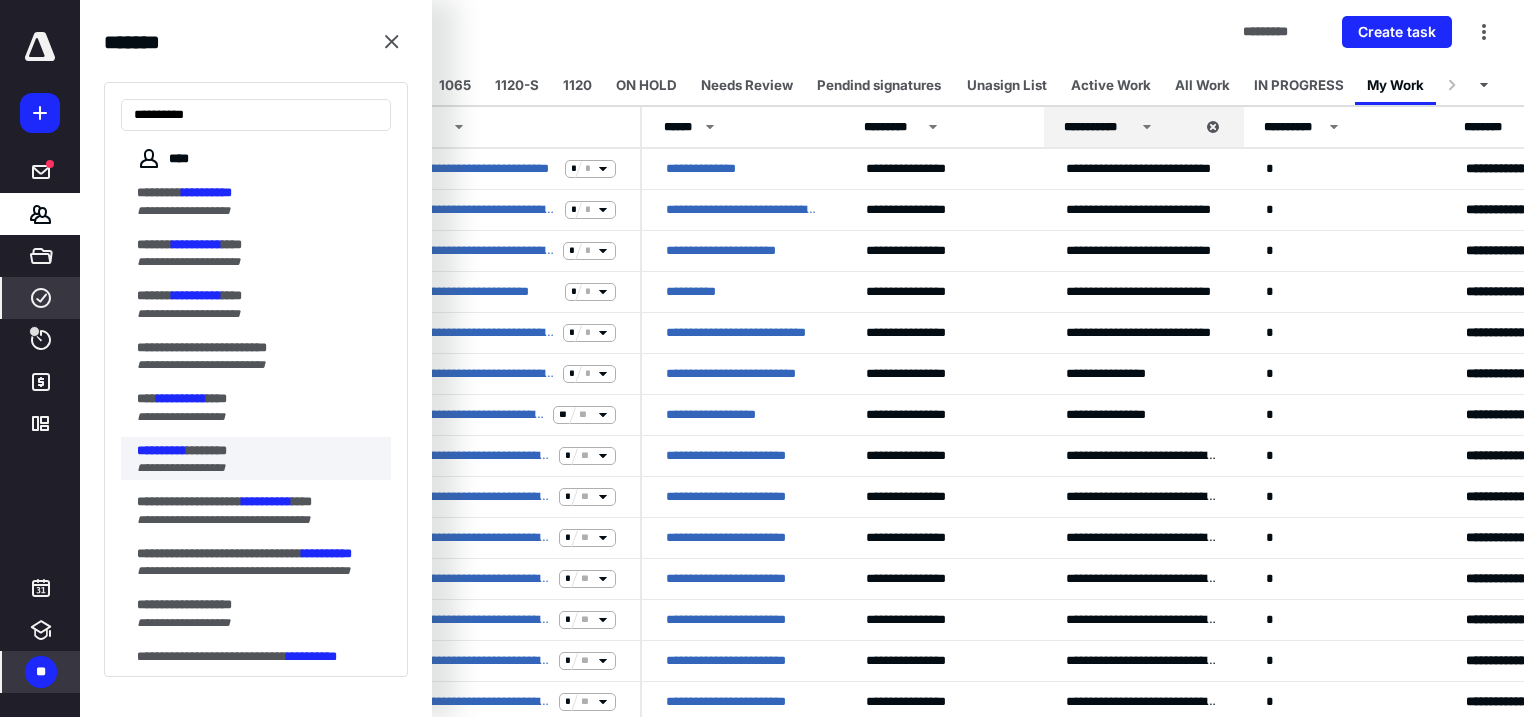 type on "**********" 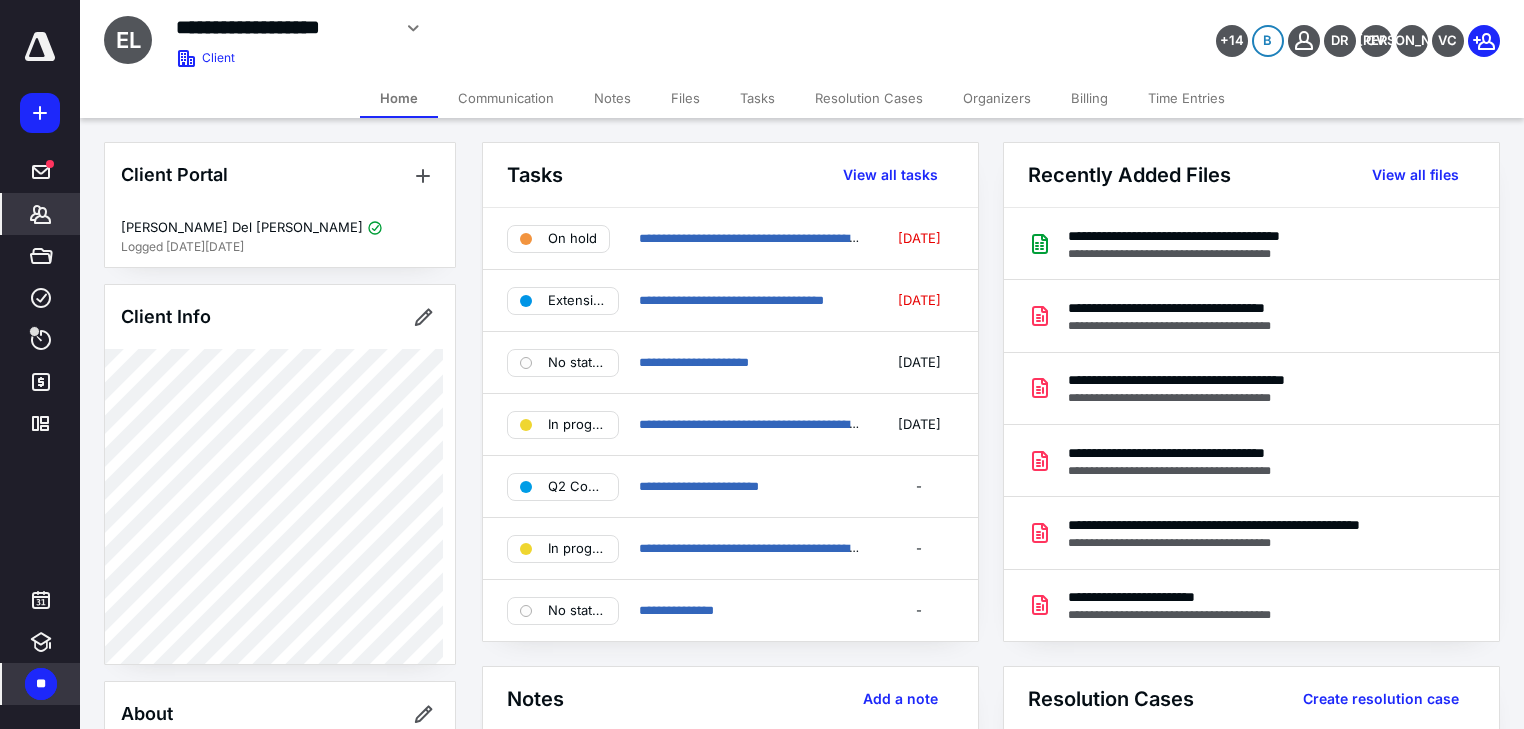 click on "Files" at bounding box center [685, 98] 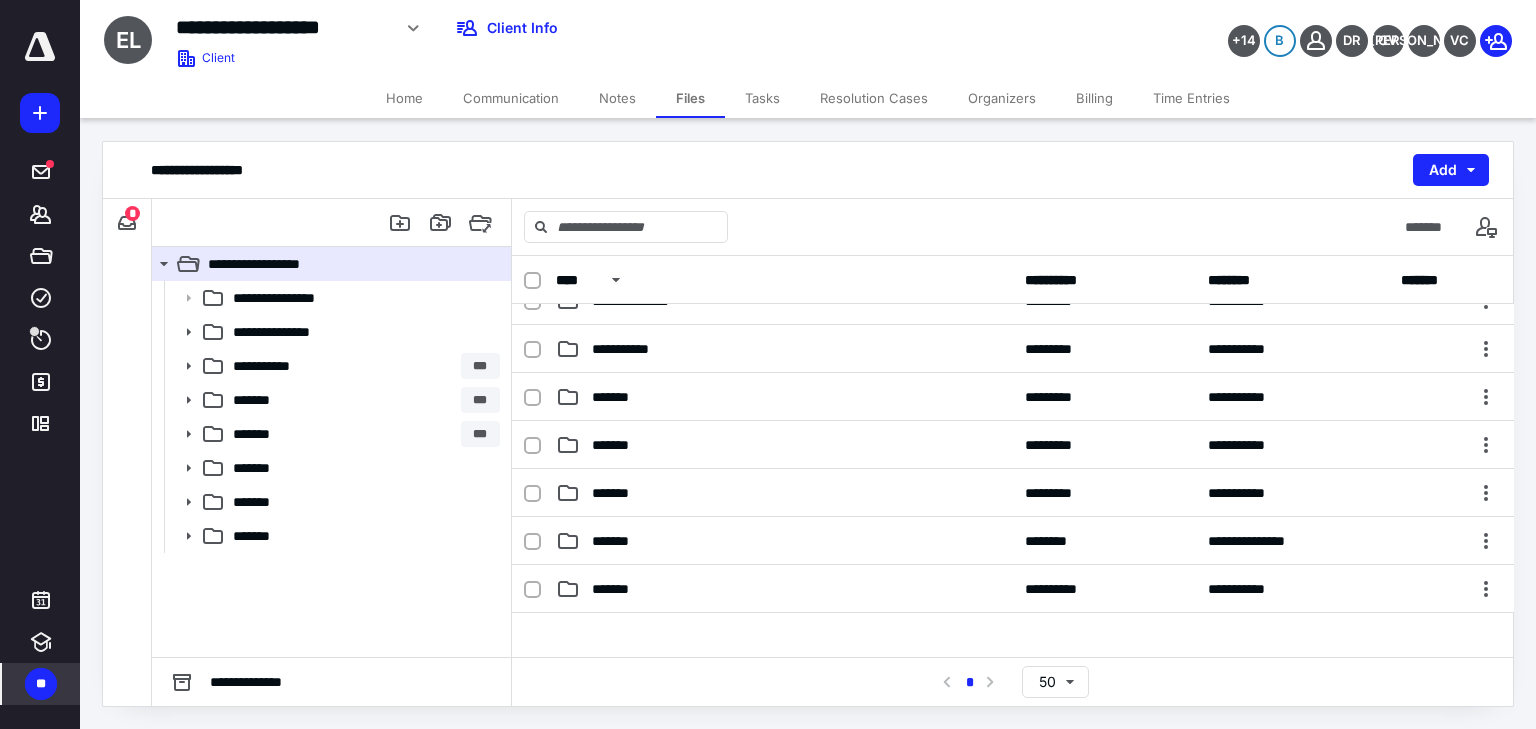 scroll, scrollTop: 240, scrollLeft: 0, axis: vertical 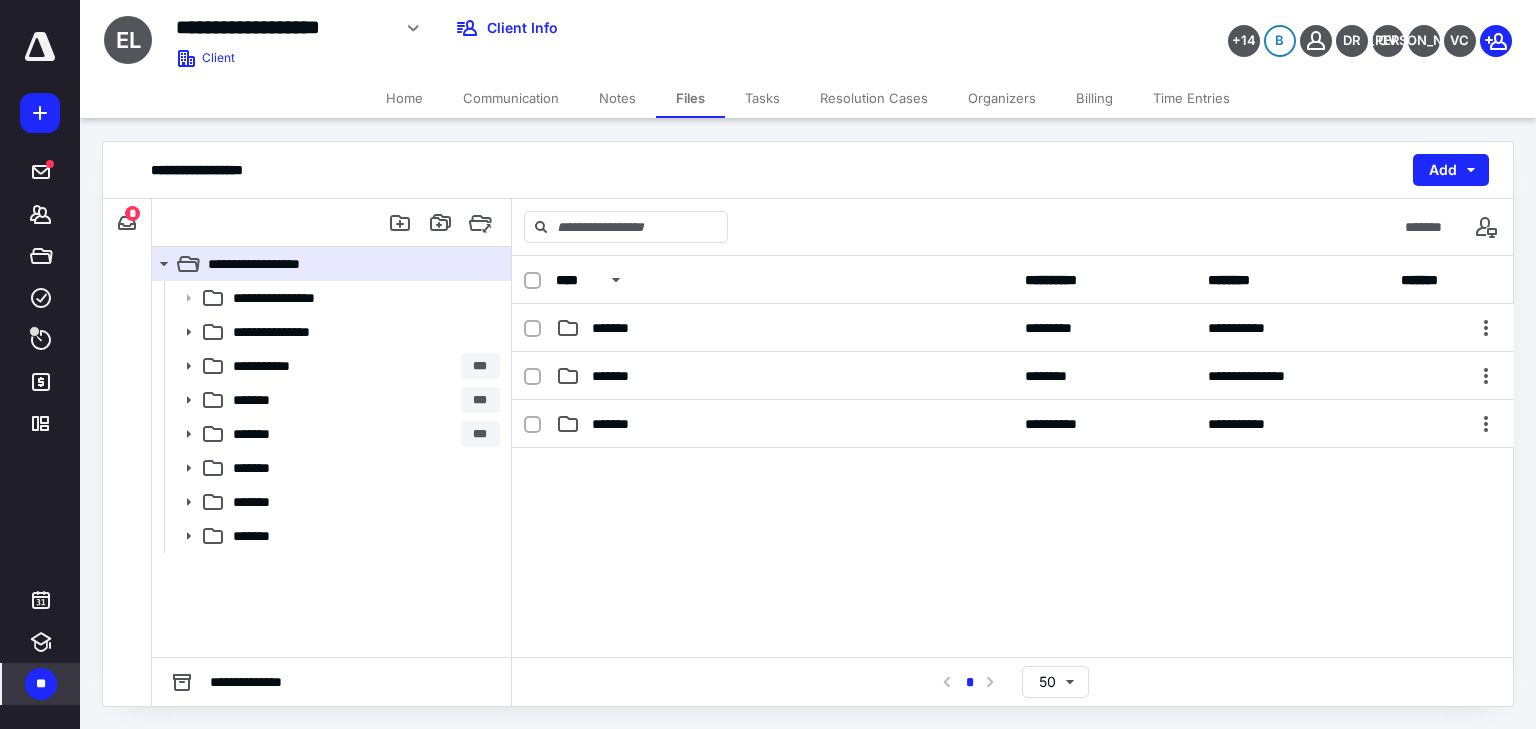 drag, startPoint x: 672, startPoint y: 542, endPoint x: 672, endPoint y: 459, distance: 83 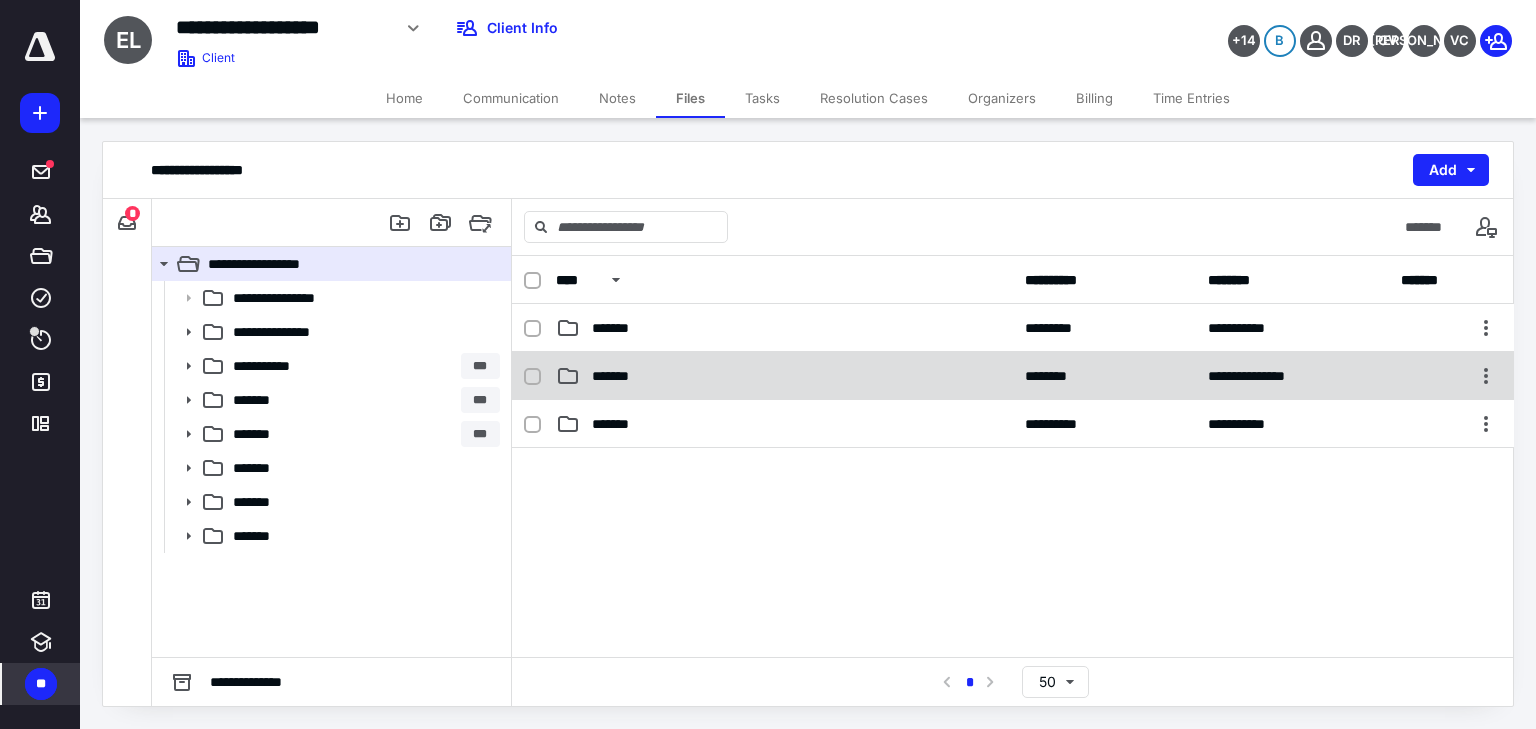 click on "*******" at bounding box center [620, 376] 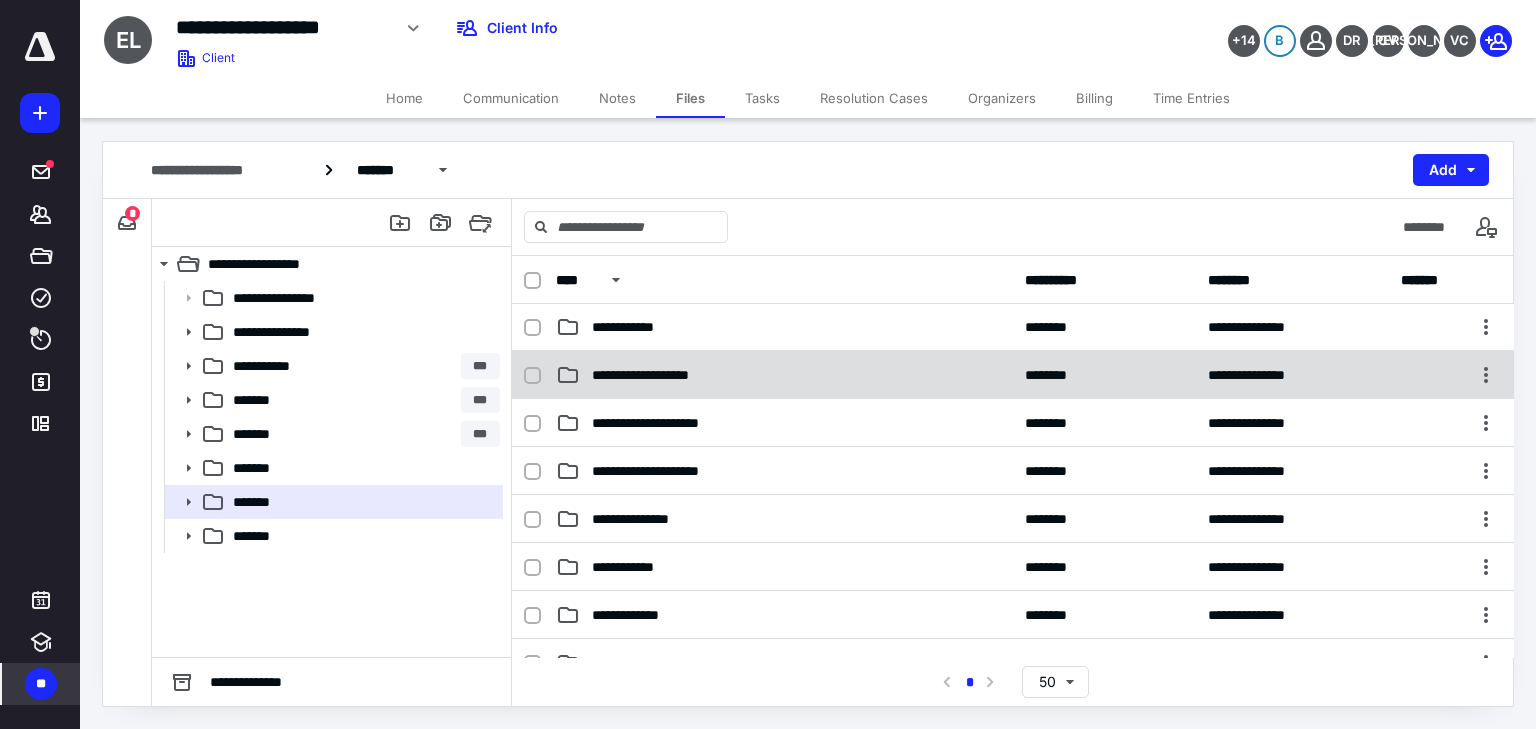 scroll, scrollTop: 160, scrollLeft: 0, axis: vertical 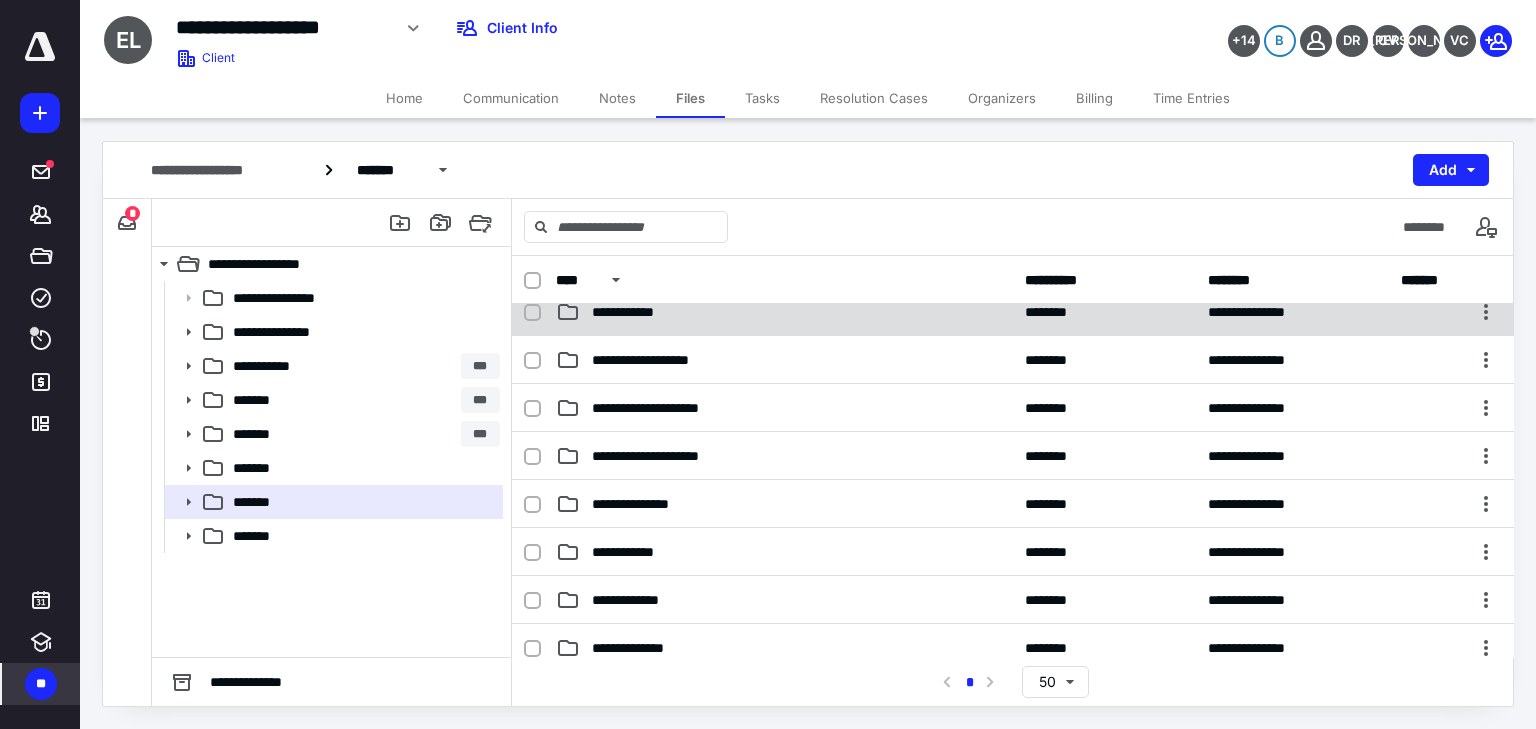 click on "**********" at bounding box center (631, 312) 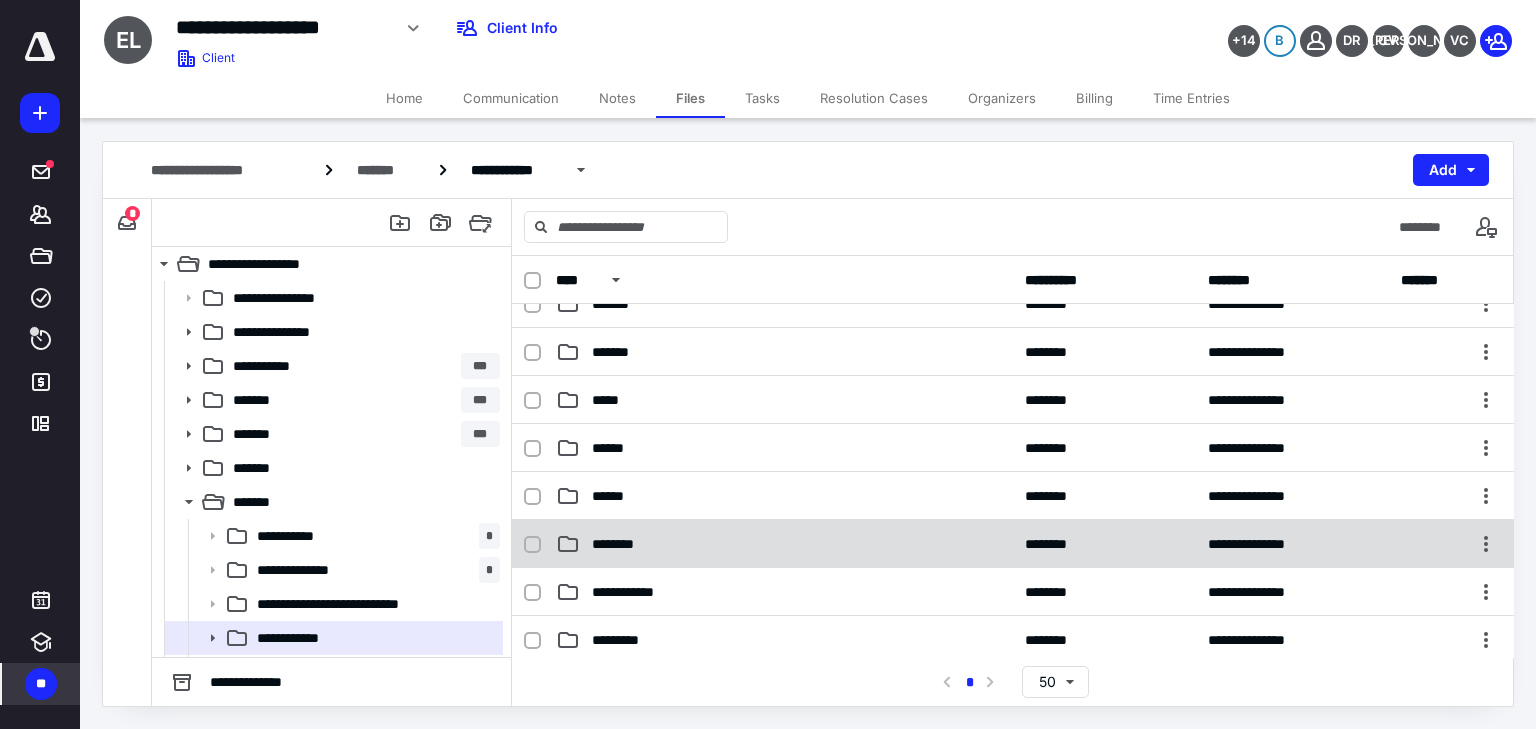 scroll, scrollTop: 0, scrollLeft: 0, axis: both 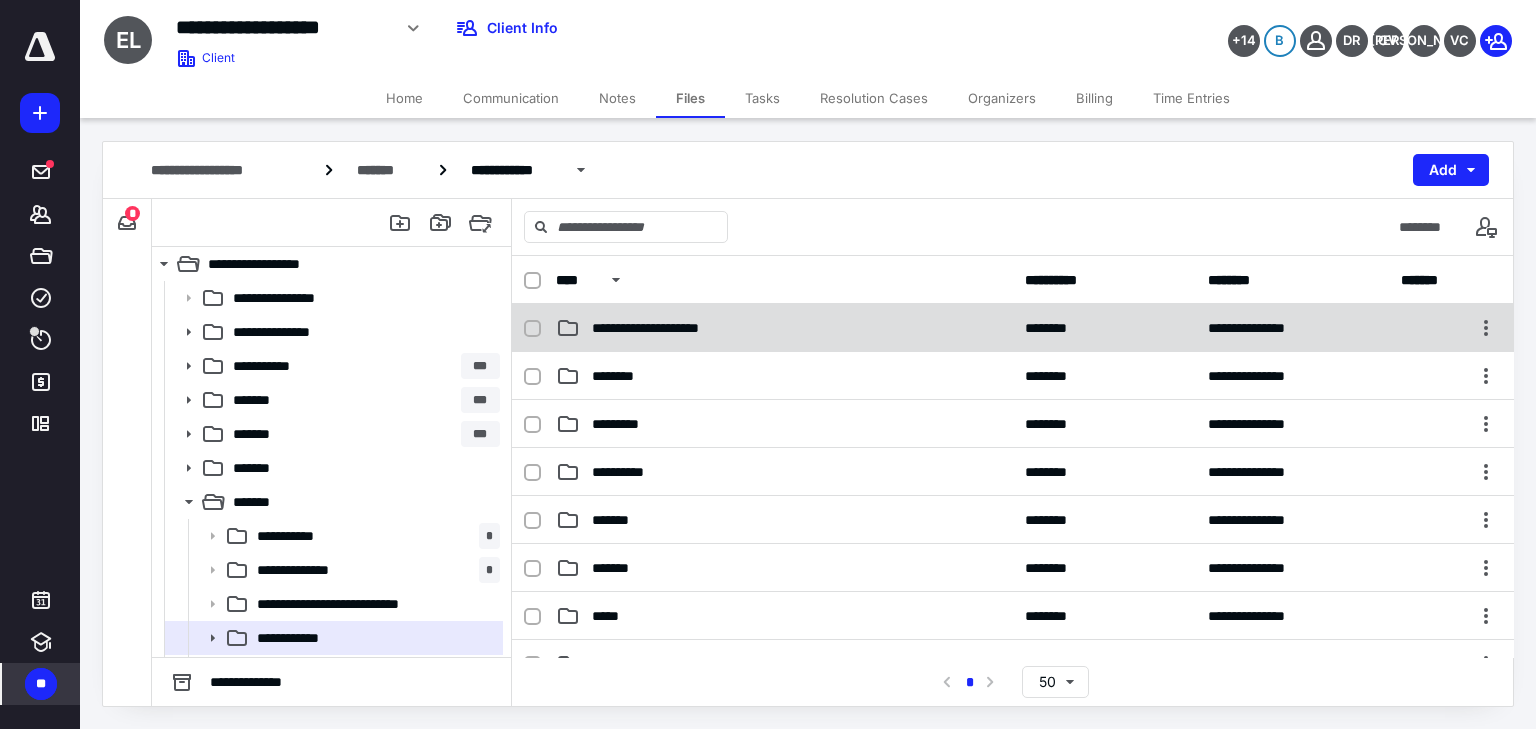 click on "**********" at bounding box center [784, 328] 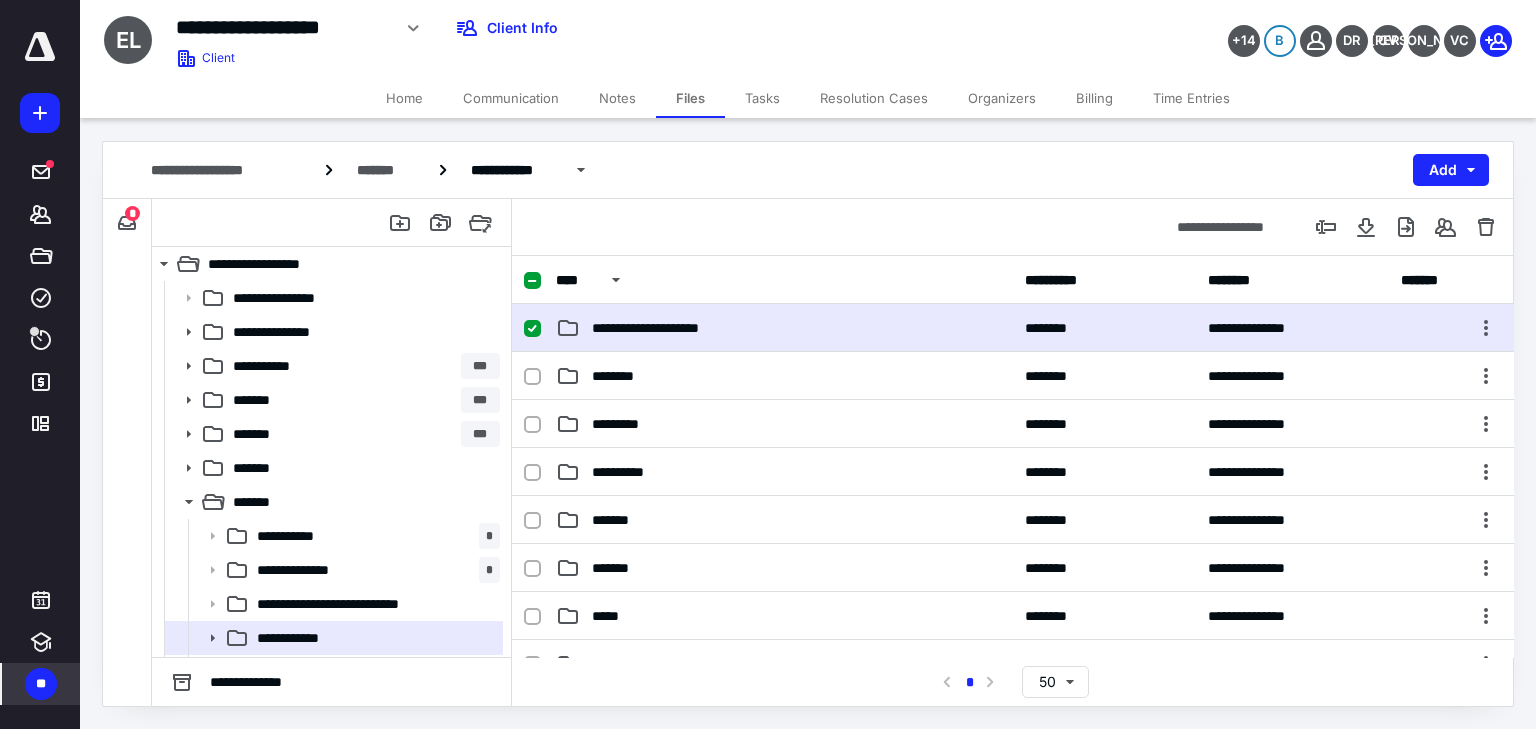 click on "**********" at bounding box center [784, 328] 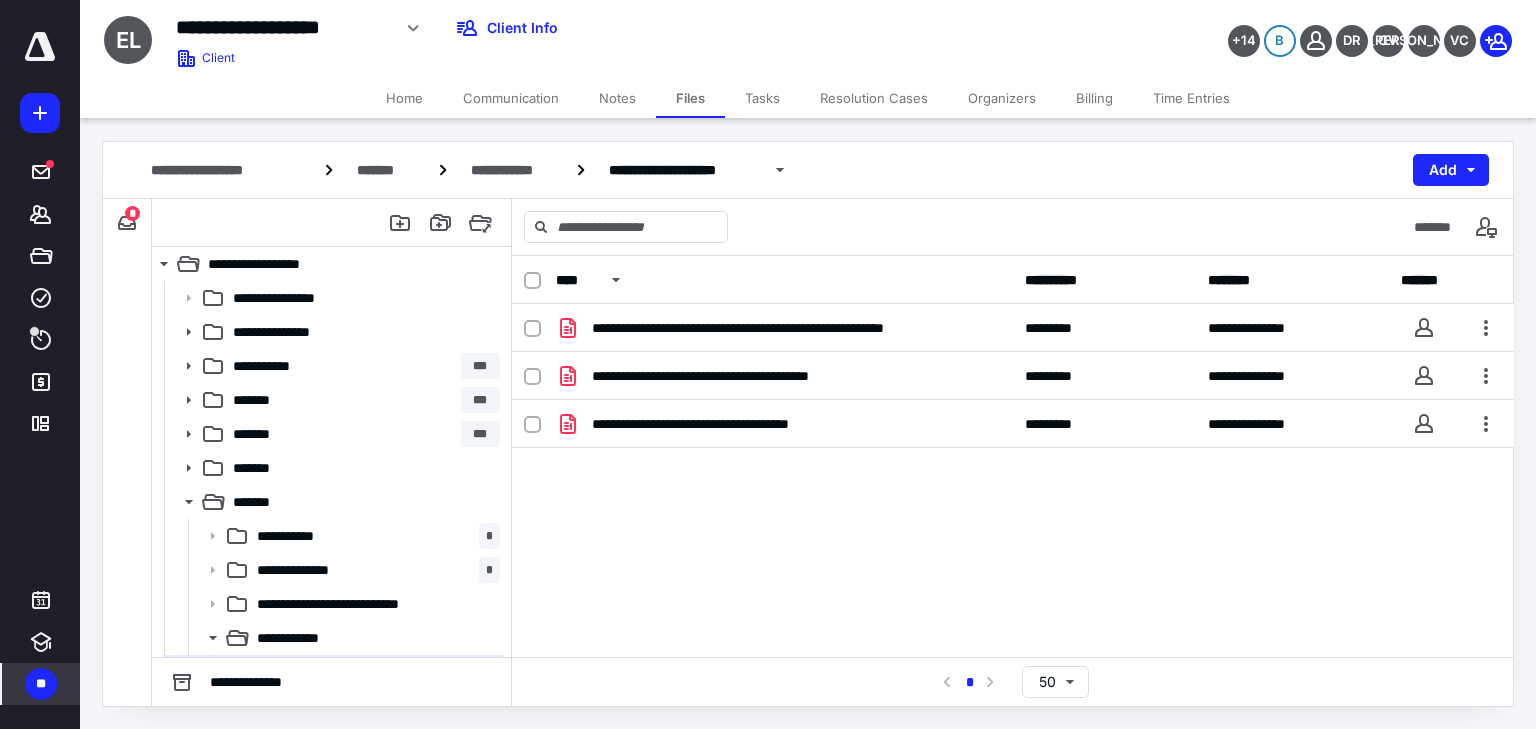 click on "**********" at bounding box center (1013, 456) 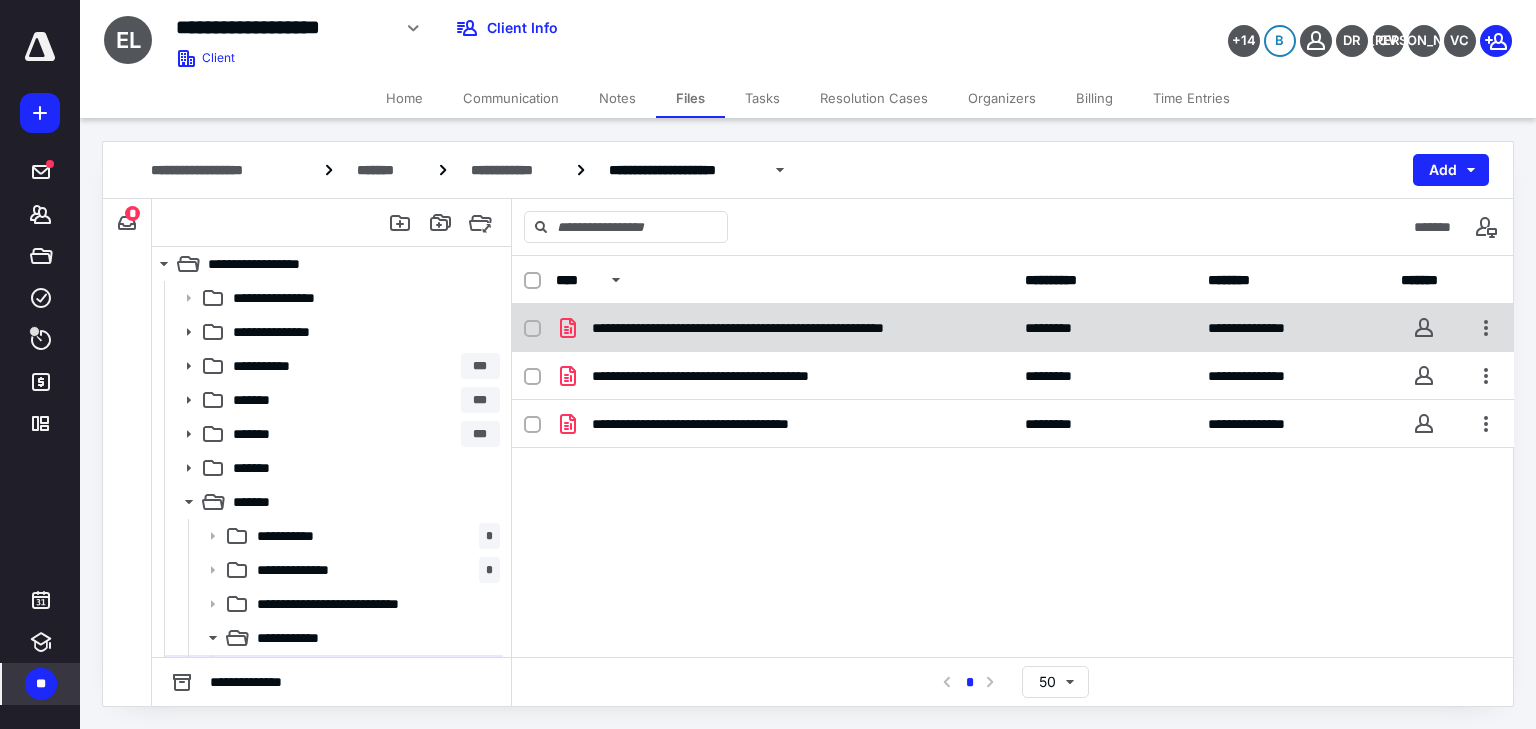 click on "**********" at bounding box center (796, 328) 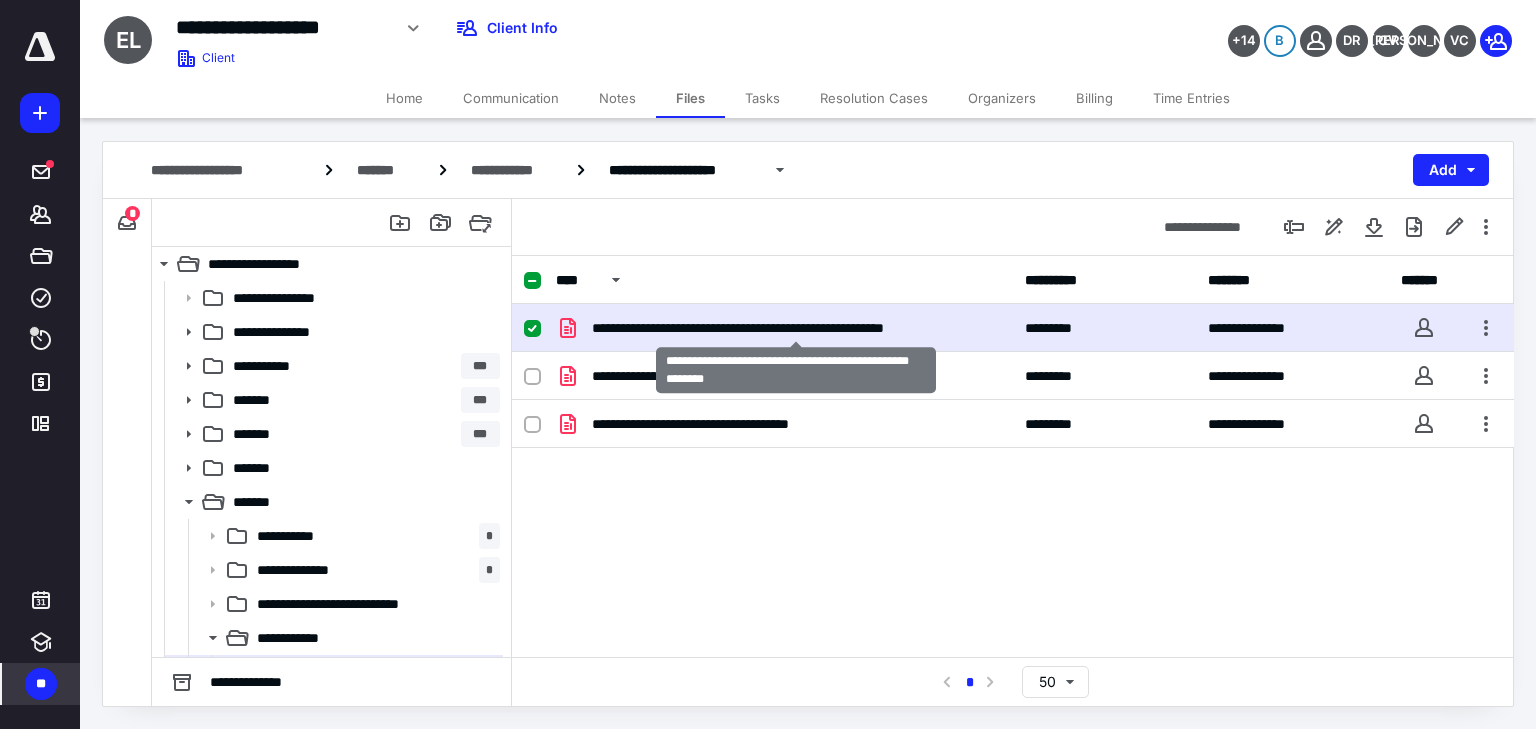 click on "**********" at bounding box center [796, 328] 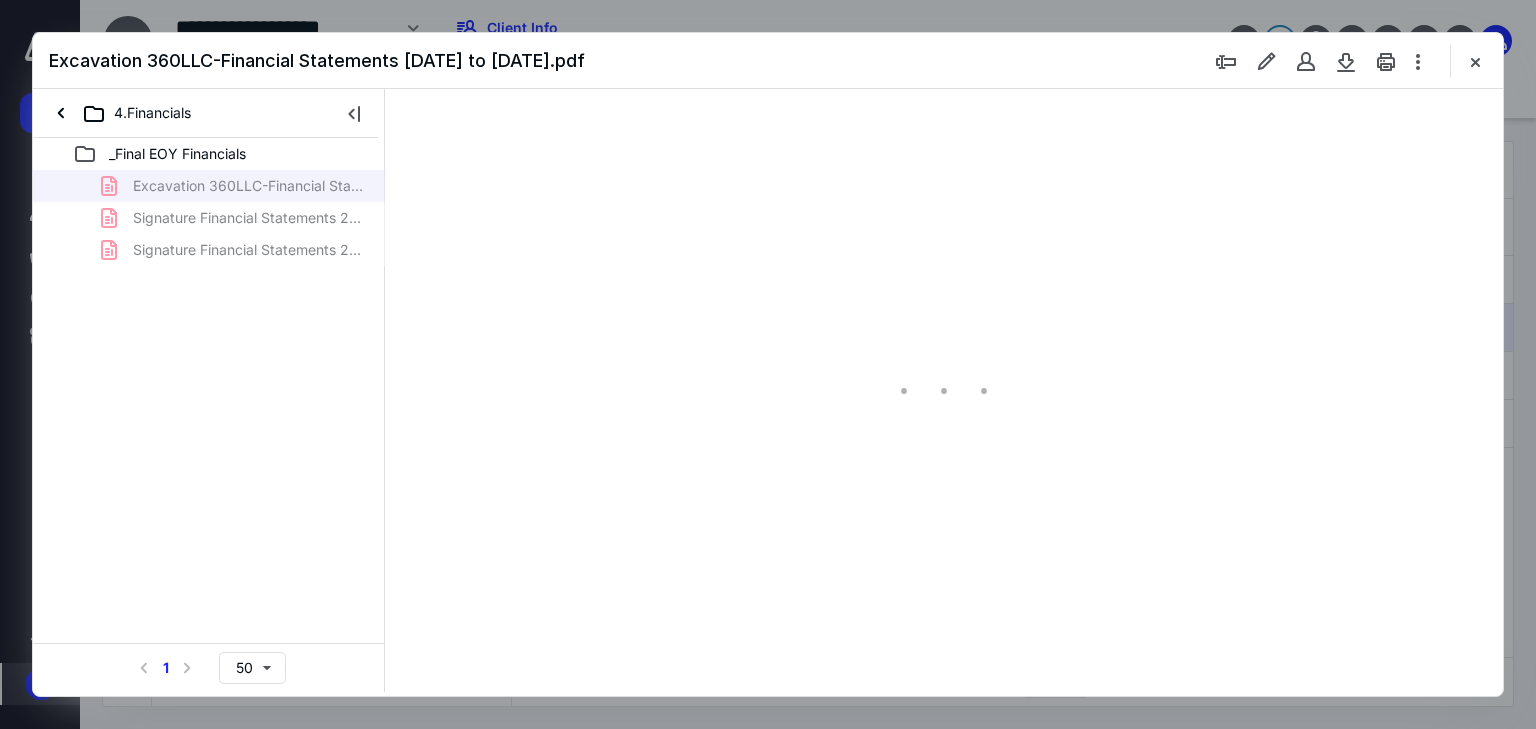 scroll, scrollTop: 0, scrollLeft: 0, axis: both 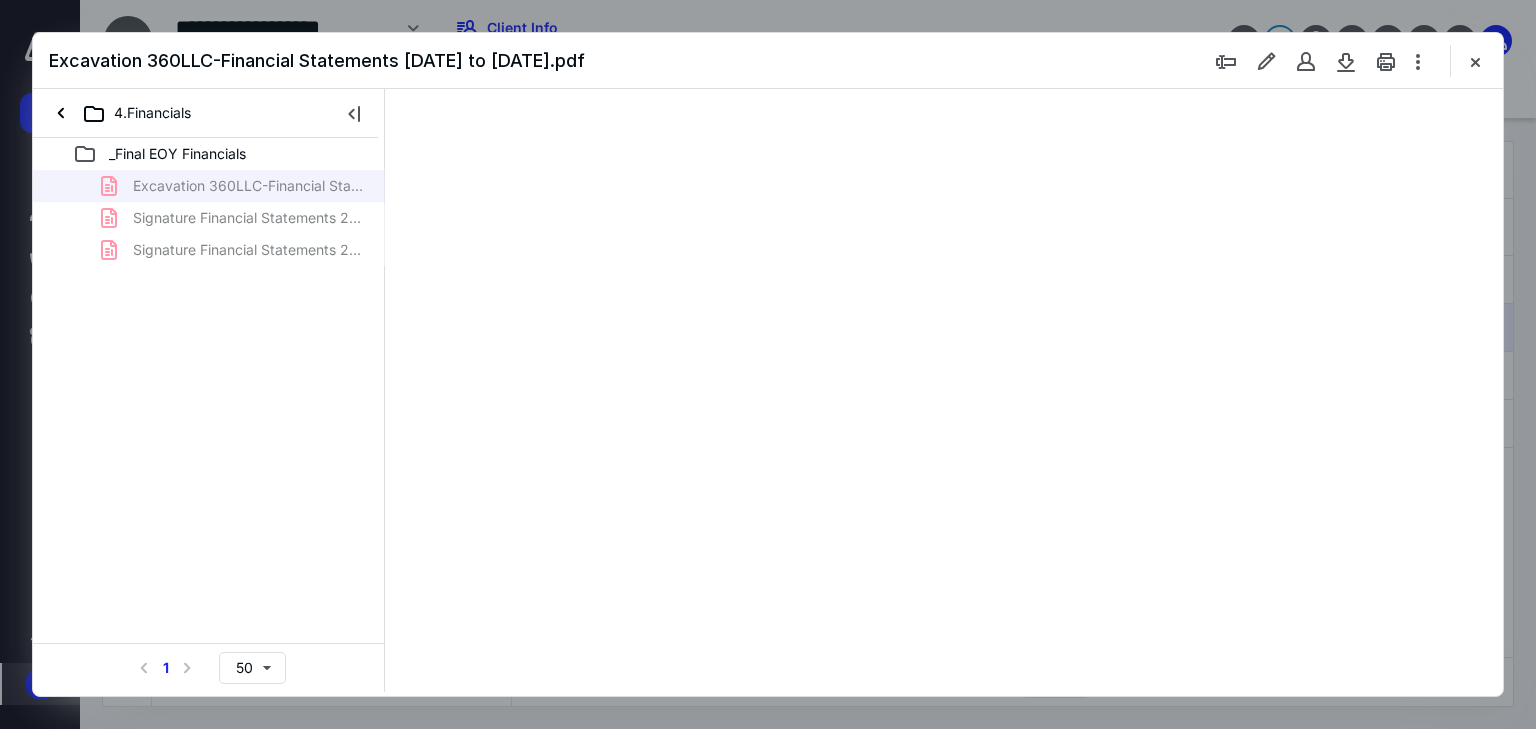 type on "66" 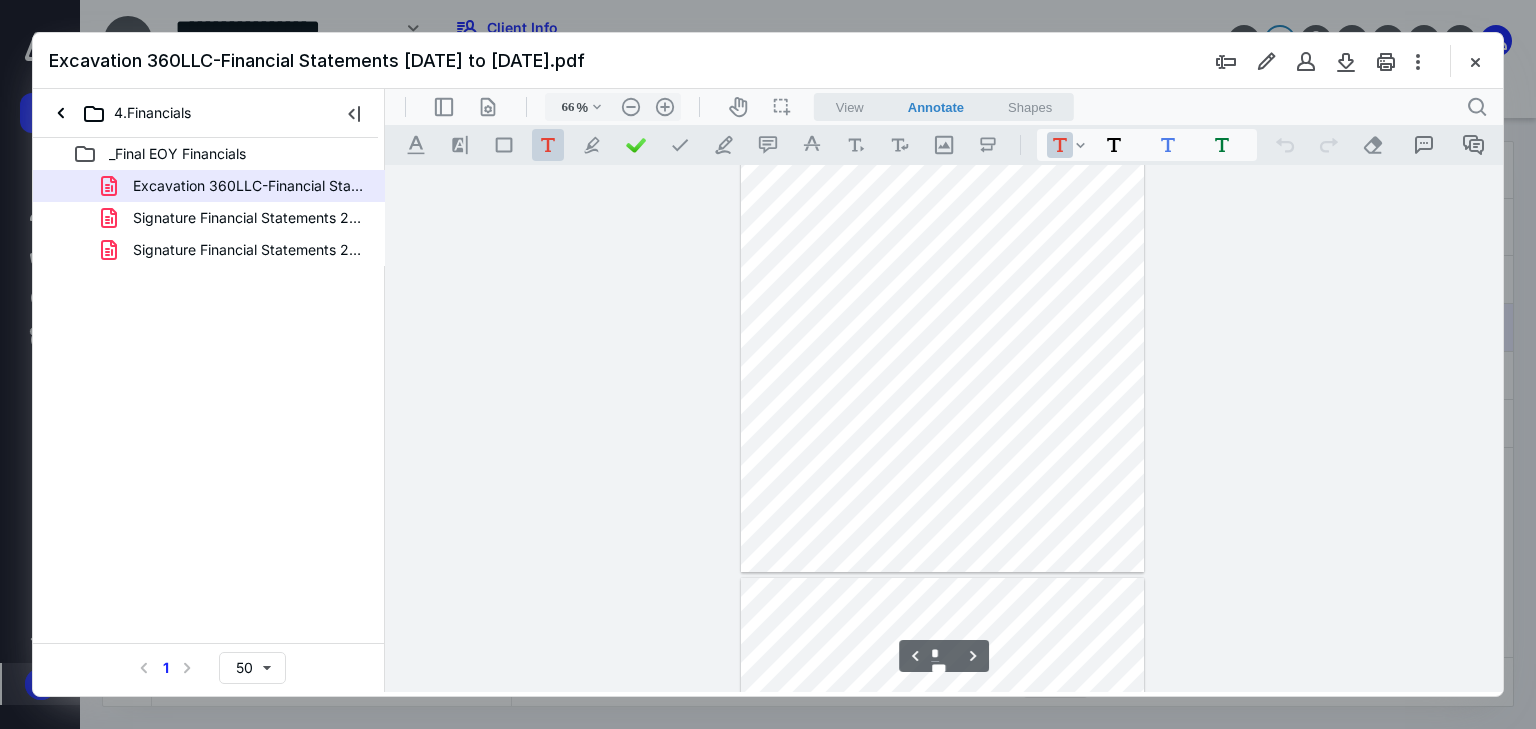 type on "*" 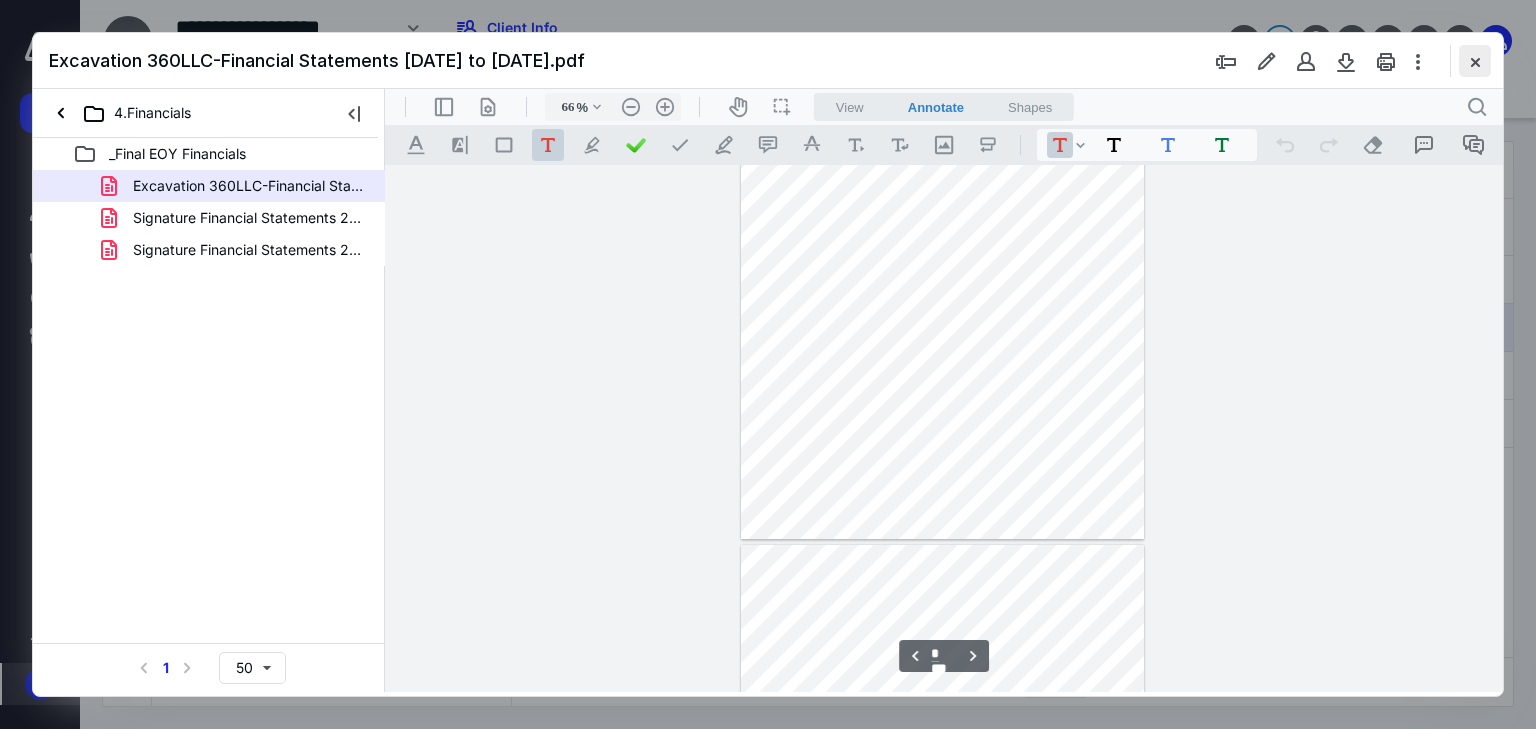 click at bounding box center [1475, 61] 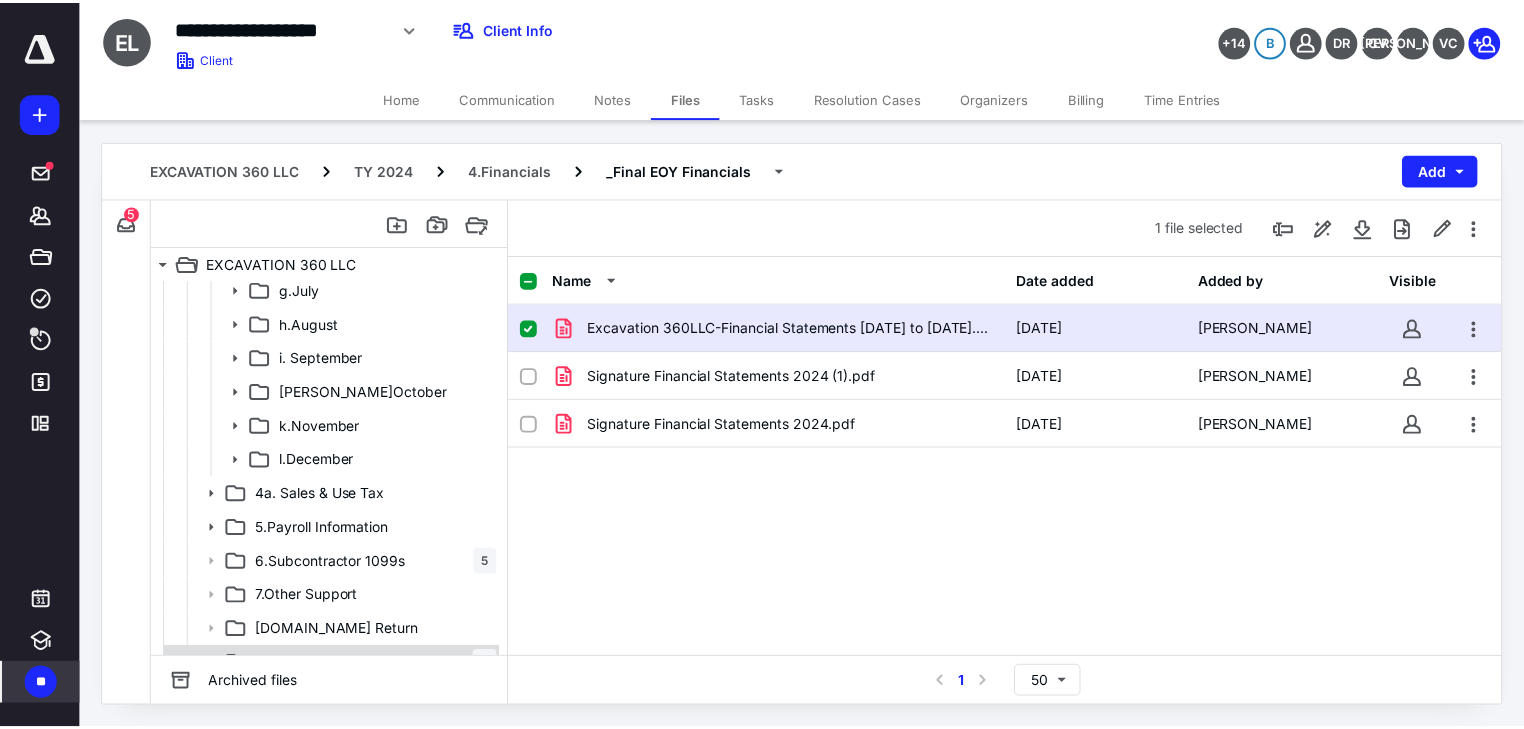 scroll, scrollTop: 744, scrollLeft: 0, axis: vertical 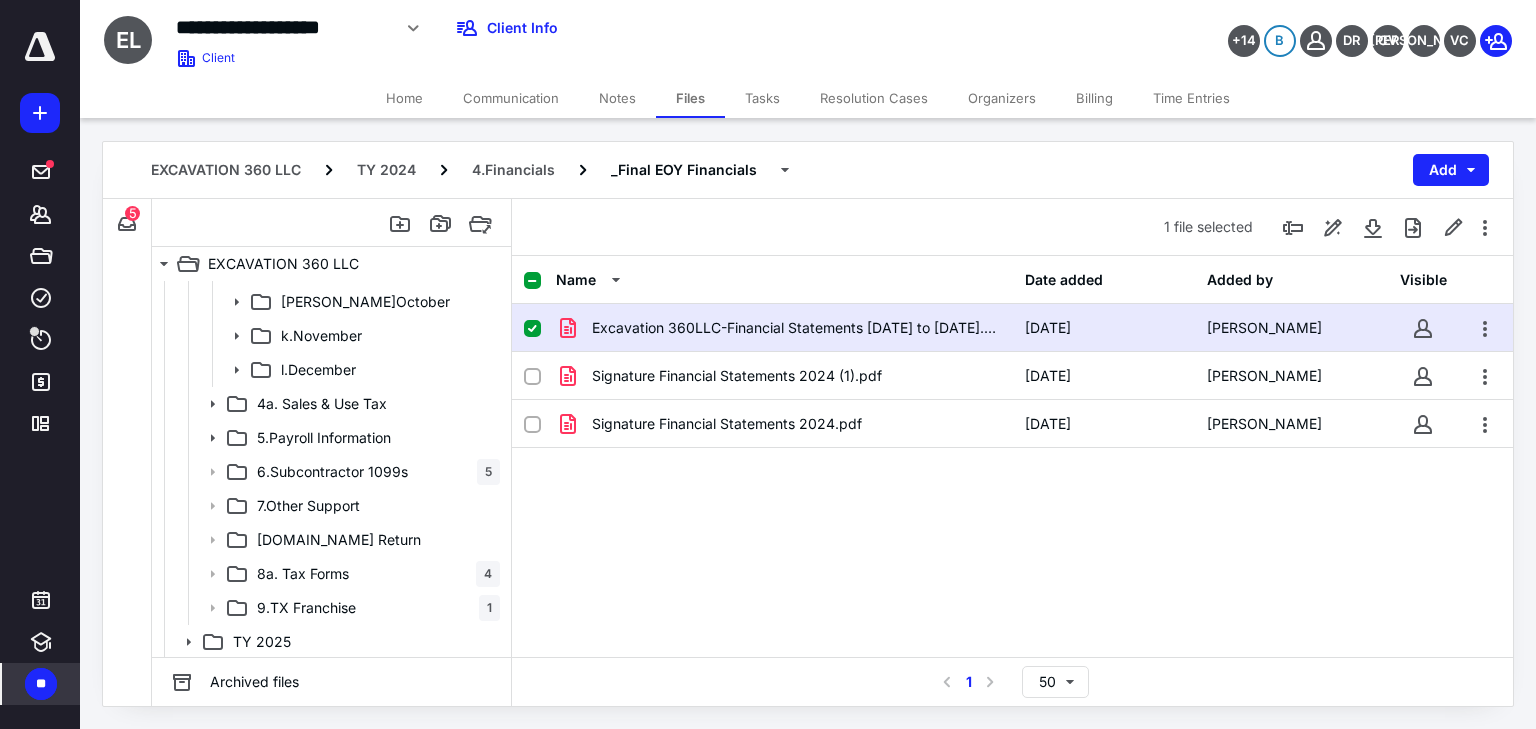 click on "Tasks" at bounding box center (762, 98) 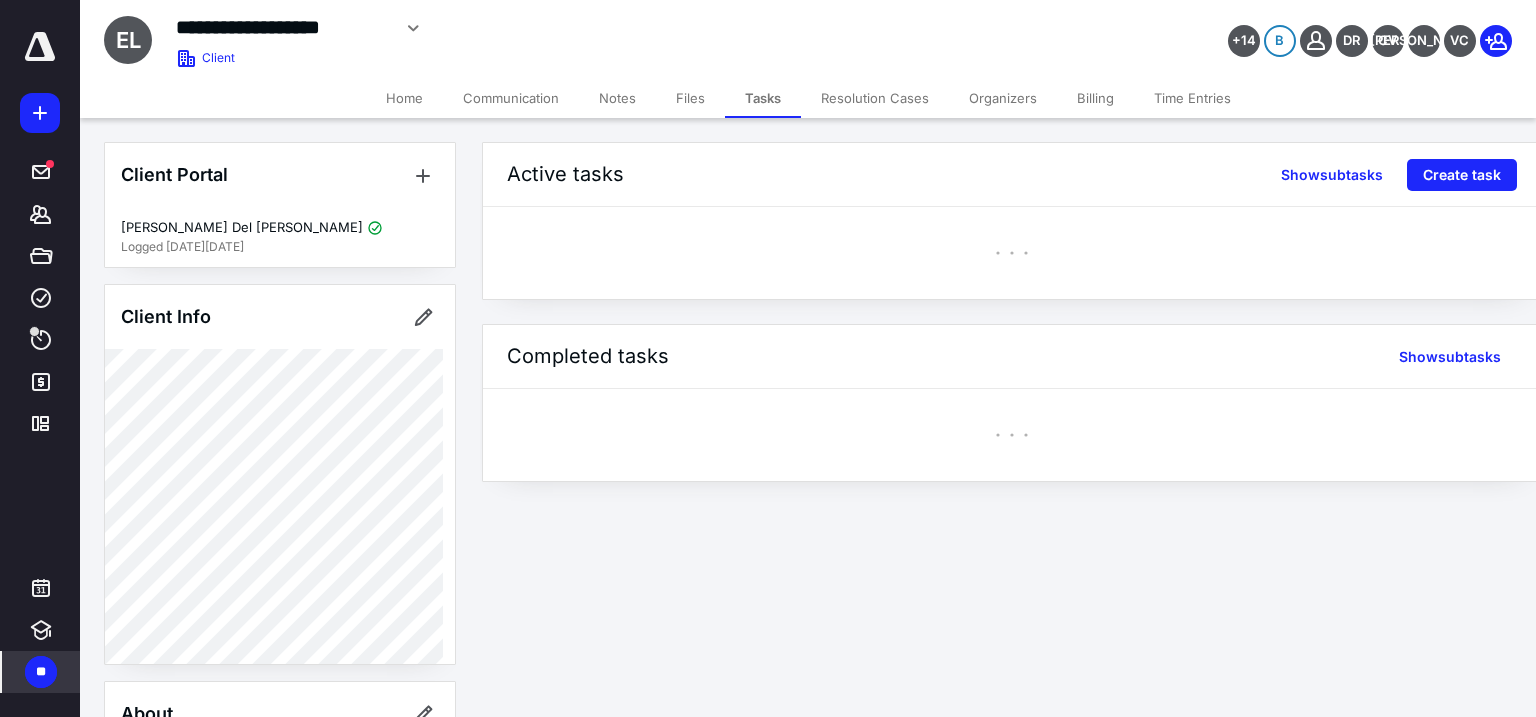 click on "Tasks" at bounding box center (763, 98) 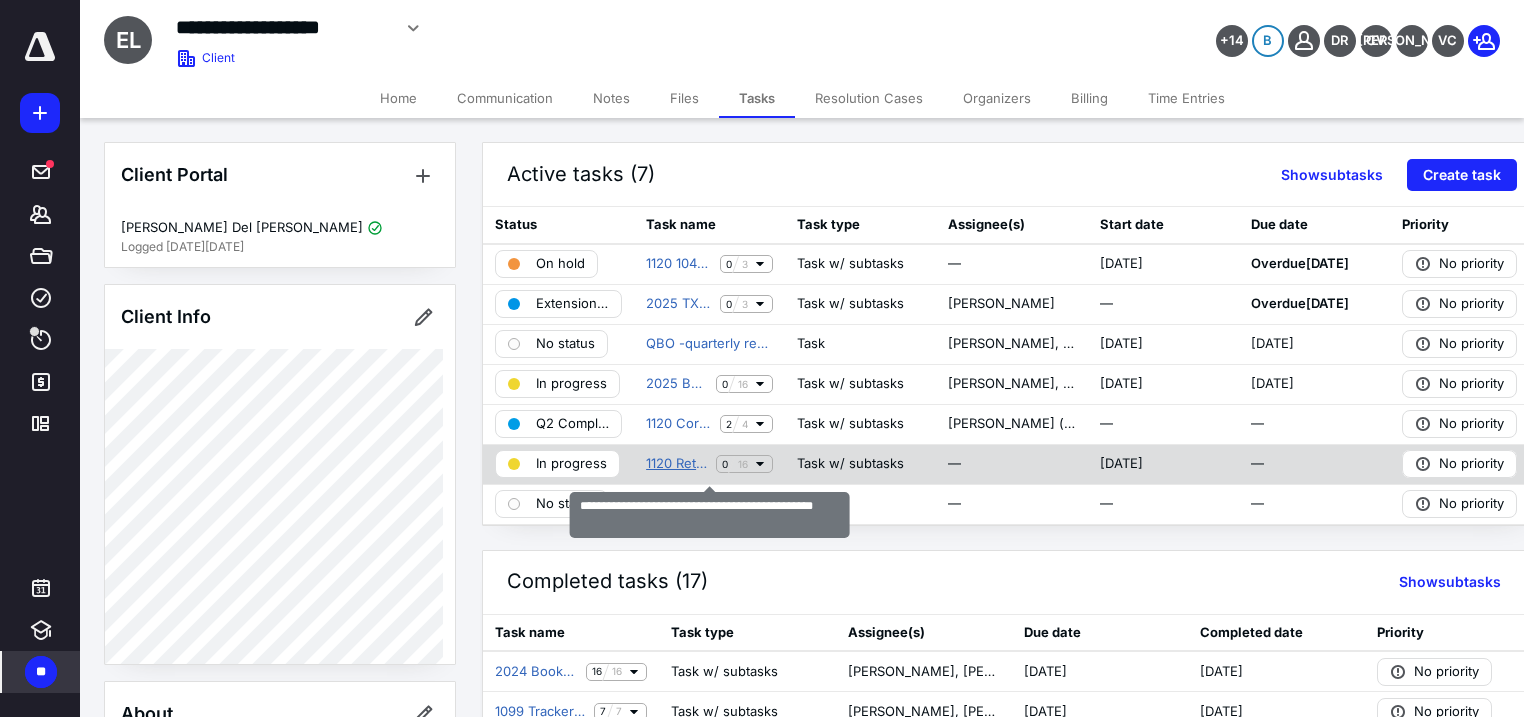click on "1120 Return -EXCA3742- EXCAVATION 360 LLC  (BC)" at bounding box center (677, 464) 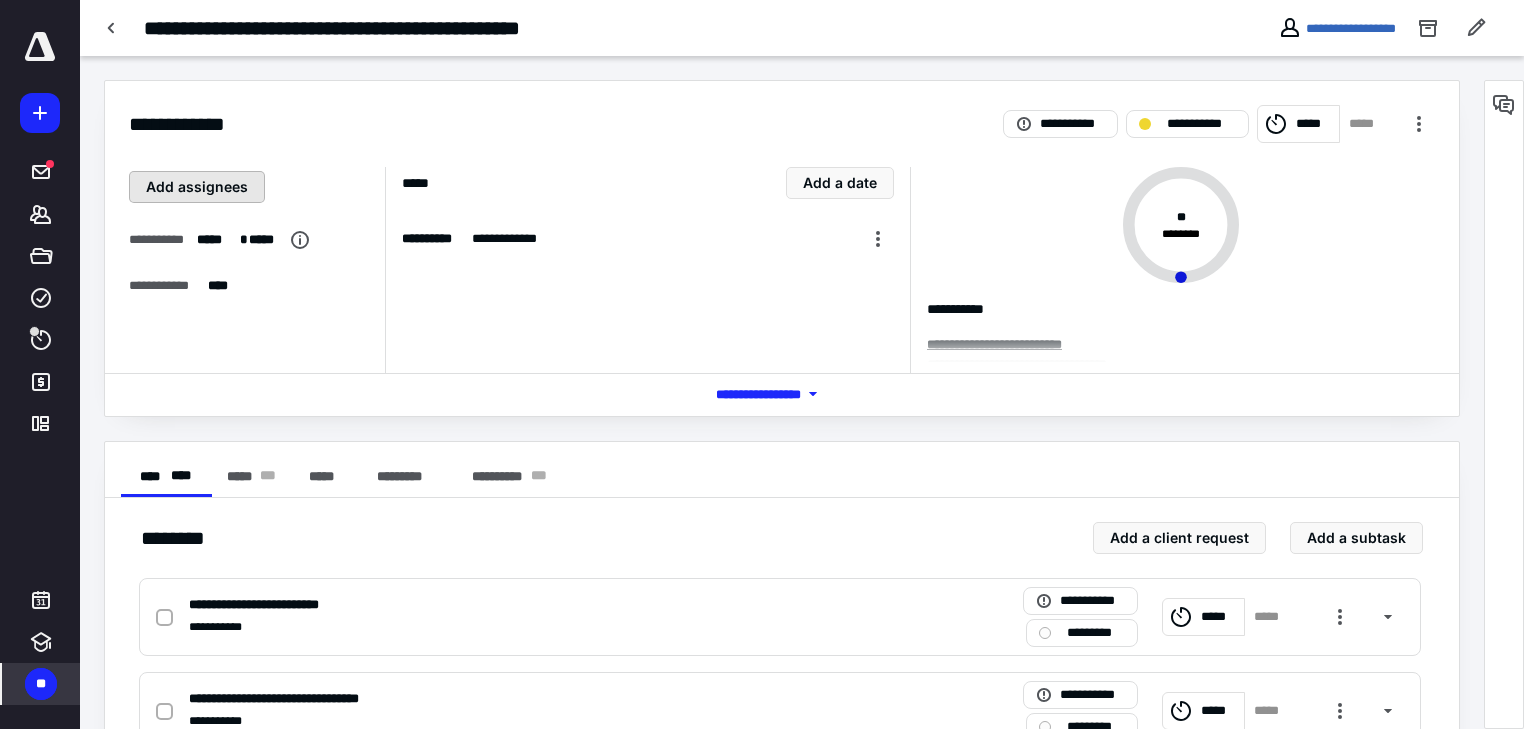 click on "Add assignees" at bounding box center (197, 187) 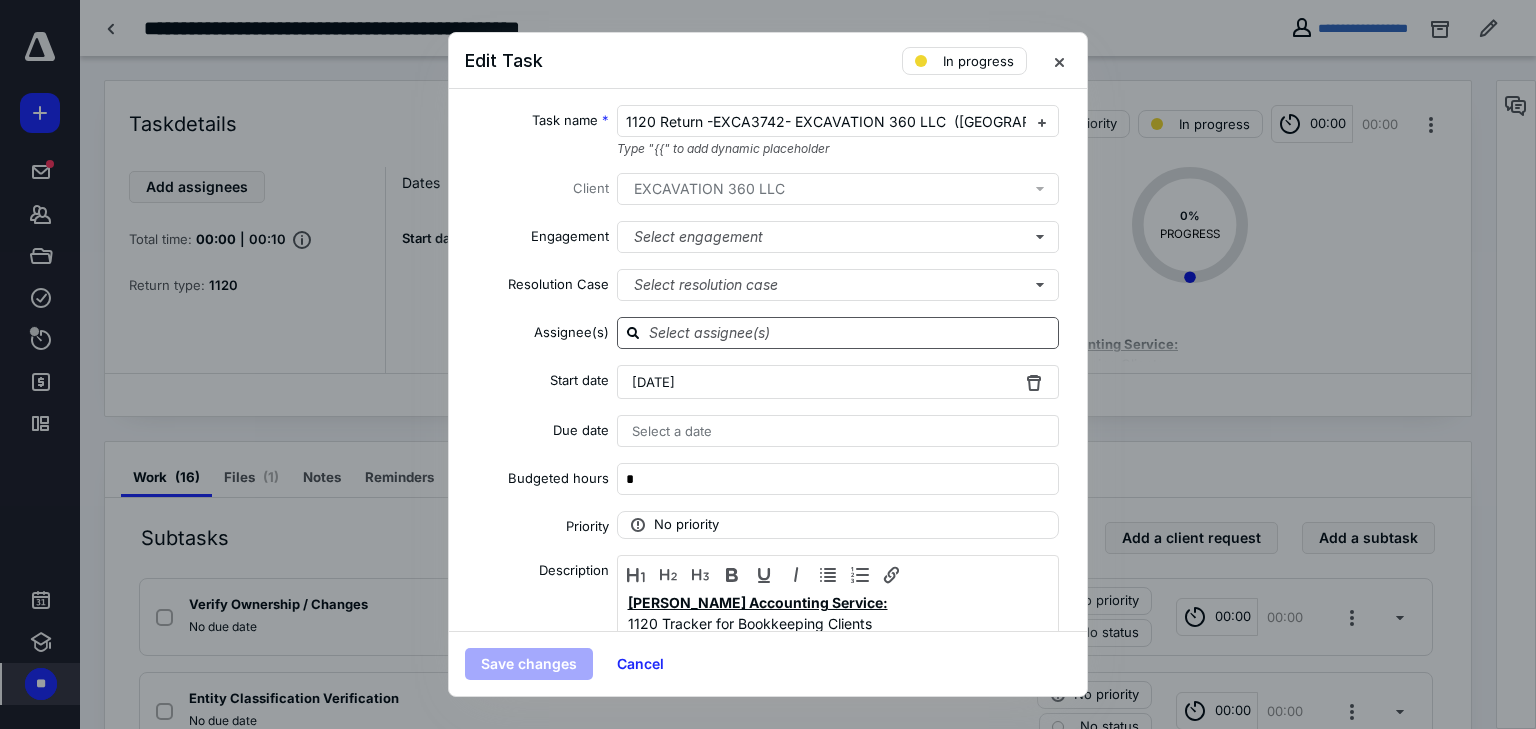 click at bounding box center [850, 332] 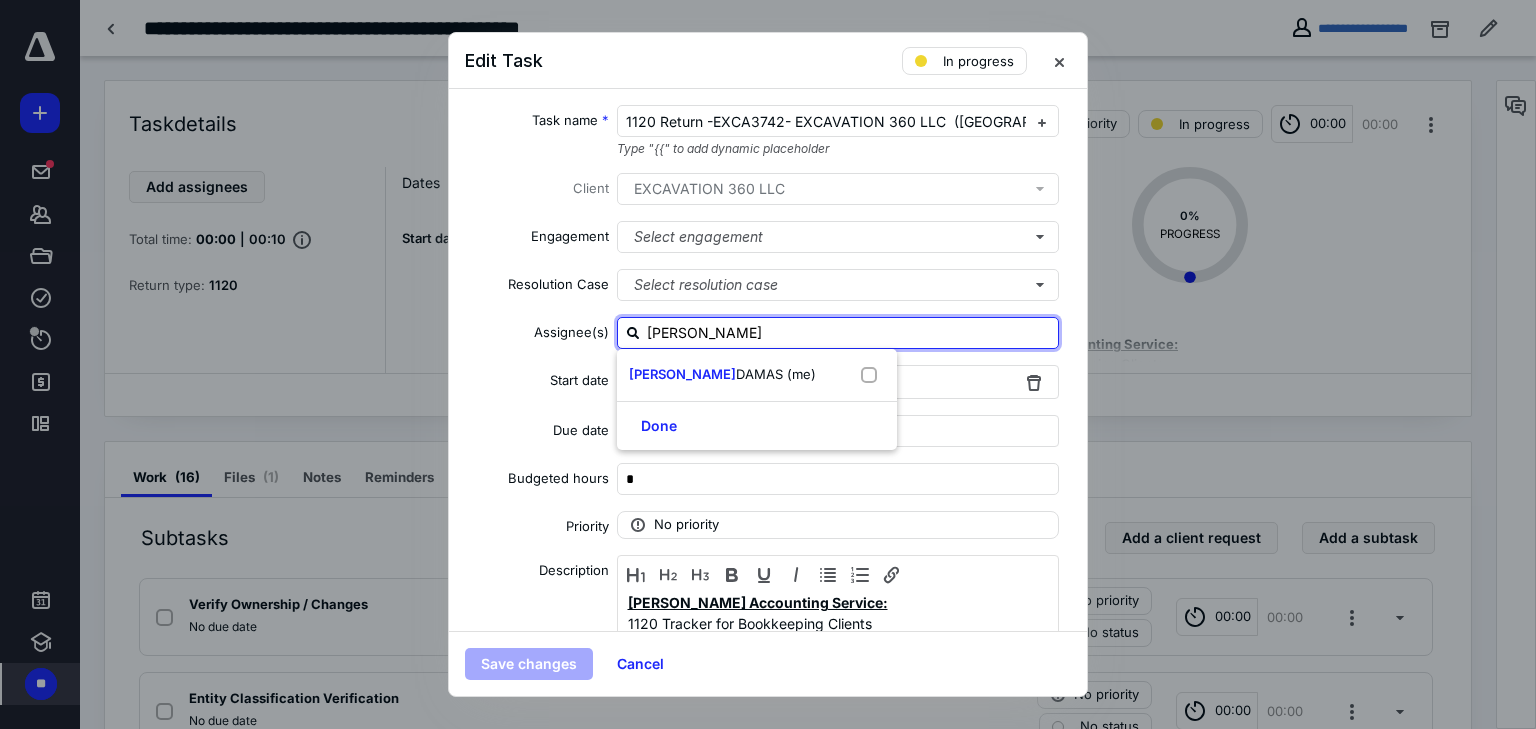 type on "yanet" 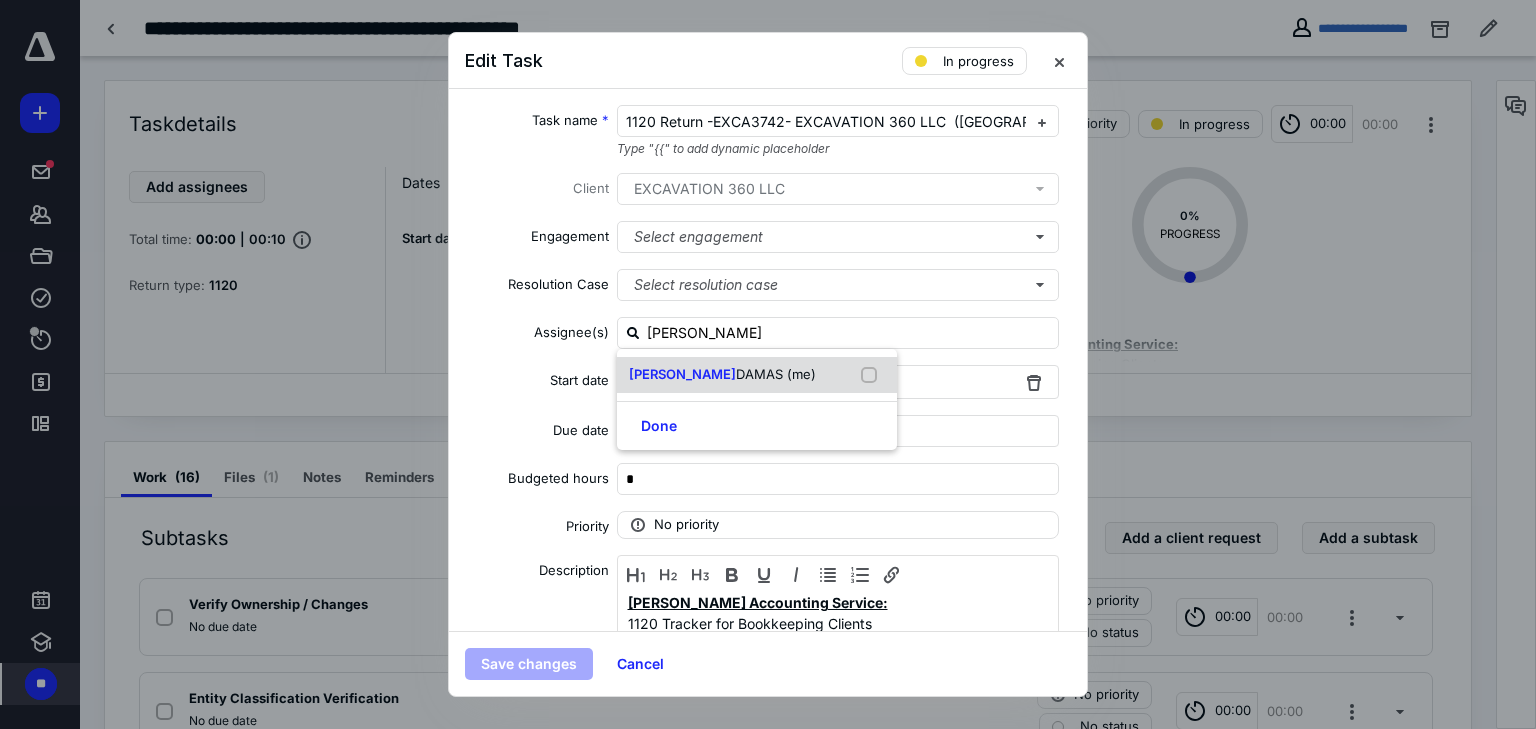 click on "DAMAS (me)" at bounding box center (776, 374) 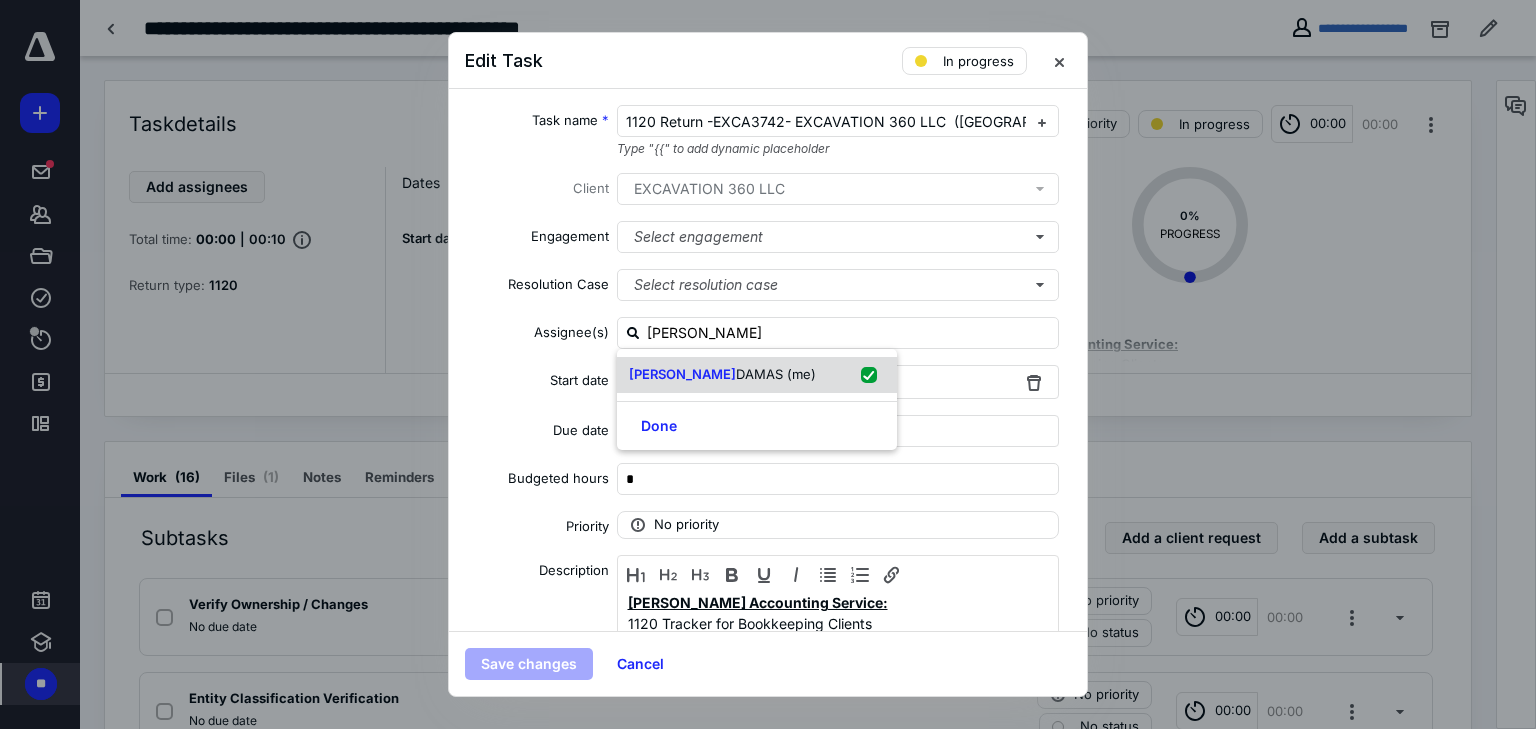 checkbox on "true" 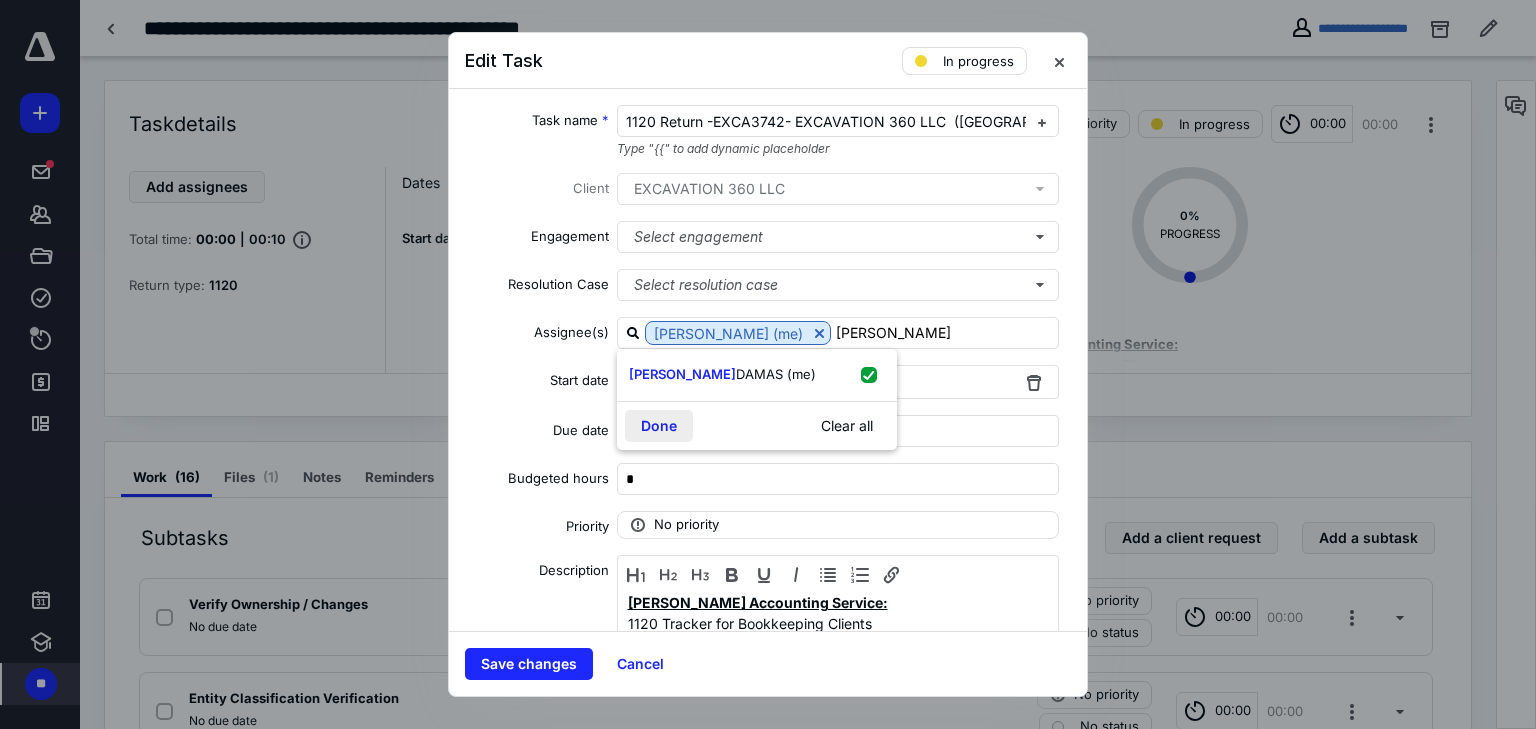 click on "Done" at bounding box center [659, 426] 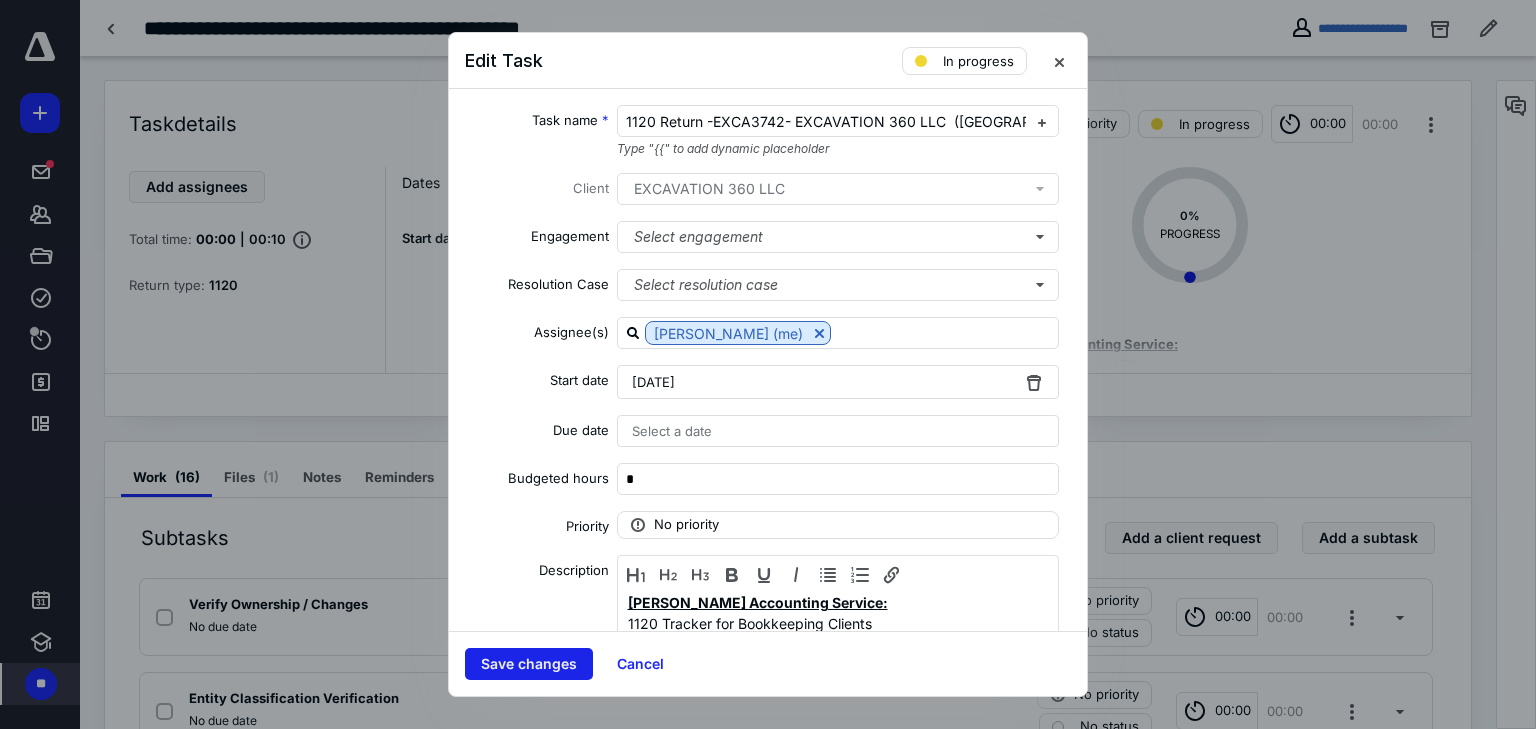 click on "Save changes" at bounding box center [529, 664] 